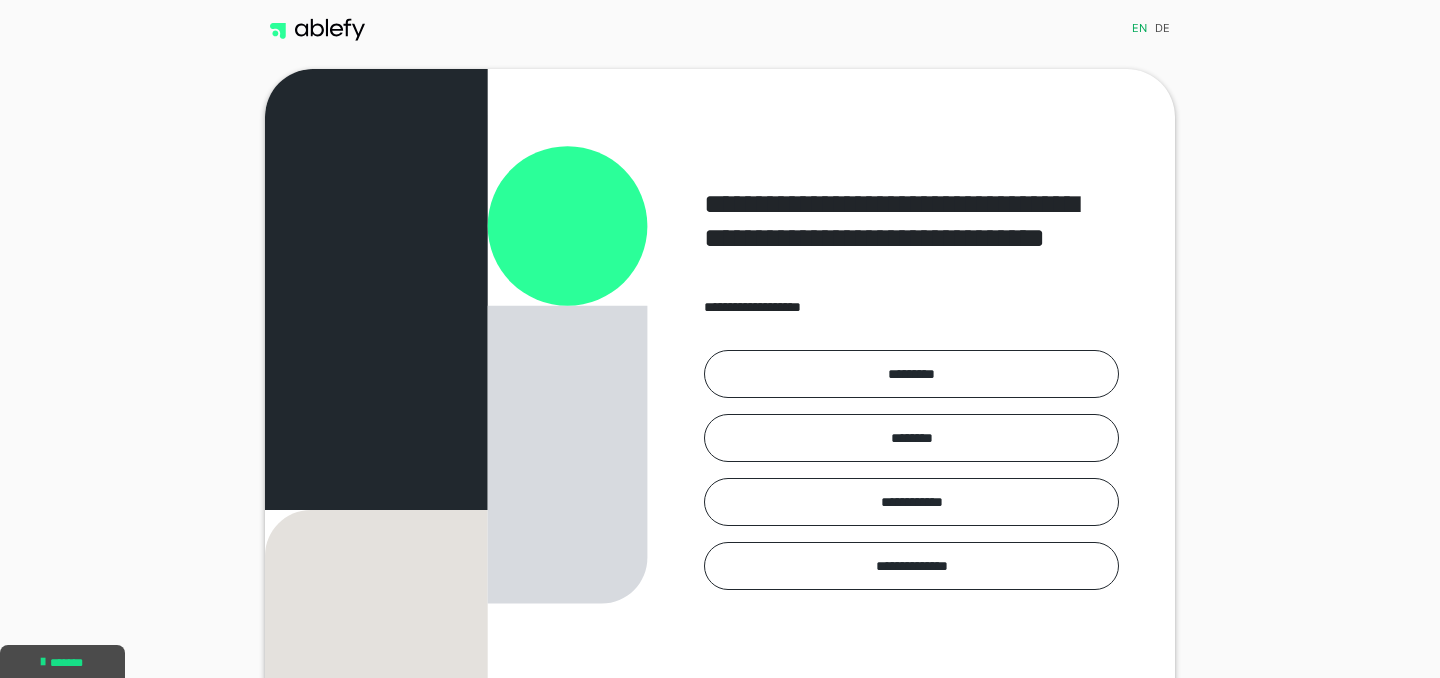 scroll, scrollTop: 0, scrollLeft: 0, axis: both 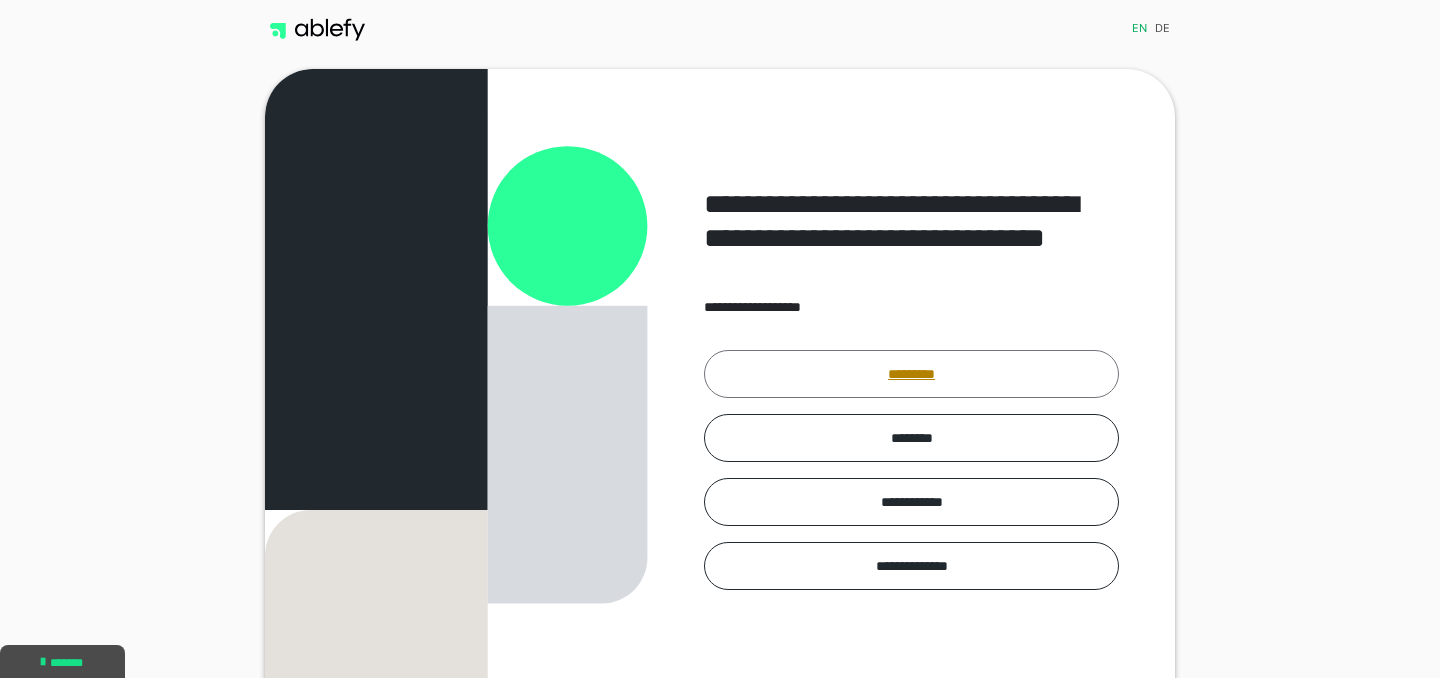 click on "*********" at bounding box center [911, 374] 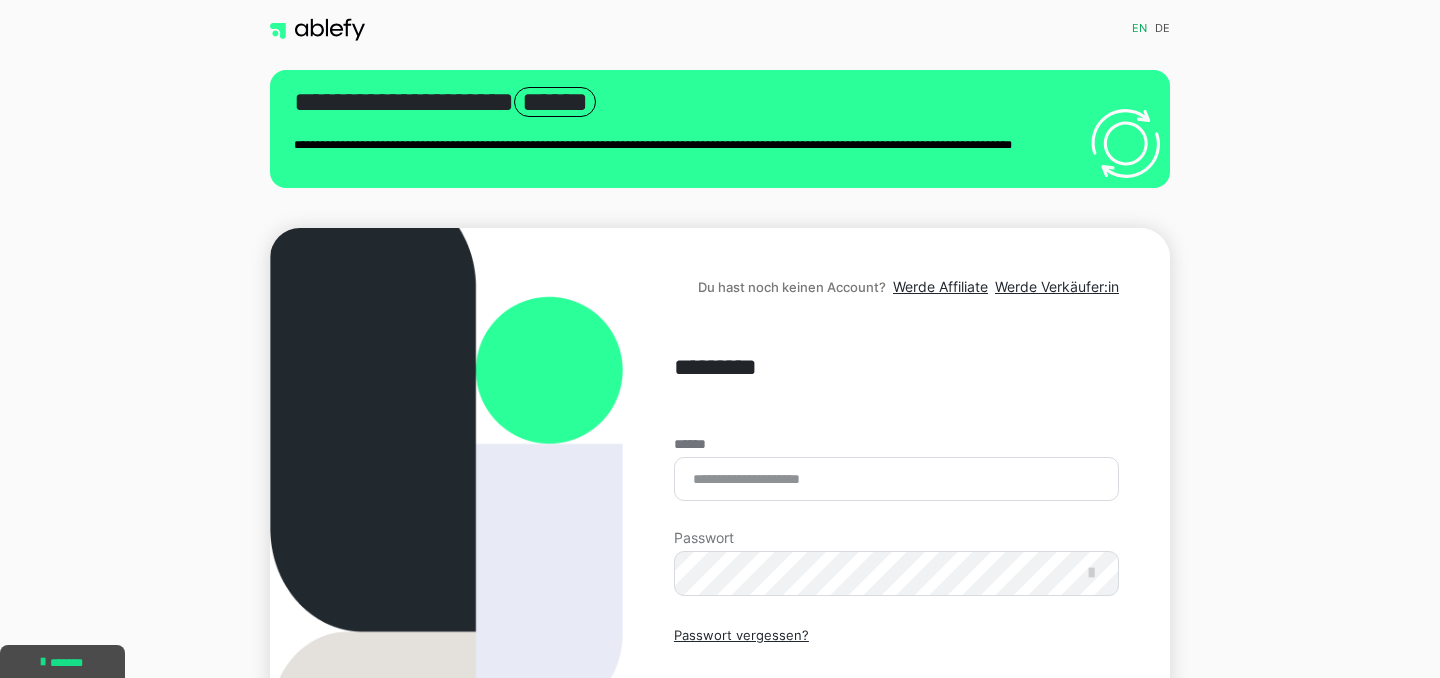 scroll, scrollTop: 216, scrollLeft: 0, axis: vertical 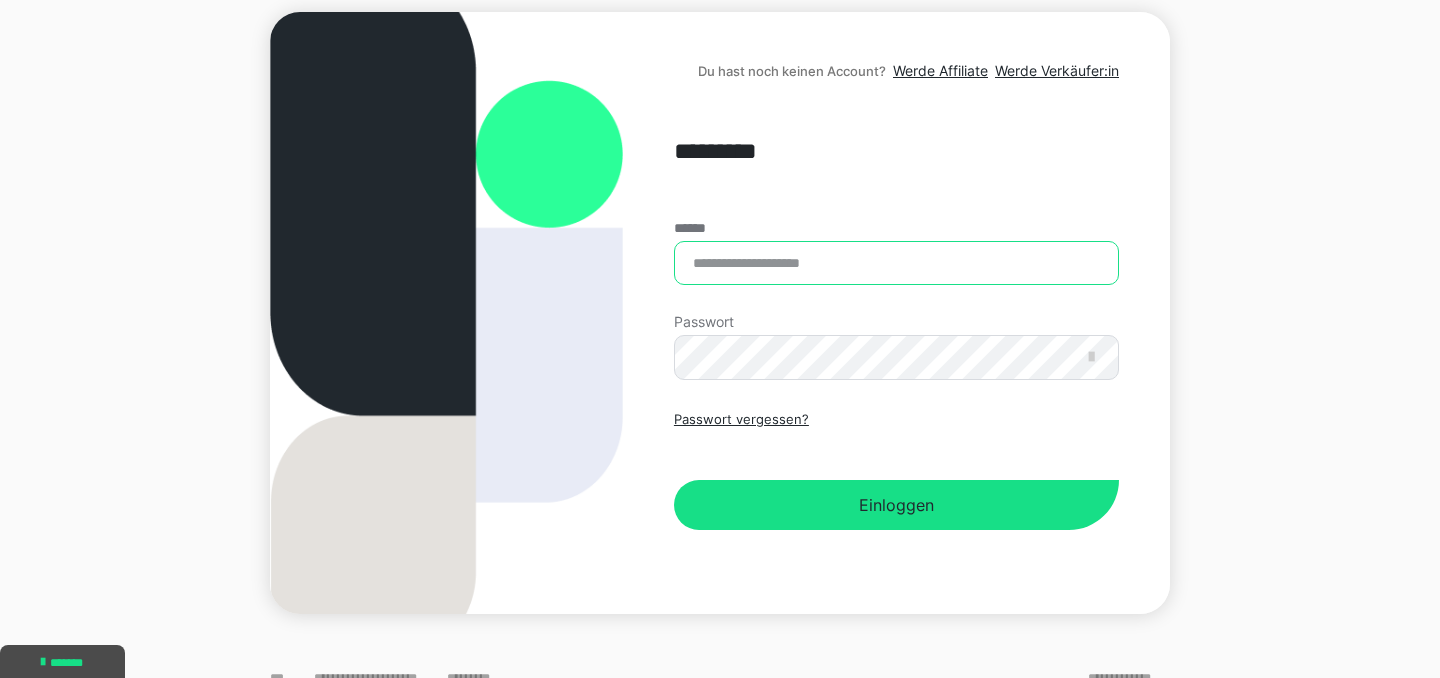 click on "******" at bounding box center [896, 263] 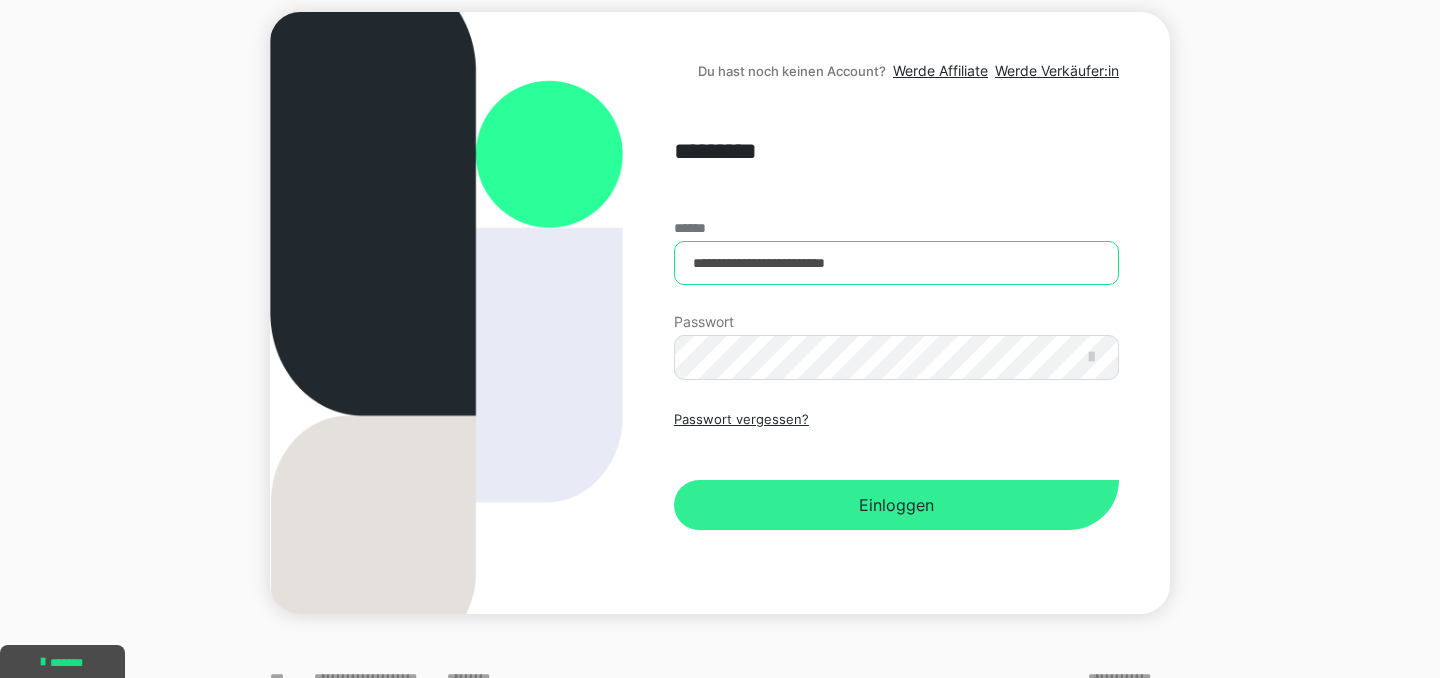 type on "**********" 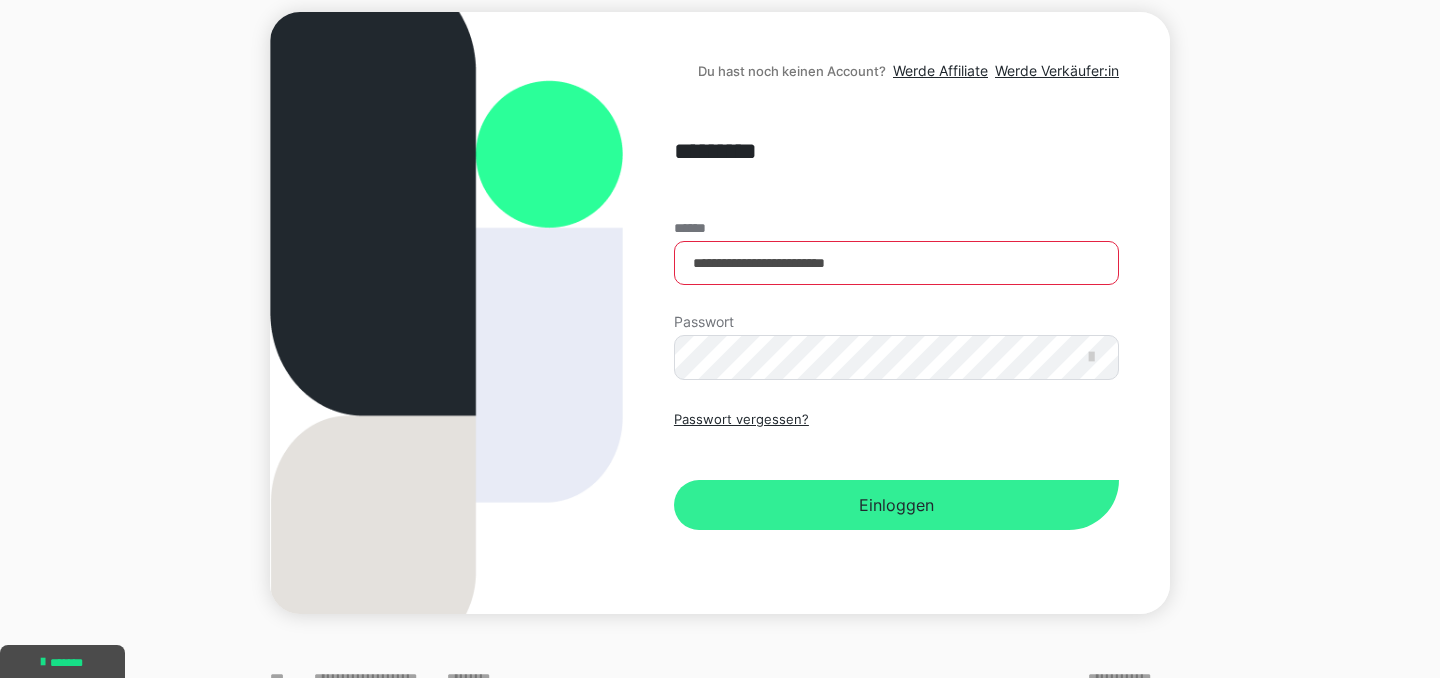 click on "Einloggen" at bounding box center [896, 505] 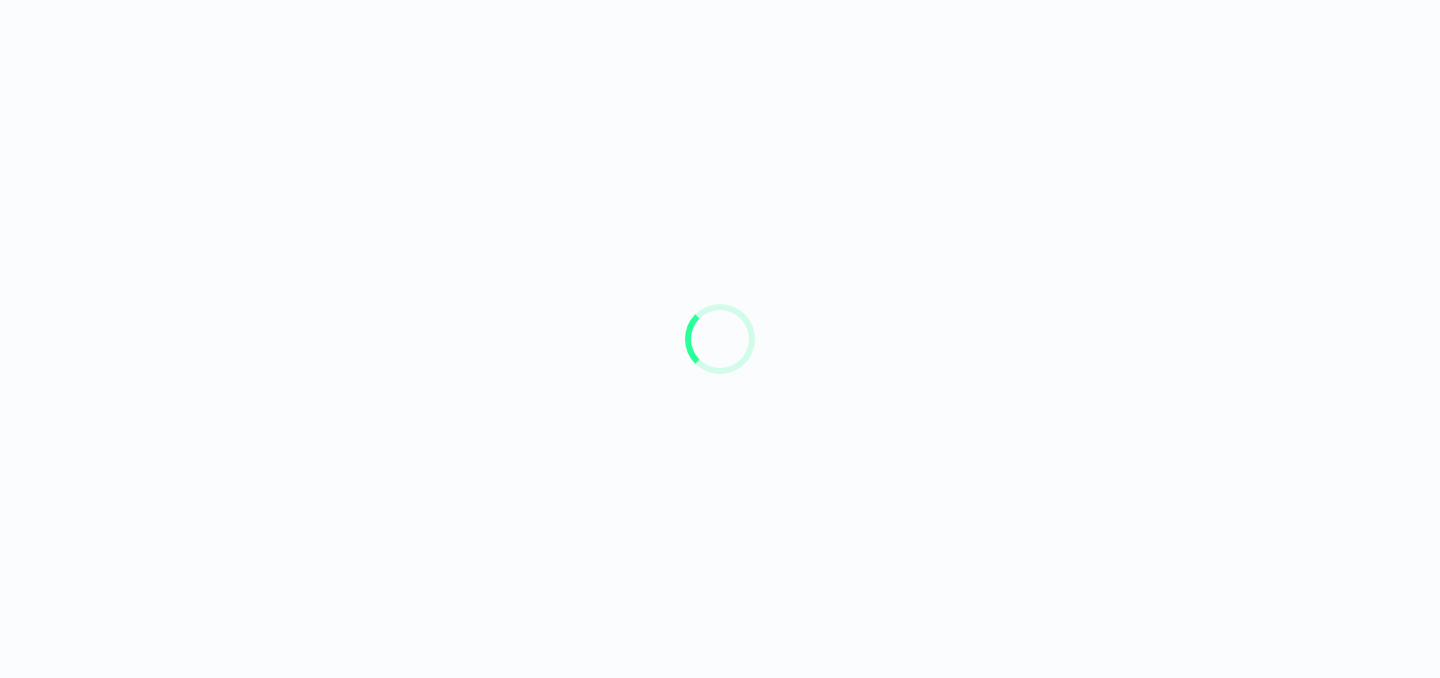 scroll, scrollTop: 0, scrollLeft: 0, axis: both 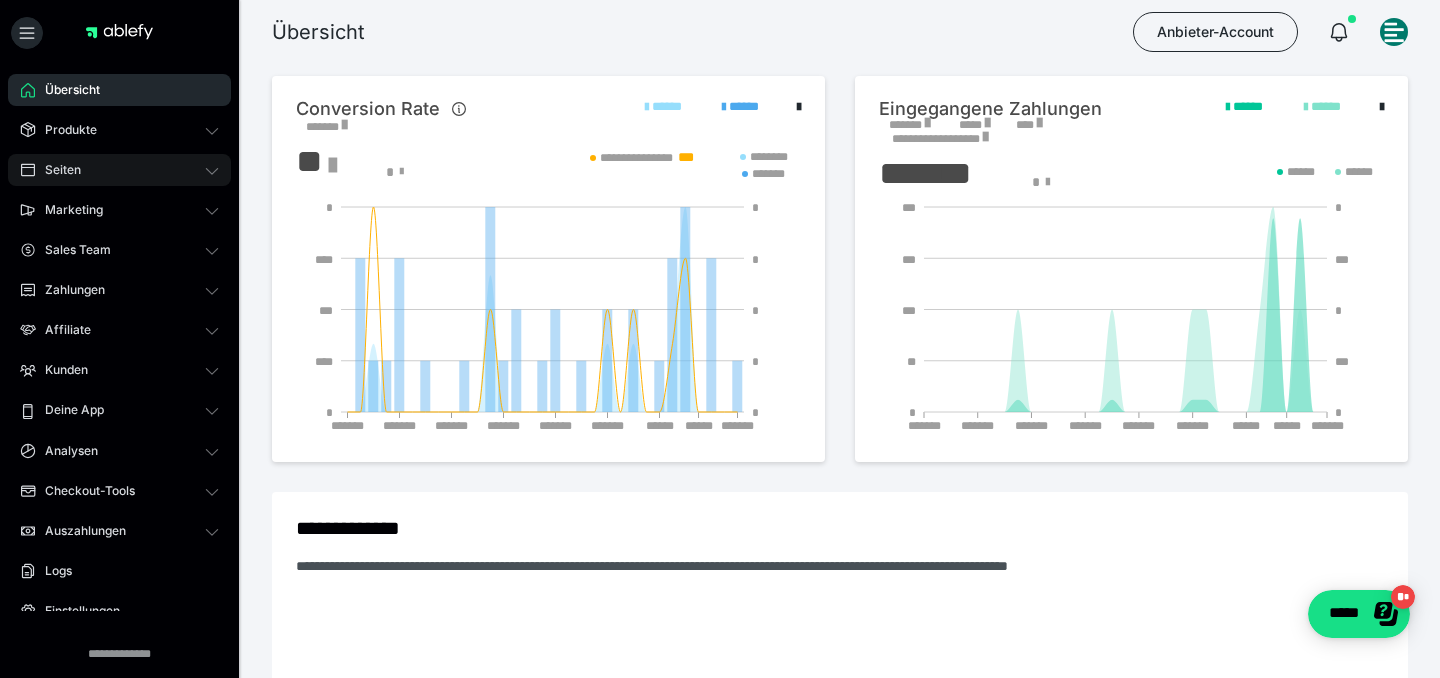 click on "Seiten" at bounding box center [56, 170] 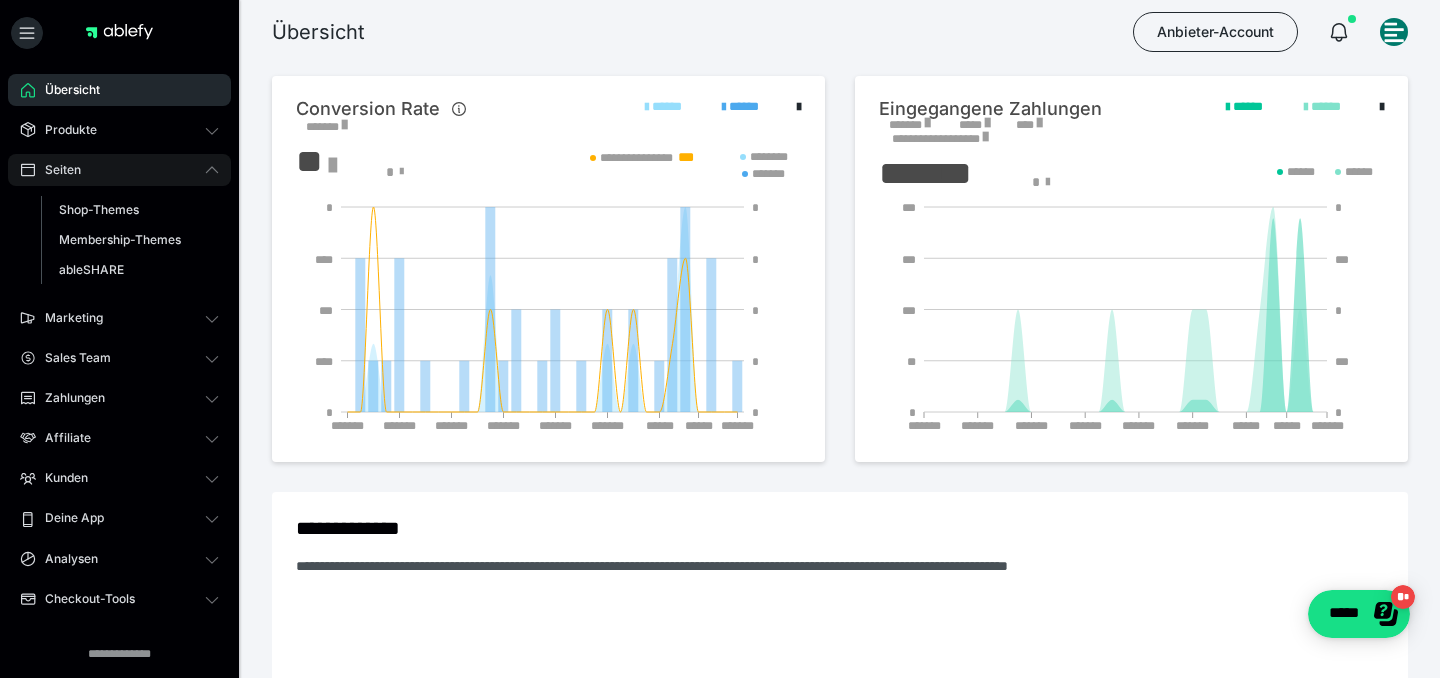 click on "Seiten" at bounding box center [56, 170] 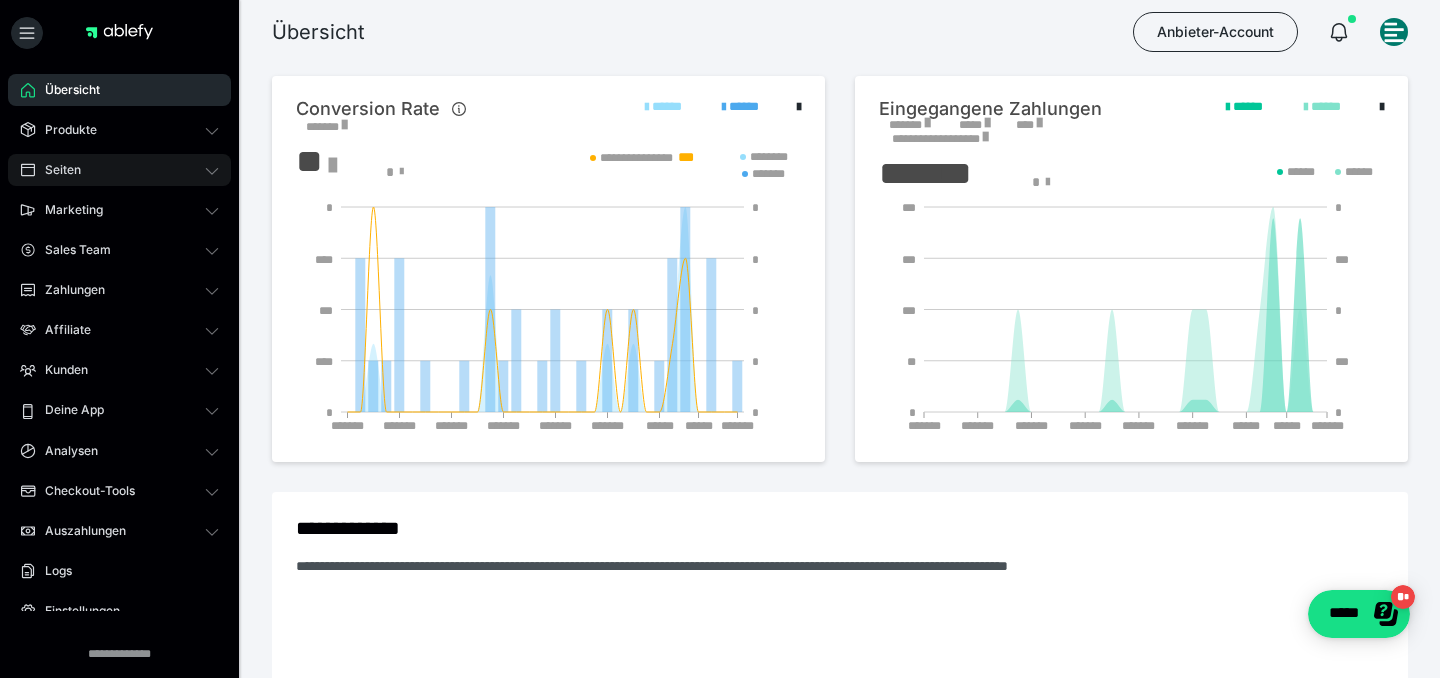 click on "Seiten" at bounding box center [56, 170] 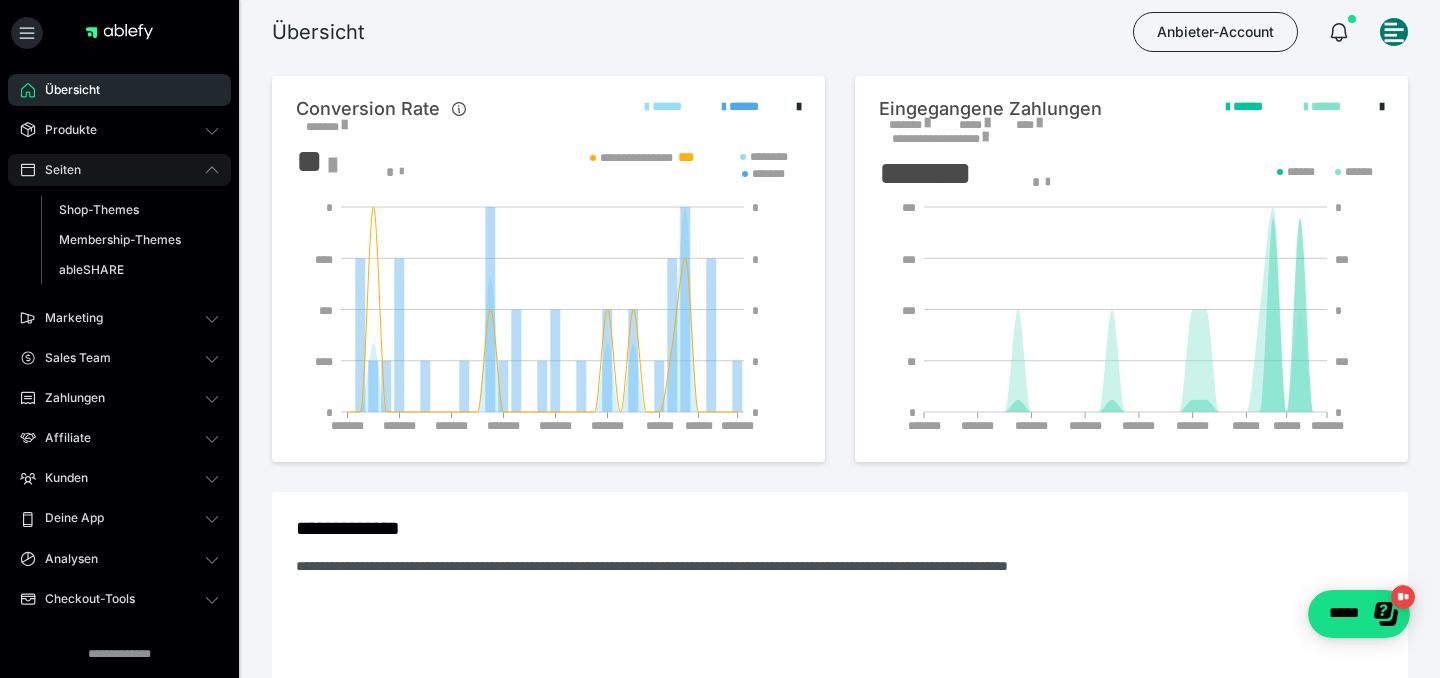 click on "Seiten" at bounding box center (56, 170) 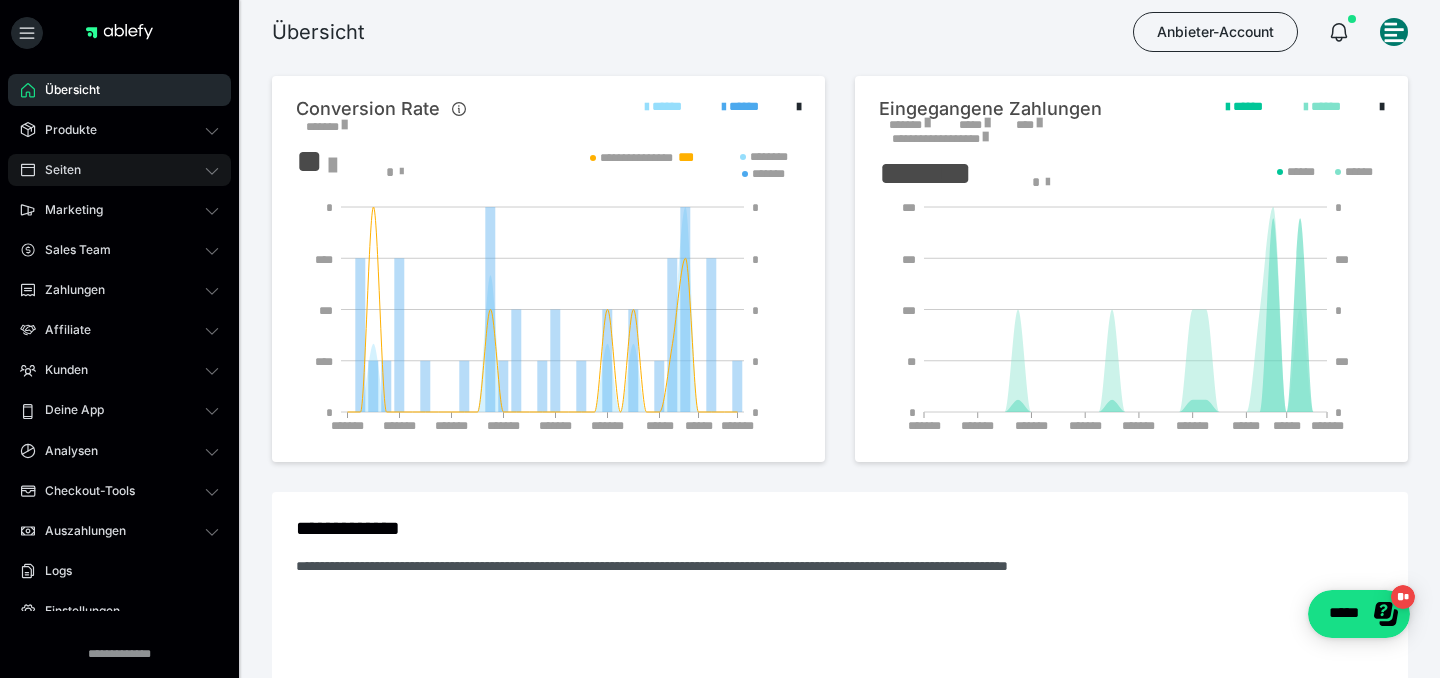 click on "Seiten" at bounding box center [56, 170] 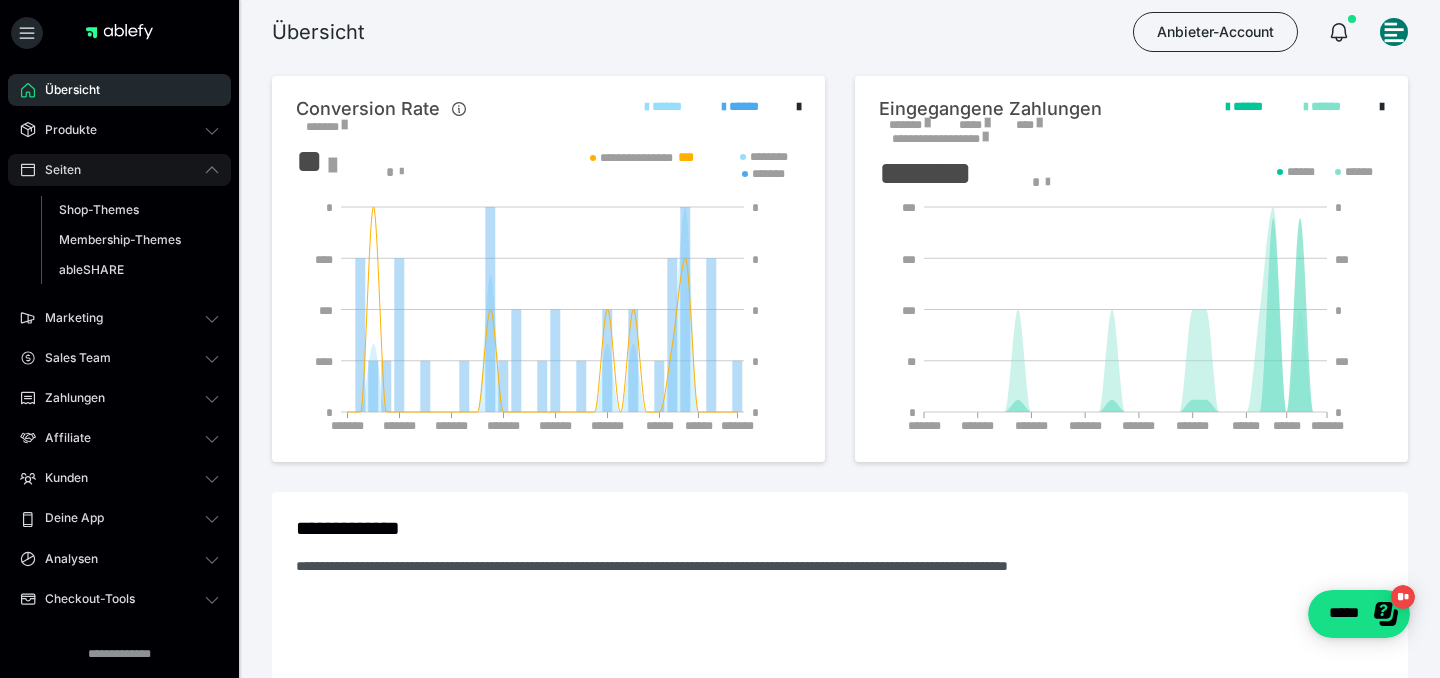 click on "Seiten" at bounding box center [56, 170] 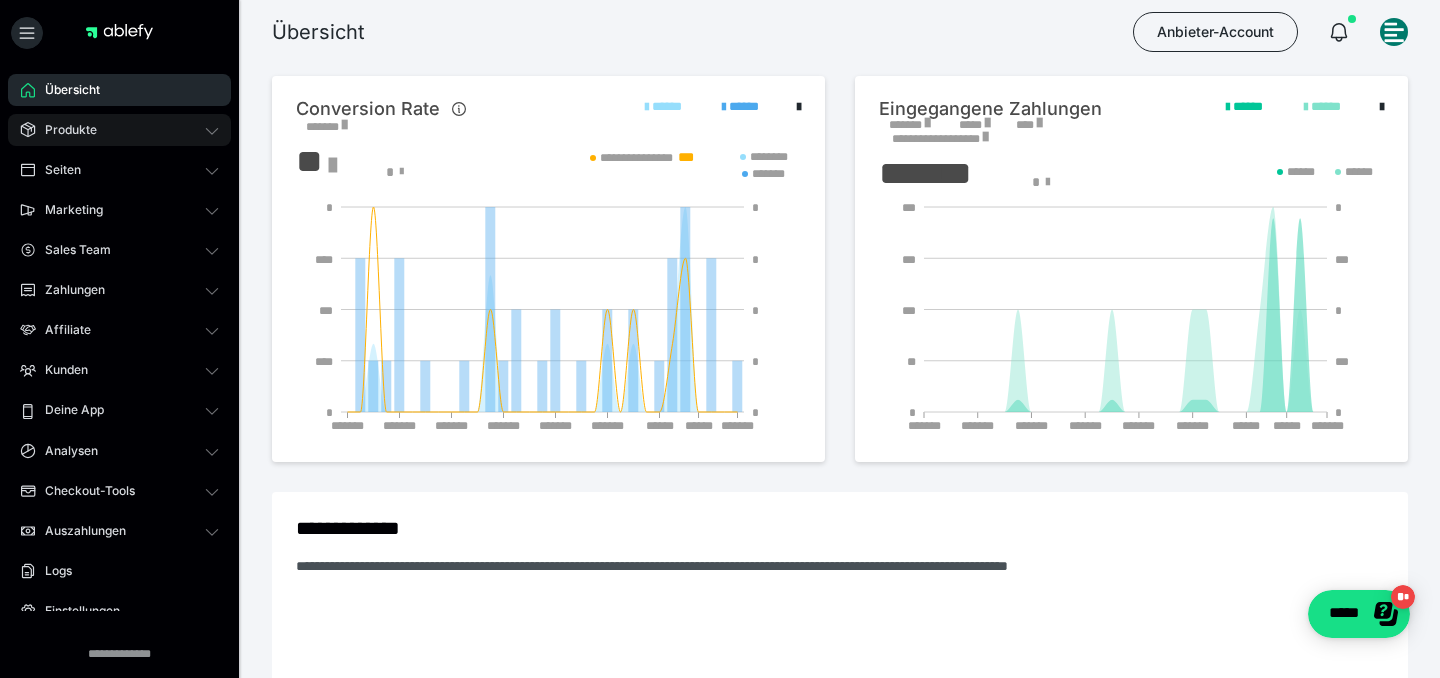 click on "Produkte" at bounding box center (64, 130) 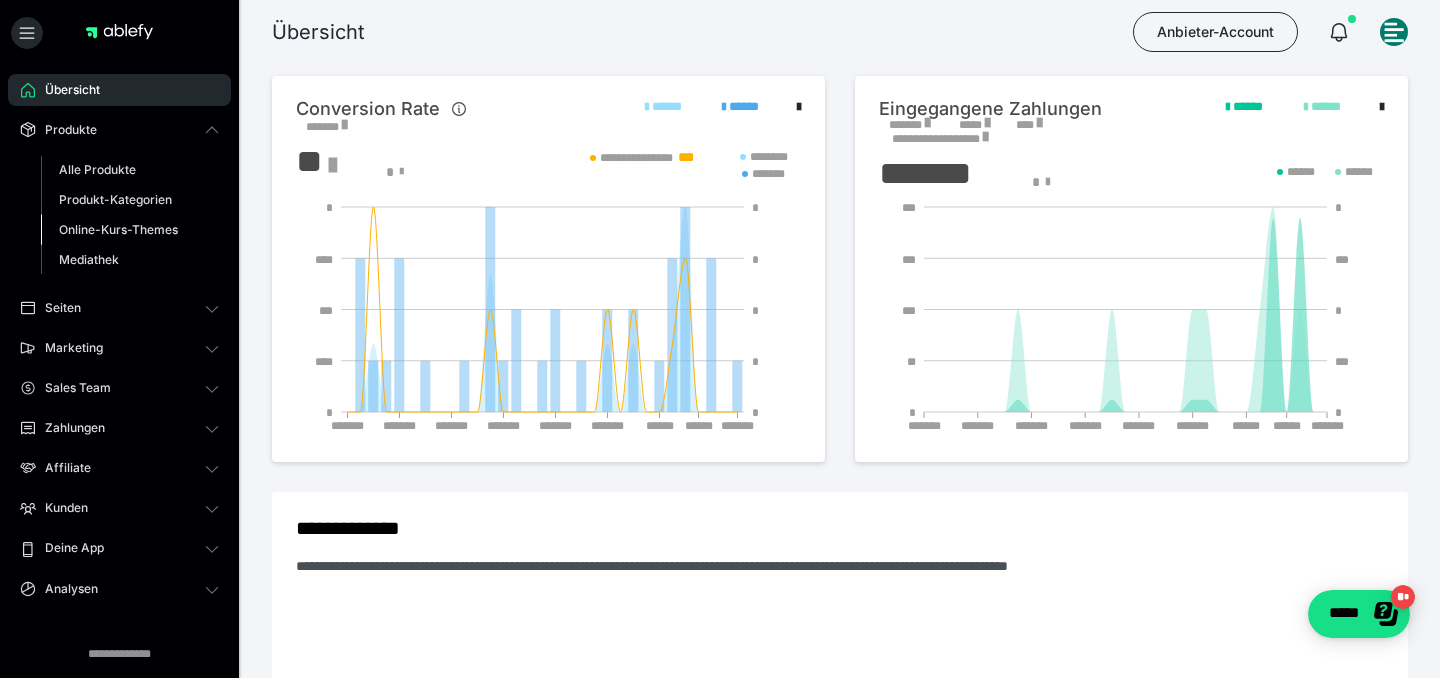 click on "Online-Kurs-Themes" at bounding box center [118, 229] 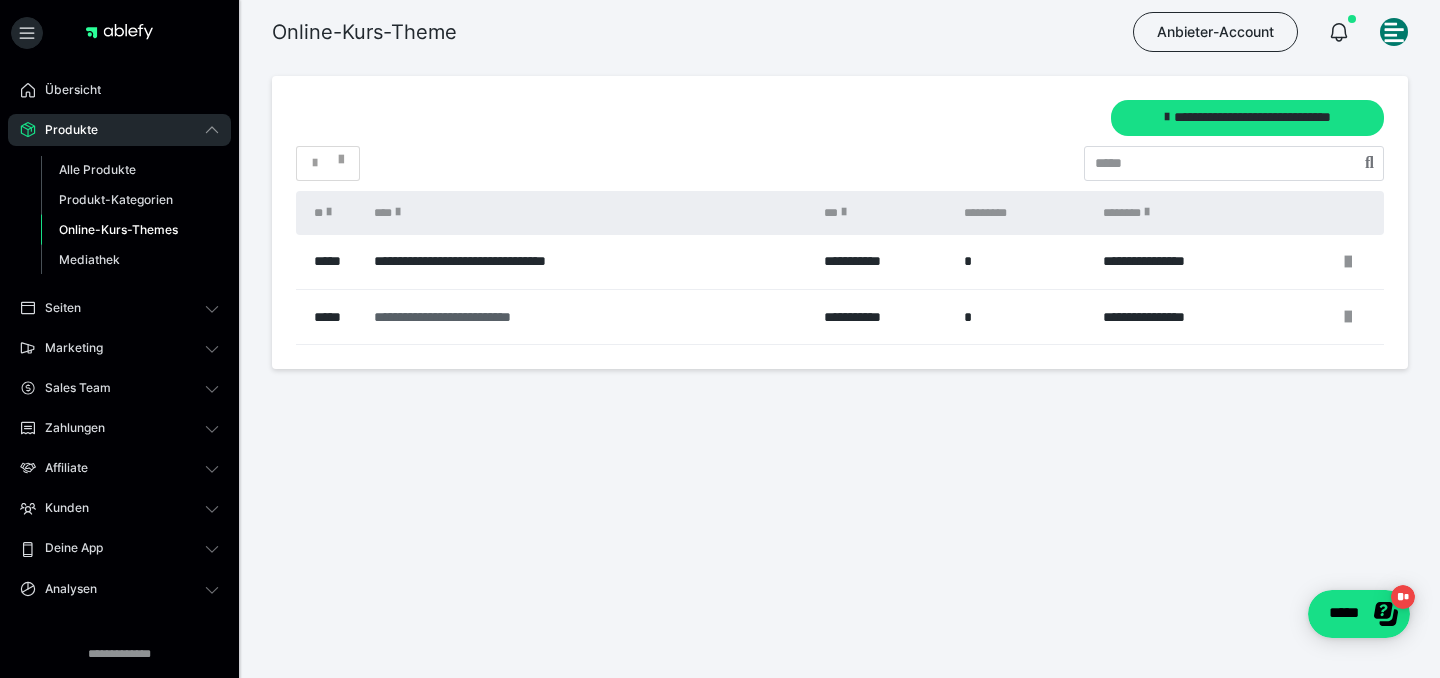 click on "**********" at bounding box center [580, 317] 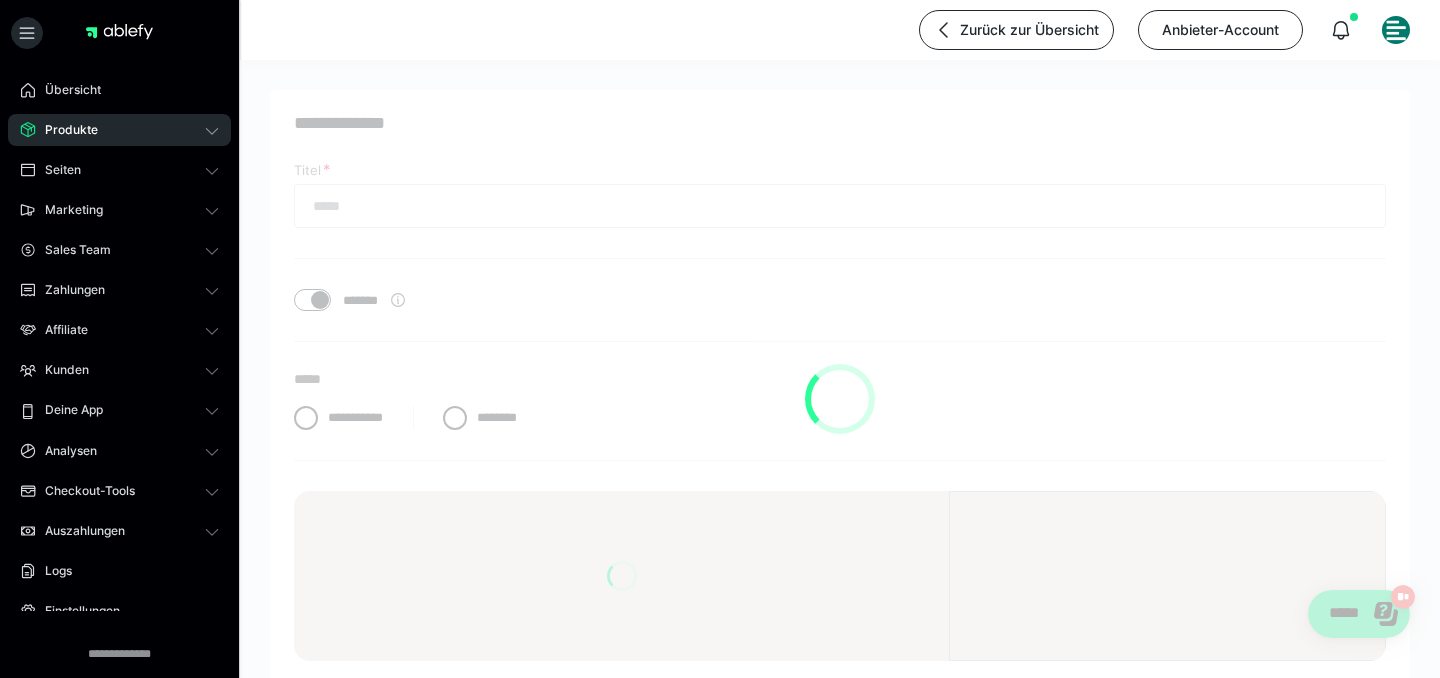 type on "**********" 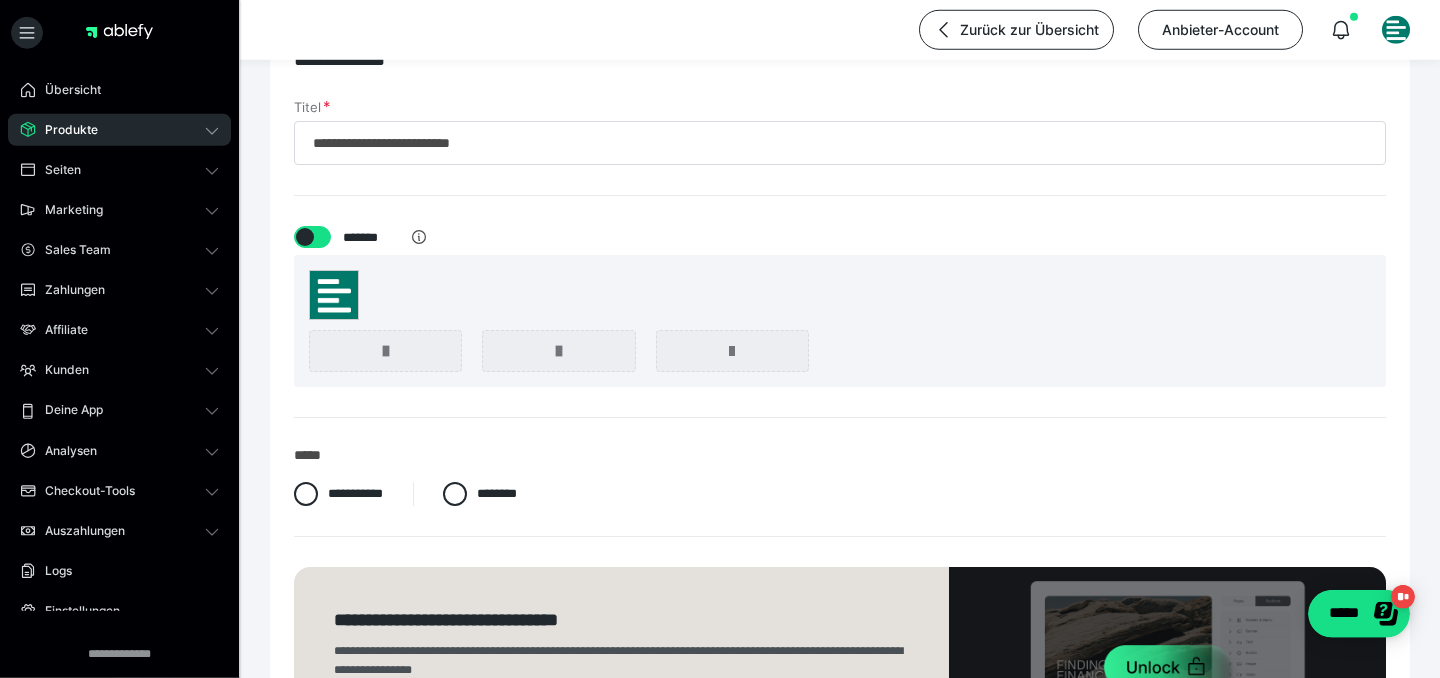 scroll, scrollTop: 0, scrollLeft: 0, axis: both 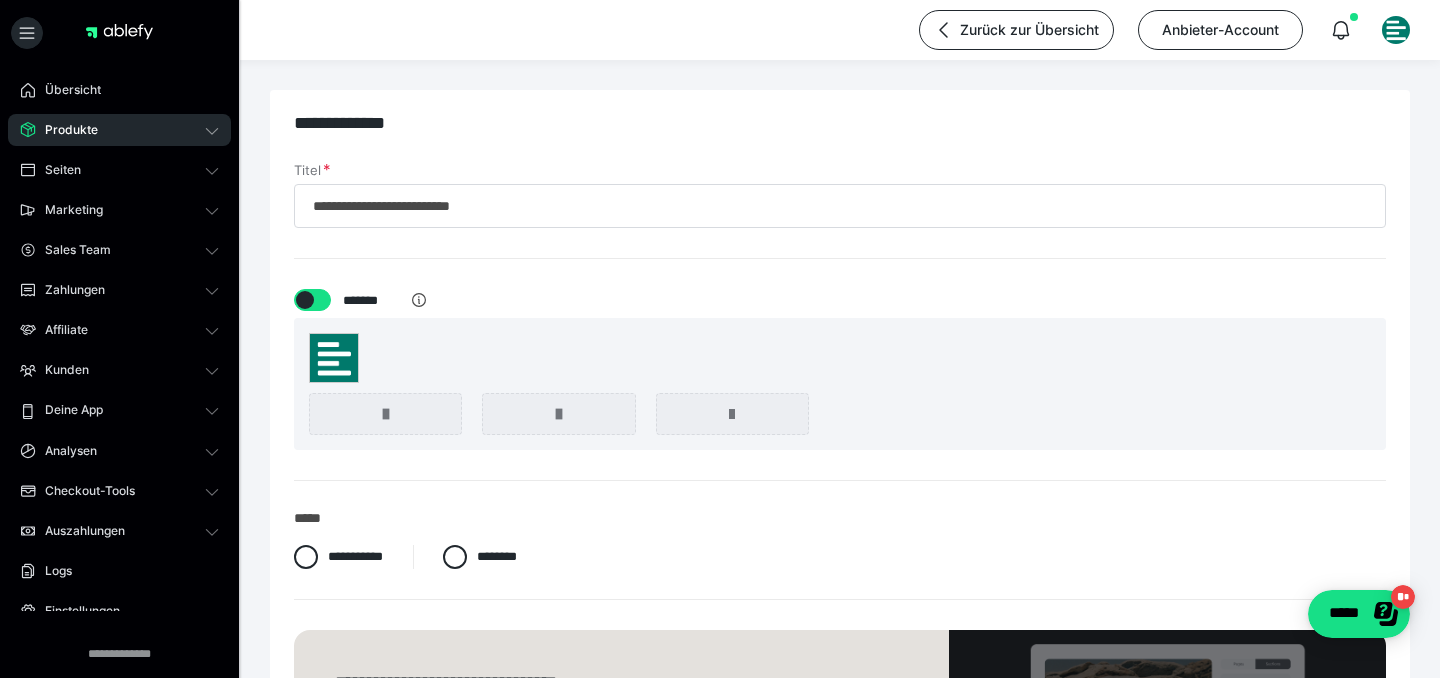click on "Produkte" at bounding box center (64, 130) 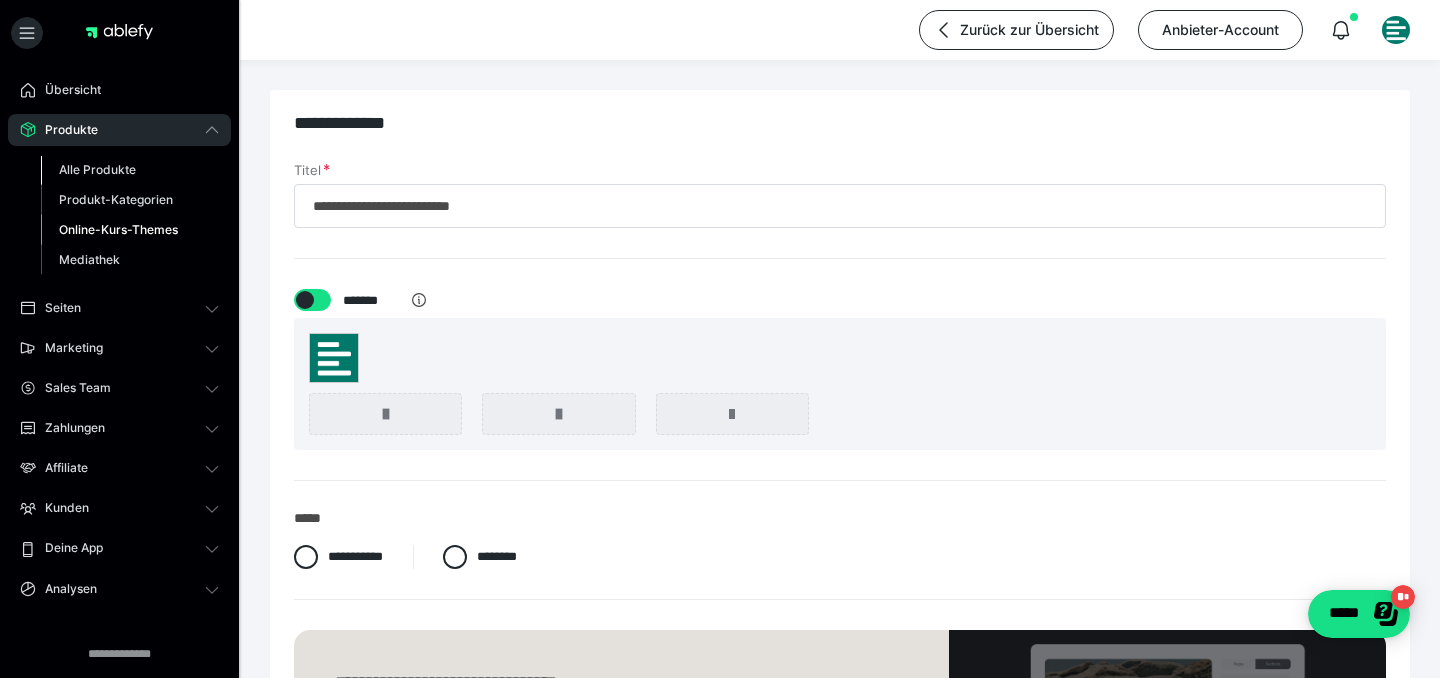 click on "Alle Produkte" at bounding box center (97, 169) 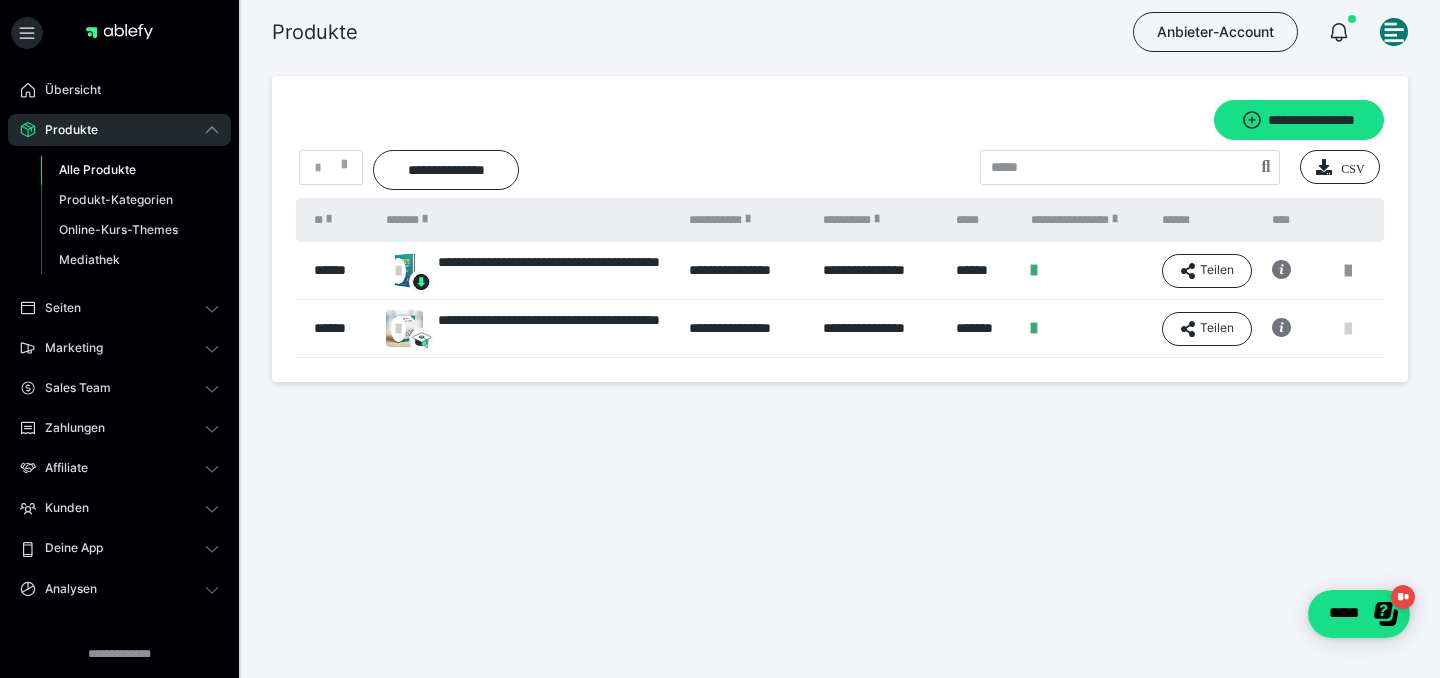 click at bounding box center [1348, 329] 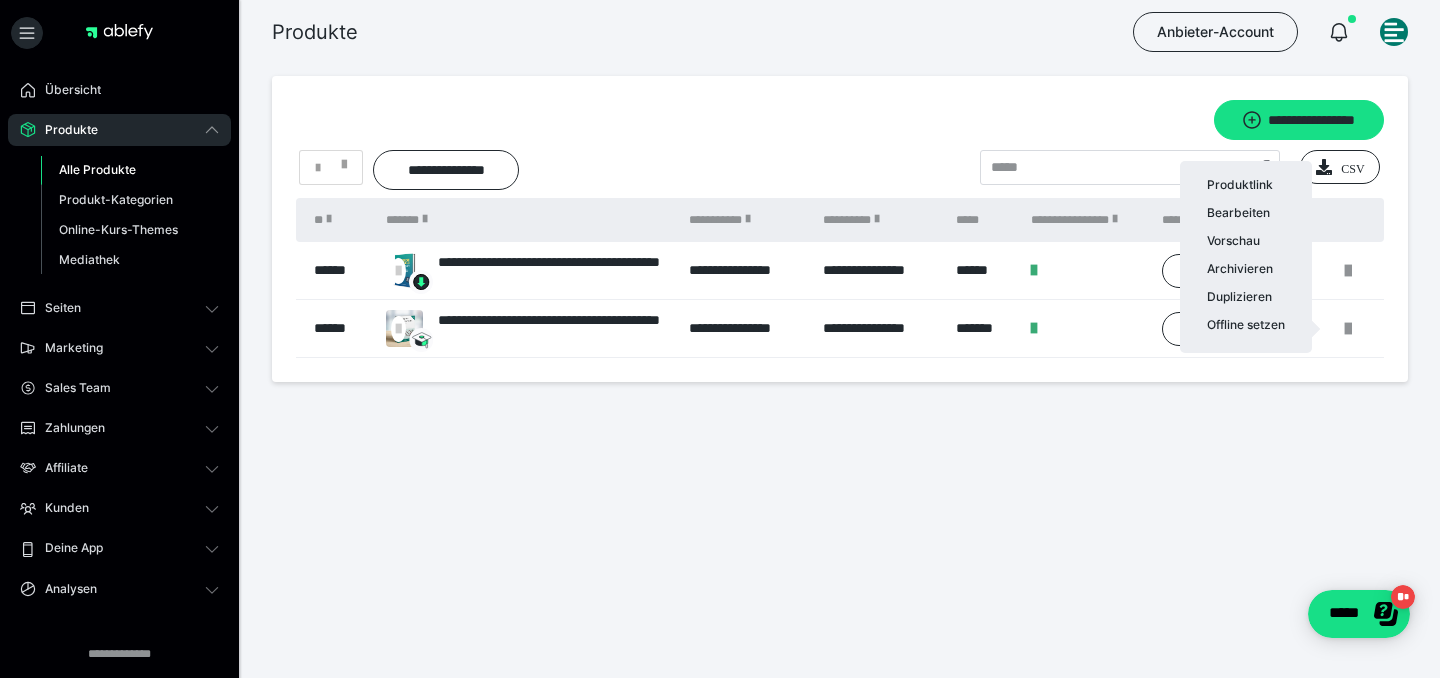 click at bounding box center [720, 339] 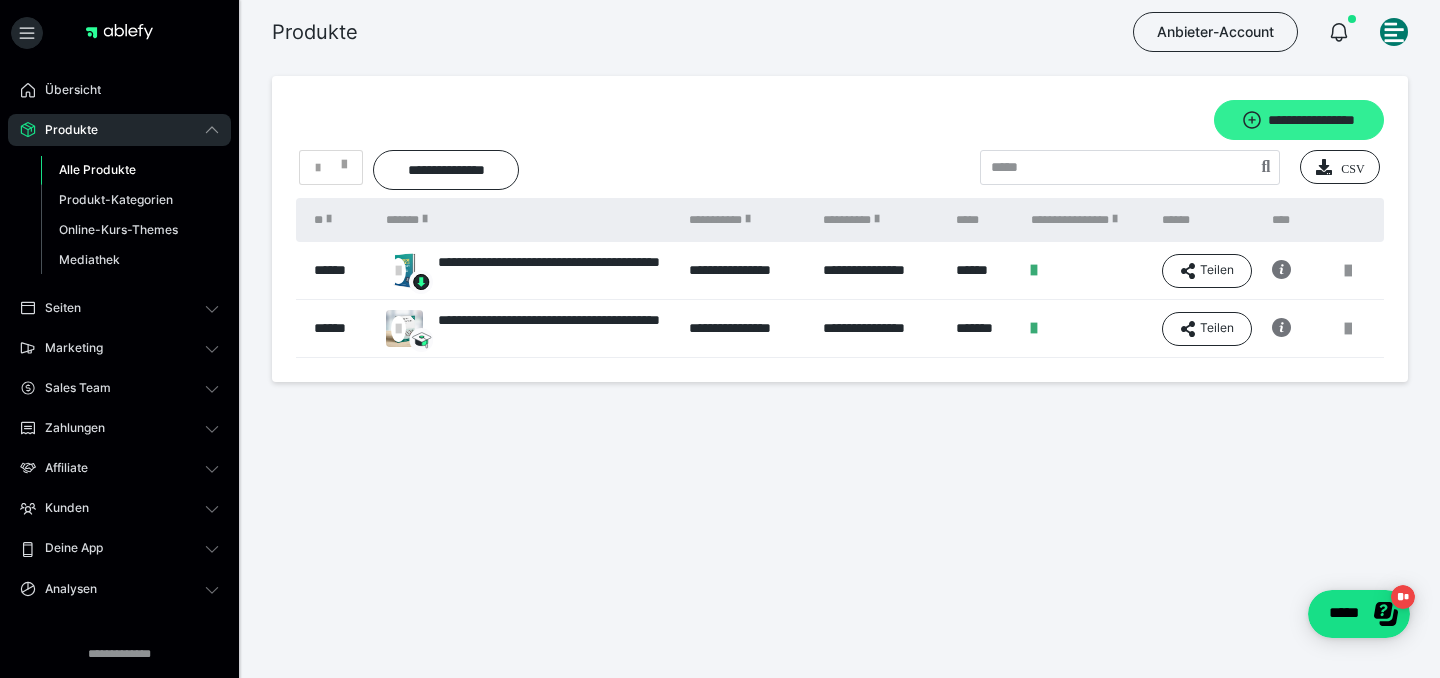 click on "**********" at bounding box center [1299, 120] 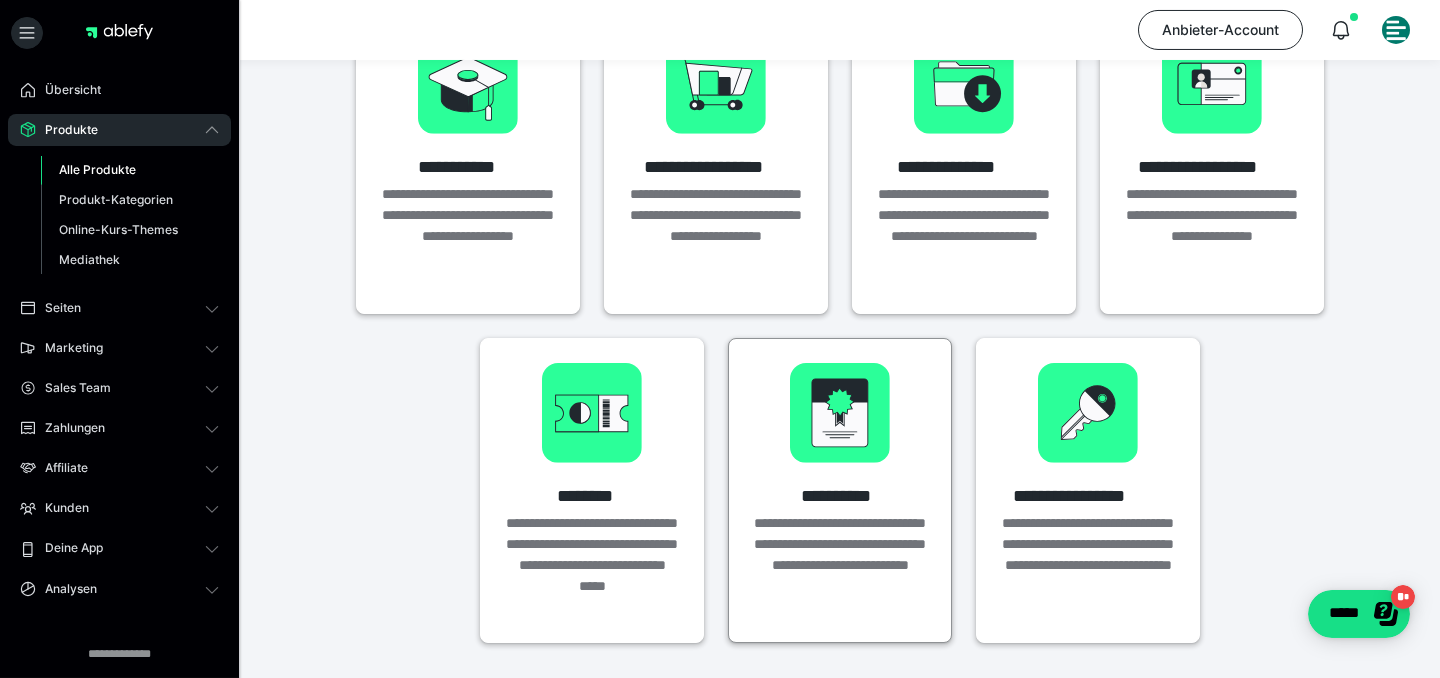 scroll, scrollTop: 108, scrollLeft: 0, axis: vertical 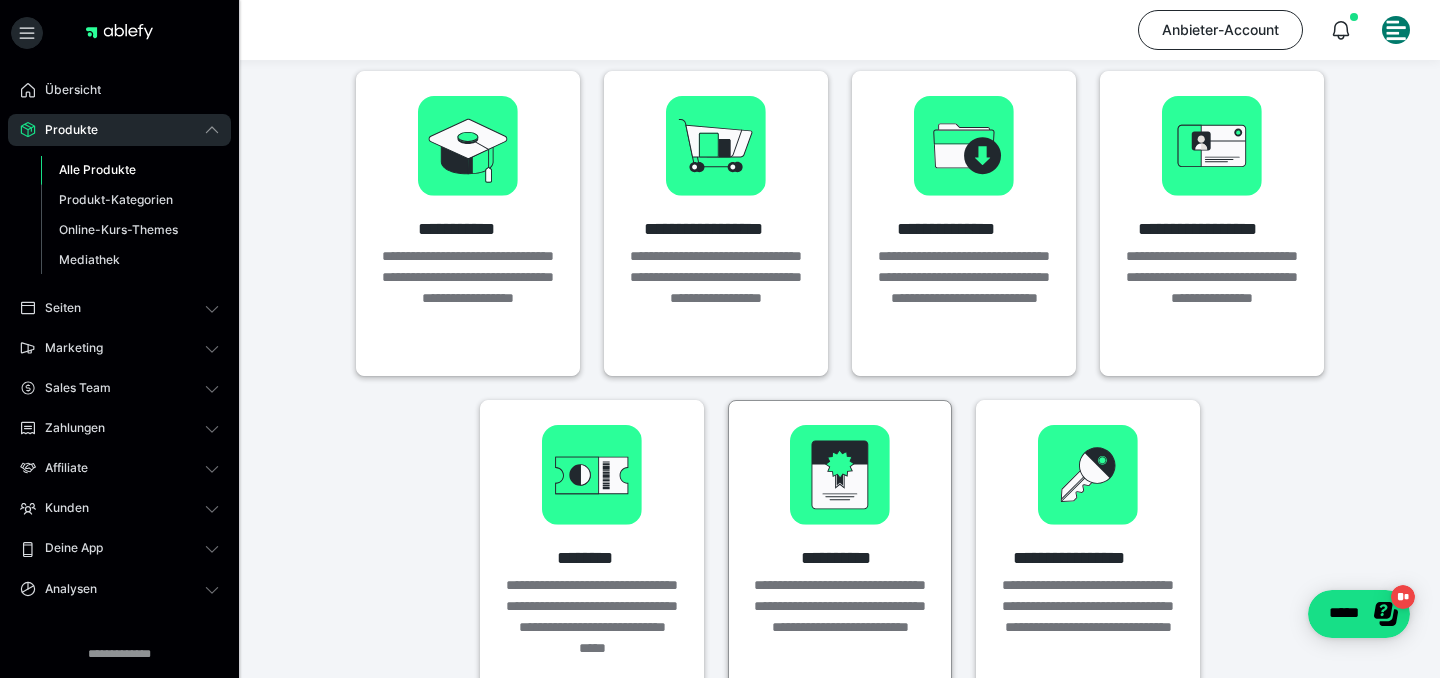 click on "**********" at bounding box center (840, 552) 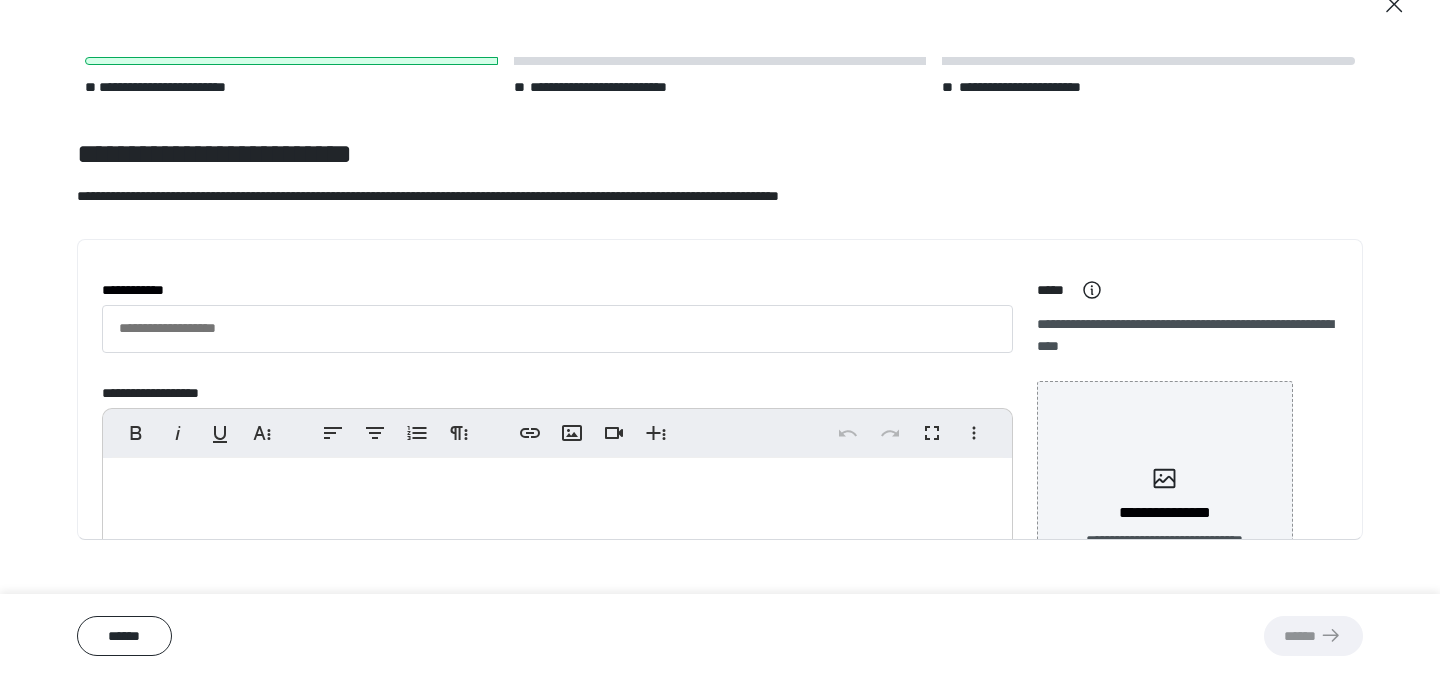 scroll, scrollTop: 65, scrollLeft: 0, axis: vertical 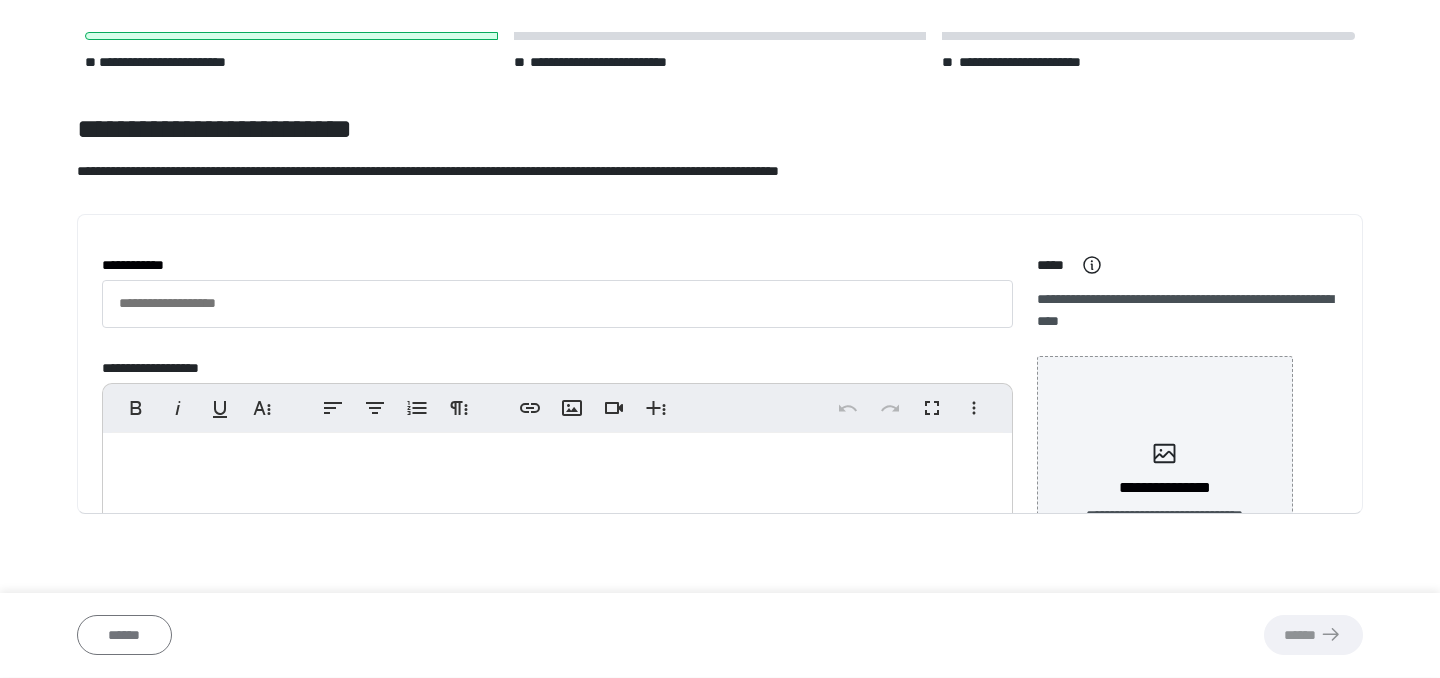 click on "******" at bounding box center [124, 636] 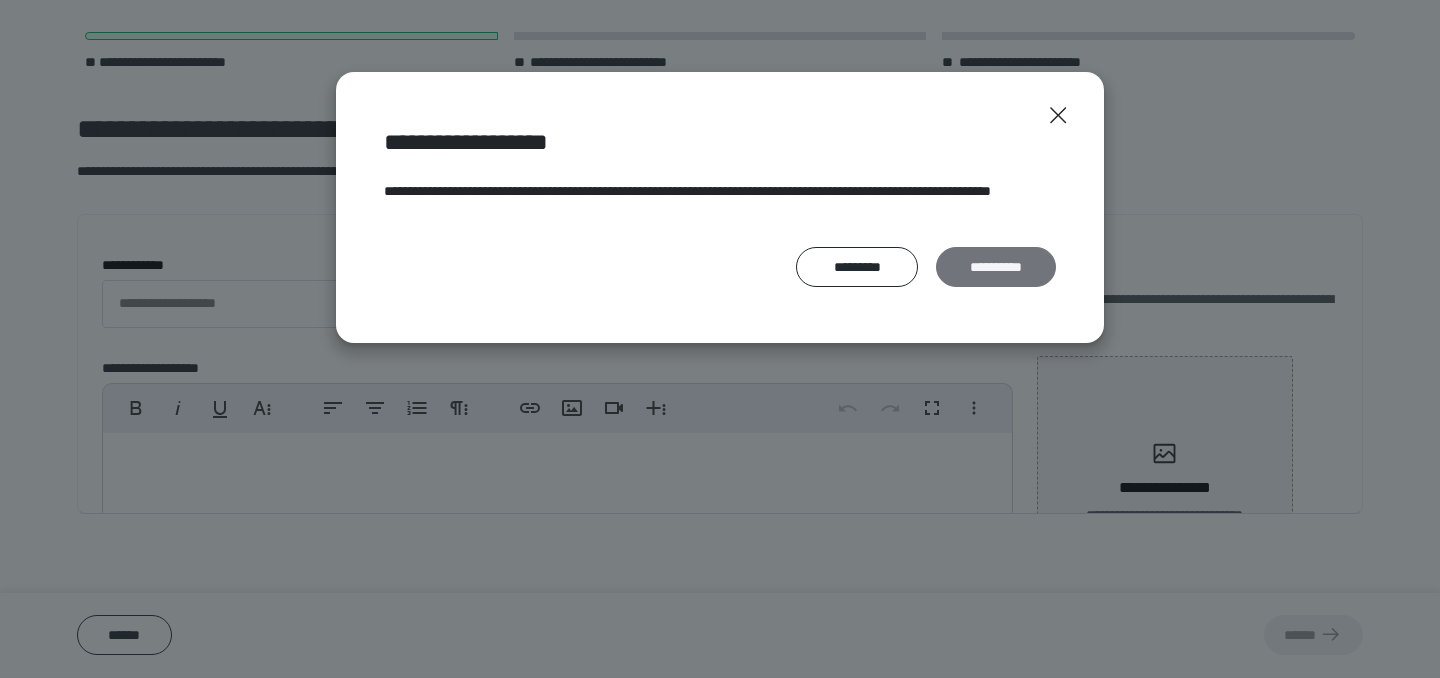 click on "**********" at bounding box center [996, 267] 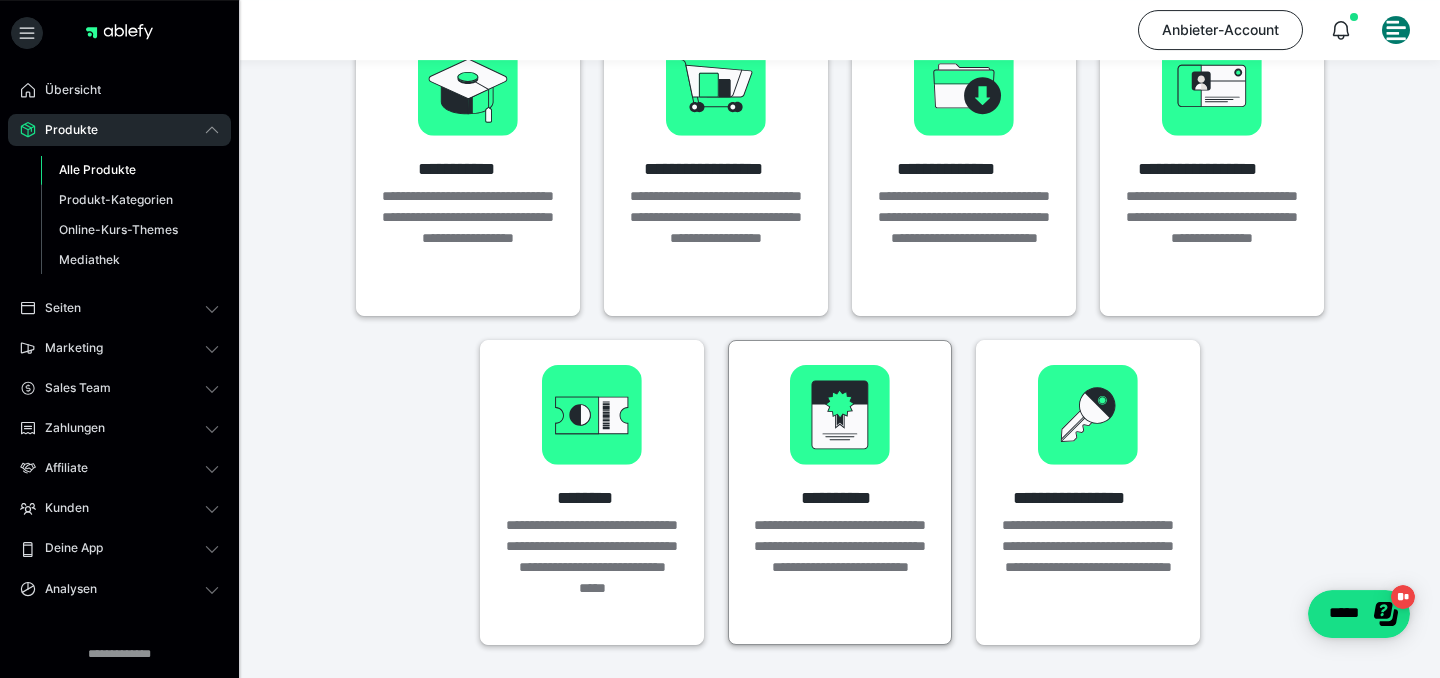 scroll, scrollTop: 108, scrollLeft: 0, axis: vertical 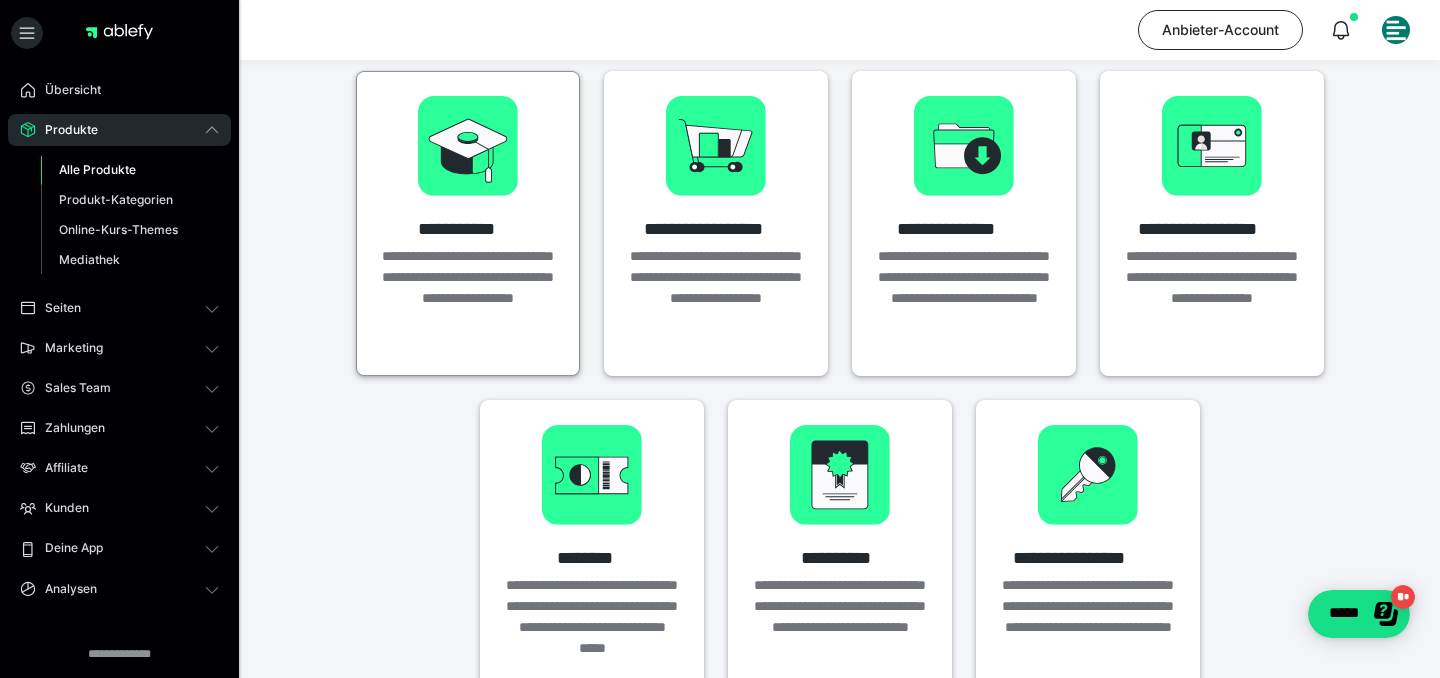click on "**********" at bounding box center (468, 298) 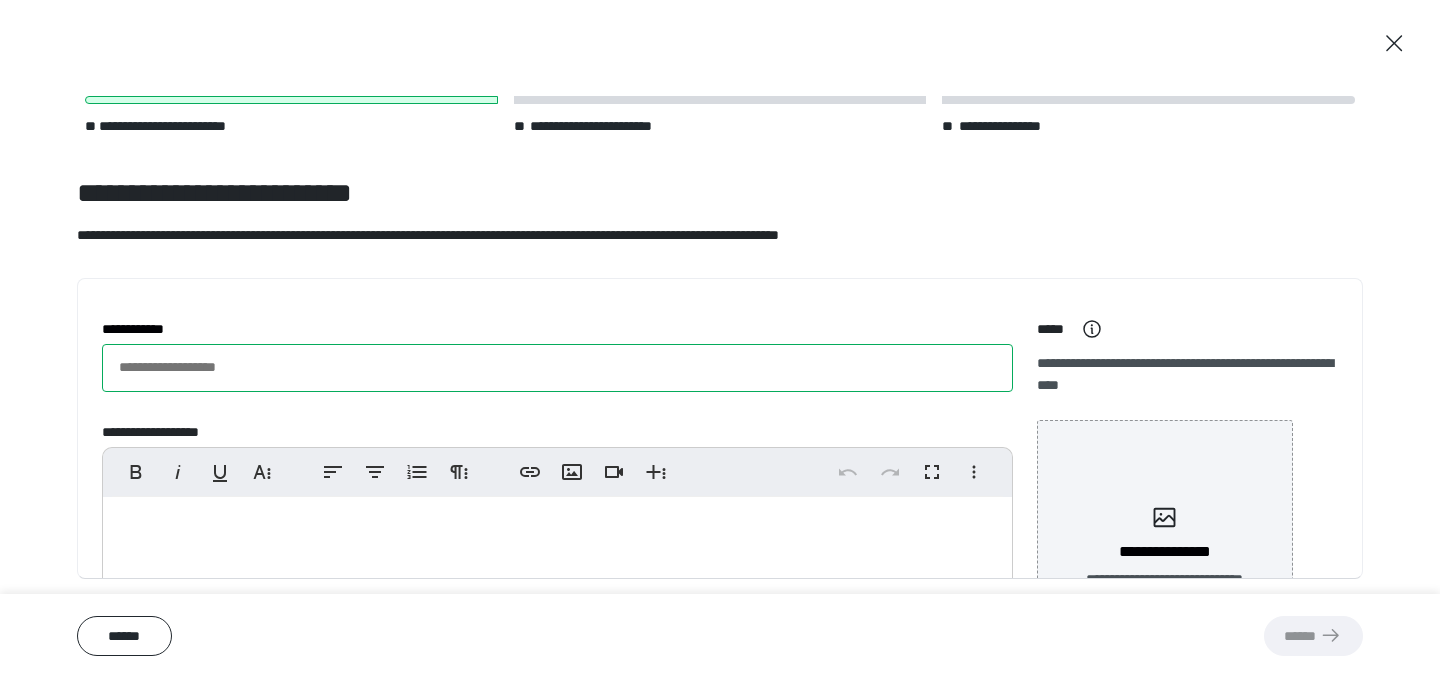 click on "**********" at bounding box center (557, 368) 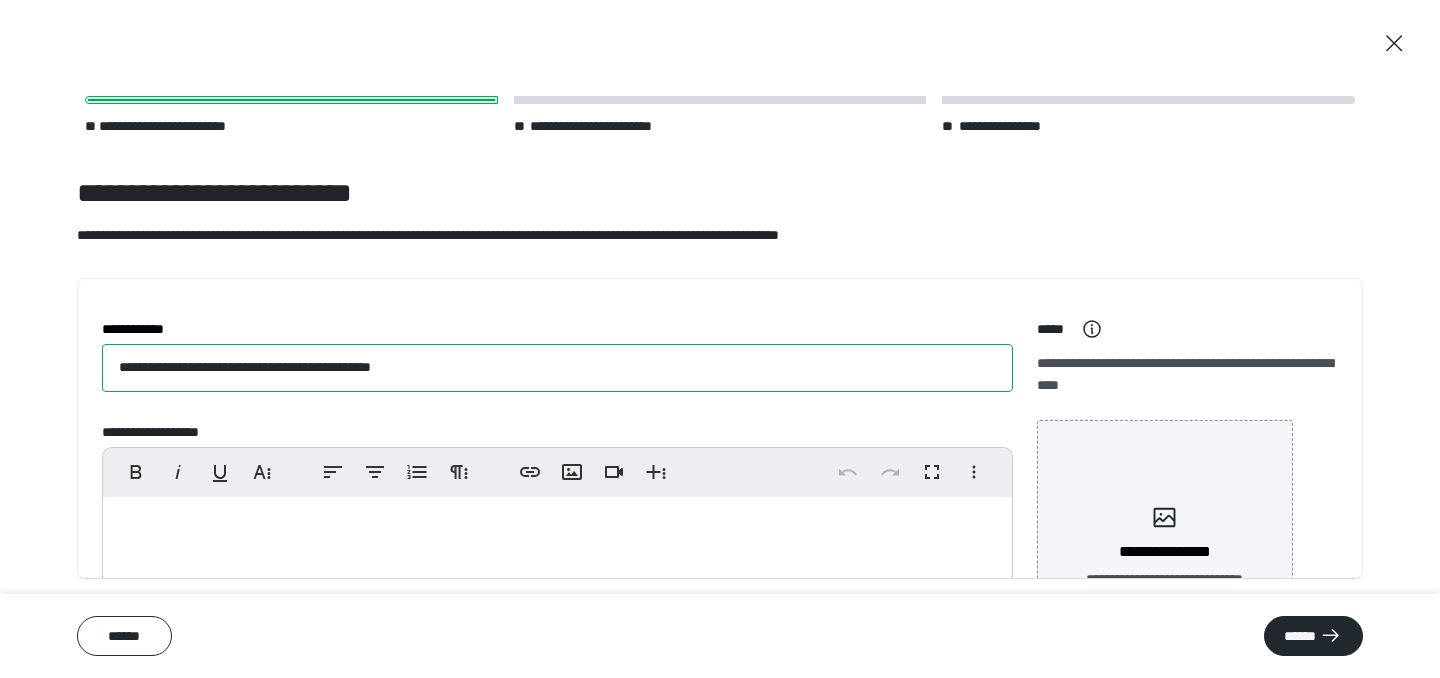 click on "**********" at bounding box center [557, 368] 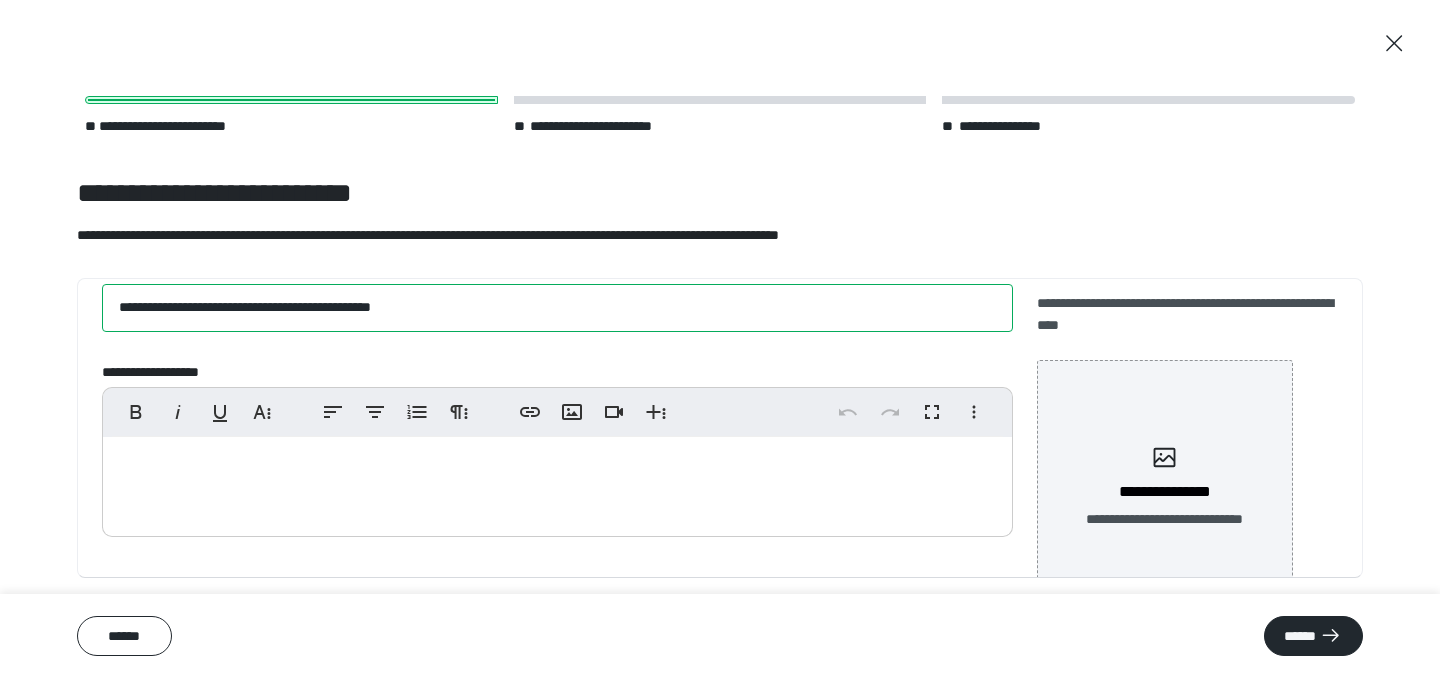 scroll, scrollTop: 139, scrollLeft: 0, axis: vertical 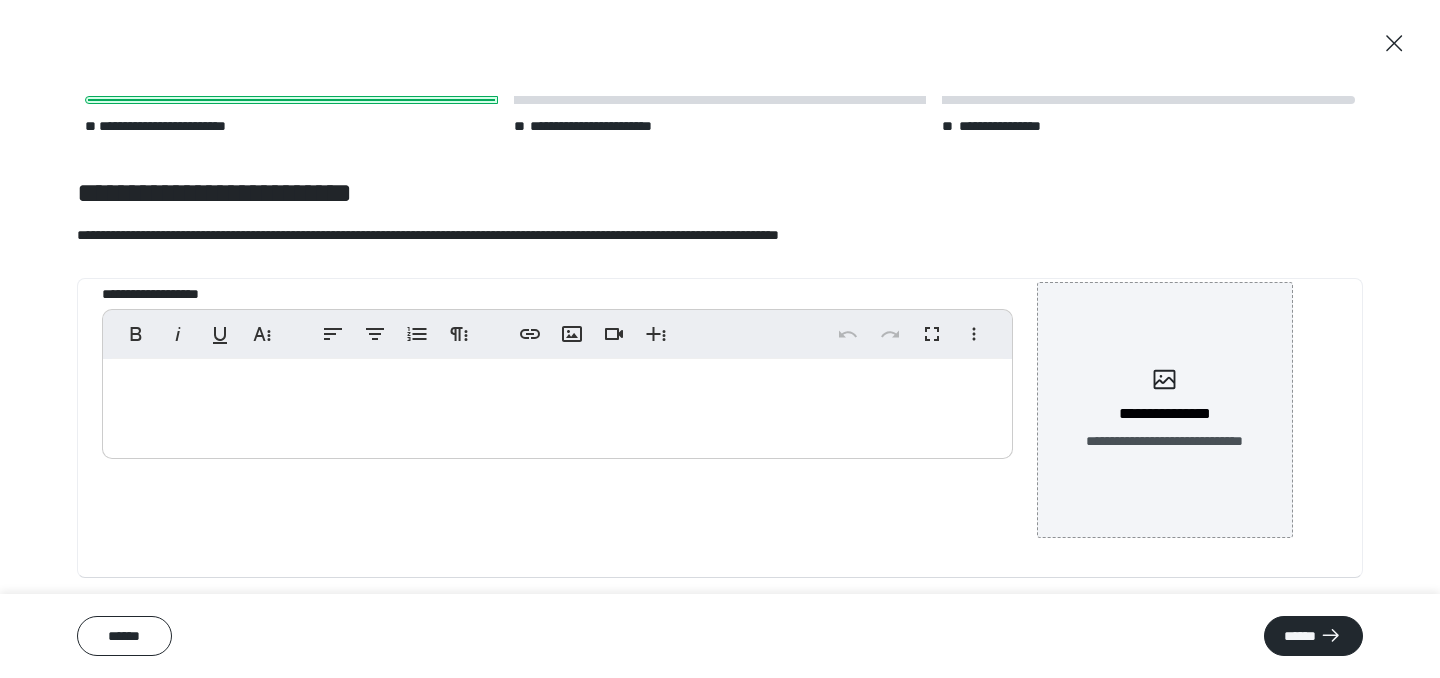 type on "**********" 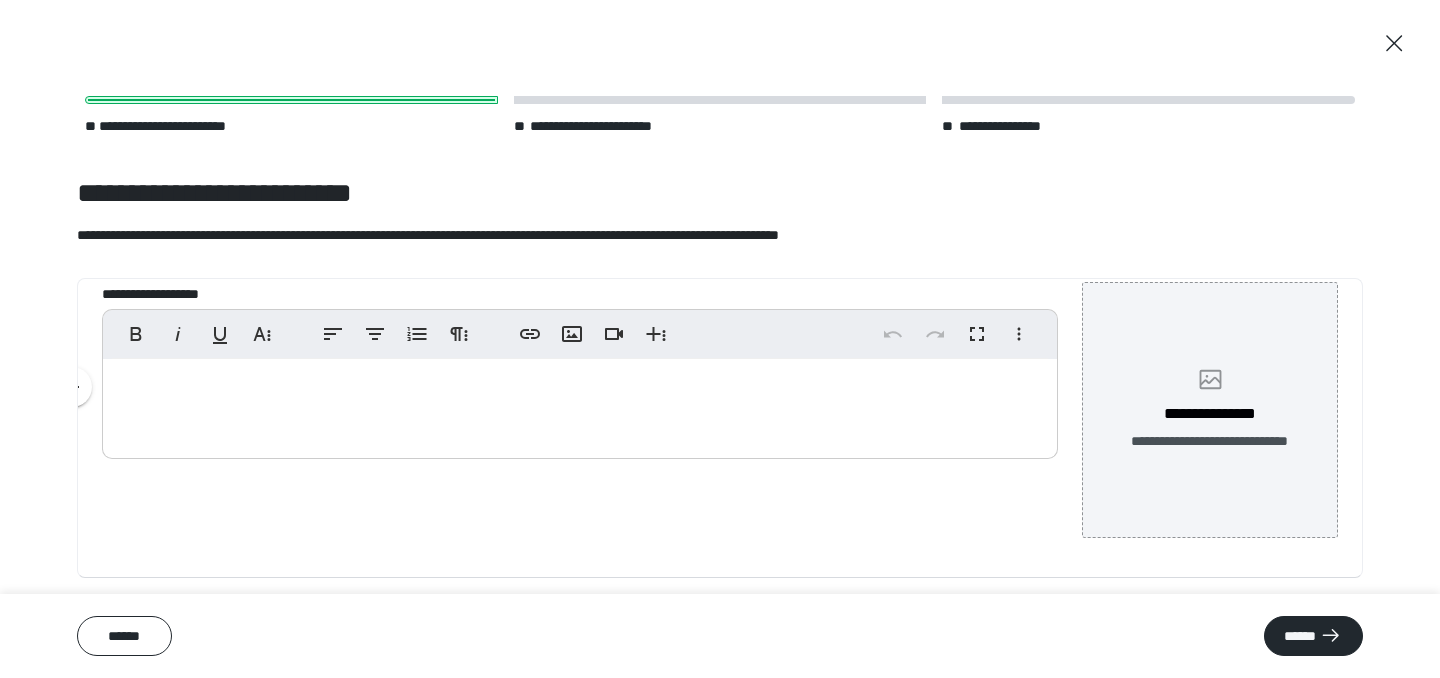 click on "**********" at bounding box center (1210, 410) 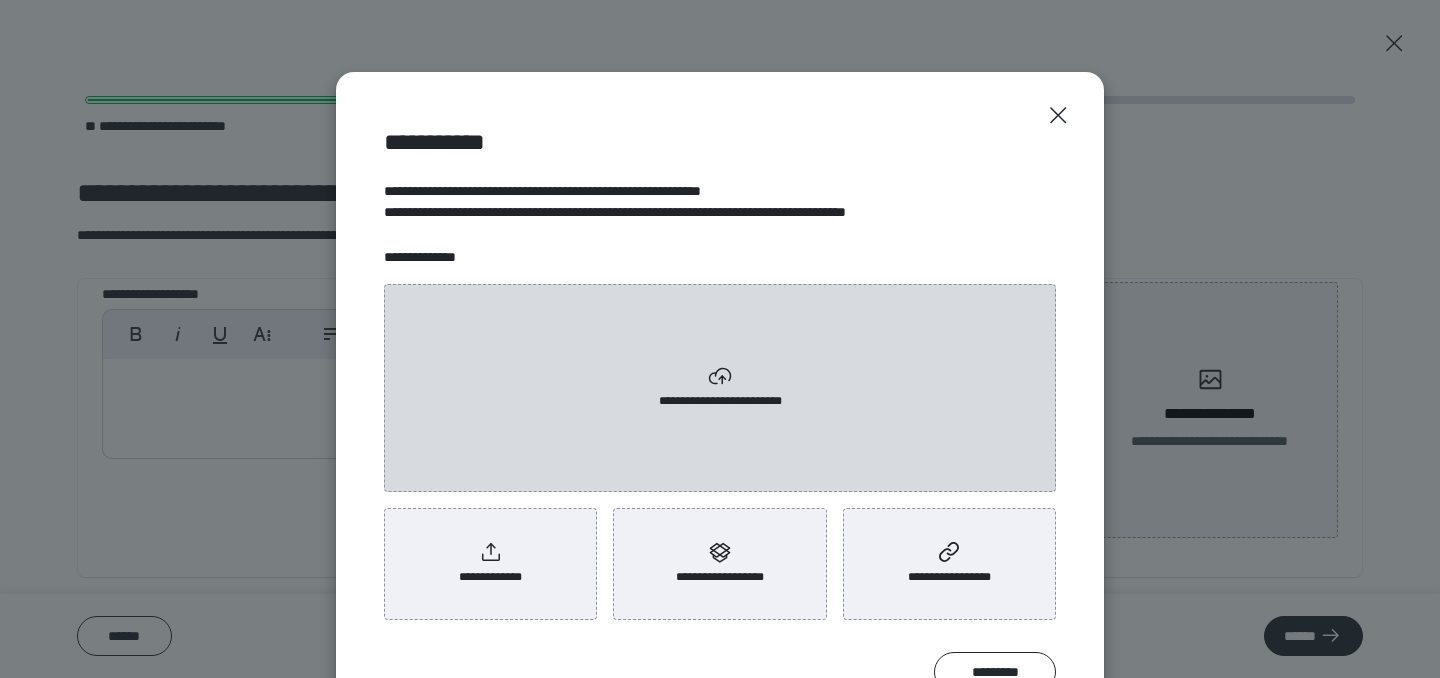 click on "**********" at bounding box center [720, 401] 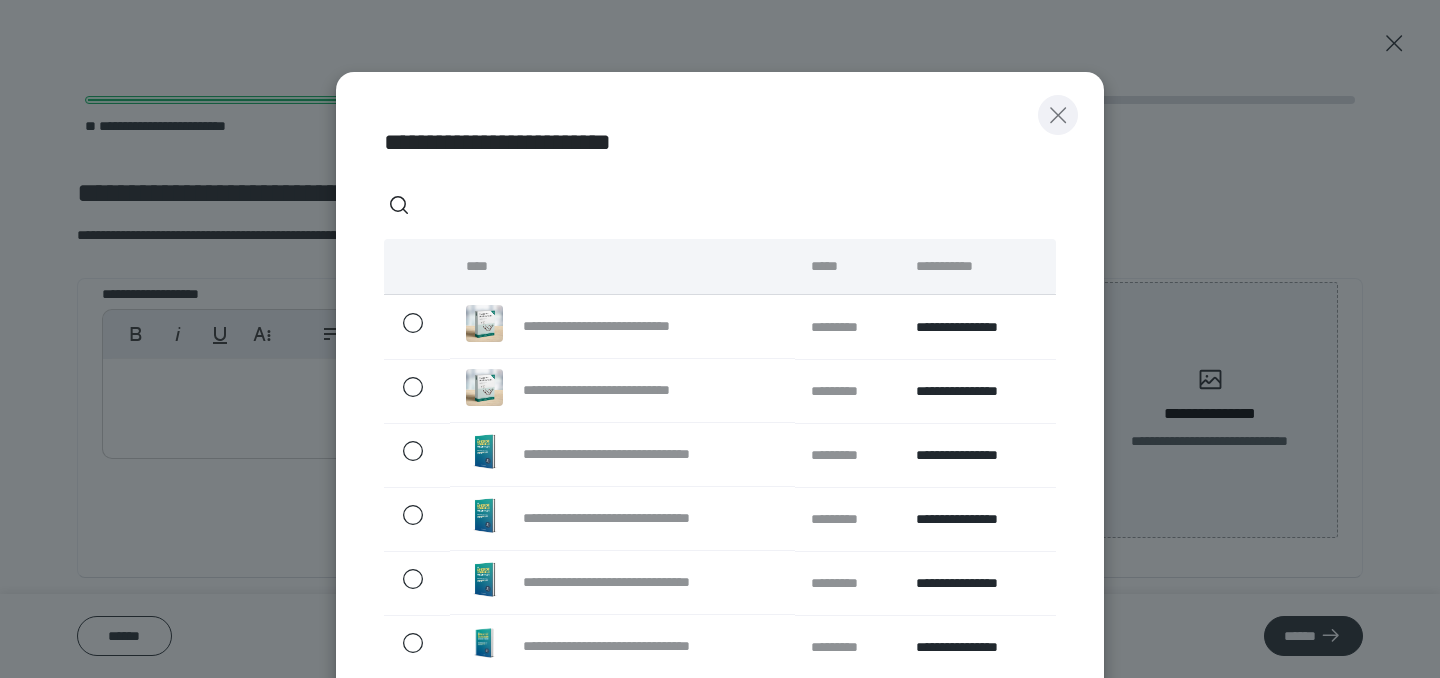 click 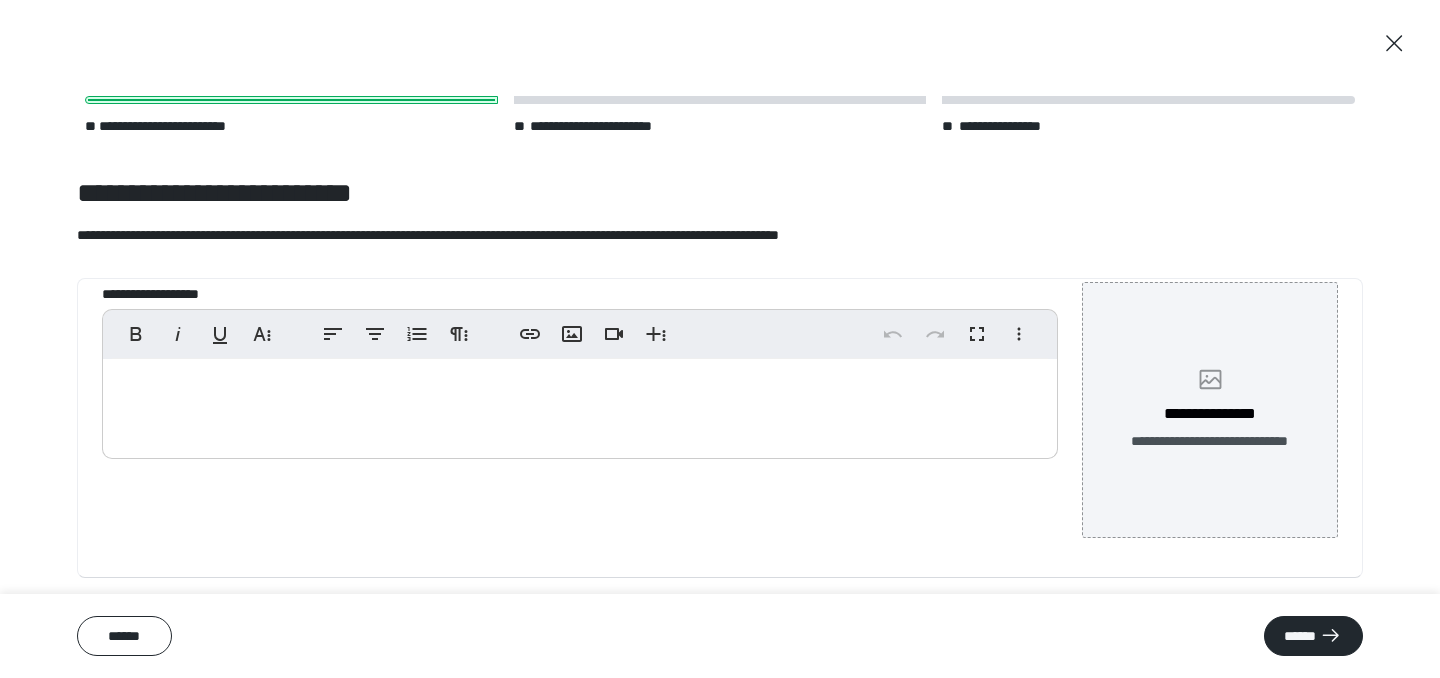 click on "**********" at bounding box center (1210, 410) 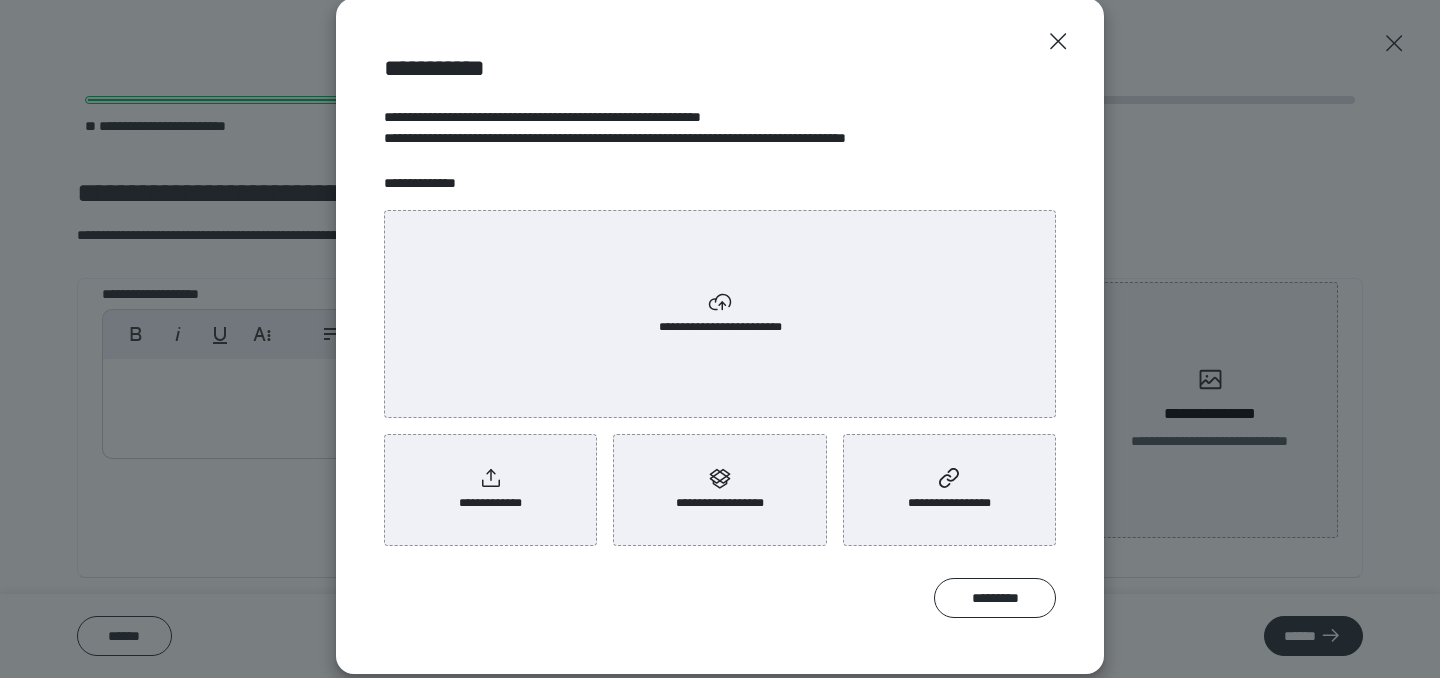 scroll, scrollTop: 117, scrollLeft: 0, axis: vertical 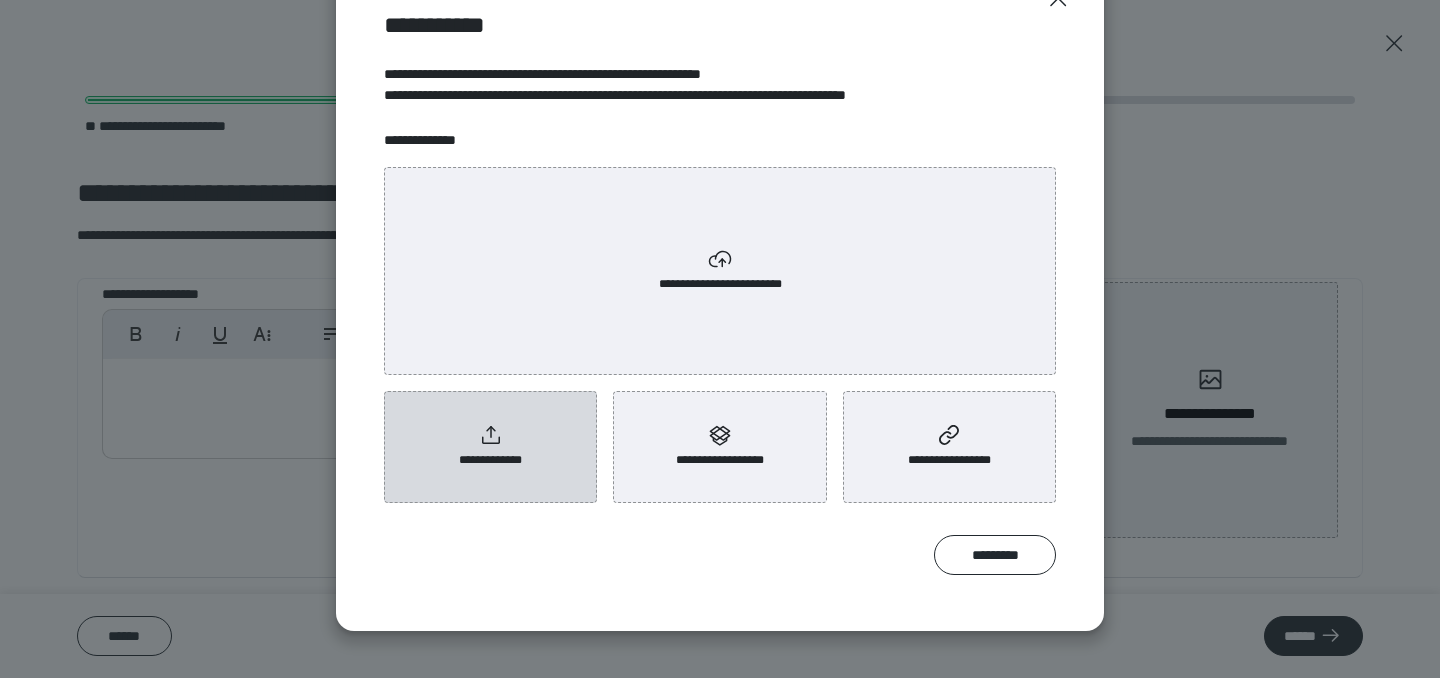 click on "**********" at bounding box center (491, 460) 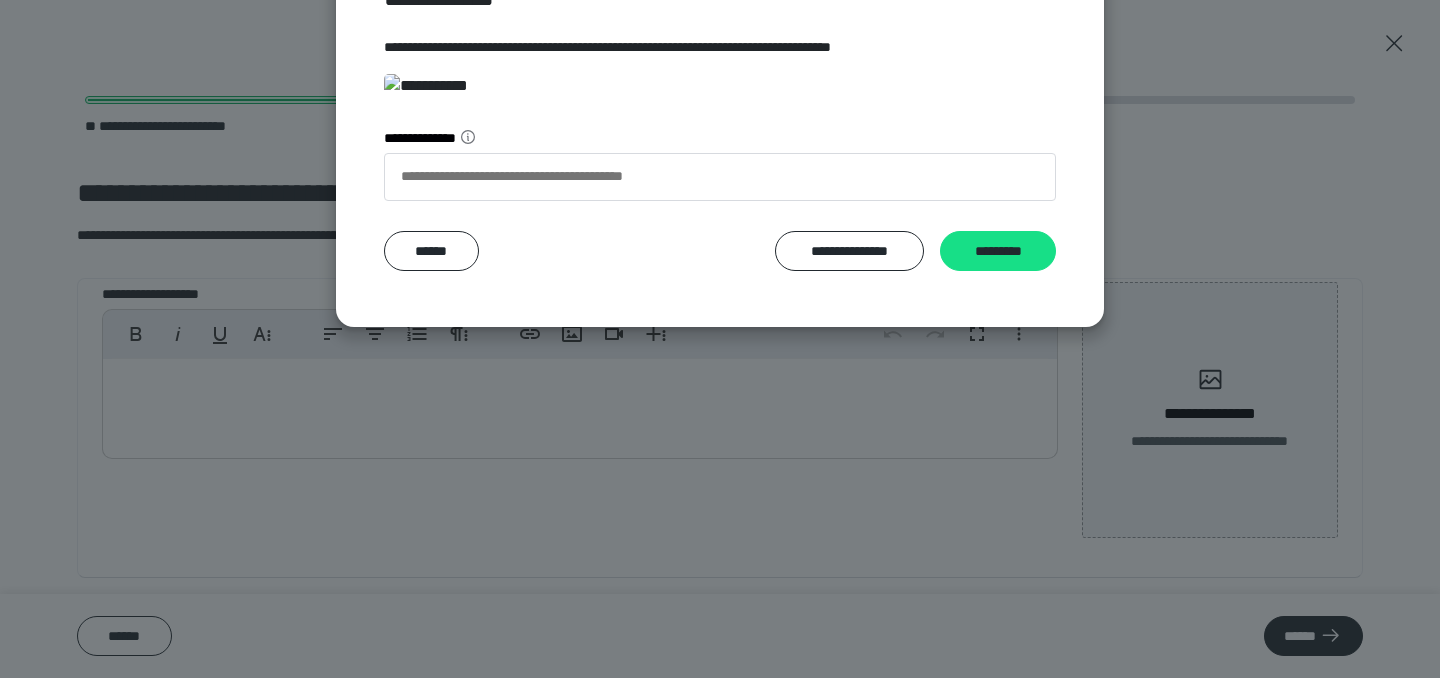 scroll, scrollTop: 442, scrollLeft: 0, axis: vertical 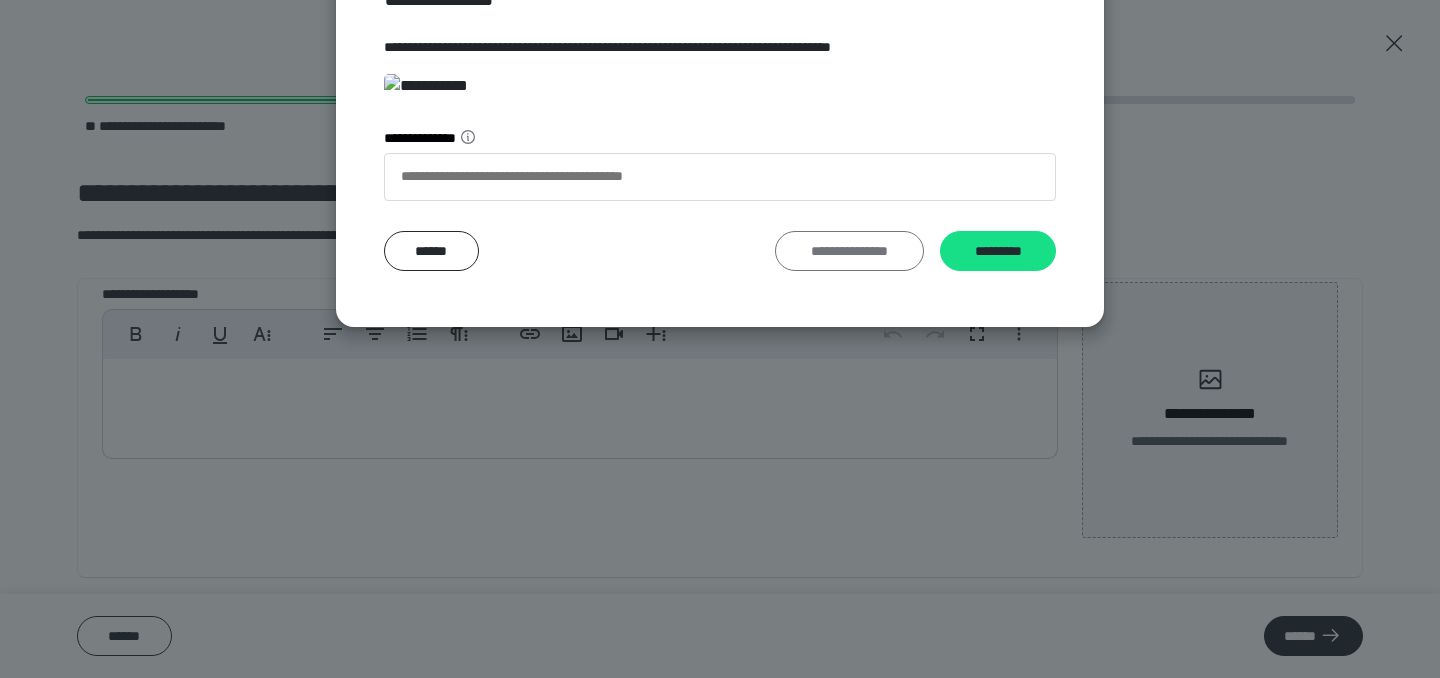 click on "**********" at bounding box center (849, 251) 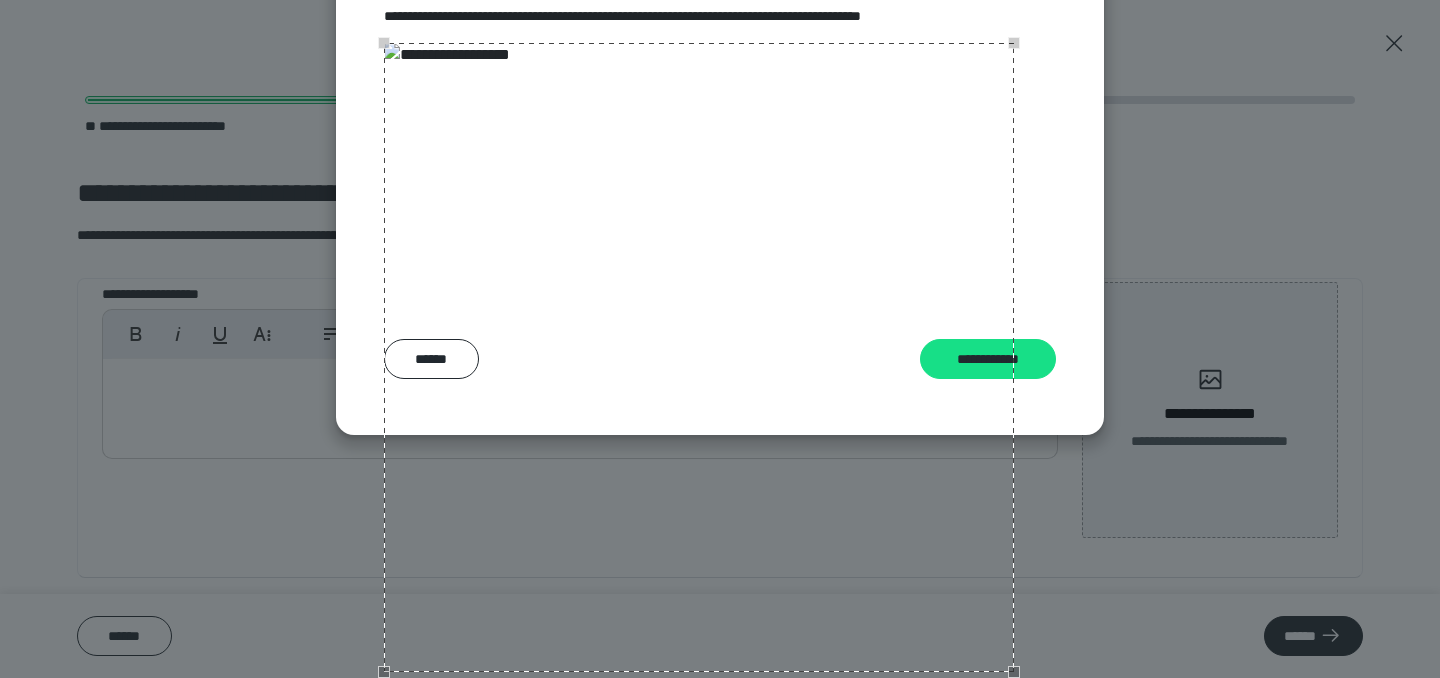 click on "**********" at bounding box center [720, 166] 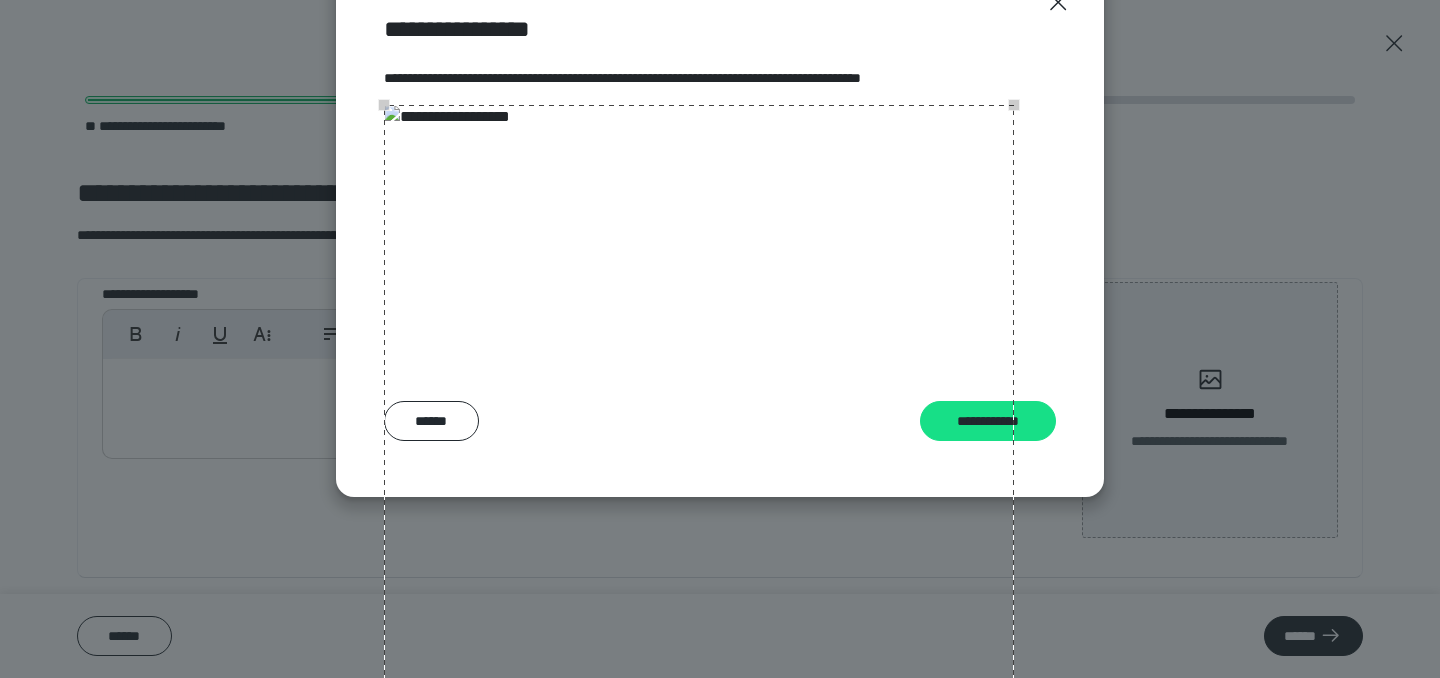 scroll, scrollTop: 230, scrollLeft: 0, axis: vertical 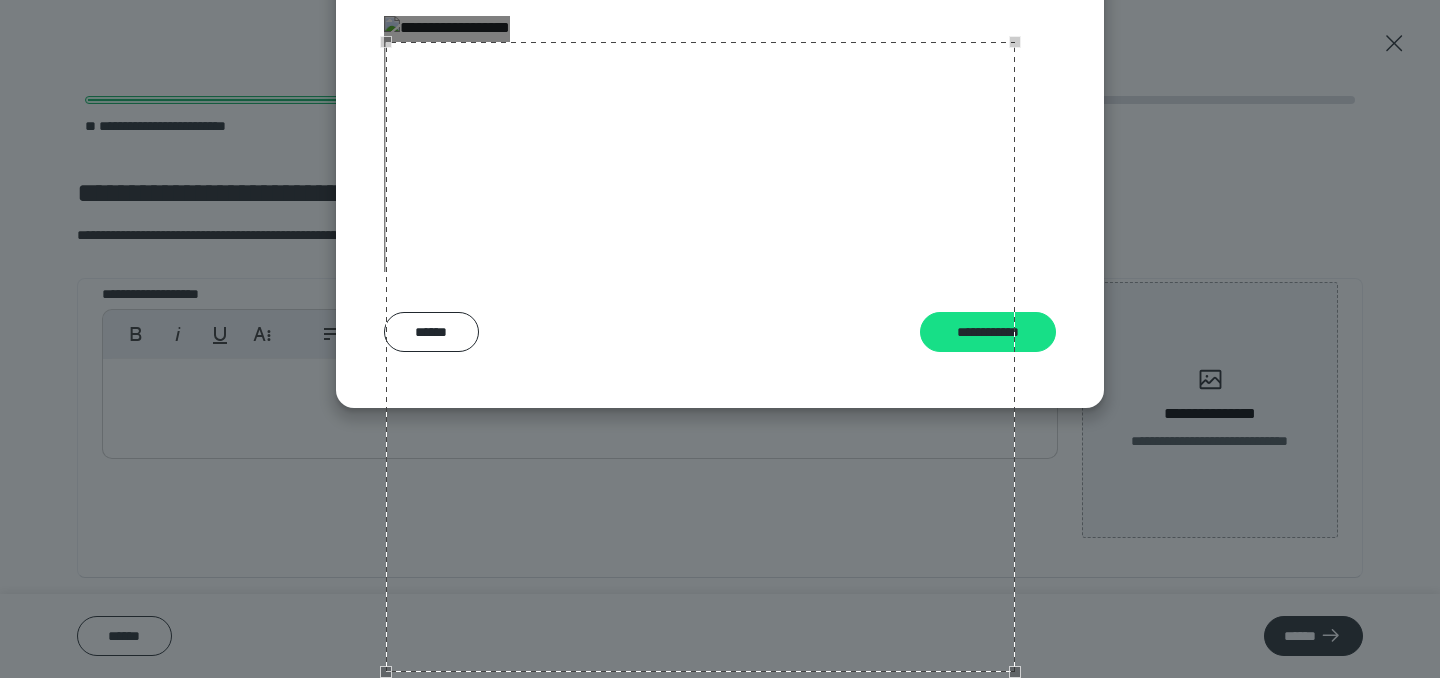 click at bounding box center [701, 357] 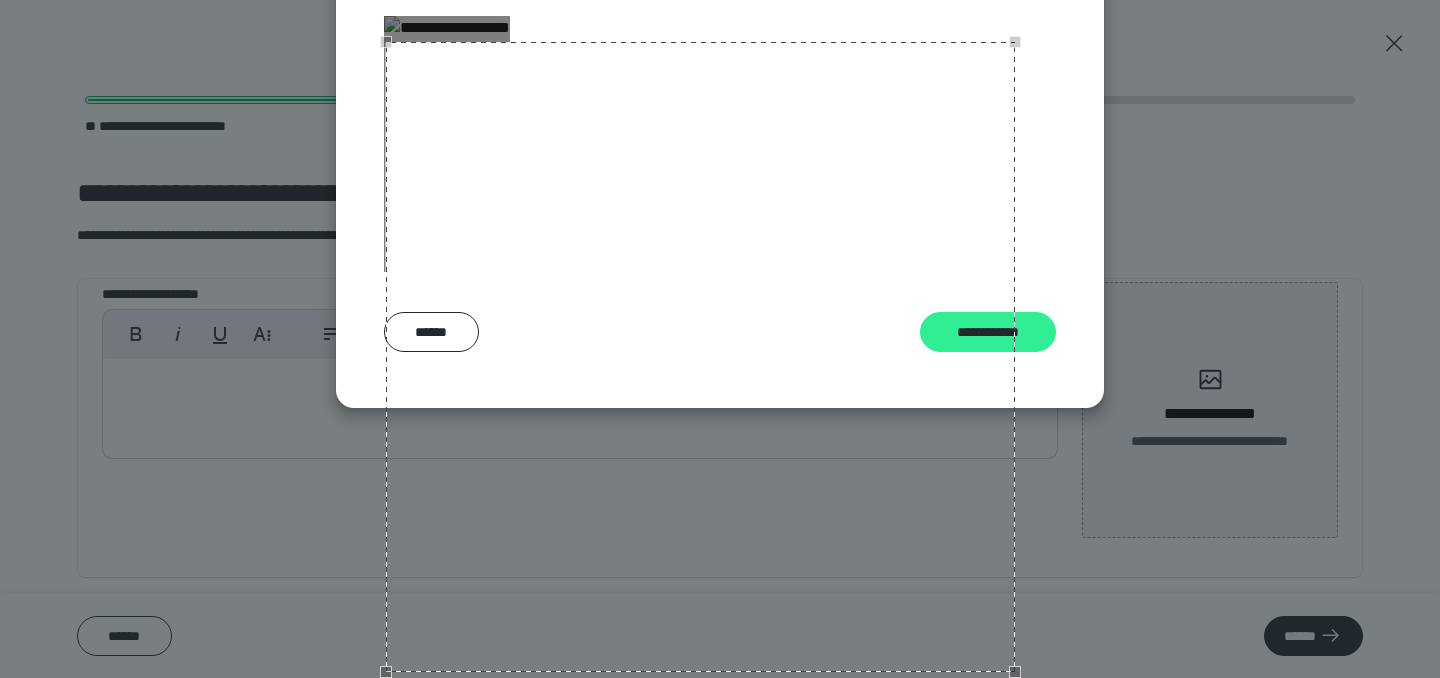 click on "**********" at bounding box center [988, 332] 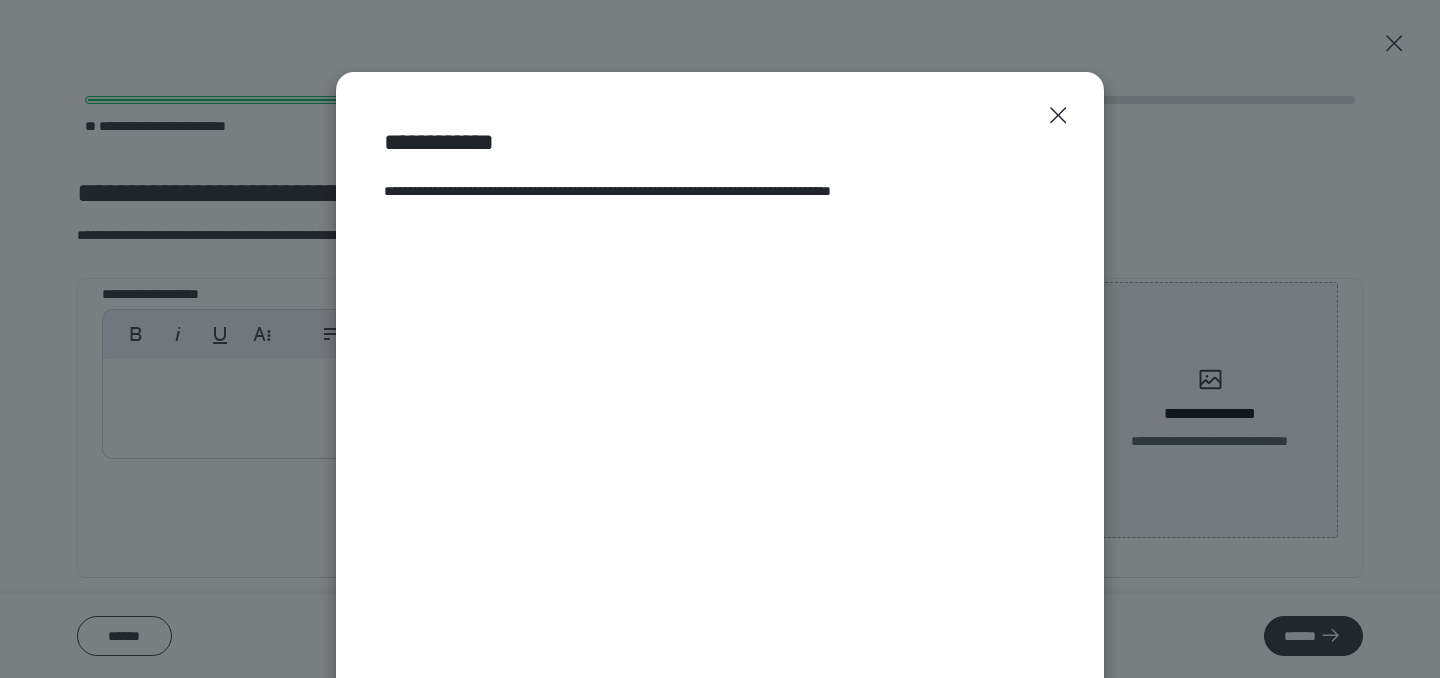 scroll, scrollTop: 399, scrollLeft: 0, axis: vertical 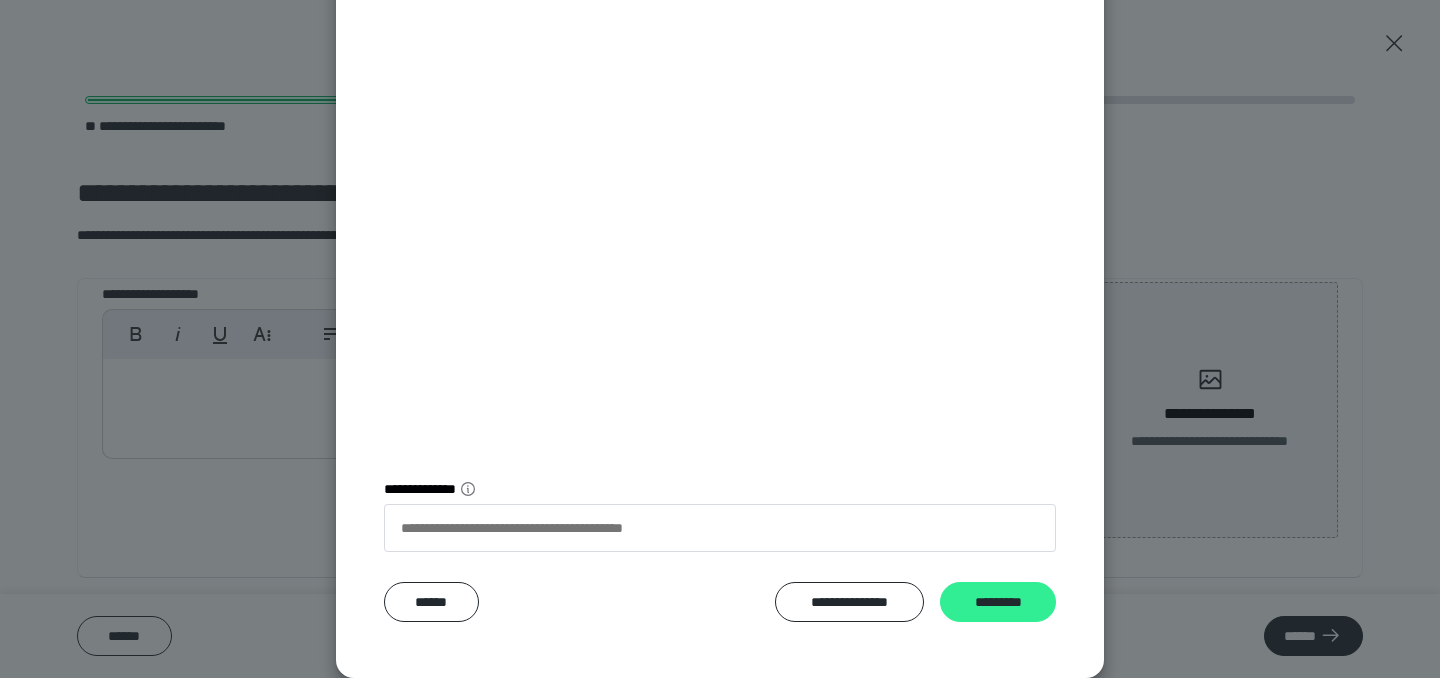 click on "*********" at bounding box center [998, 602] 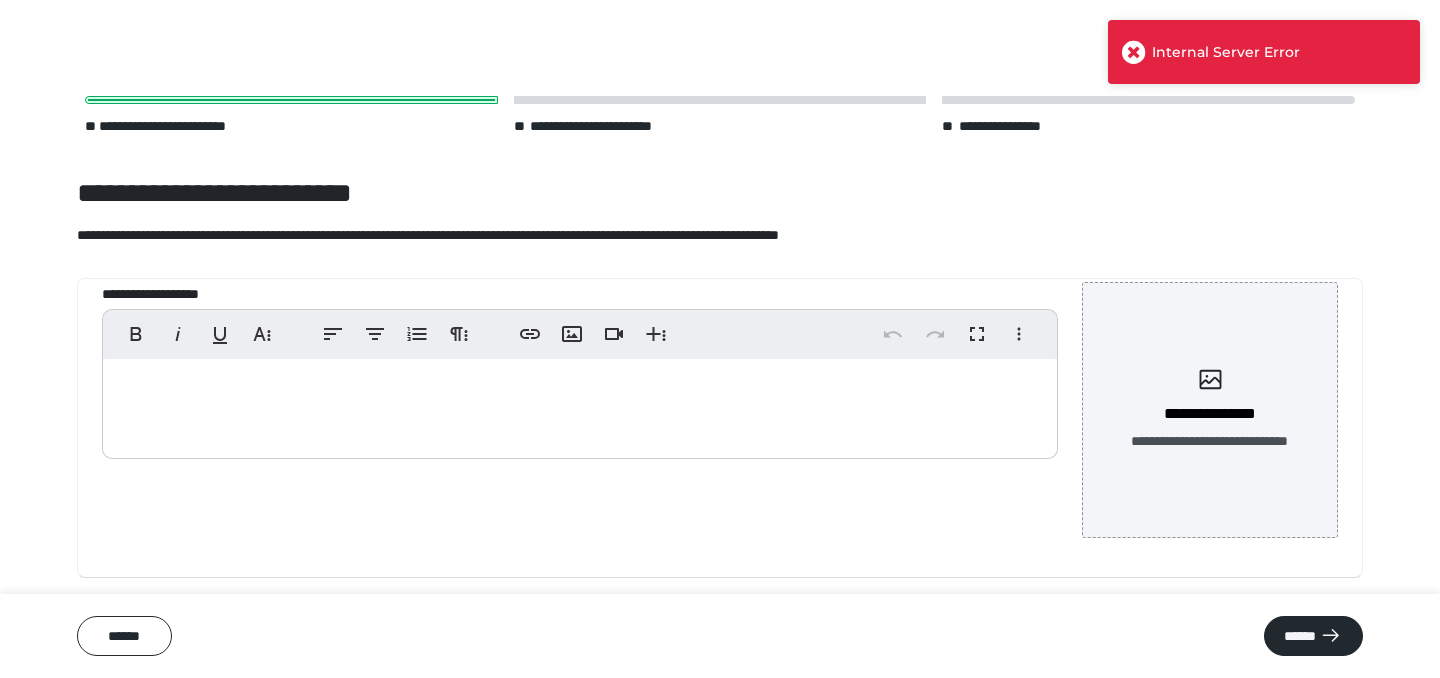 click at bounding box center [1134, 52] 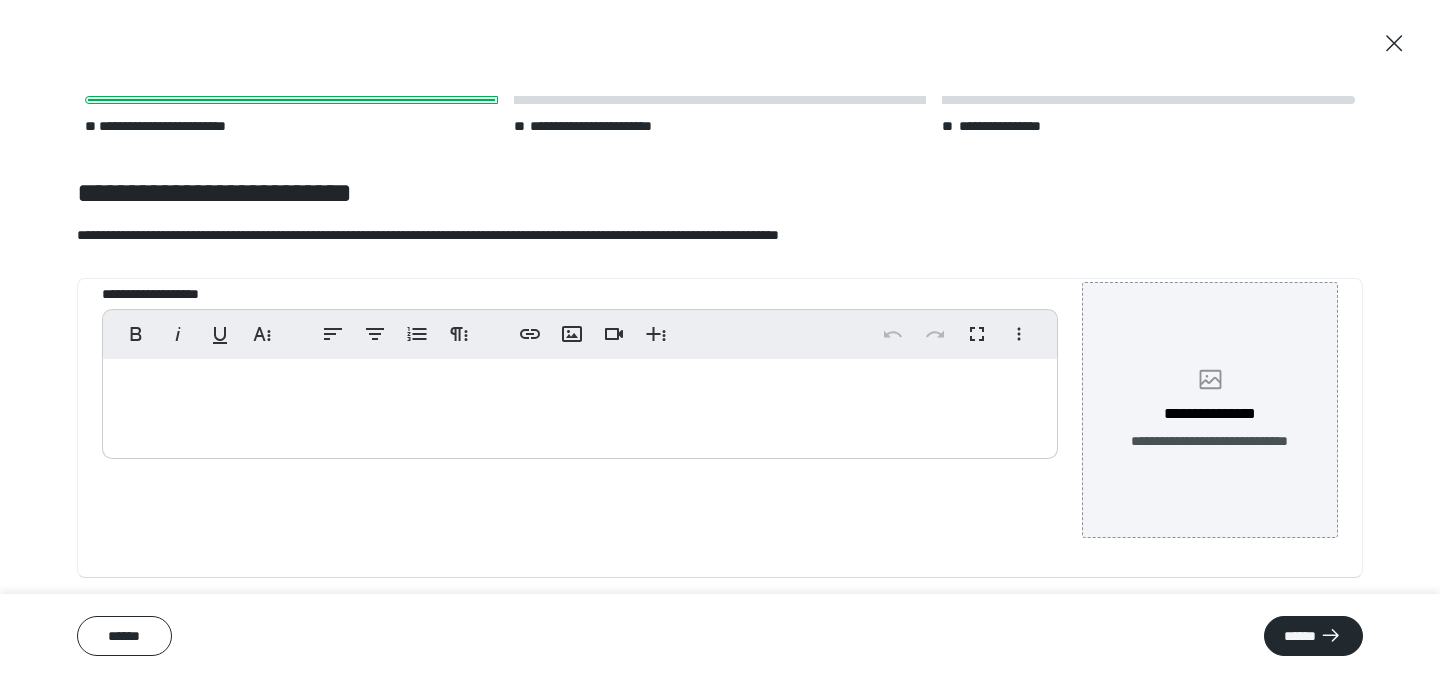 click 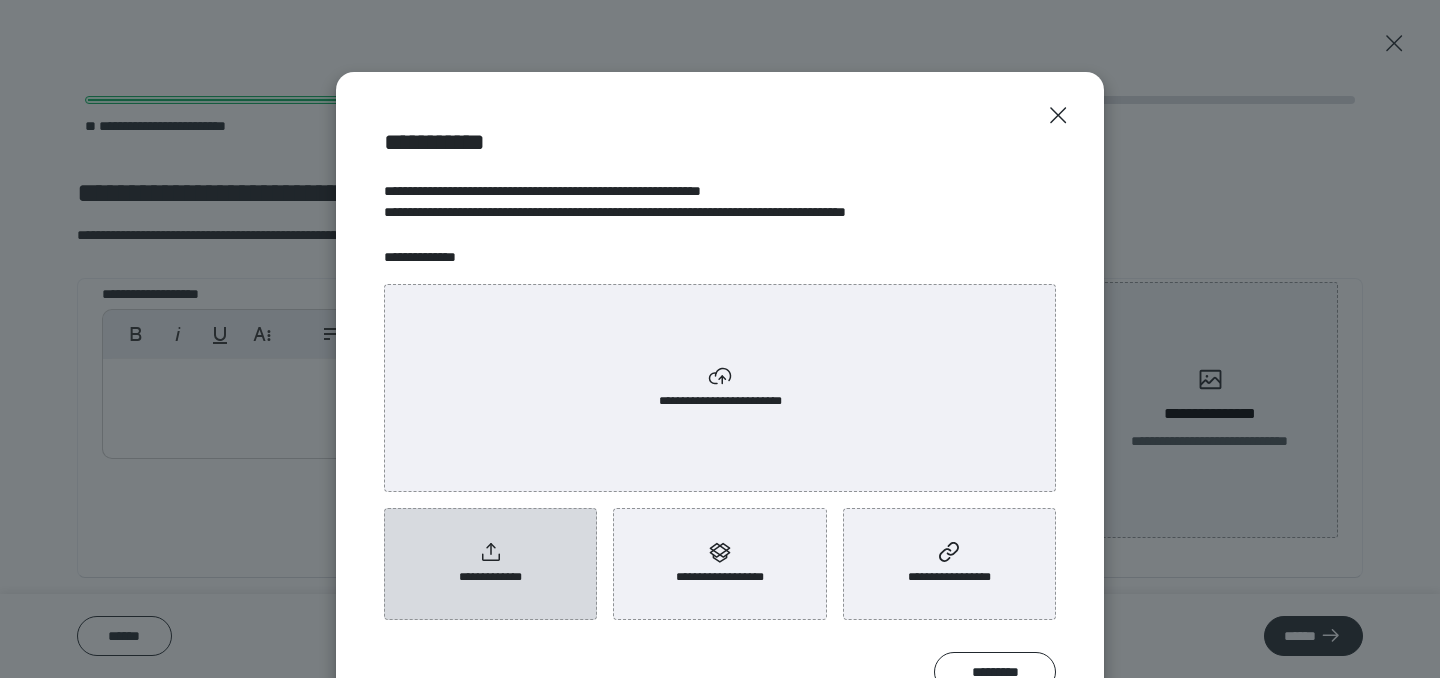 click on "**********" at bounding box center [490, 564] 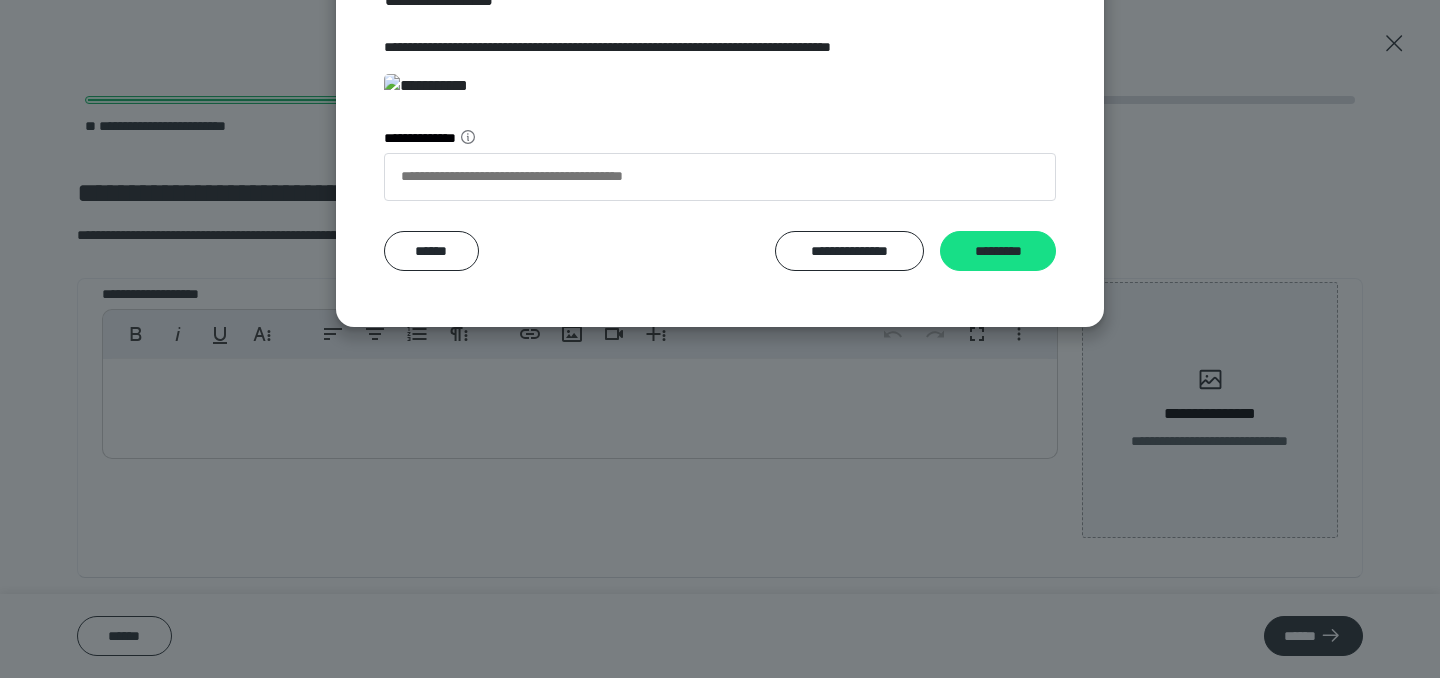 scroll, scrollTop: 442, scrollLeft: 0, axis: vertical 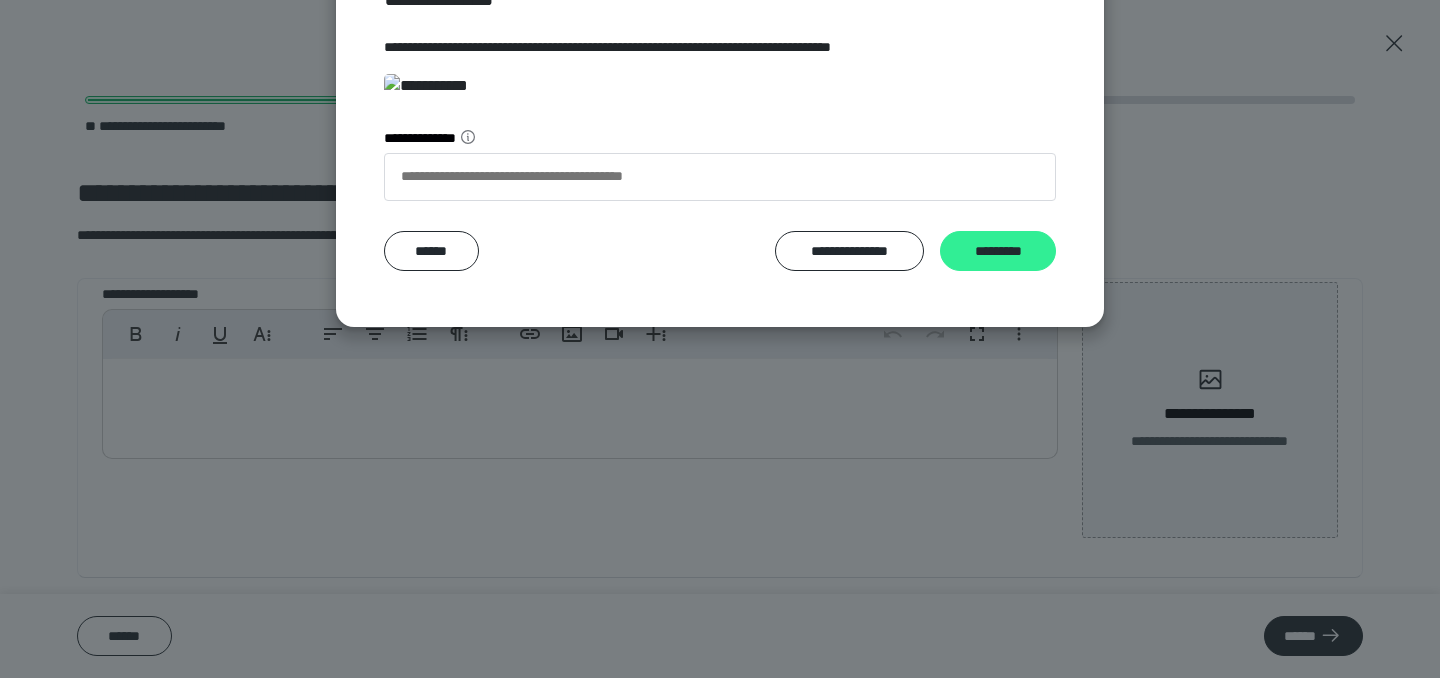 click on "*********" at bounding box center (998, 251) 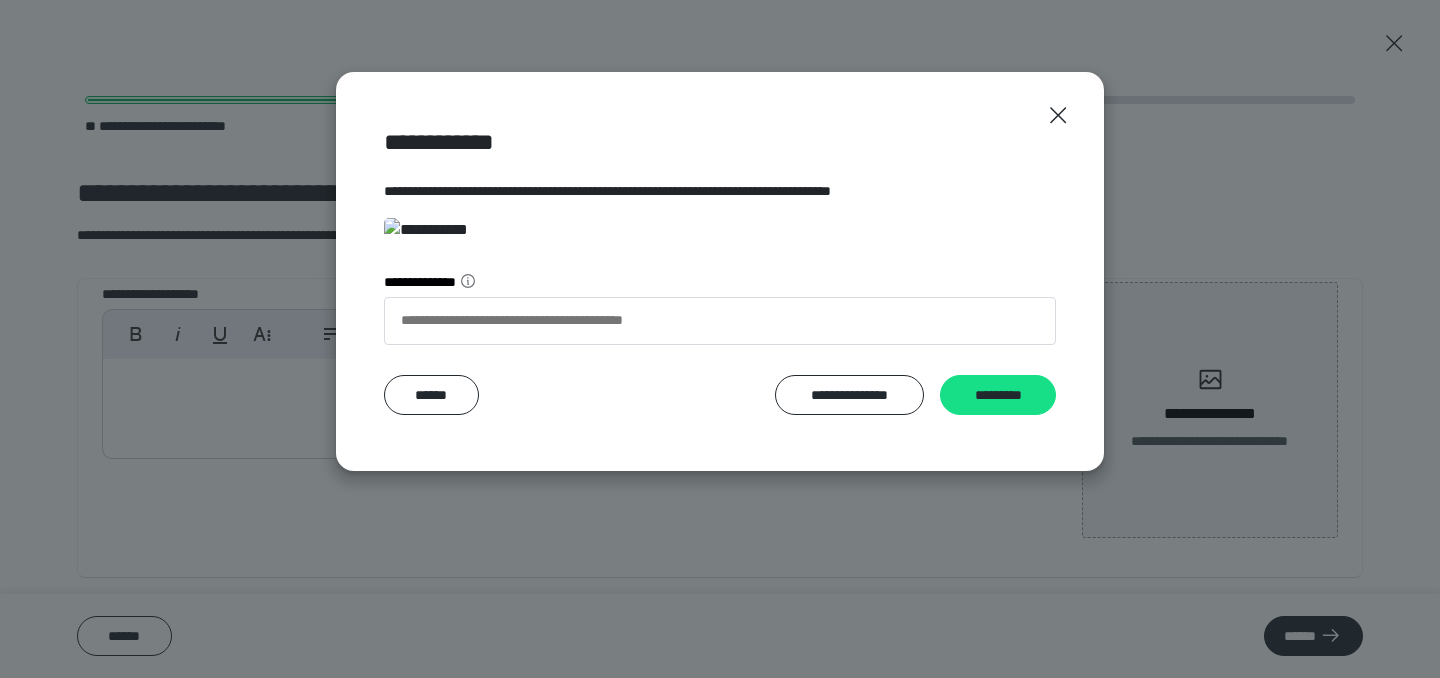 click on "**********" at bounding box center [720, 339] 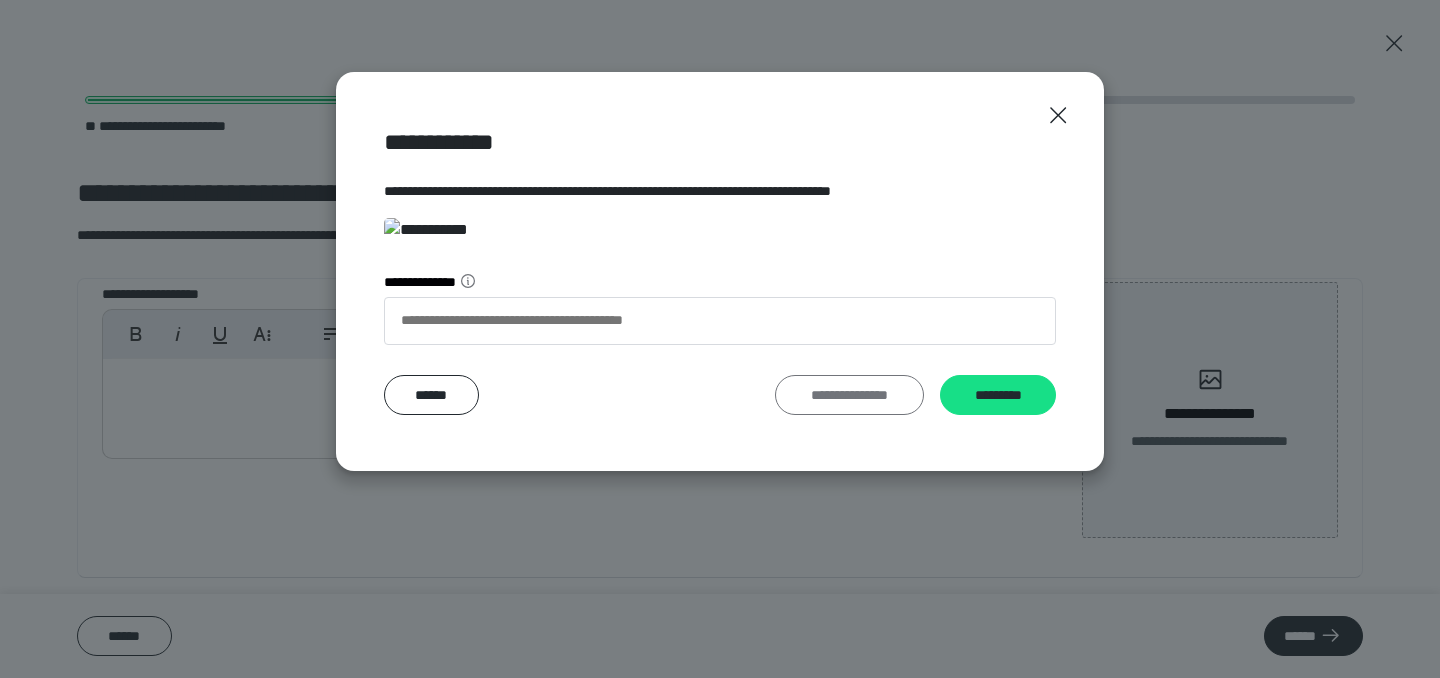 click on "**********" at bounding box center [849, 395] 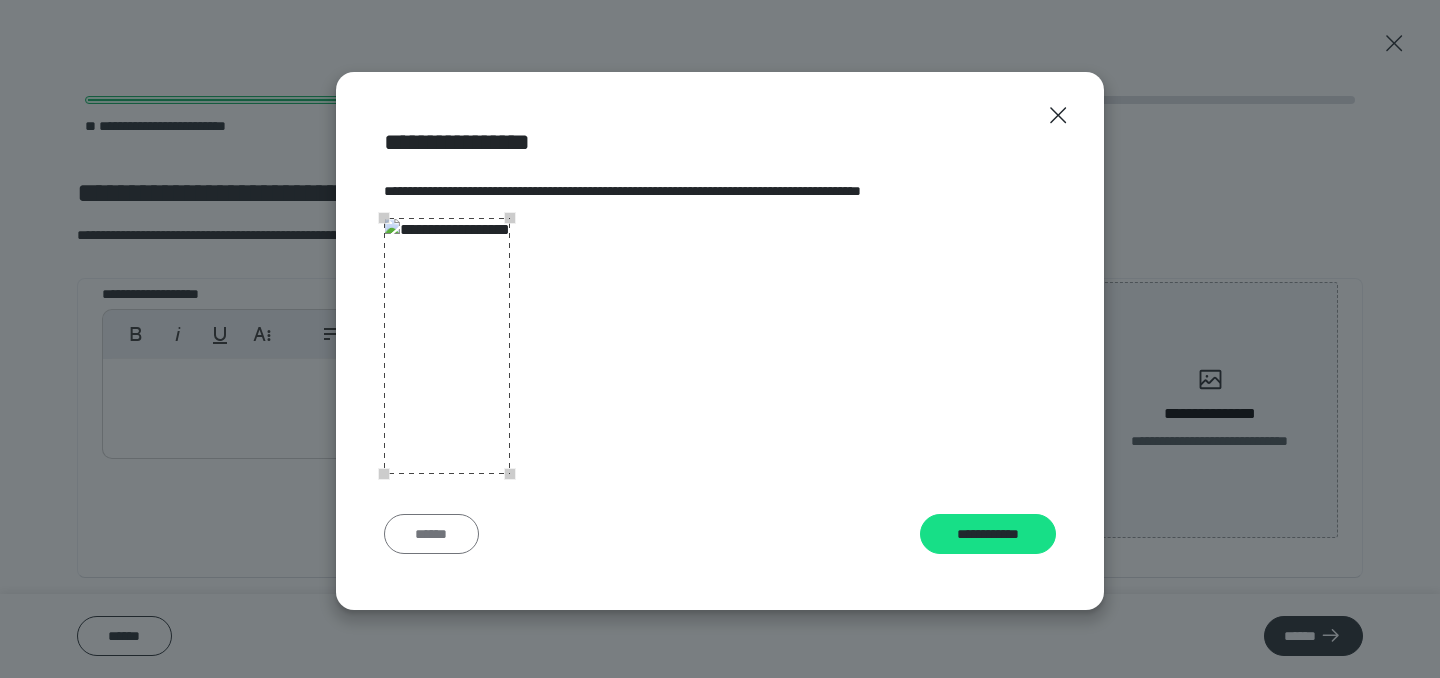 click on "******" at bounding box center [431, 534] 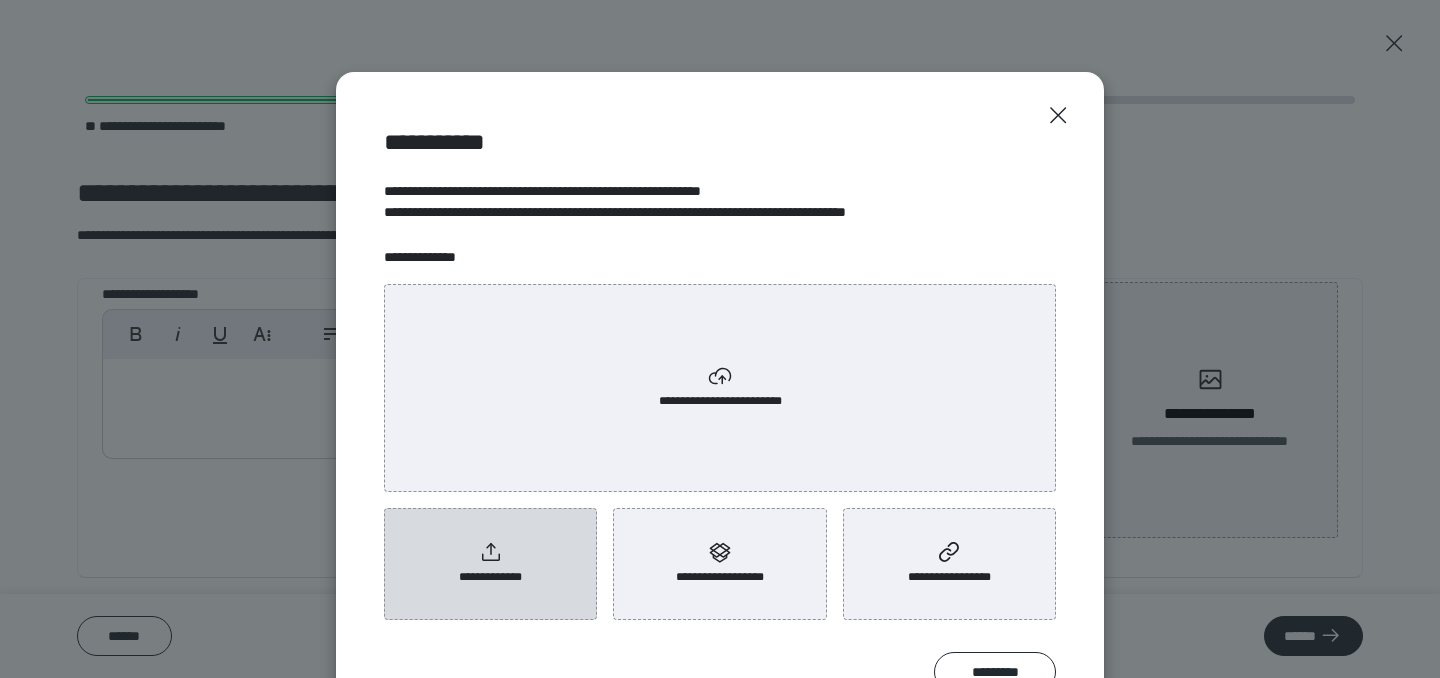 click on "**********" at bounding box center (490, 564) 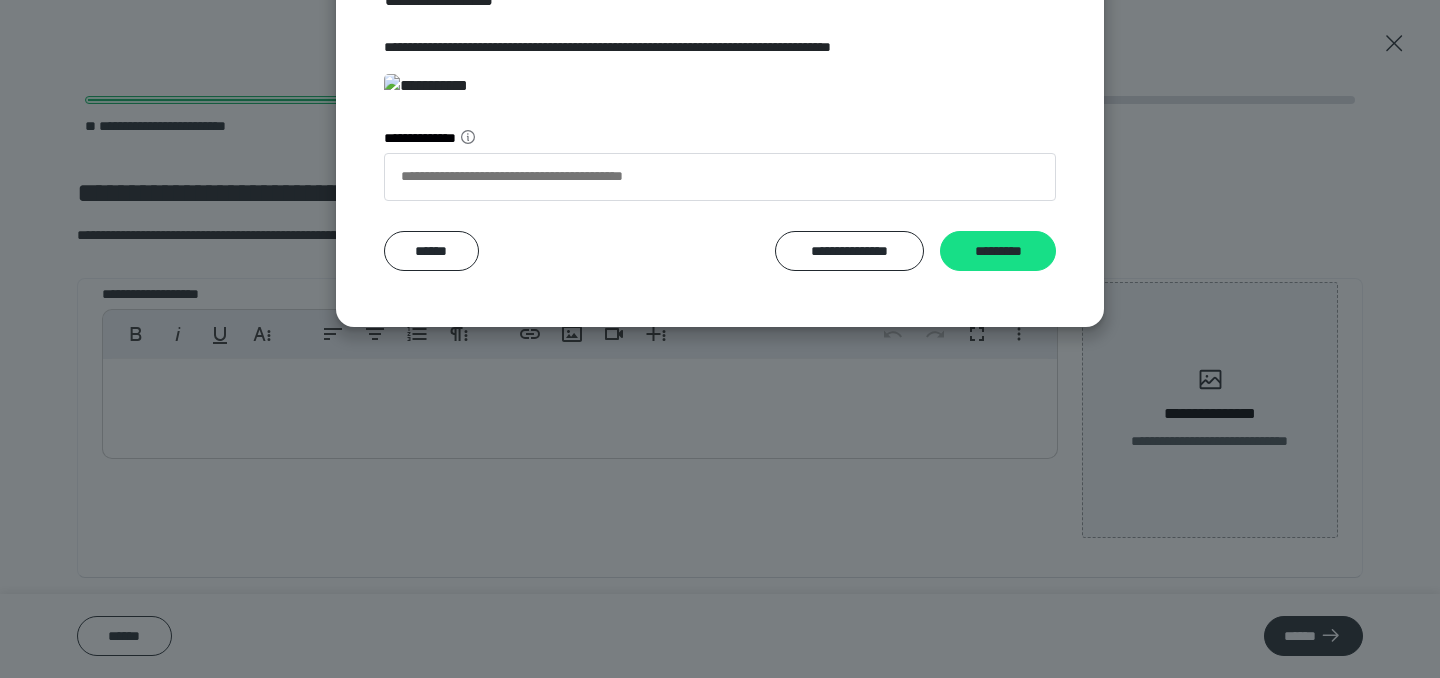 scroll, scrollTop: 442, scrollLeft: 0, axis: vertical 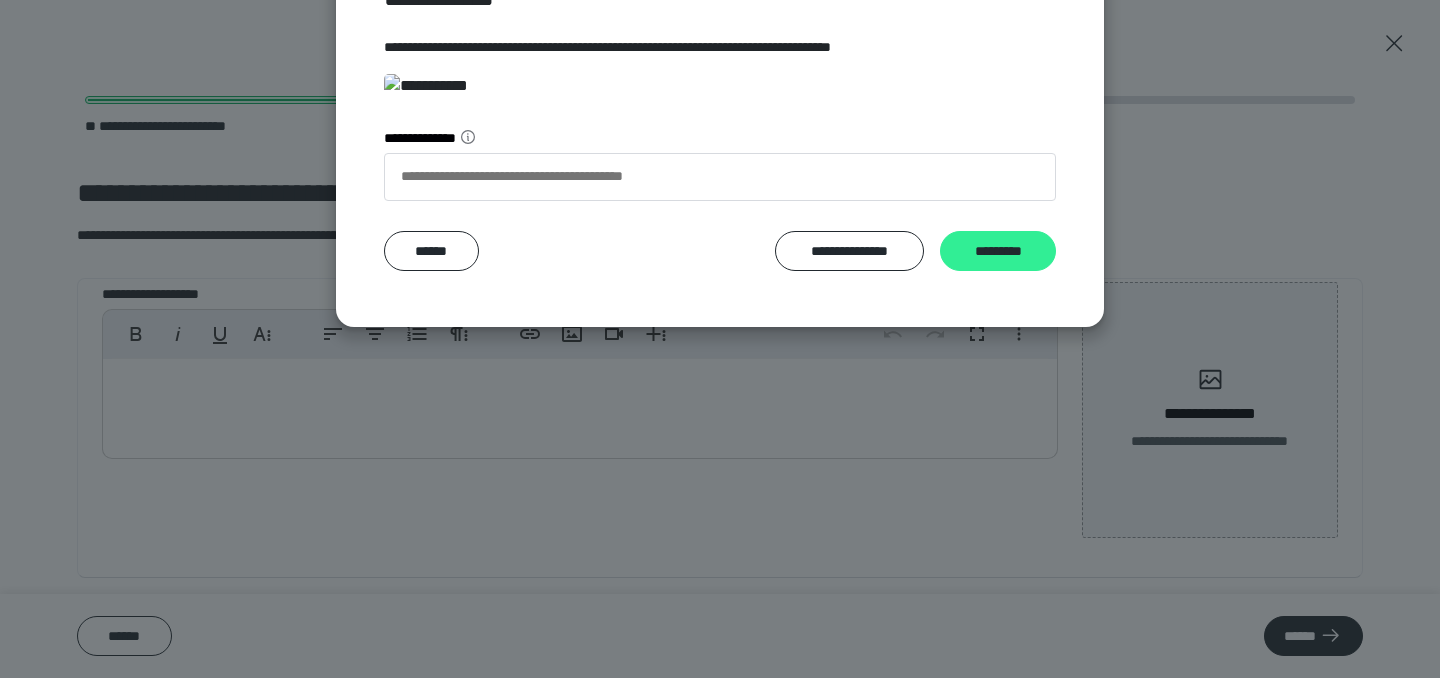 click on "*********" at bounding box center [998, 251] 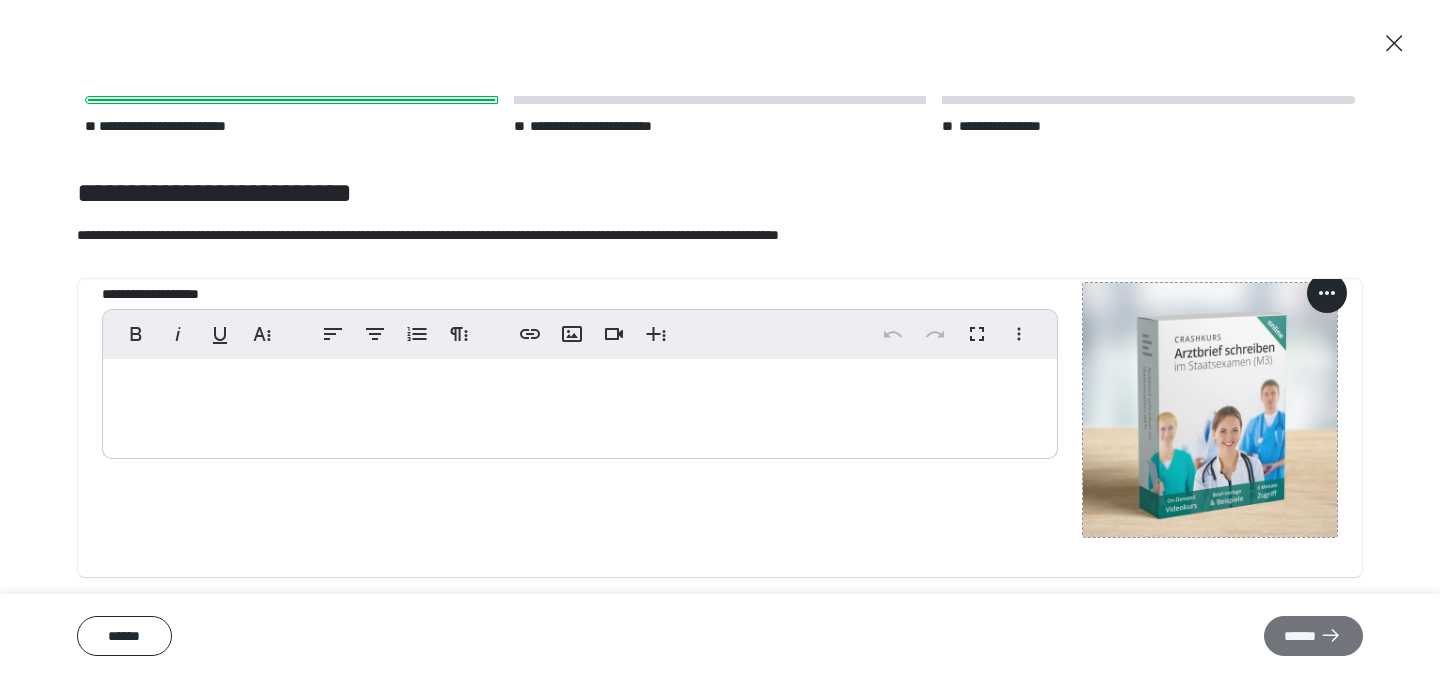 click 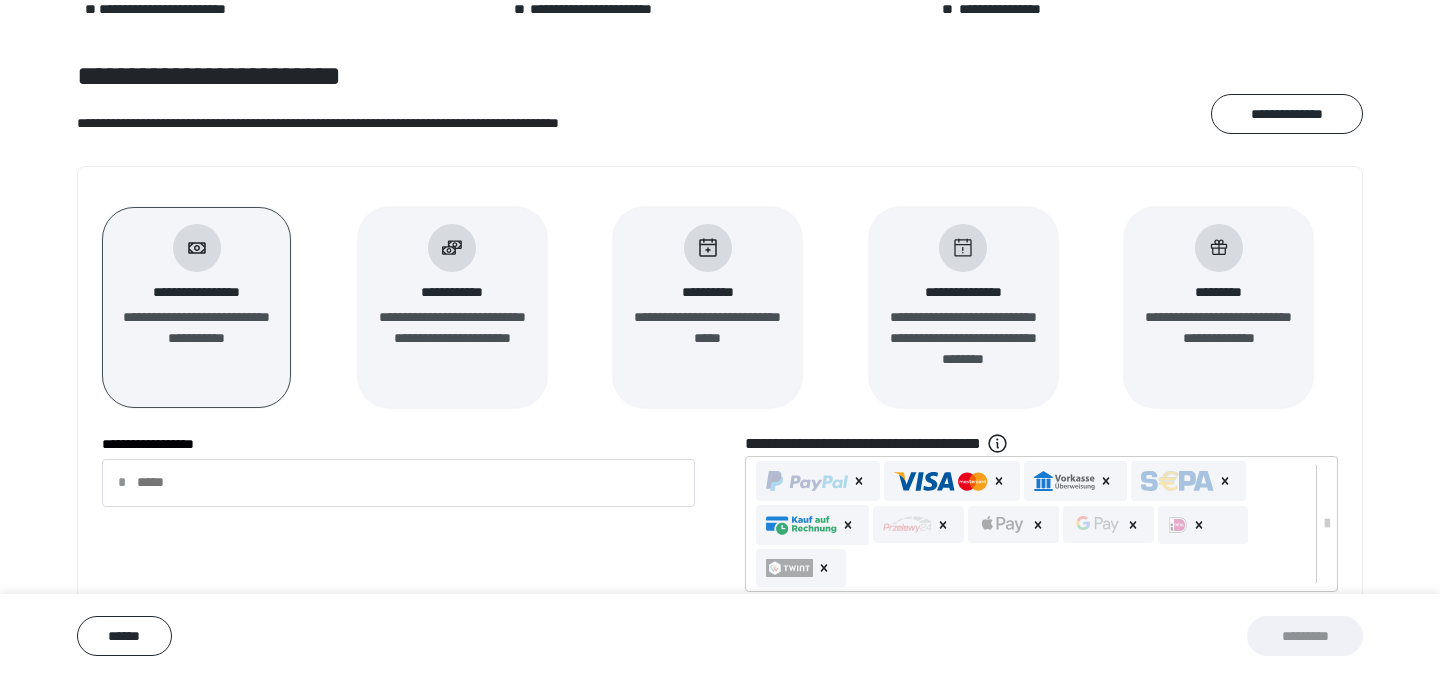 scroll, scrollTop: 234, scrollLeft: 0, axis: vertical 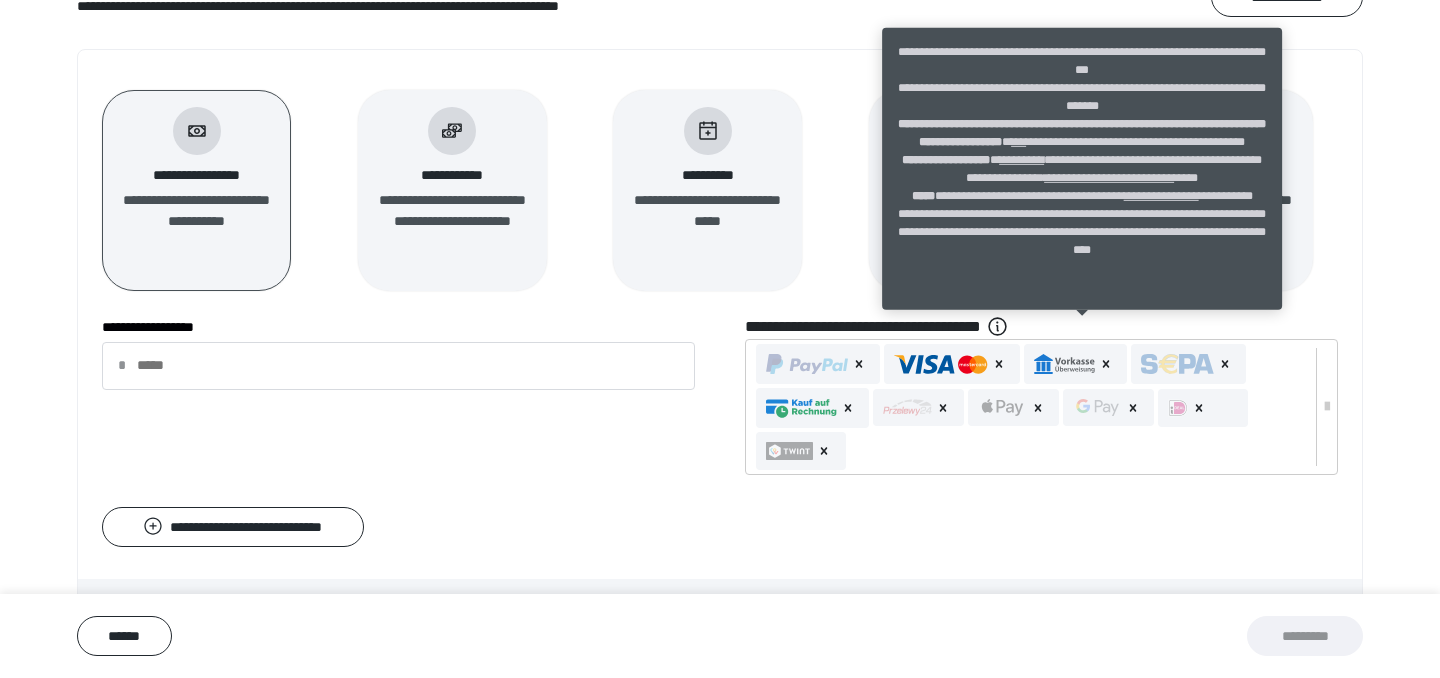 click 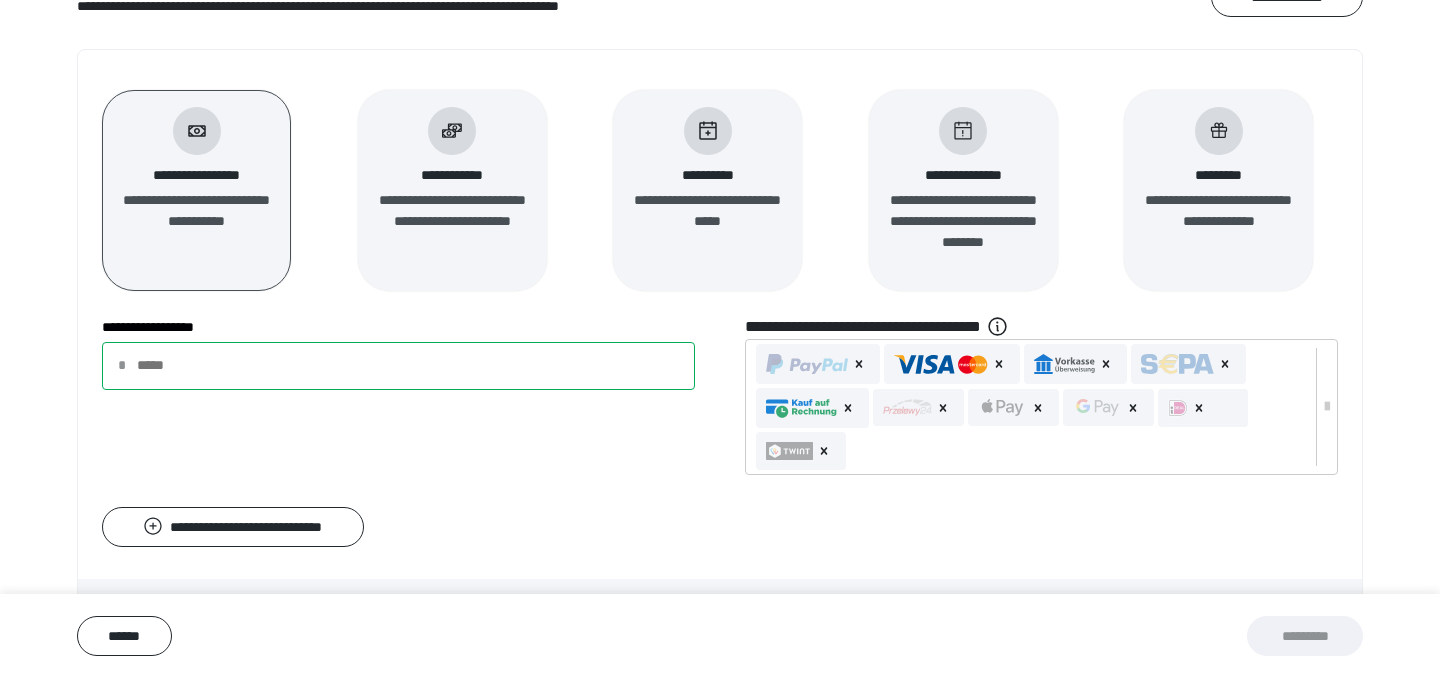 click on "**********" at bounding box center (398, 366) 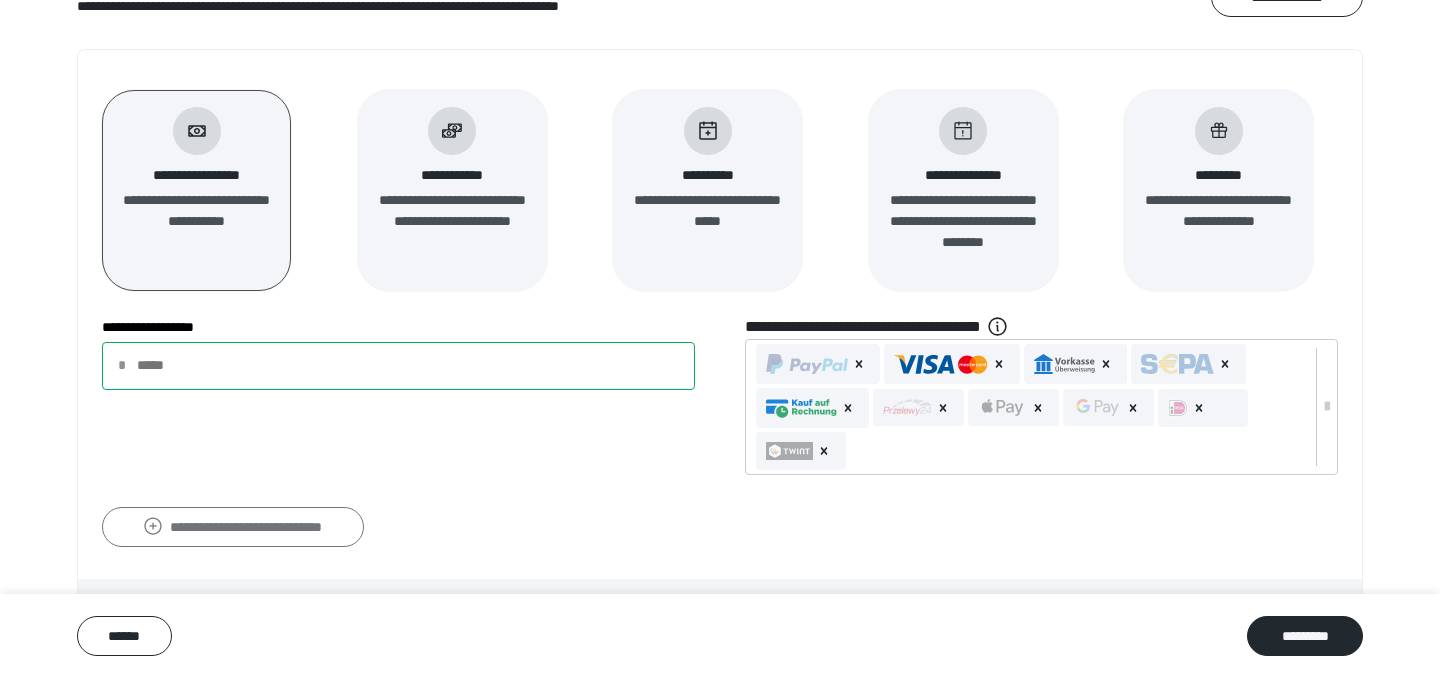 type on "****" 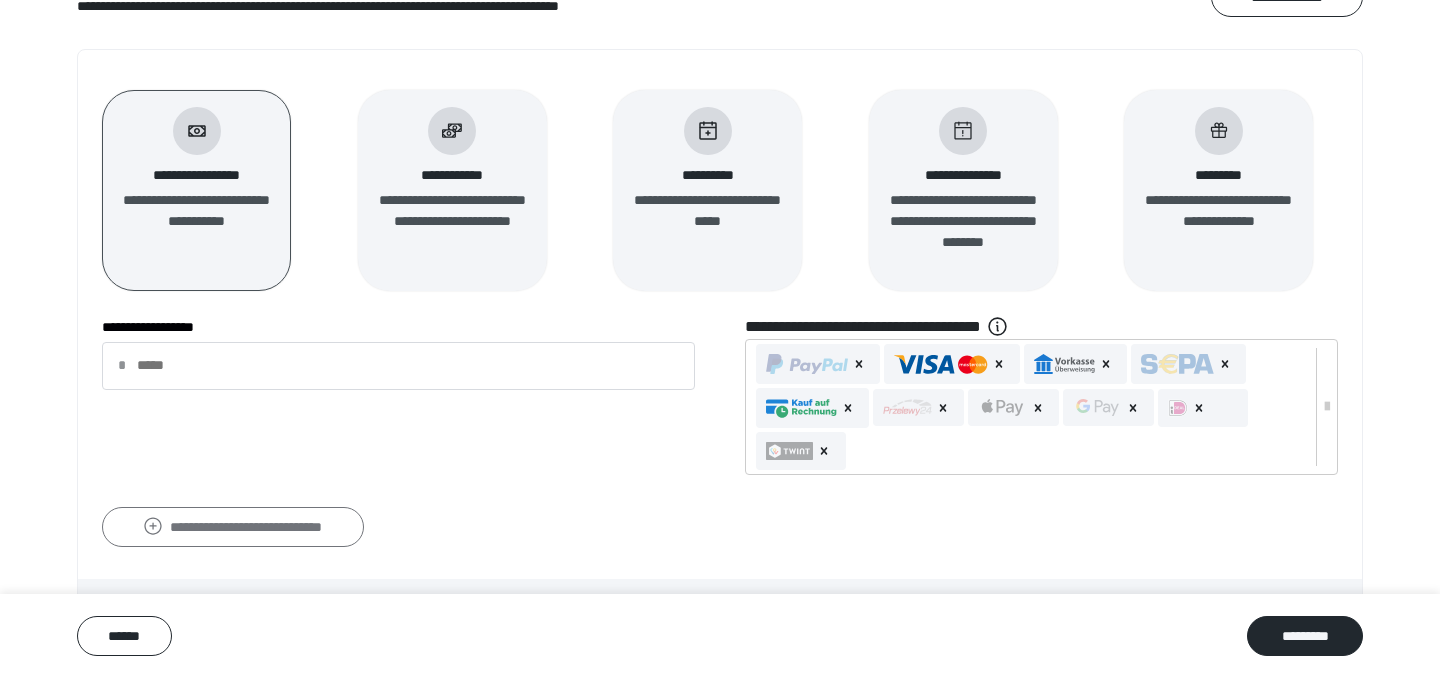 click on "**********" at bounding box center (233, 527) 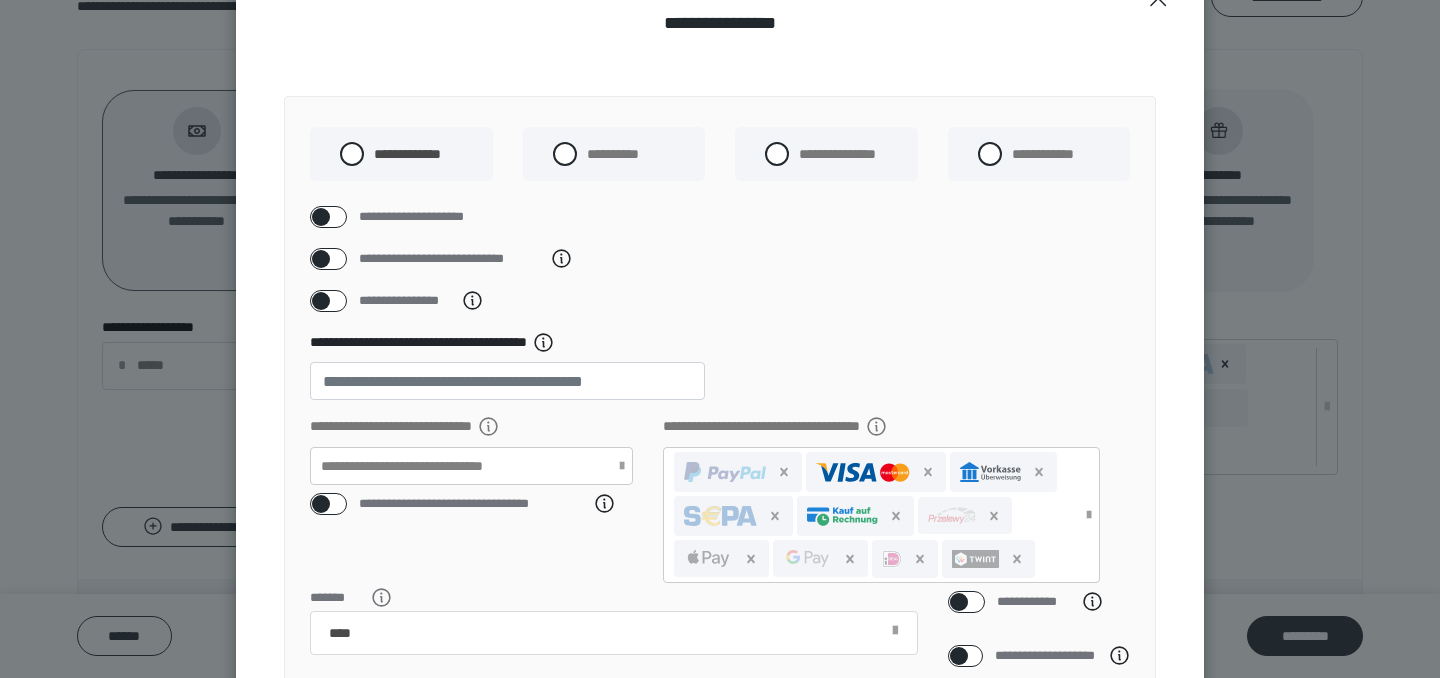 scroll, scrollTop: 234, scrollLeft: 0, axis: vertical 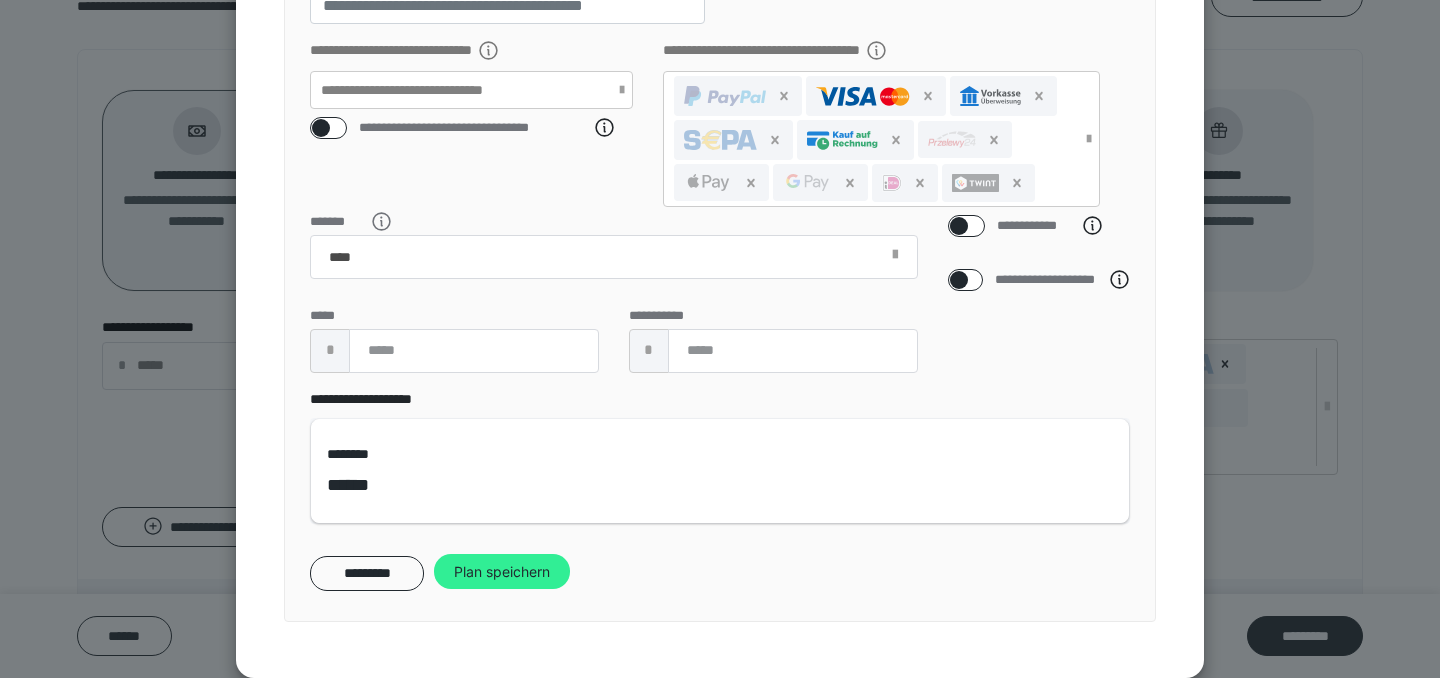 click on "Plan speichern" at bounding box center [502, 572] 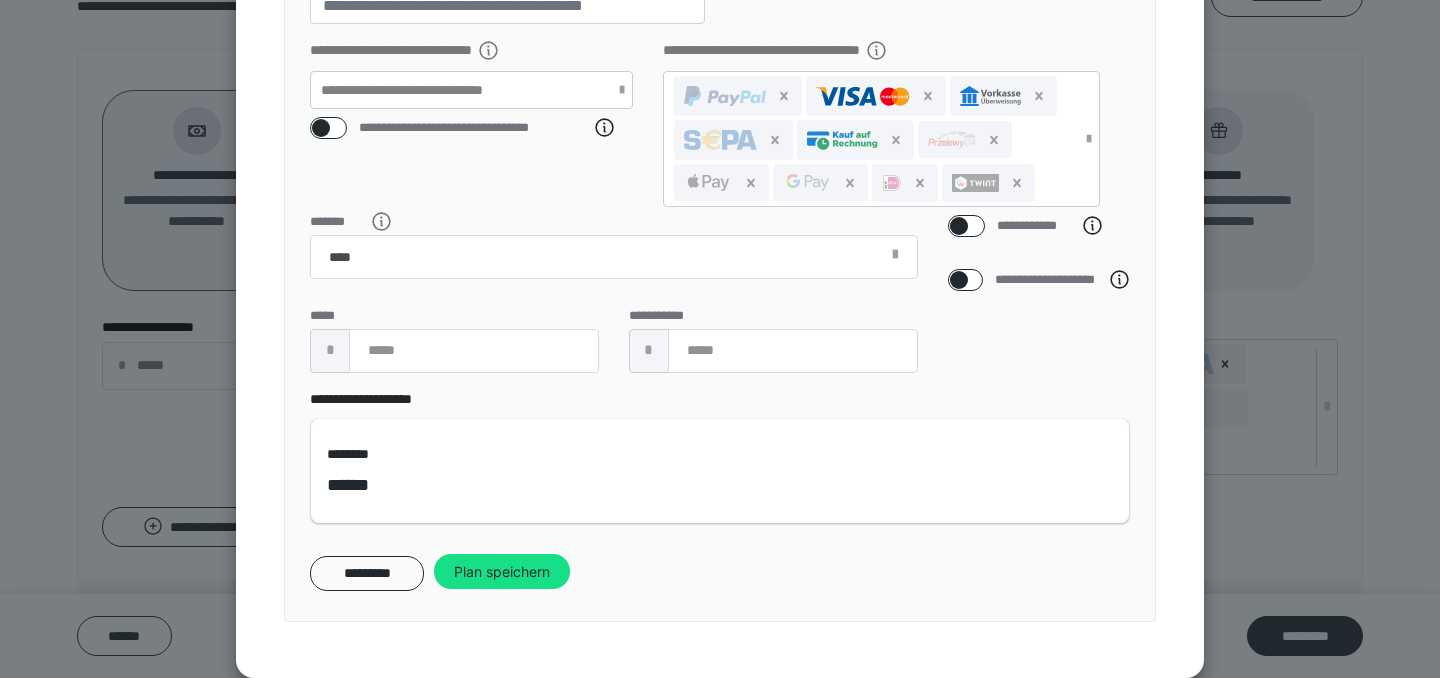 scroll, scrollTop: 144, scrollLeft: 0, axis: vertical 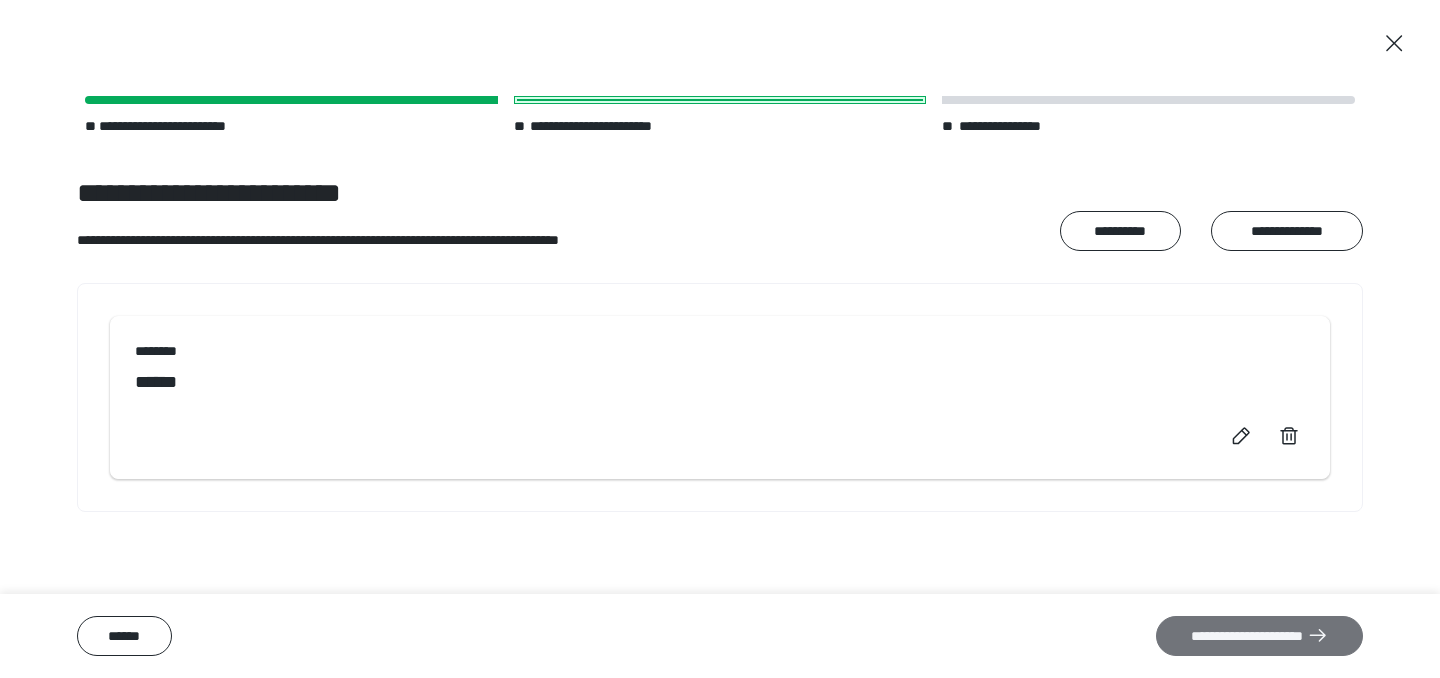 click on "**********" at bounding box center (1259, 636) 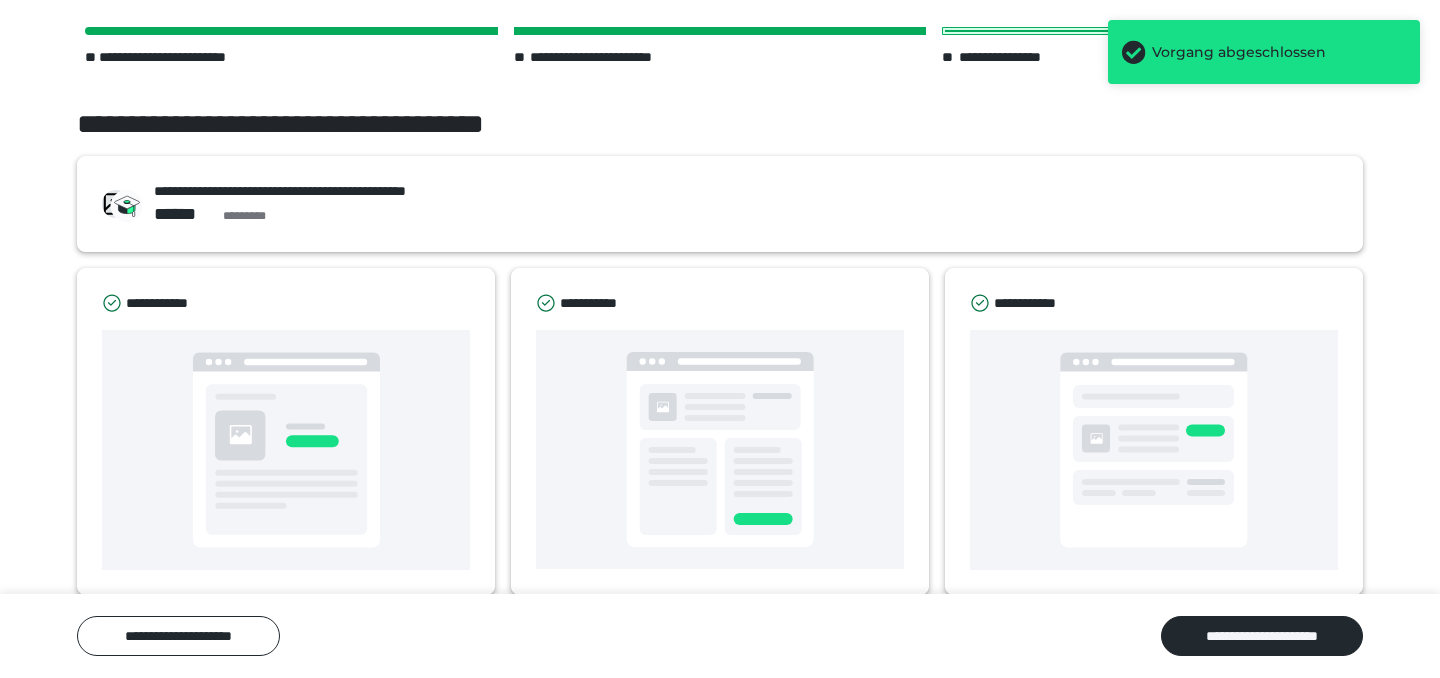 scroll, scrollTop: 95, scrollLeft: 0, axis: vertical 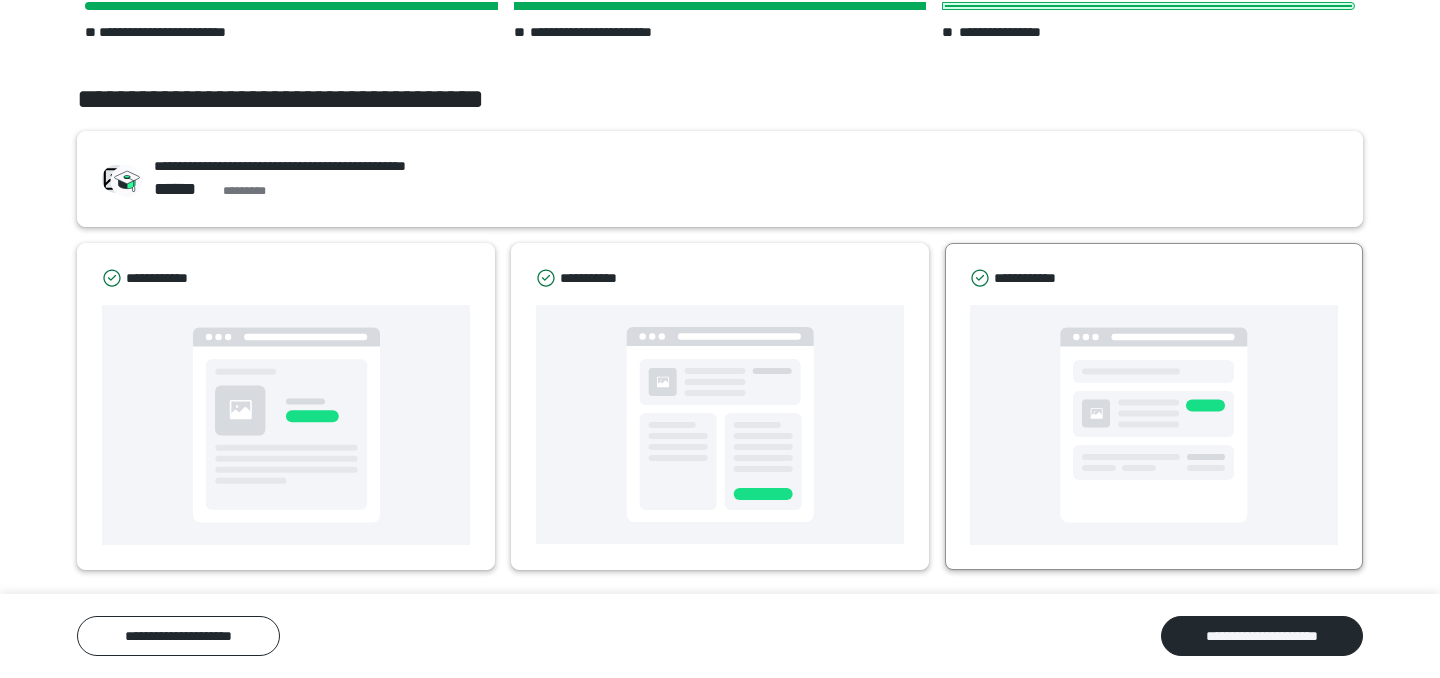 click at bounding box center (1154, 425) 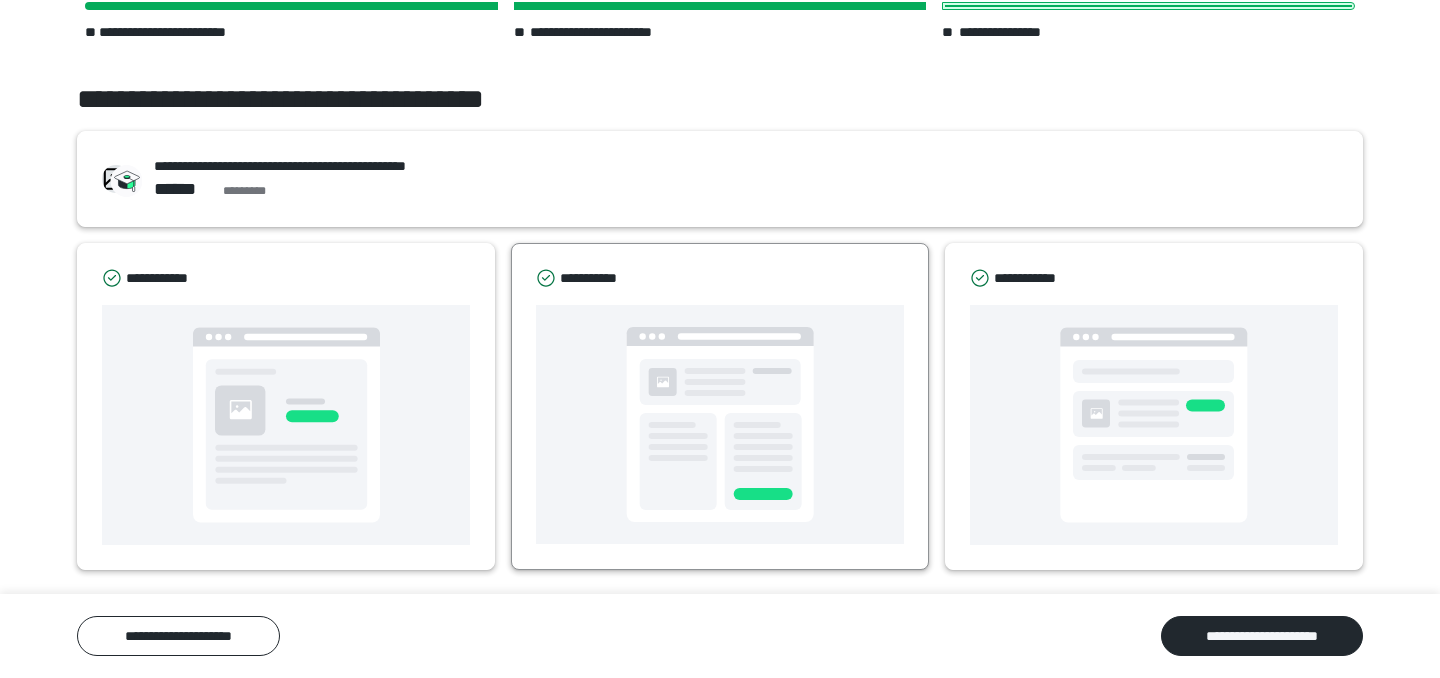 click at bounding box center [720, 424] 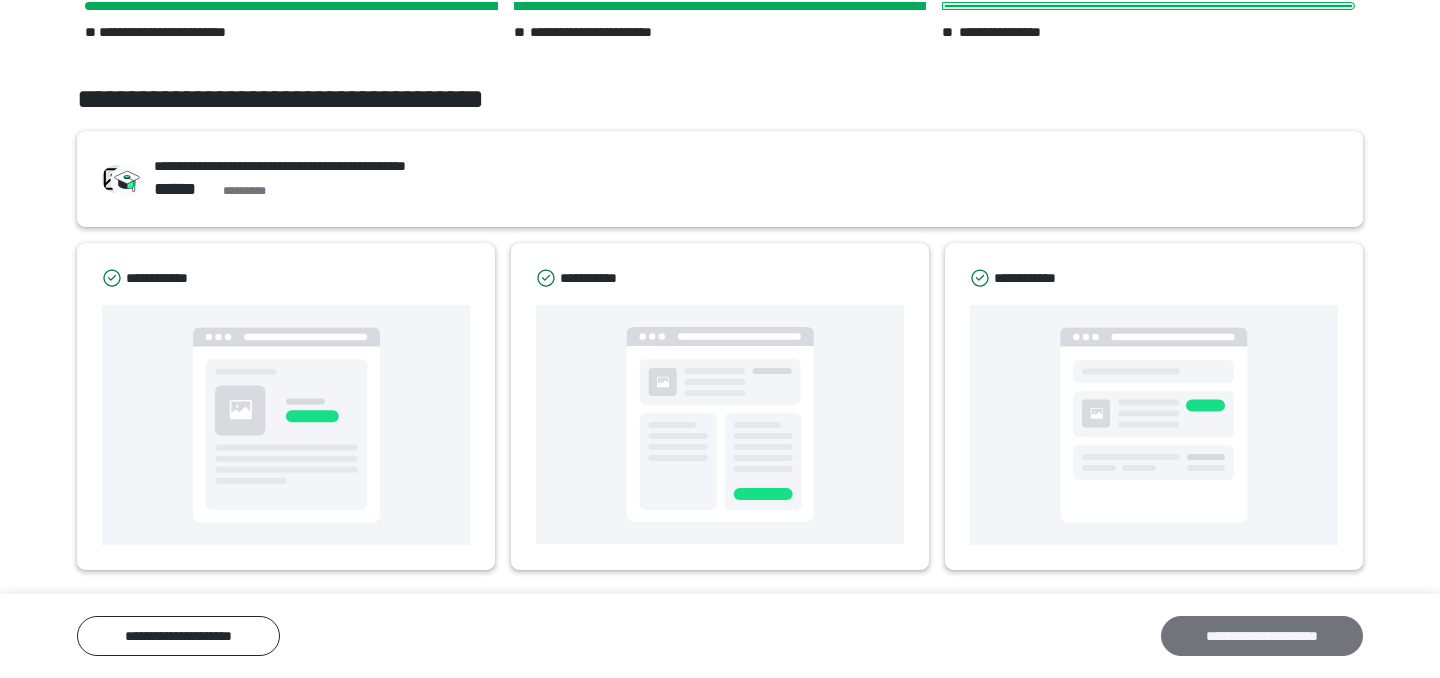 click on "**********" at bounding box center [1262, 636] 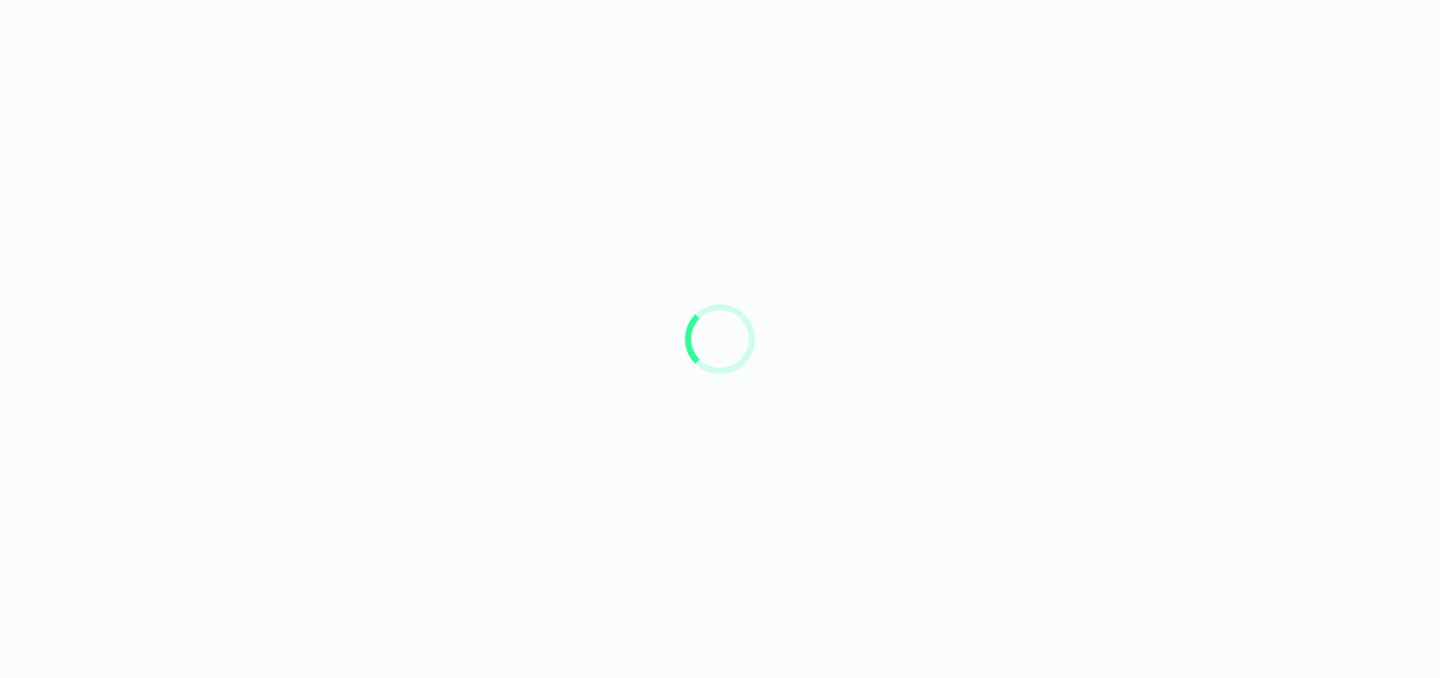 scroll, scrollTop: 0, scrollLeft: 0, axis: both 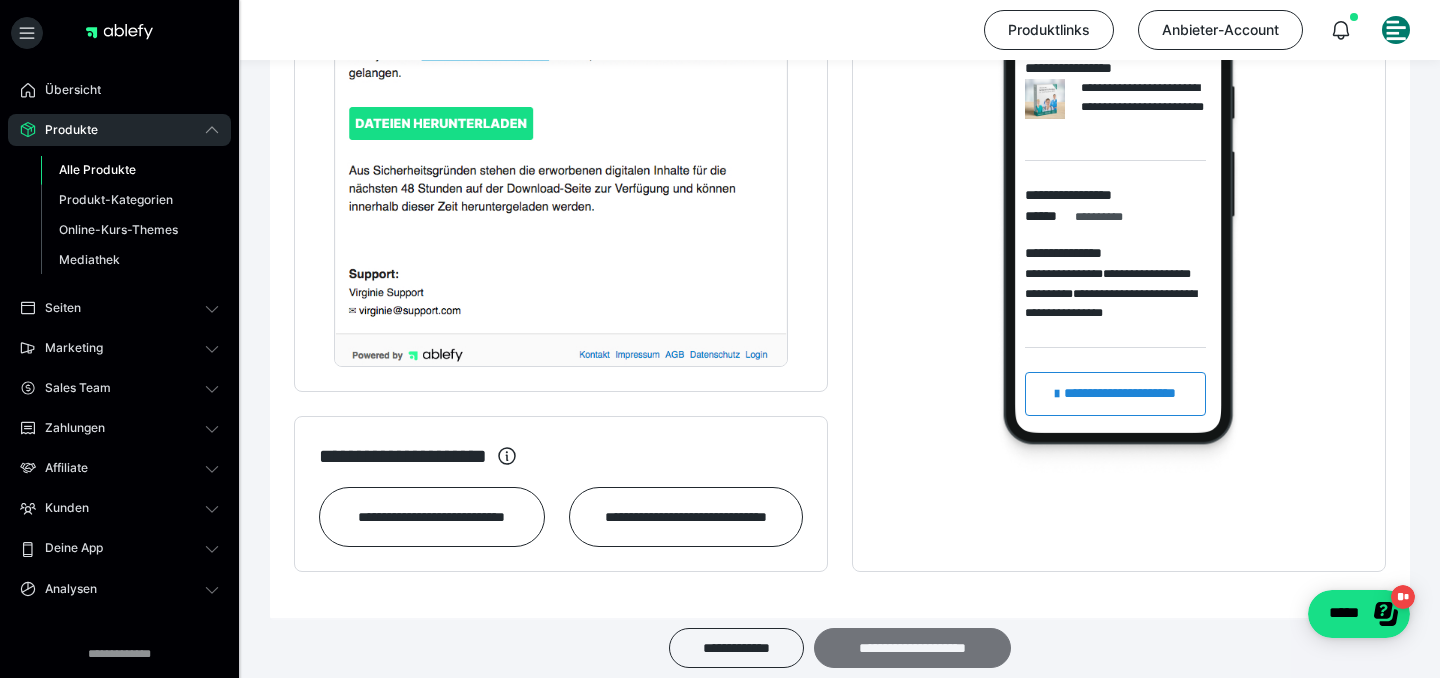 click on "**********" at bounding box center [912, 648] 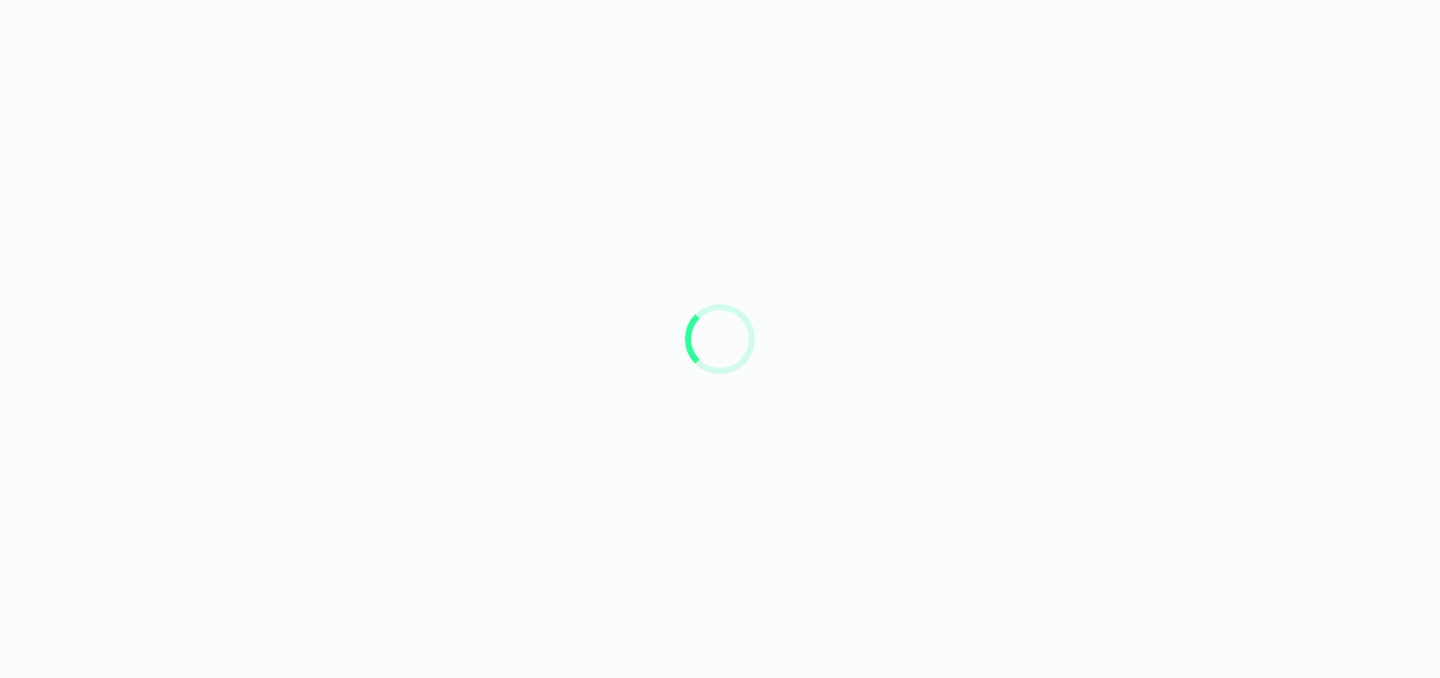 scroll, scrollTop: 0, scrollLeft: 0, axis: both 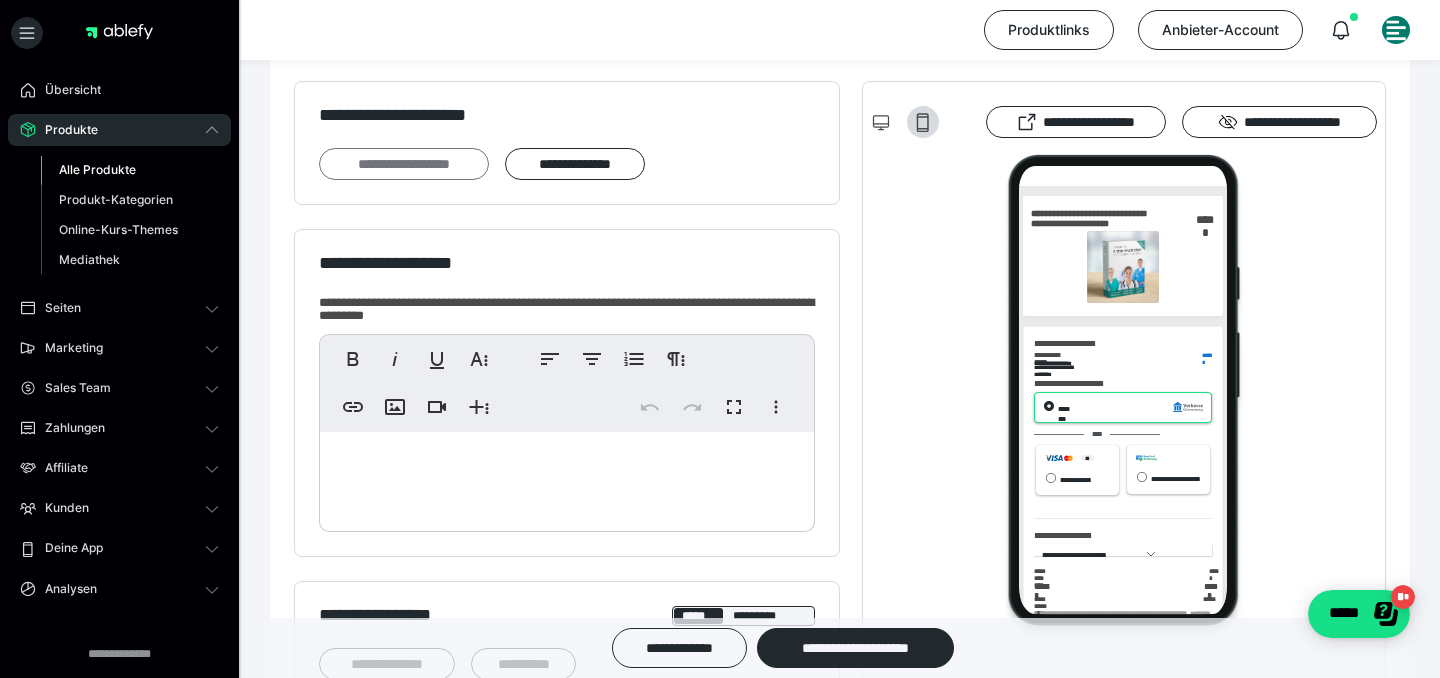 click on "**********" at bounding box center (404, 164) 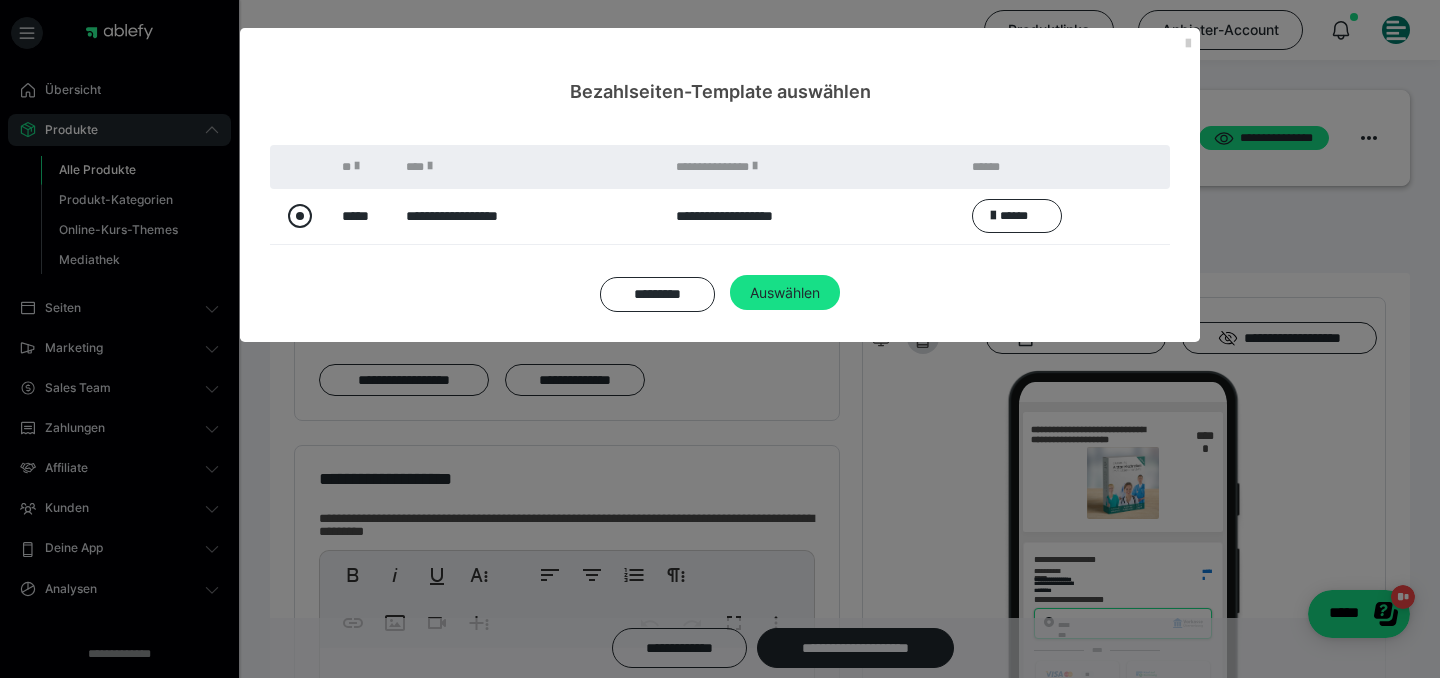 click at bounding box center [300, 216] 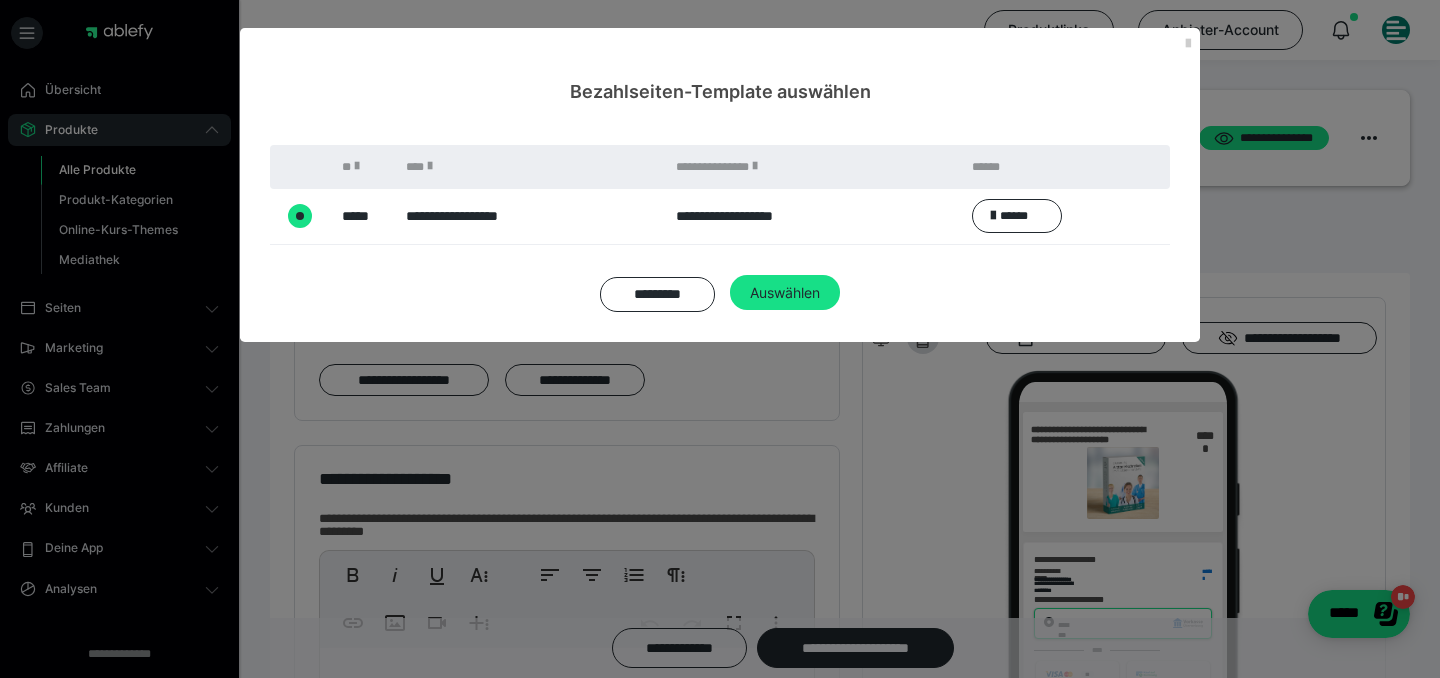 radio on "****" 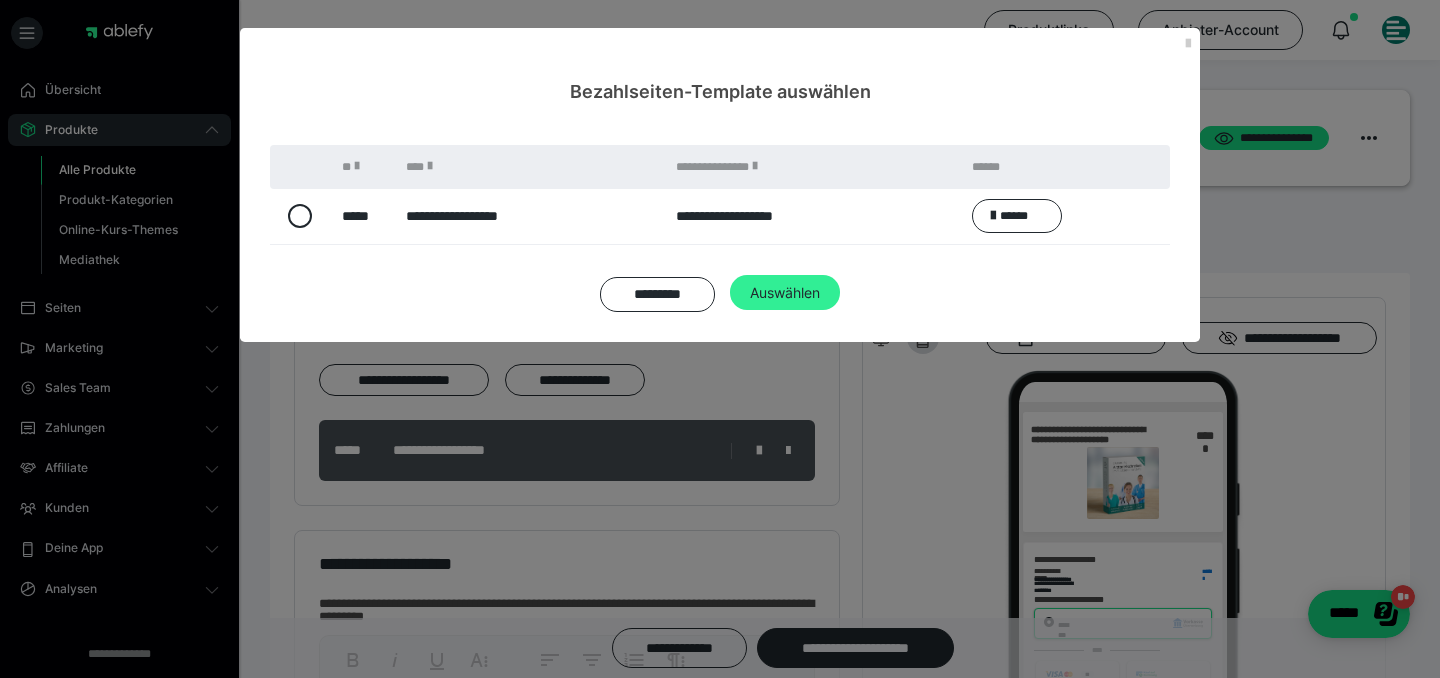 click on "Auswählen" at bounding box center [785, 293] 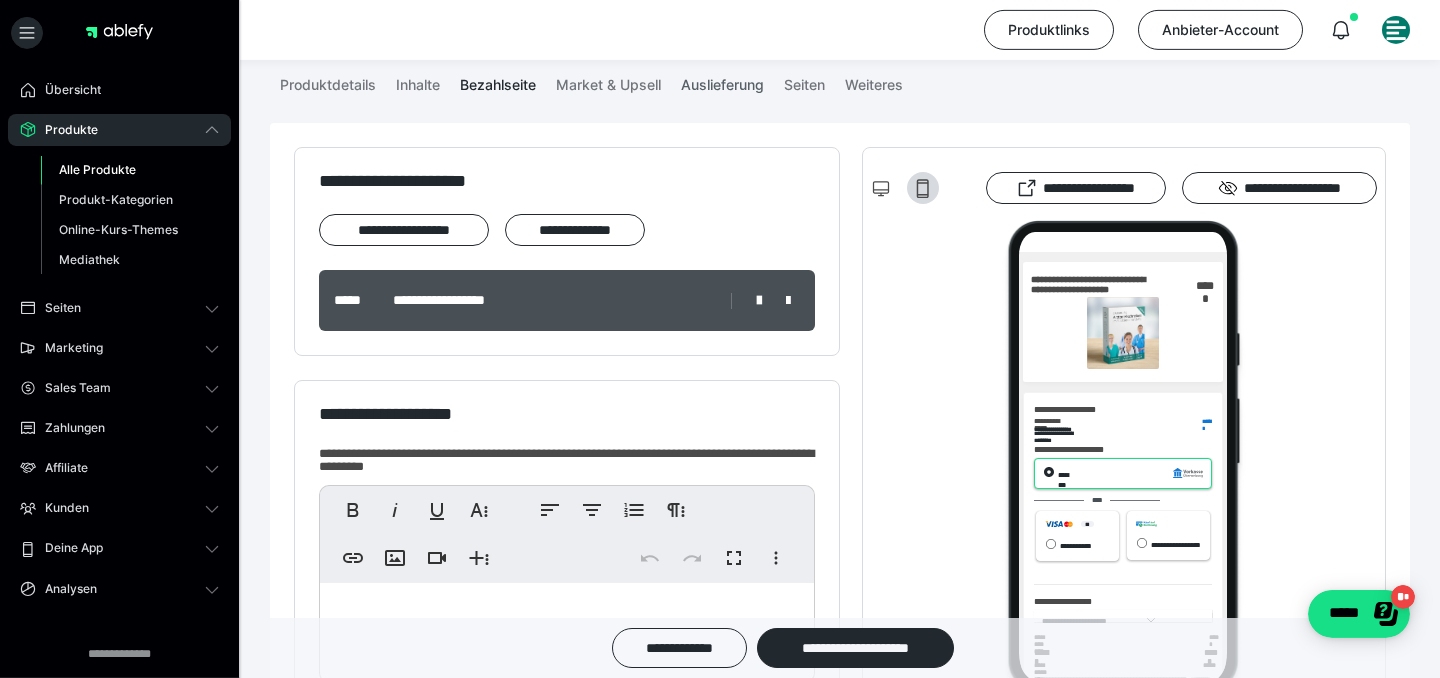 scroll, scrollTop: 216, scrollLeft: 0, axis: vertical 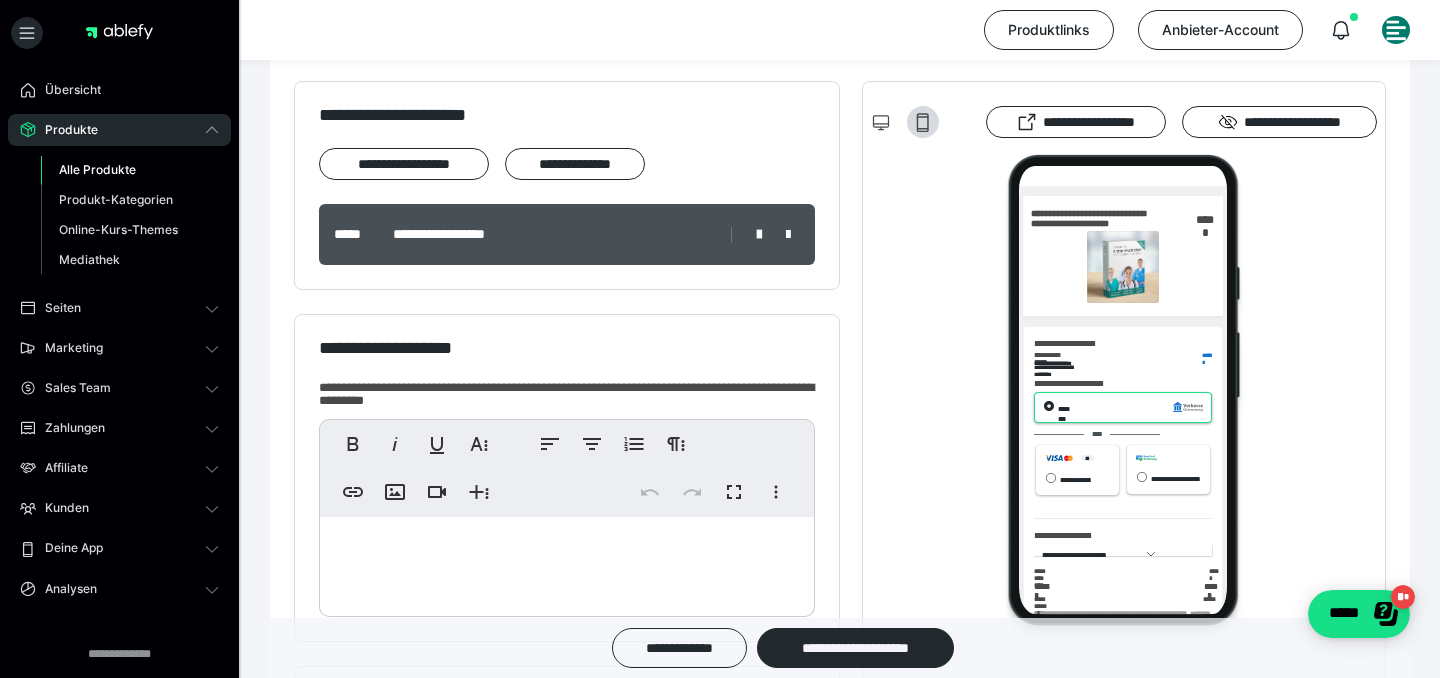 click 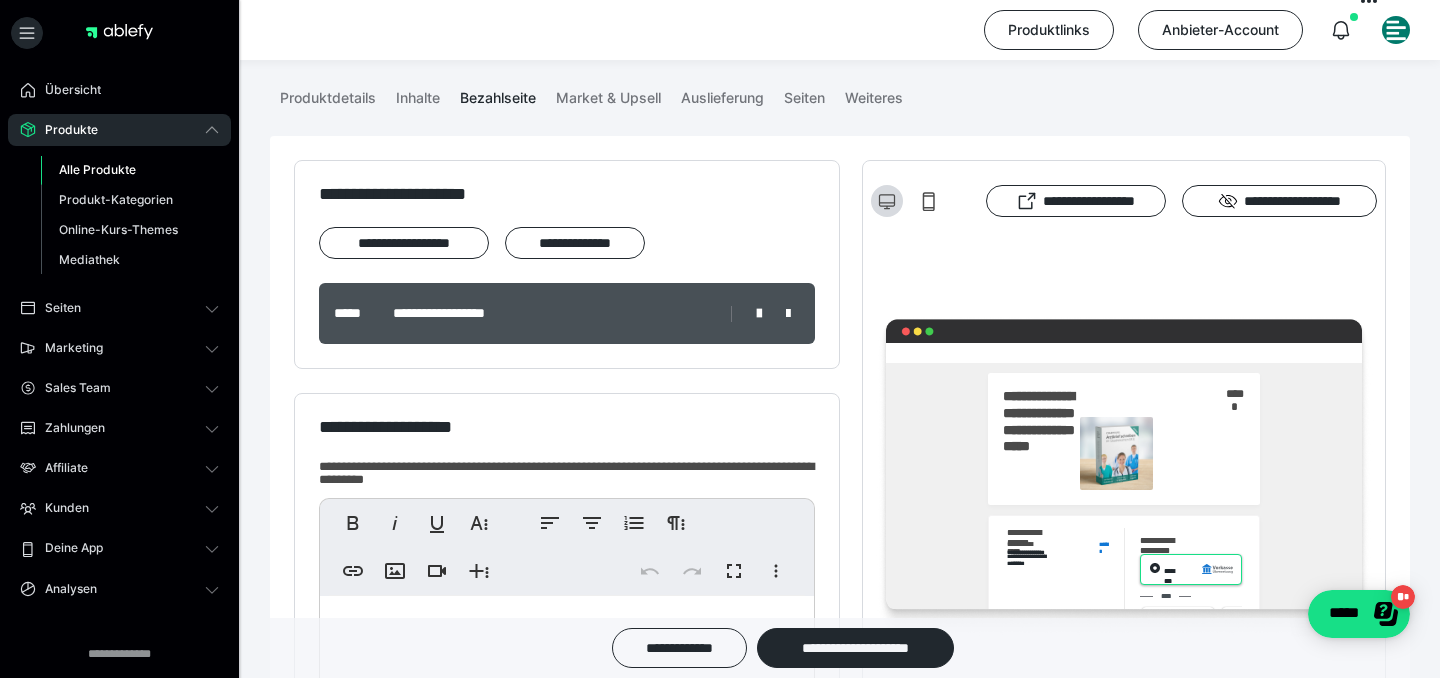 scroll, scrollTop: 0, scrollLeft: 0, axis: both 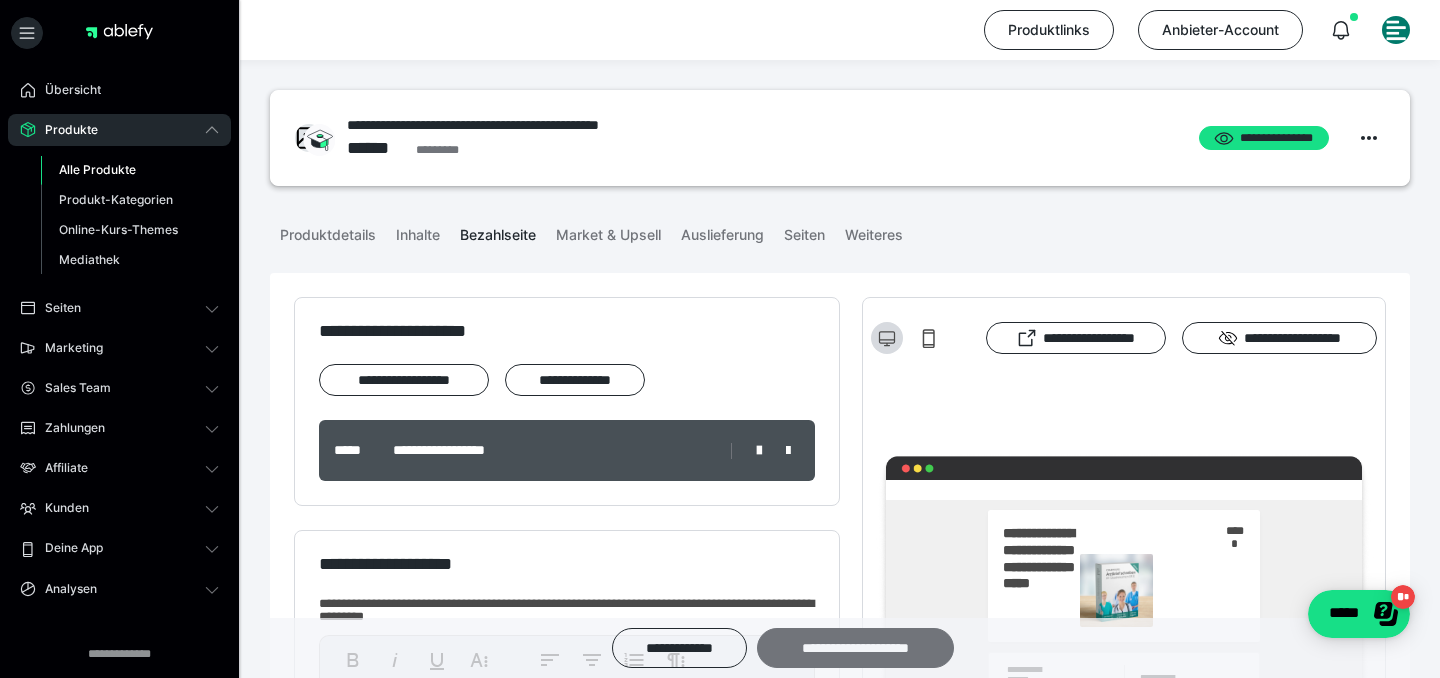 click on "**********" at bounding box center (855, 648) 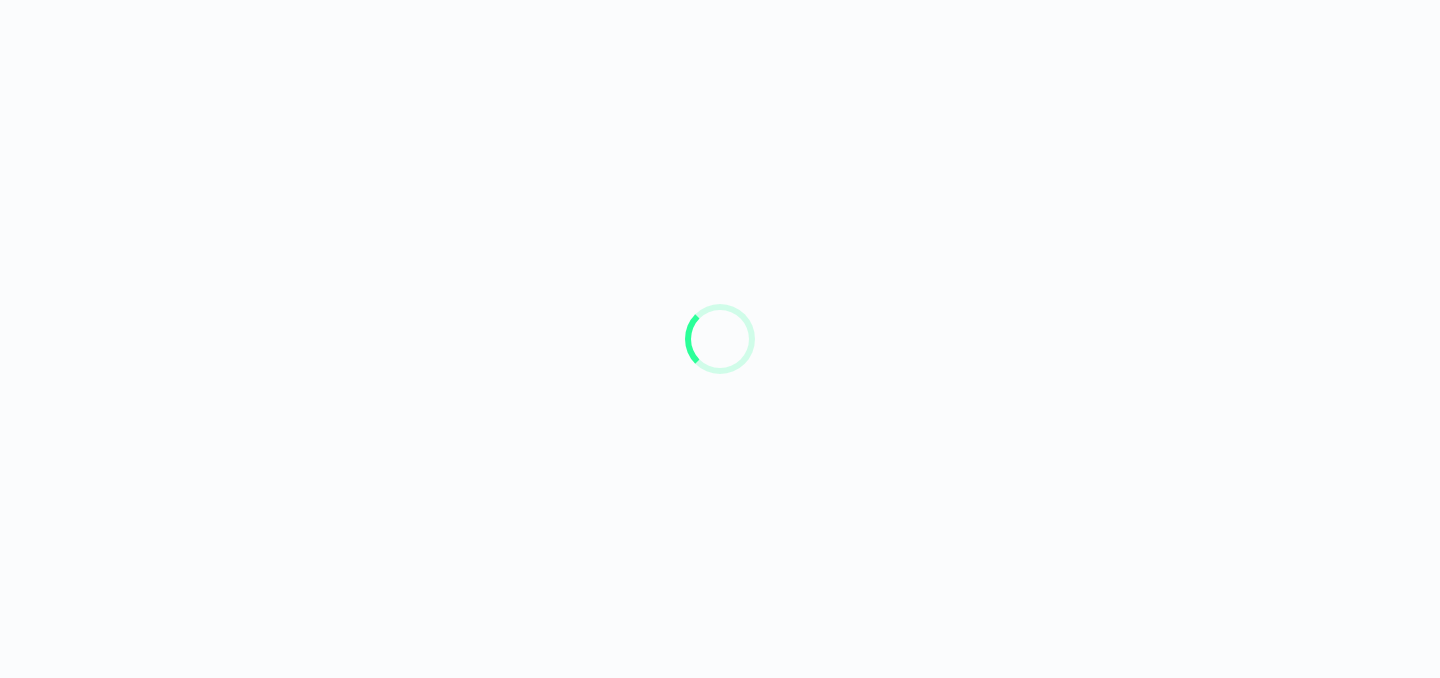 scroll, scrollTop: 0, scrollLeft: 0, axis: both 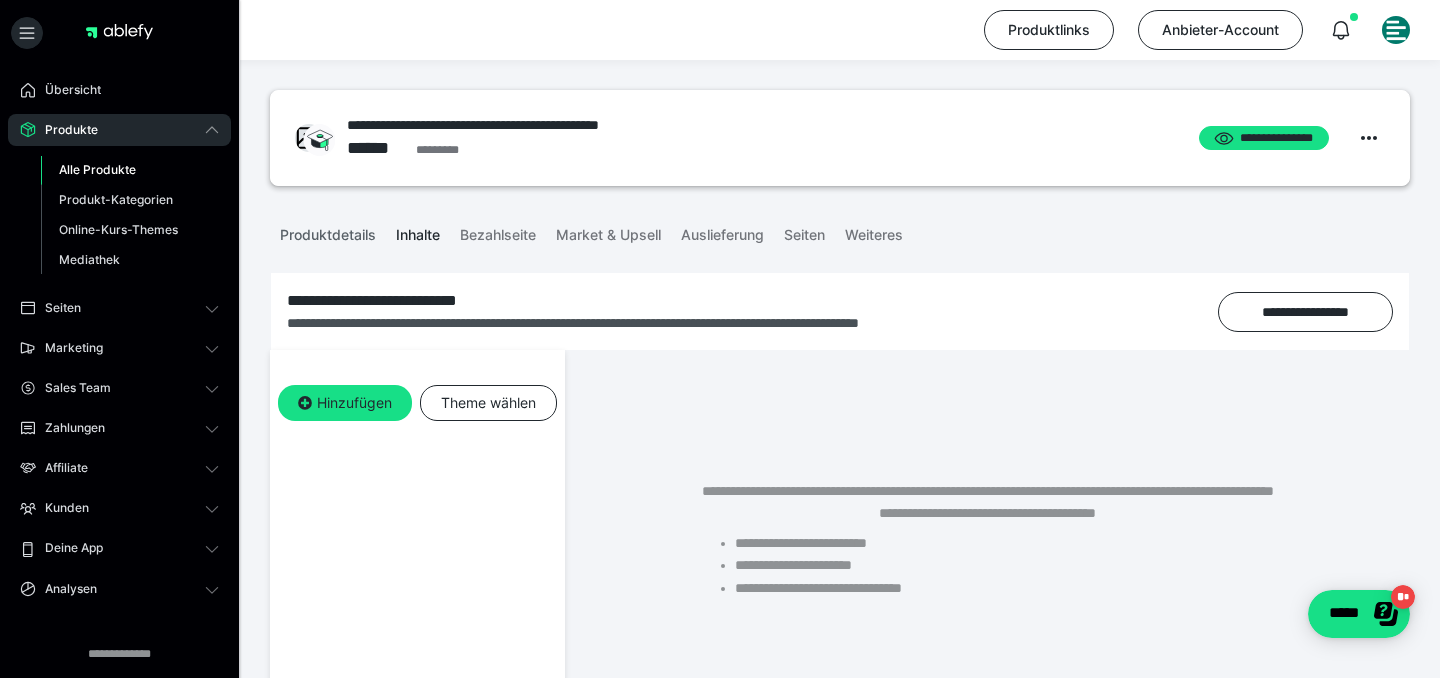 click on "Produktdetails" at bounding box center (328, 231) 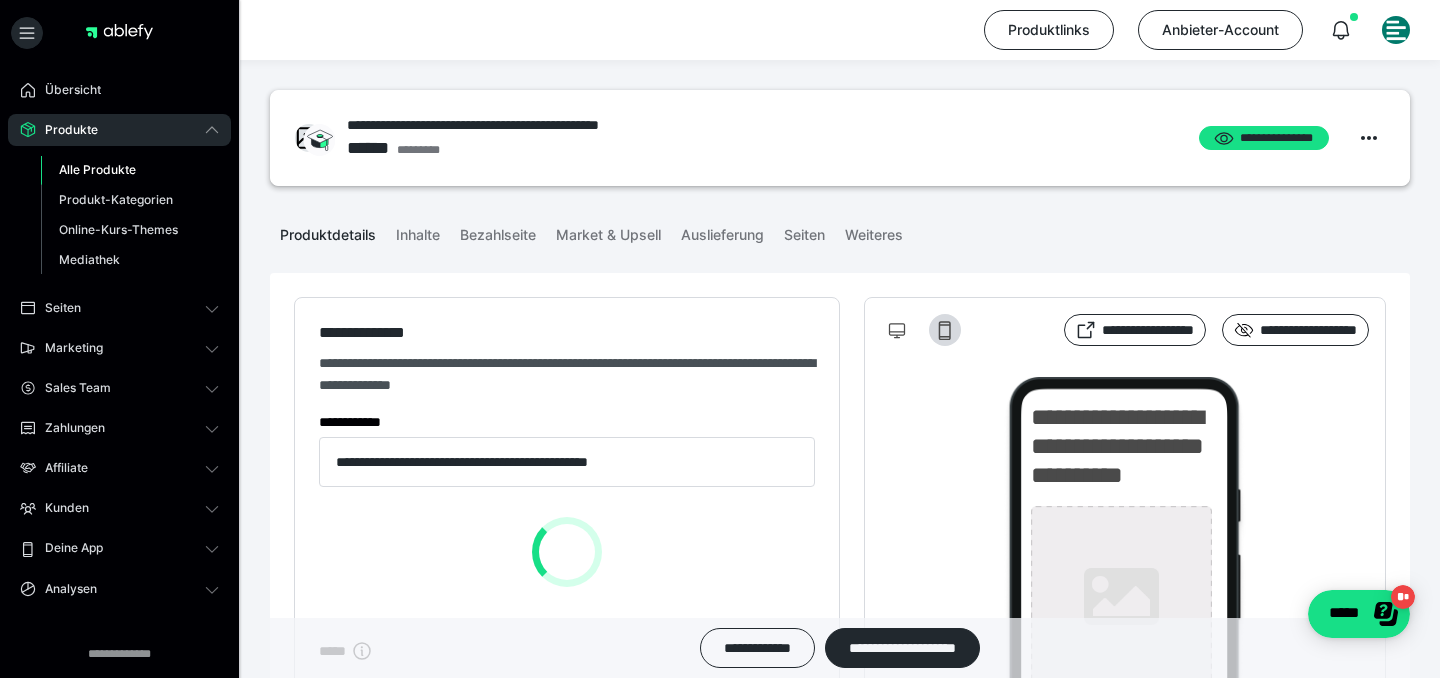 type on "**********" 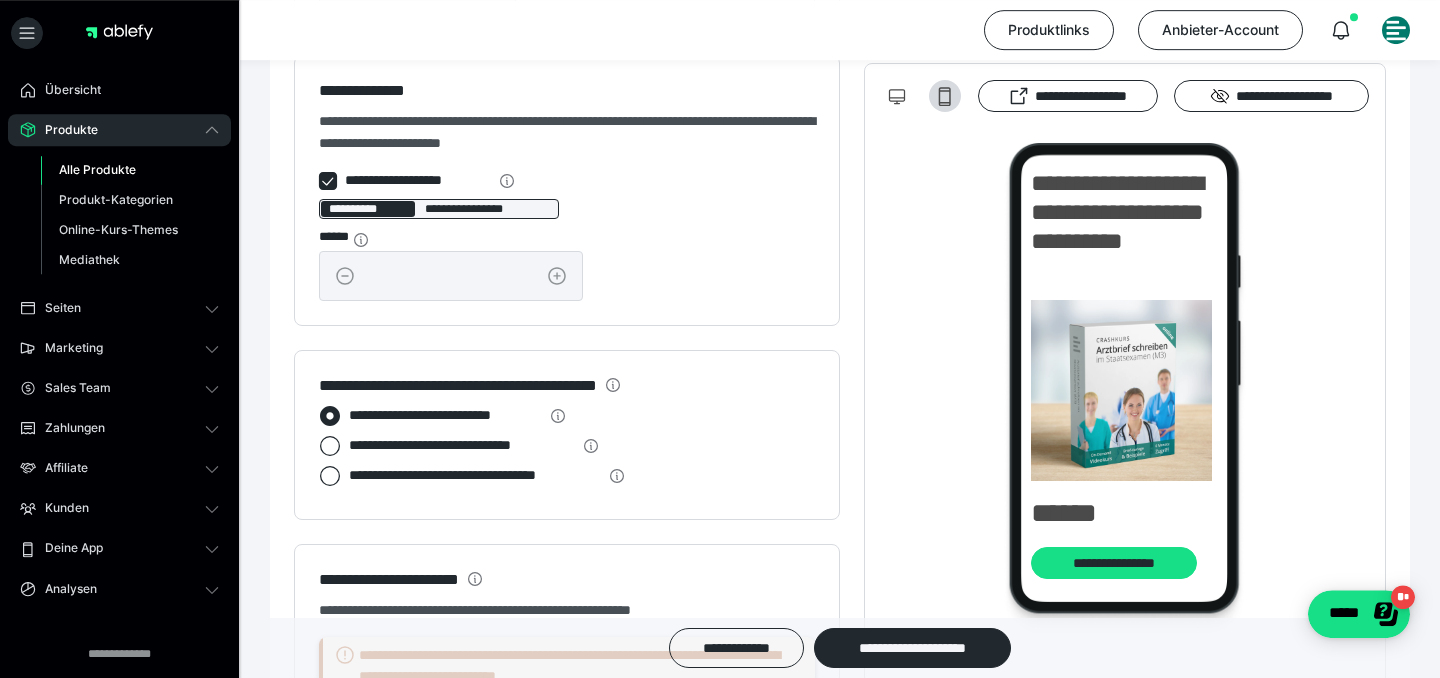 scroll, scrollTop: 1620, scrollLeft: 0, axis: vertical 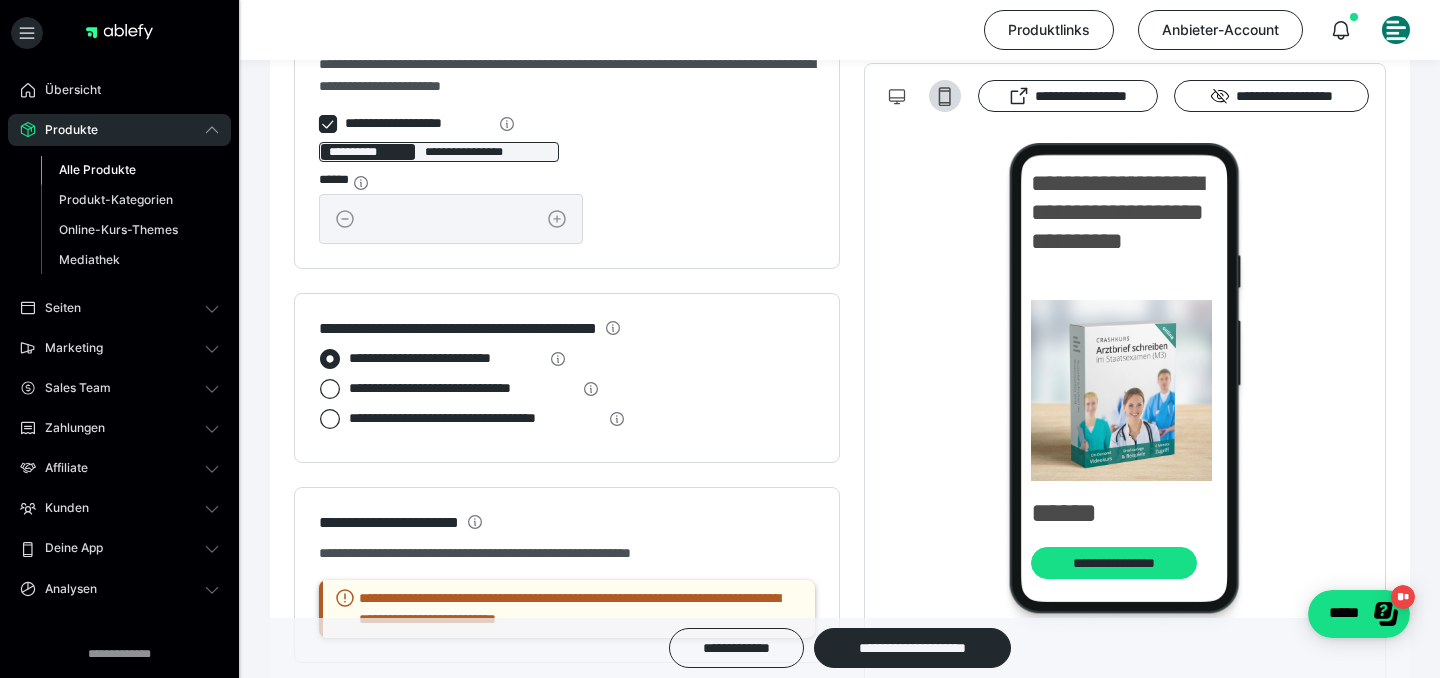 click at bounding box center (328, 124) 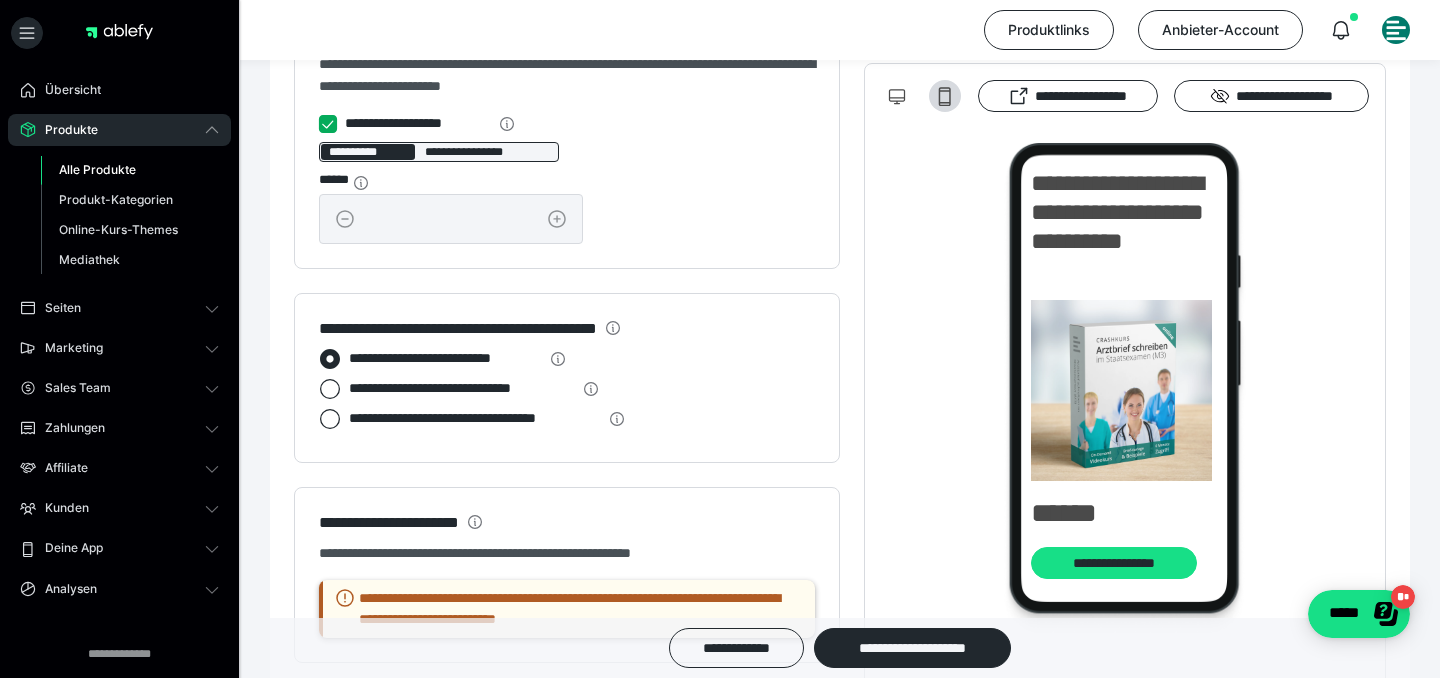click on "**********" at bounding box center (319, 124) 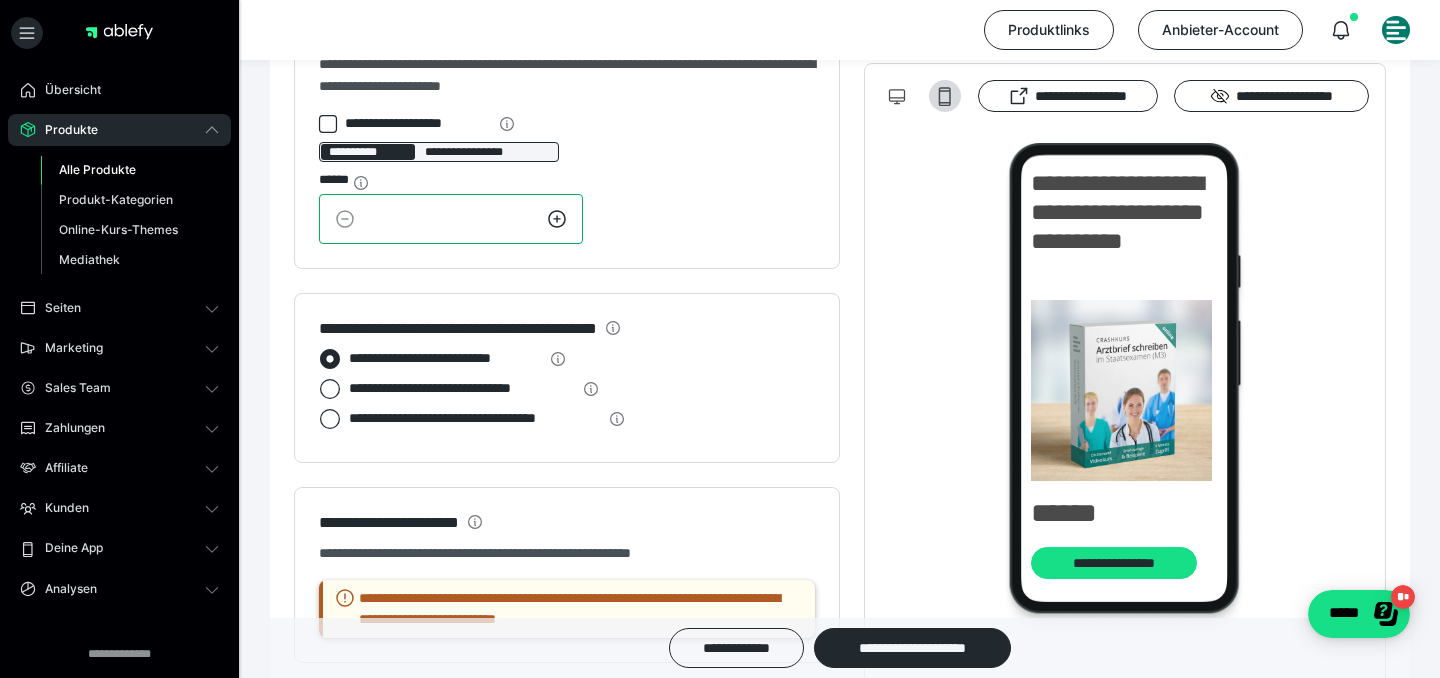 drag, startPoint x: 383, startPoint y: 220, endPoint x: 280, endPoint y: 218, distance: 103.01942 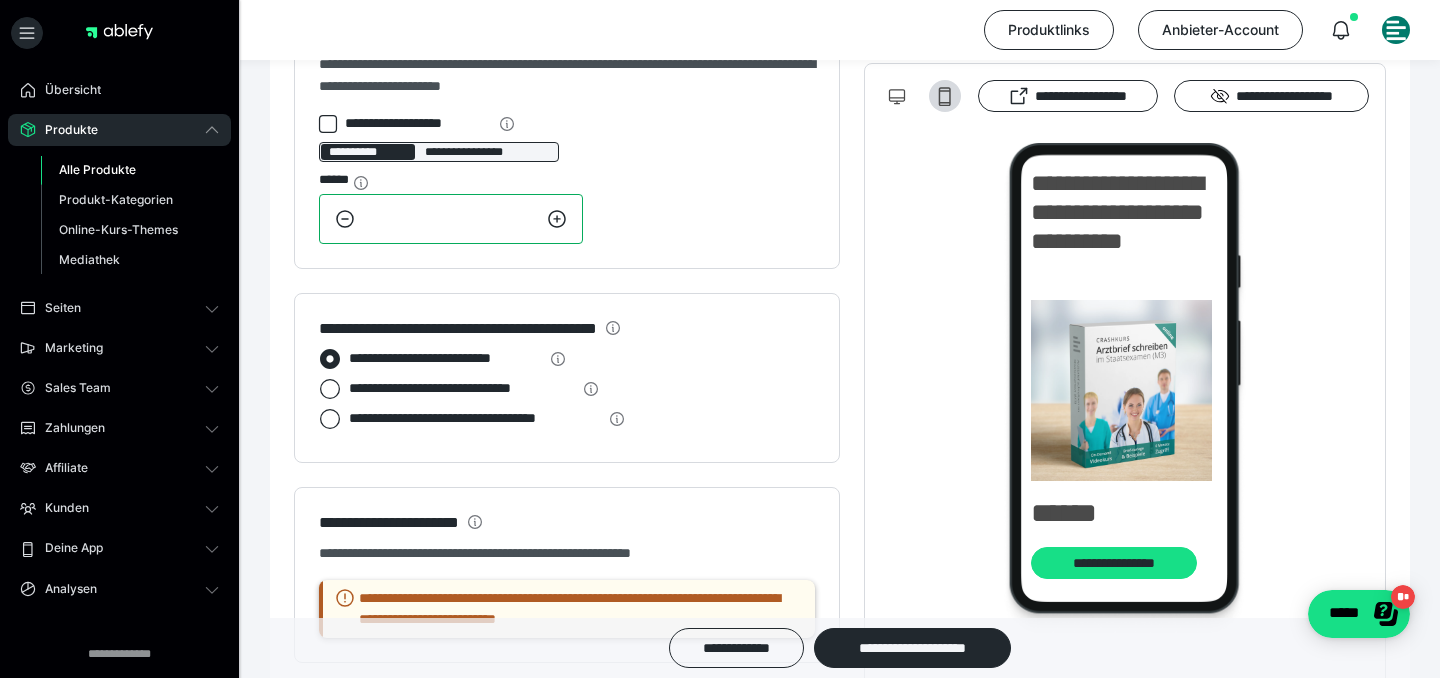 type on "*" 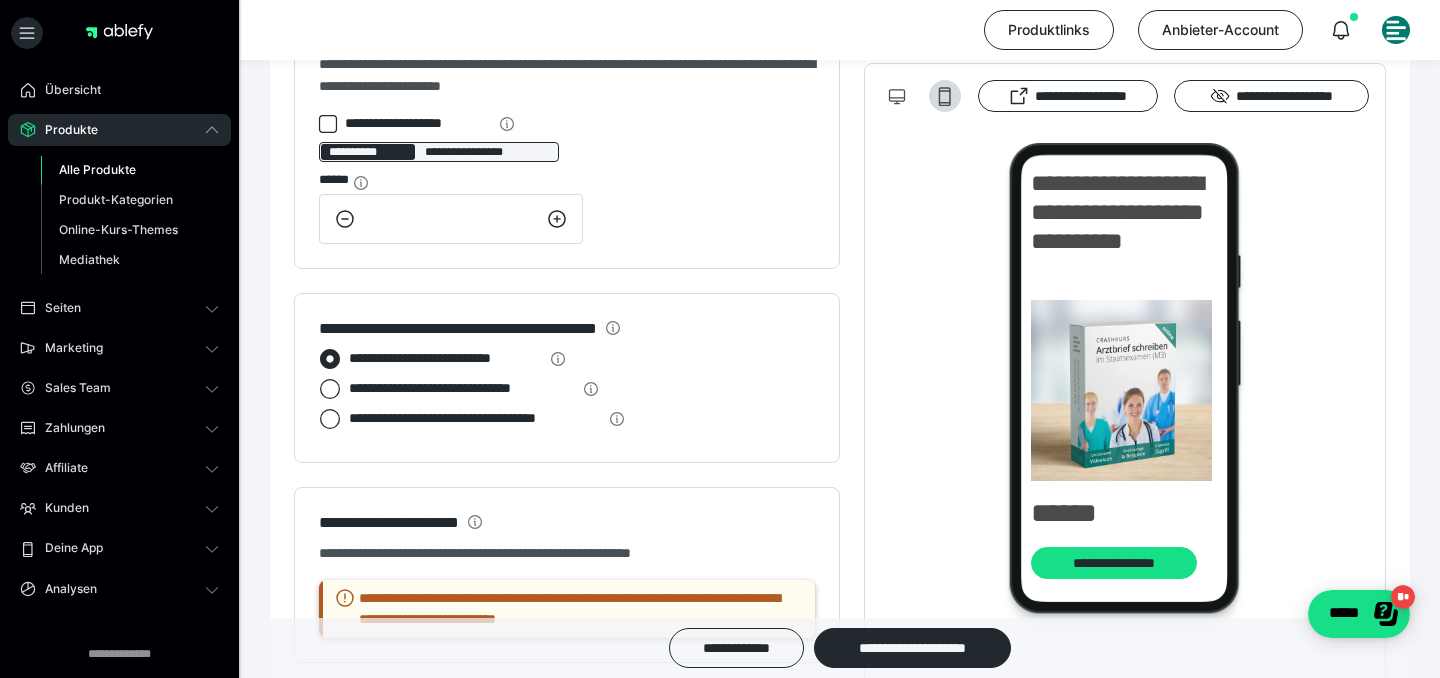 type 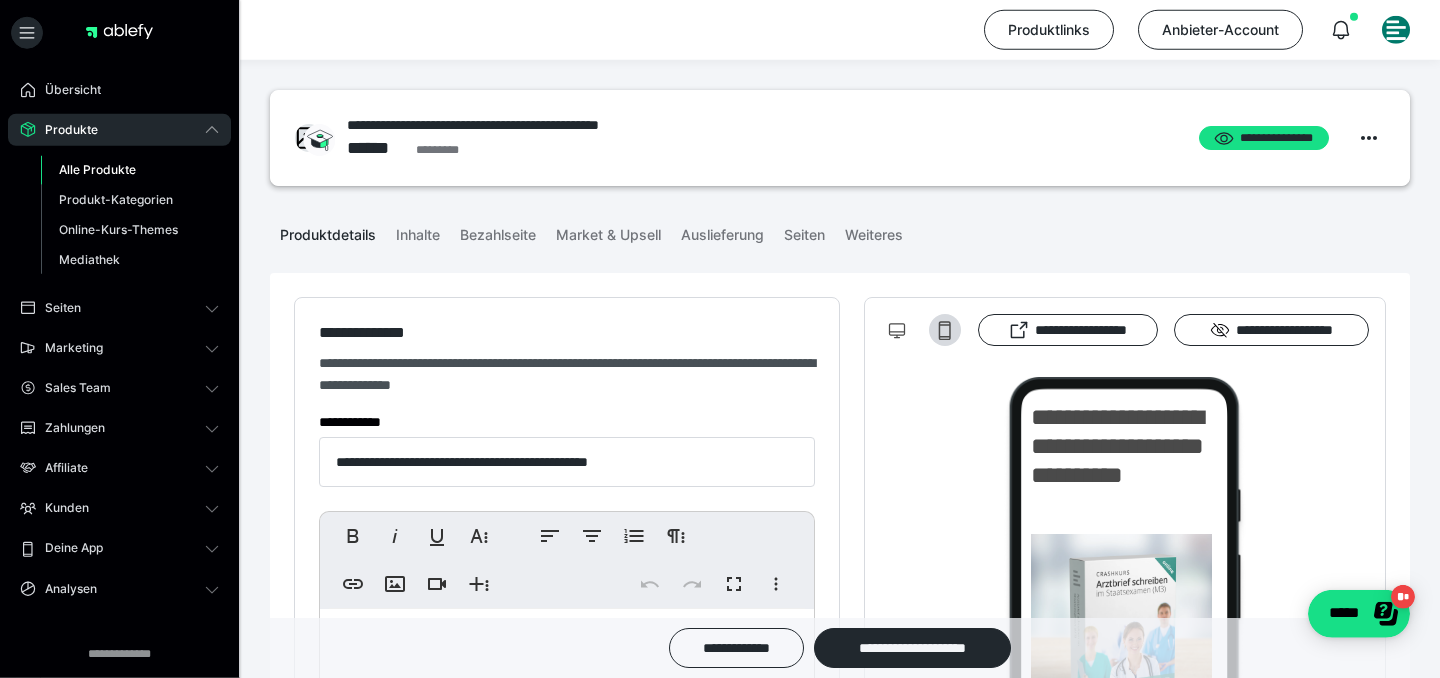scroll, scrollTop: 0, scrollLeft: 0, axis: both 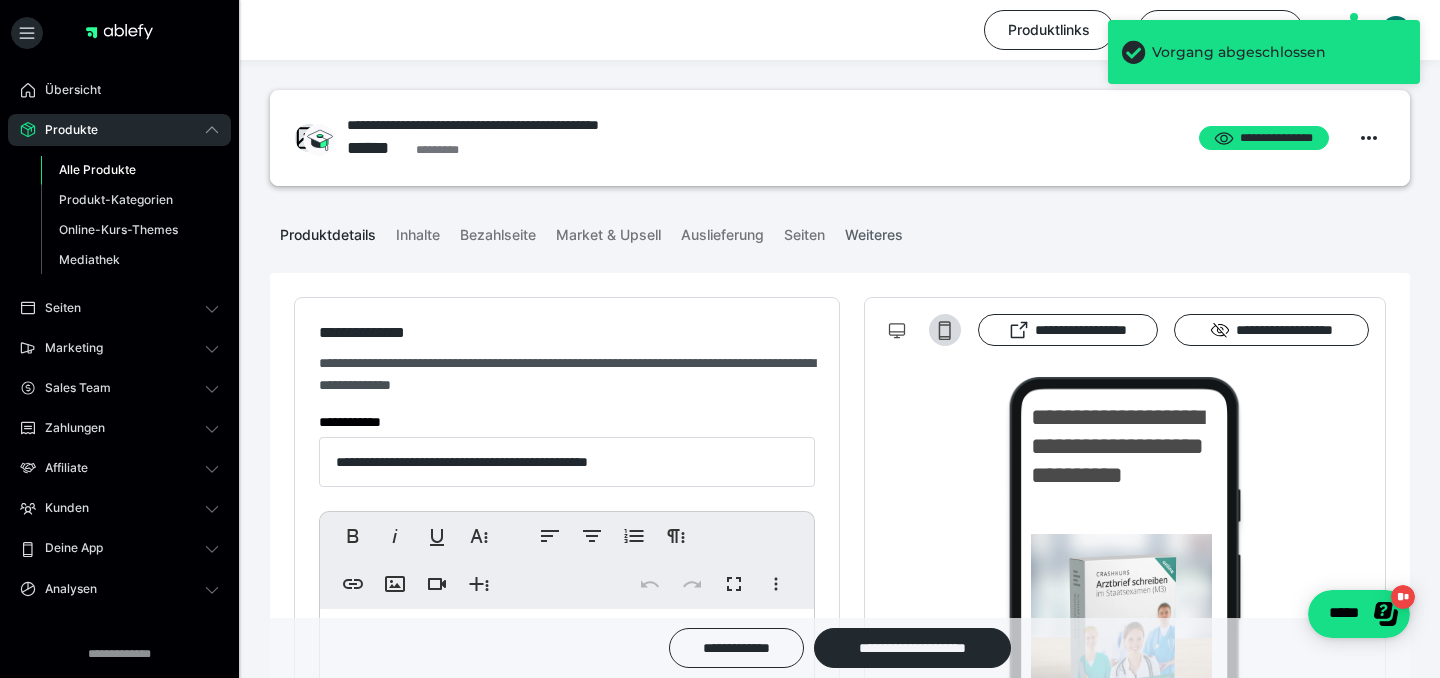 click on "Weiteres" at bounding box center [874, 231] 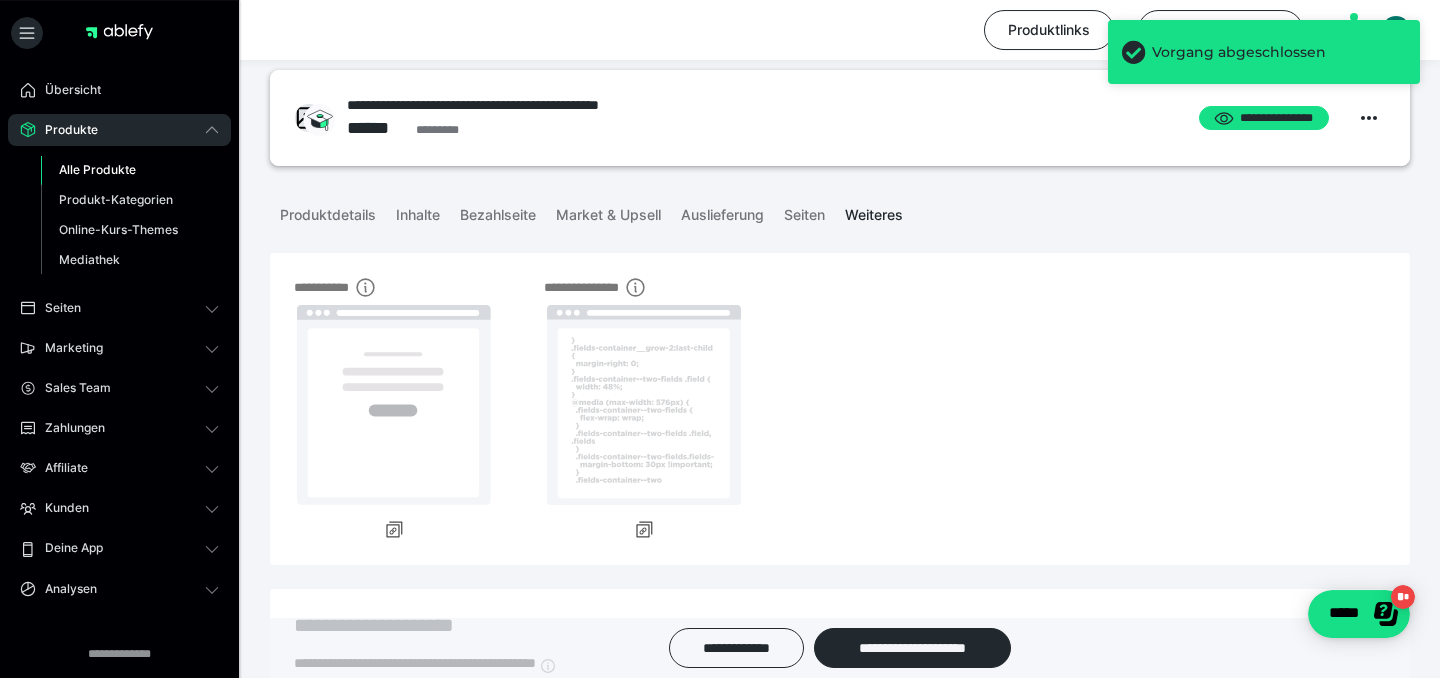 scroll, scrollTop: 108, scrollLeft: 0, axis: vertical 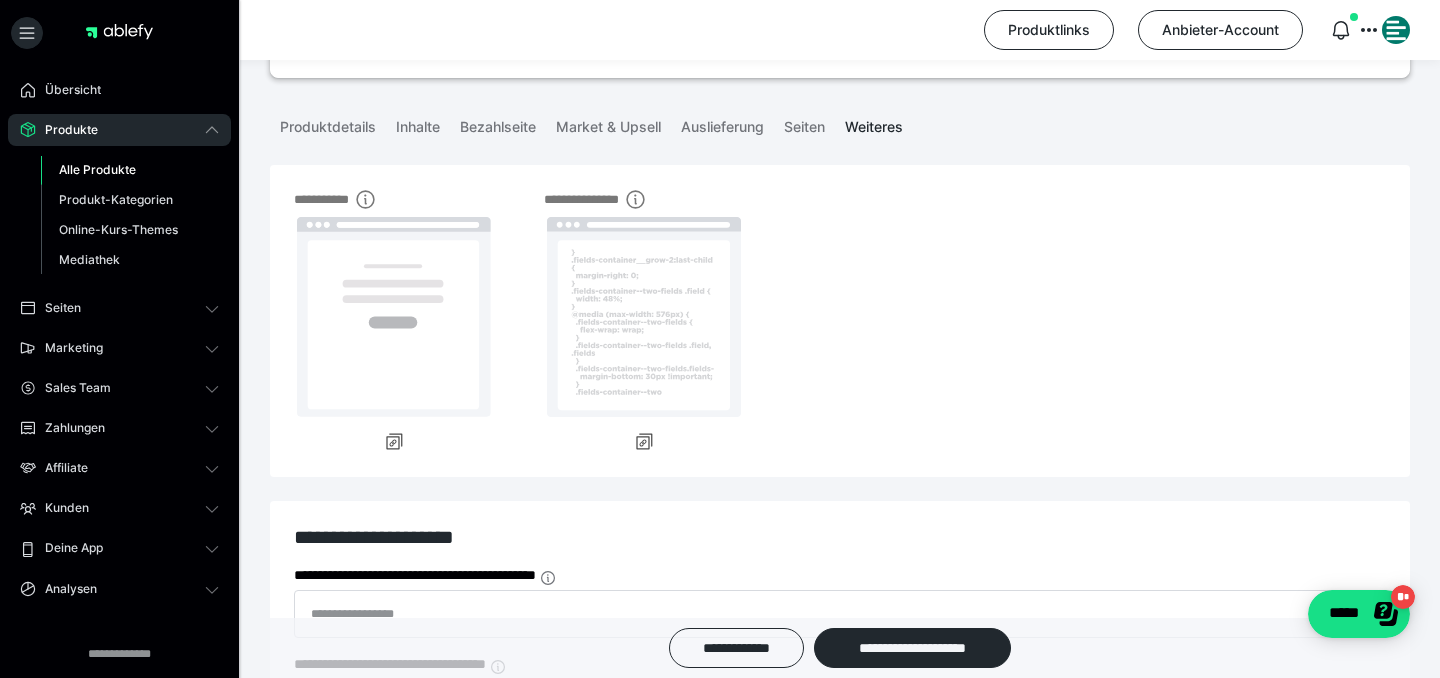 click on "**********" at bounding box center (394, 320) 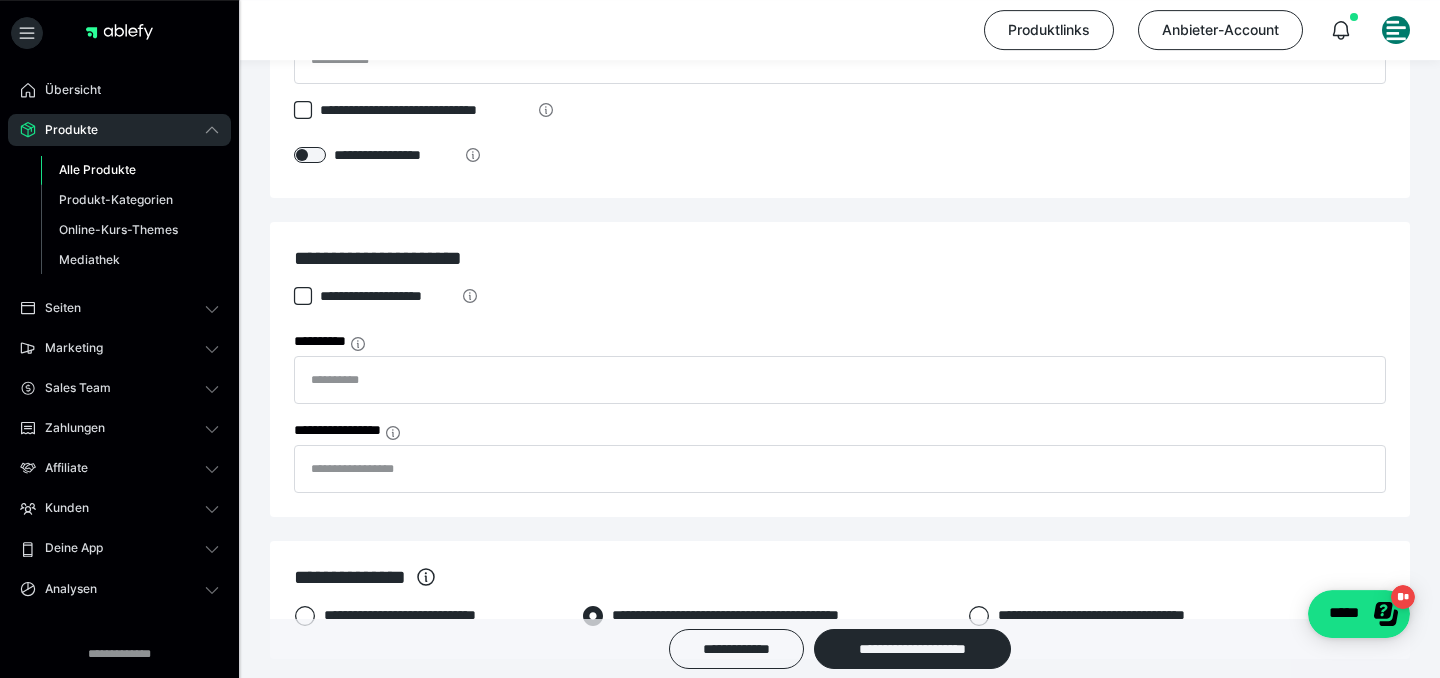 scroll, scrollTop: 864, scrollLeft: 0, axis: vertical 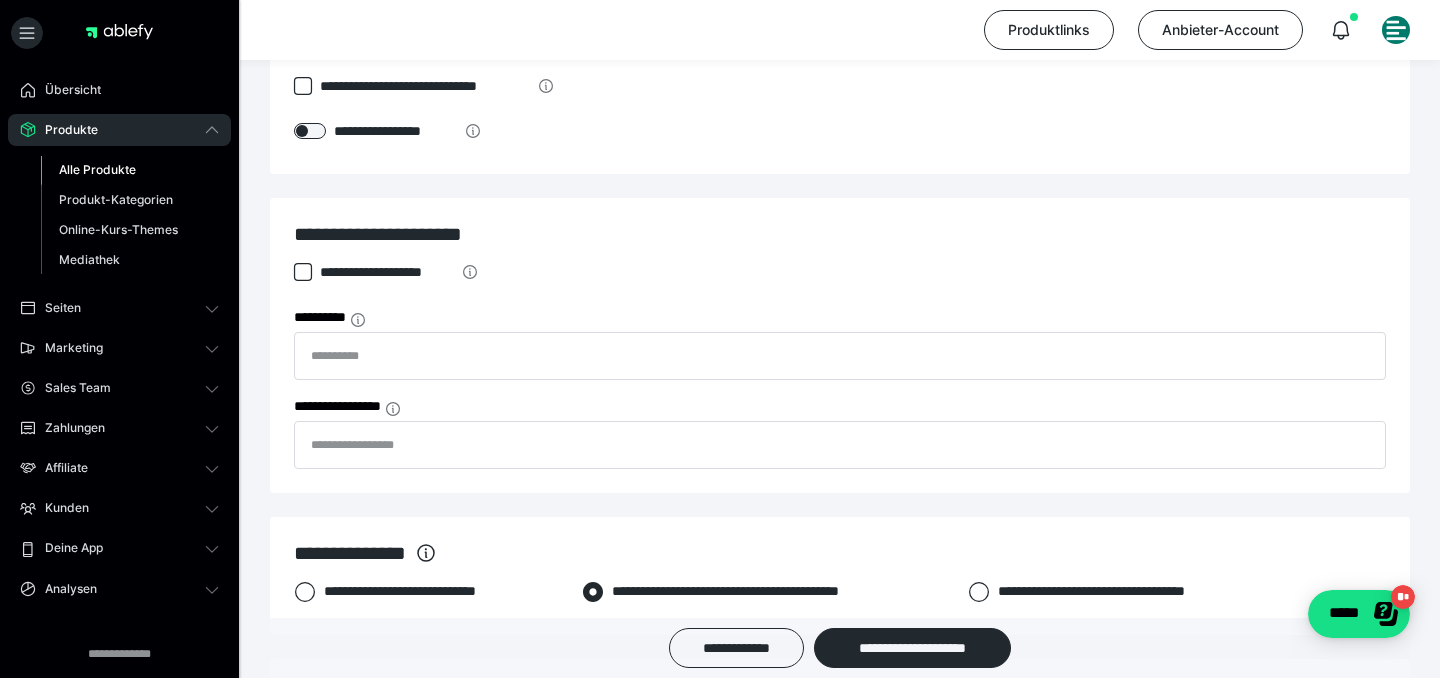 click on "**********" at bounding box center [387, 272] 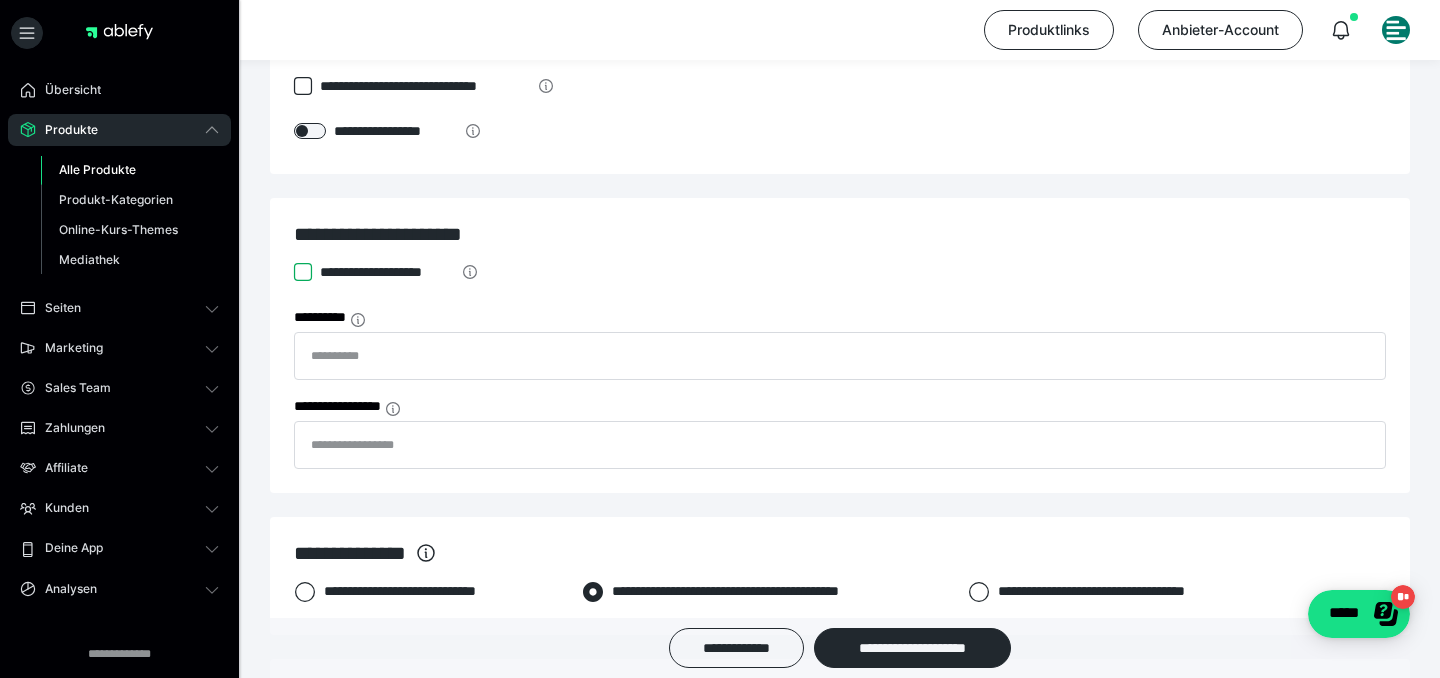 click on "**********" at bounding box center [294, 272] 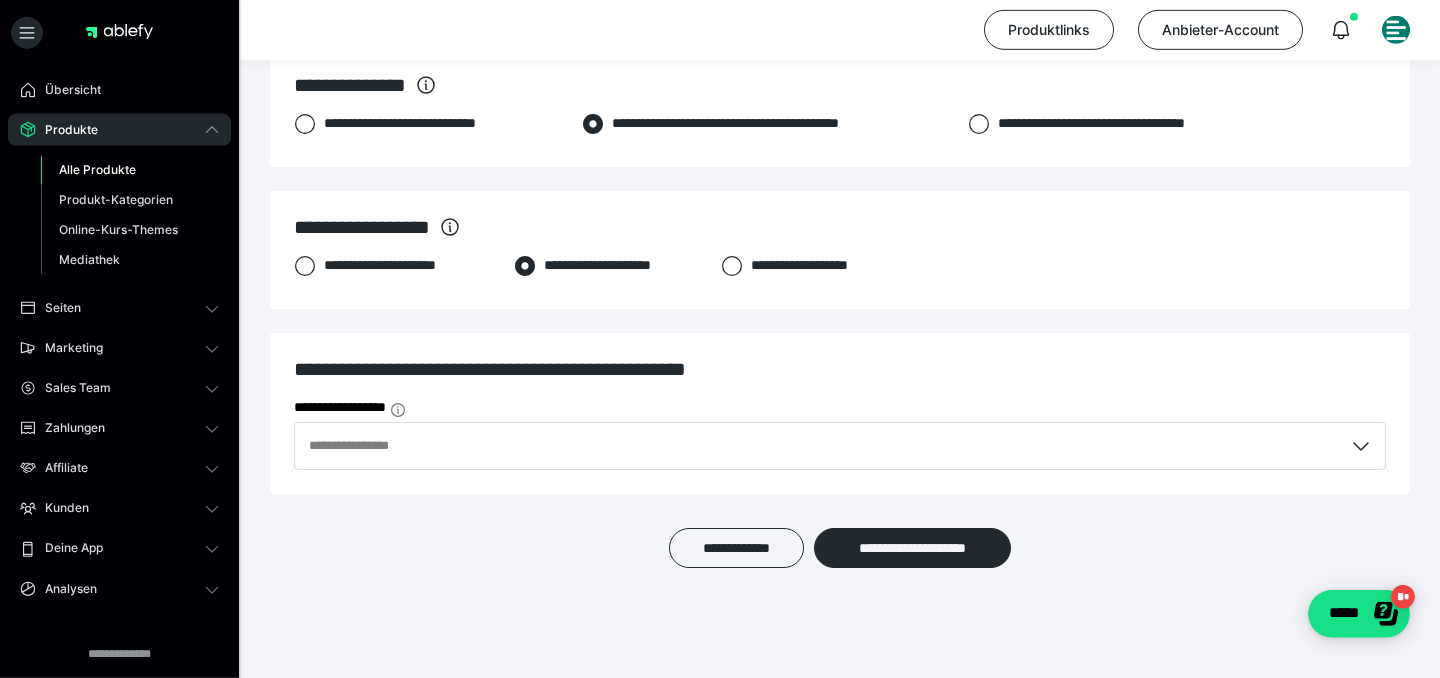 scroll, scrollTop: 1155, scrollLeft: 0, axis: vertical 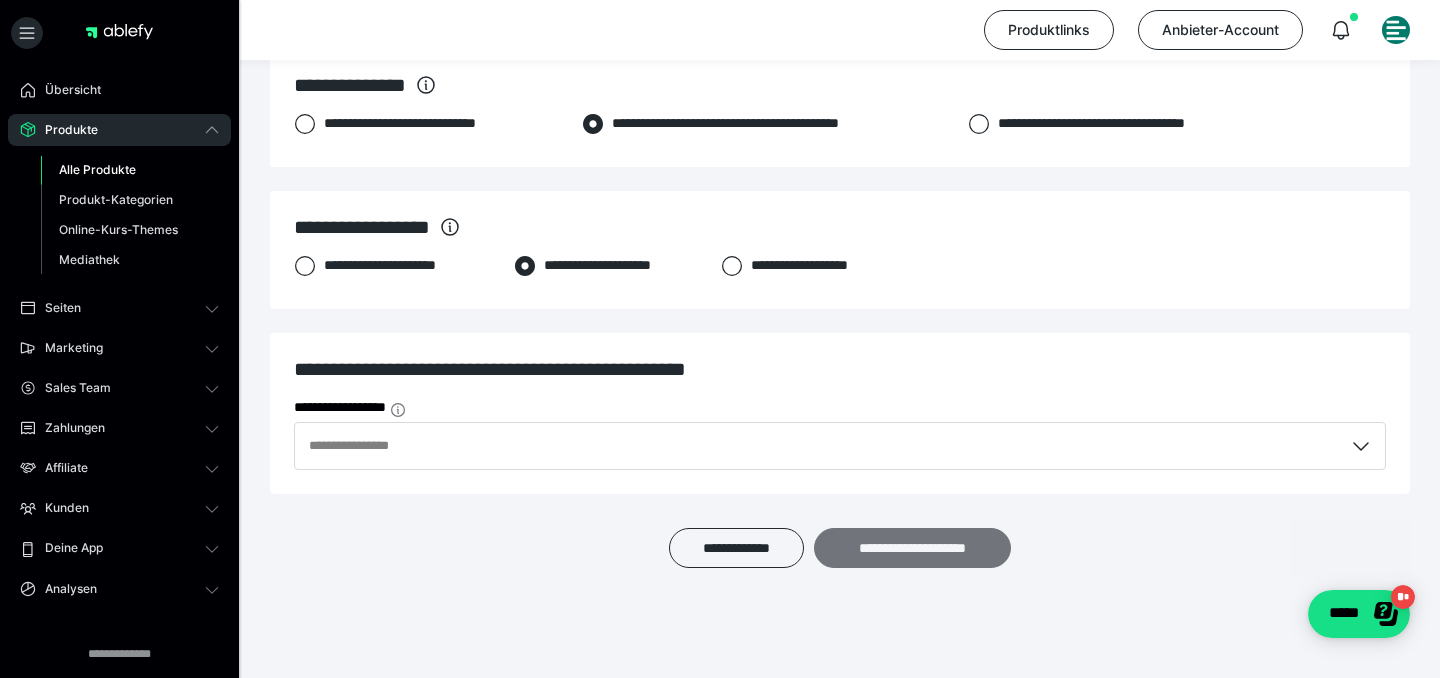 click on "**********" at bounding box center [912, 548] 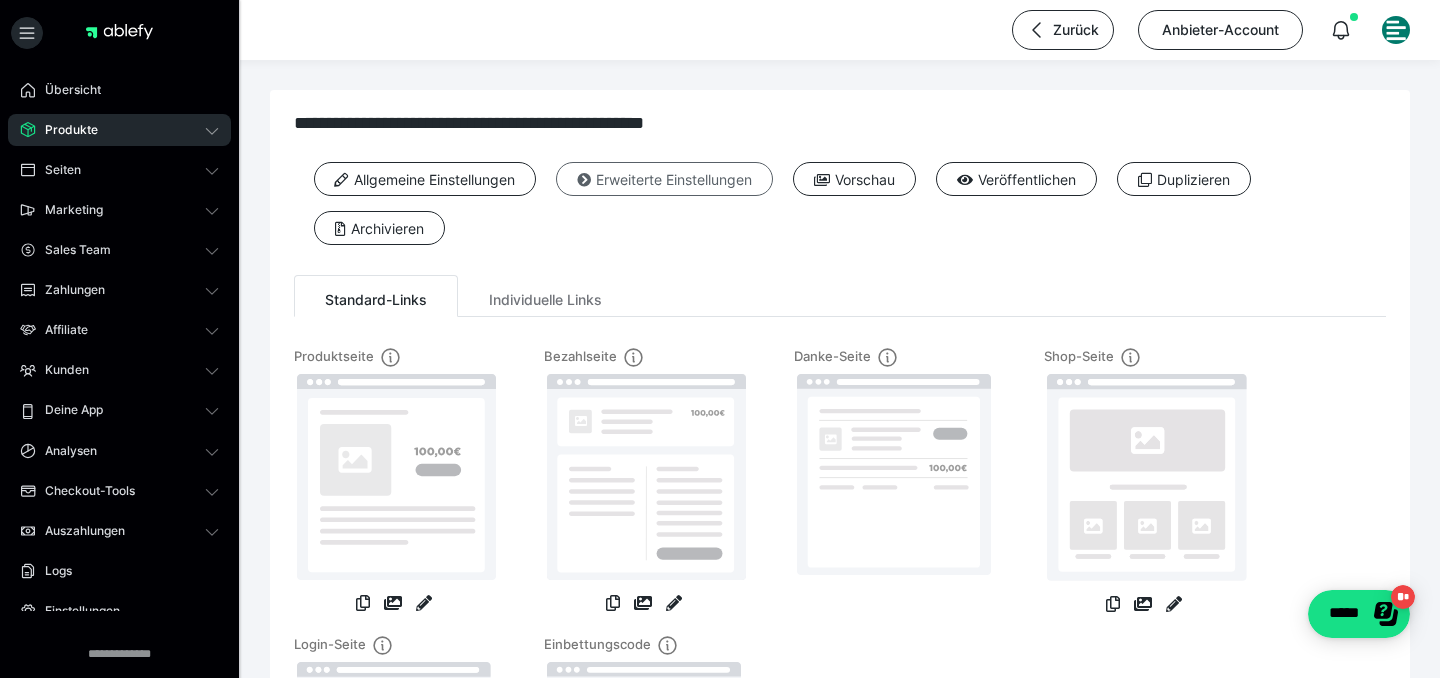 click on "Erweiterte Einstellungen" at bounding box center (664, 179) 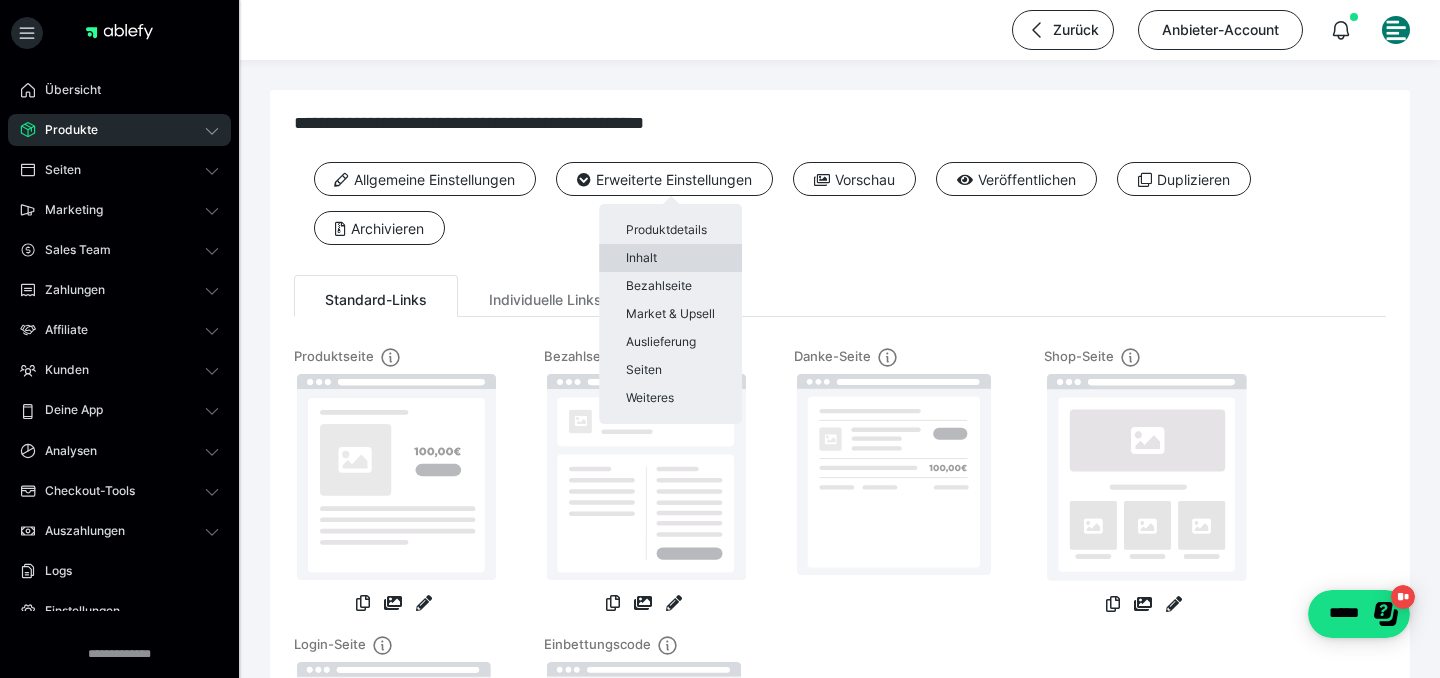click on "Inhalt" at bounding box center [670, 258] 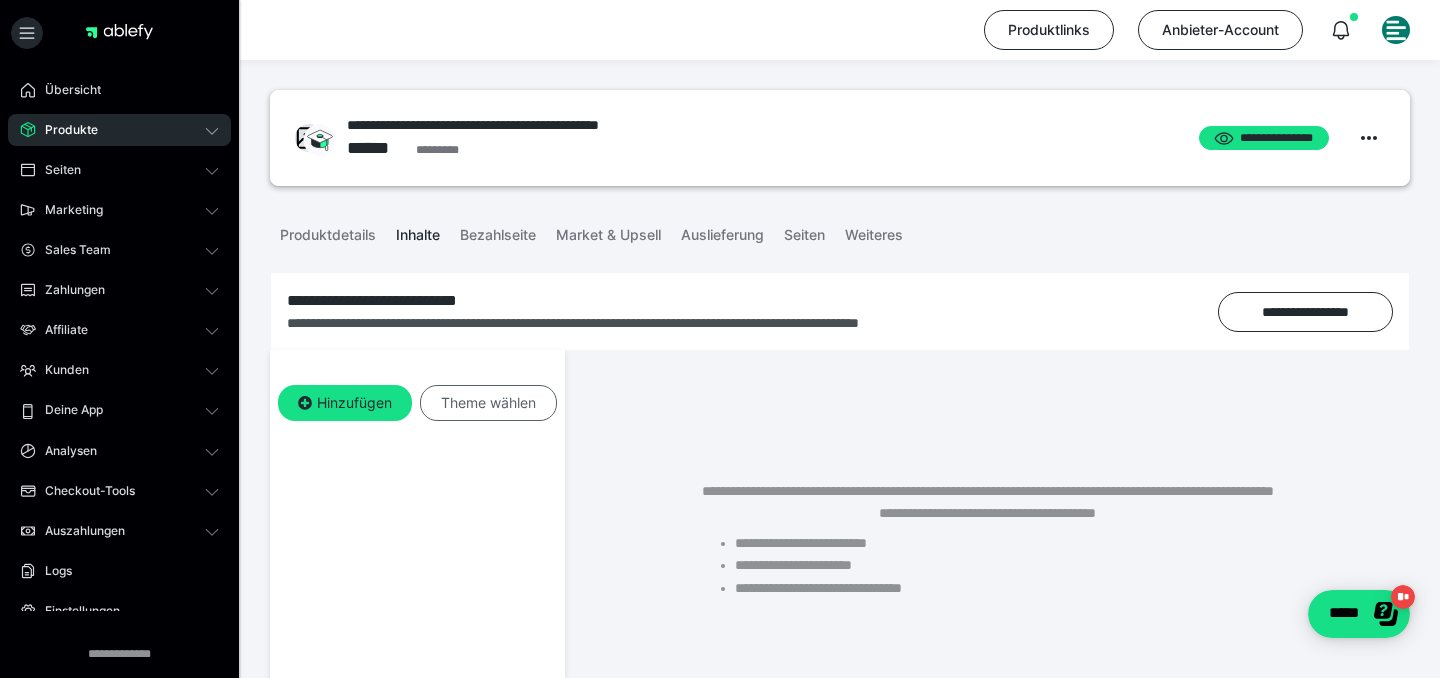 click on "Theme wählen" at bounding box center [488, 403] 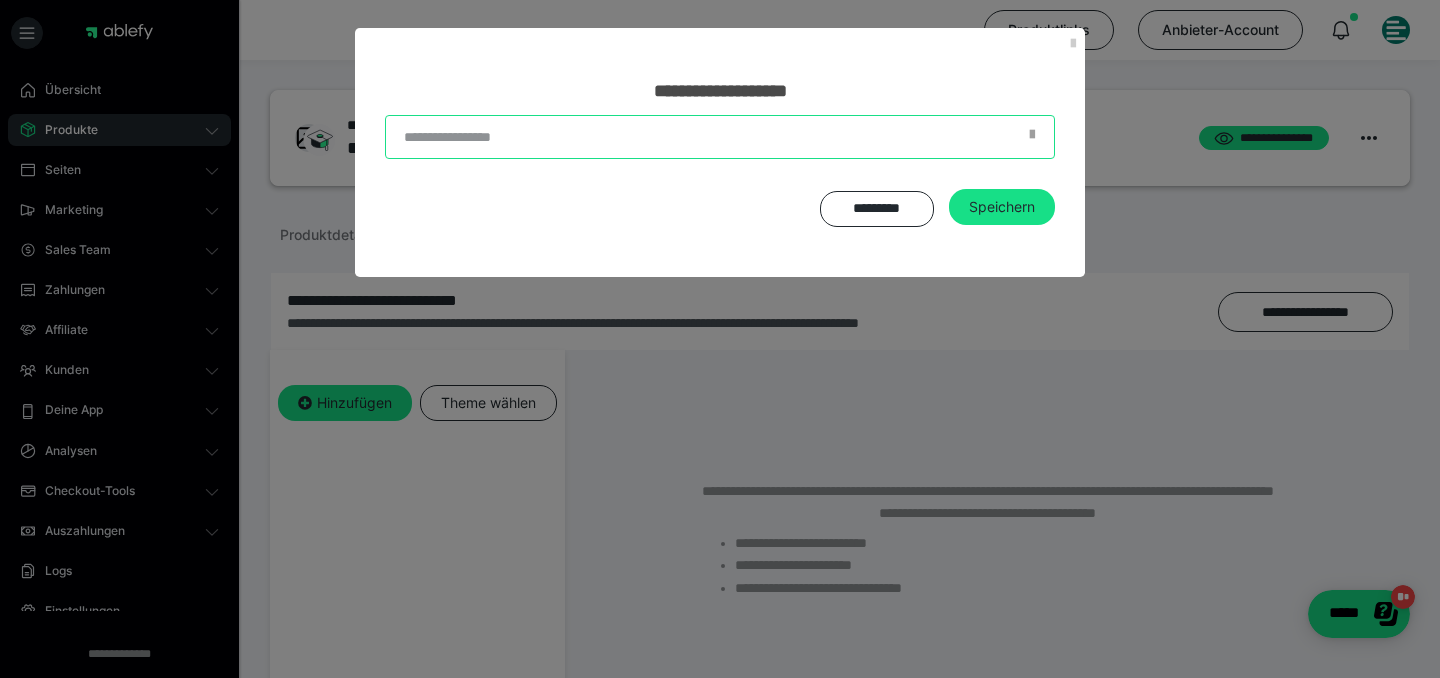 click at bounding box center [720, 137] 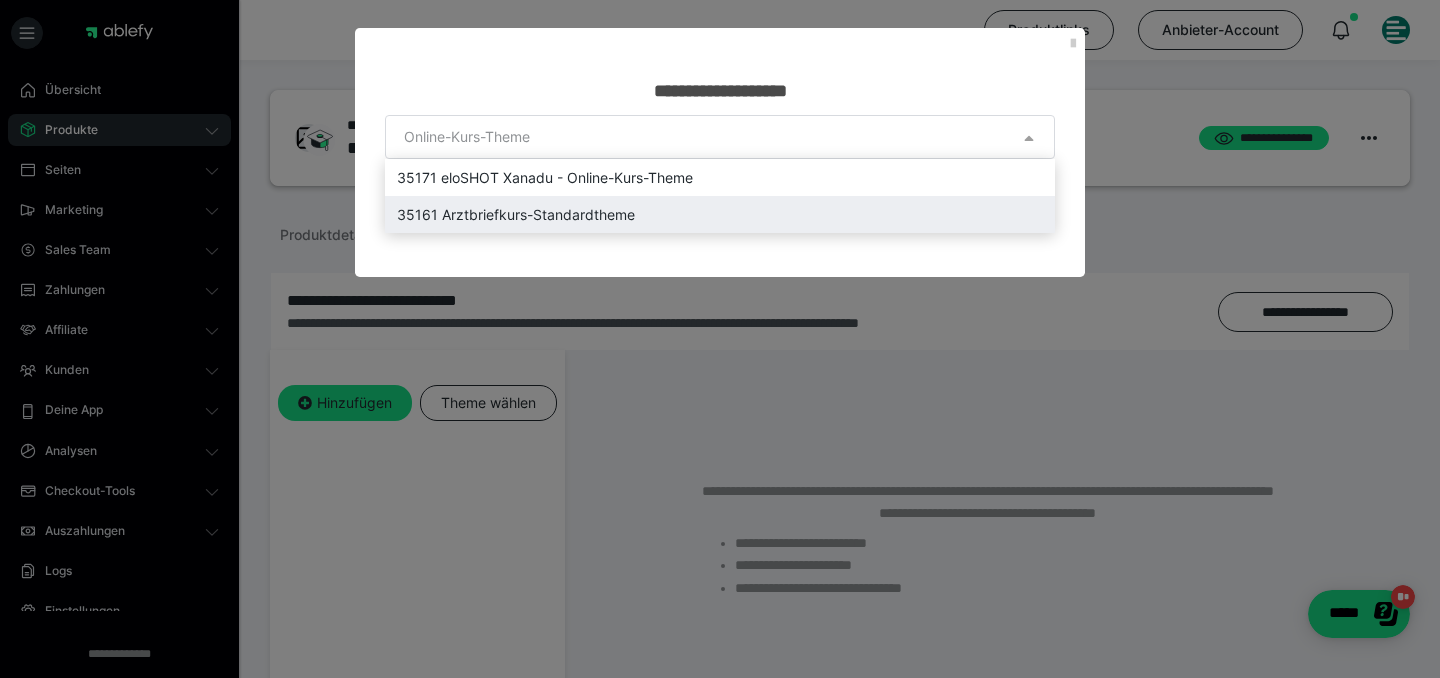 click on "35161 Arztbriefkurs-Standardtheme" at bounding box center (720, 214) 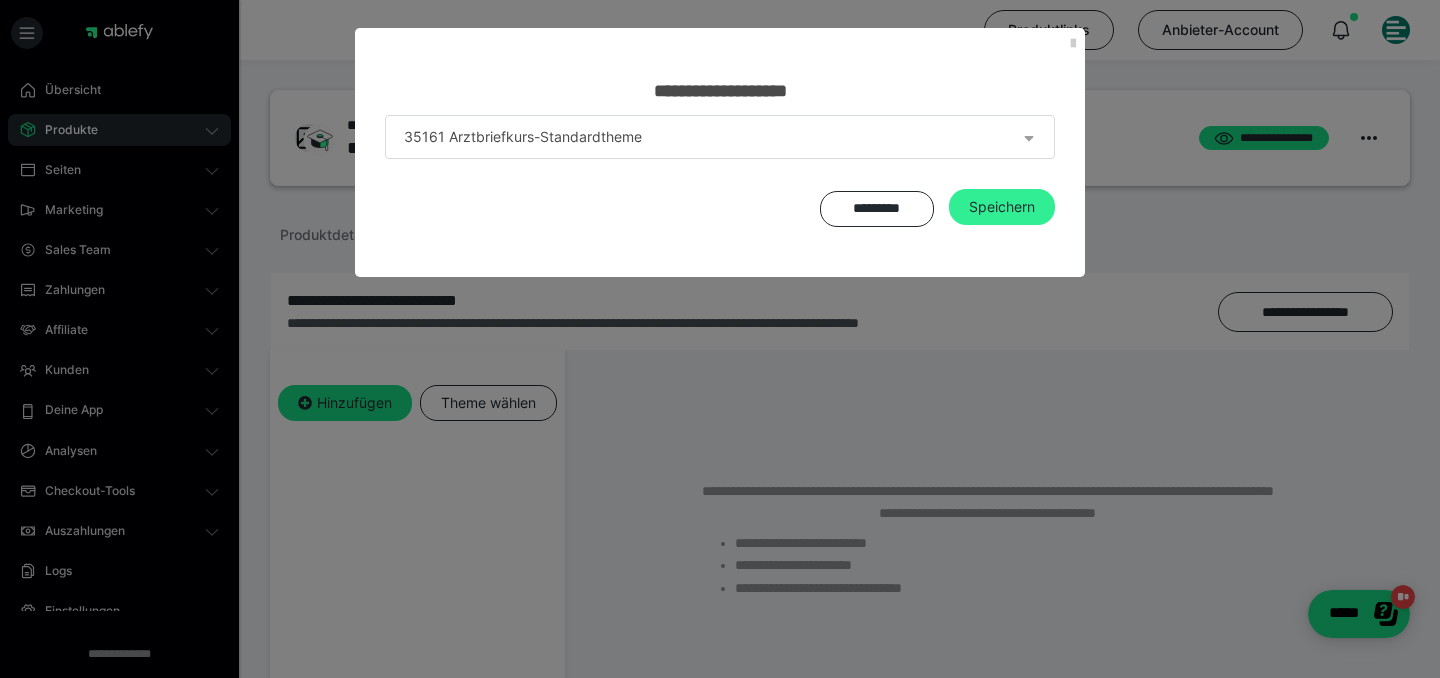 click on "Speichern" at bounding box center (1002, 207) 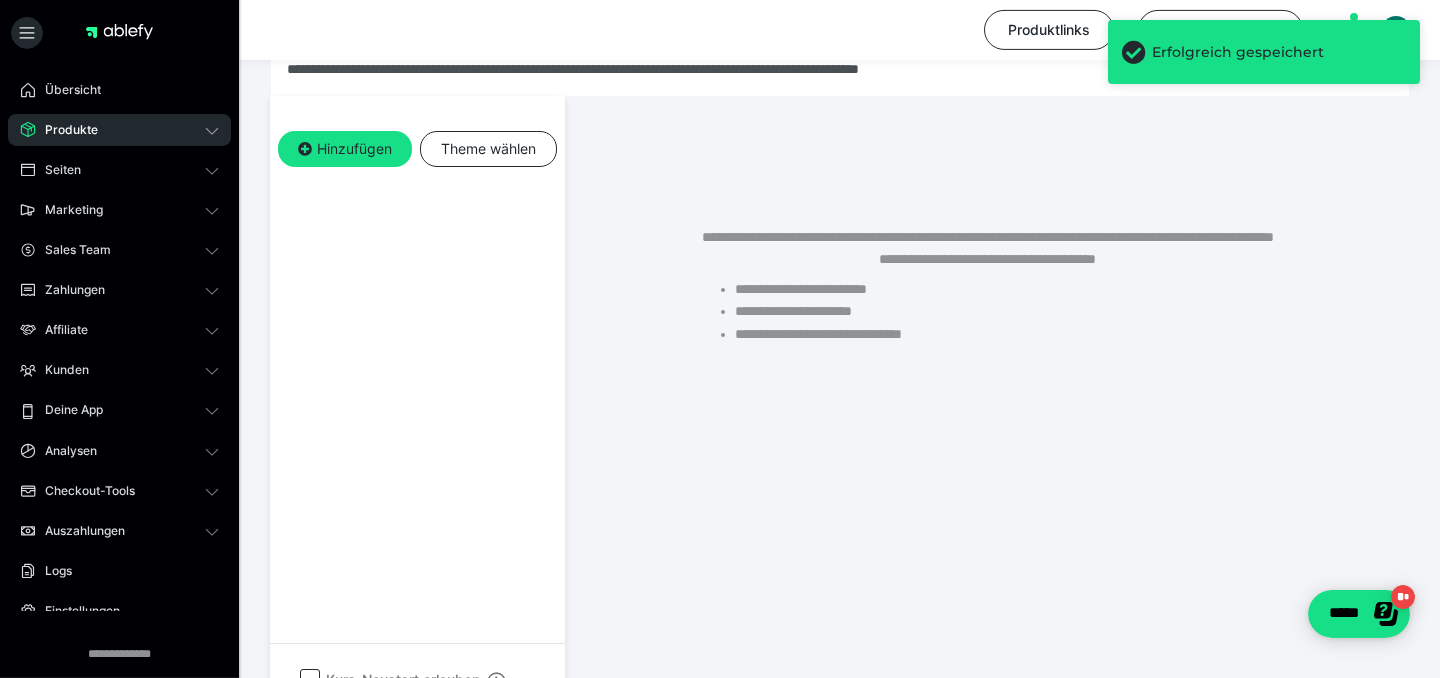 scroll, scrollTop: 290, scrollLeft: 0, axis: vertical 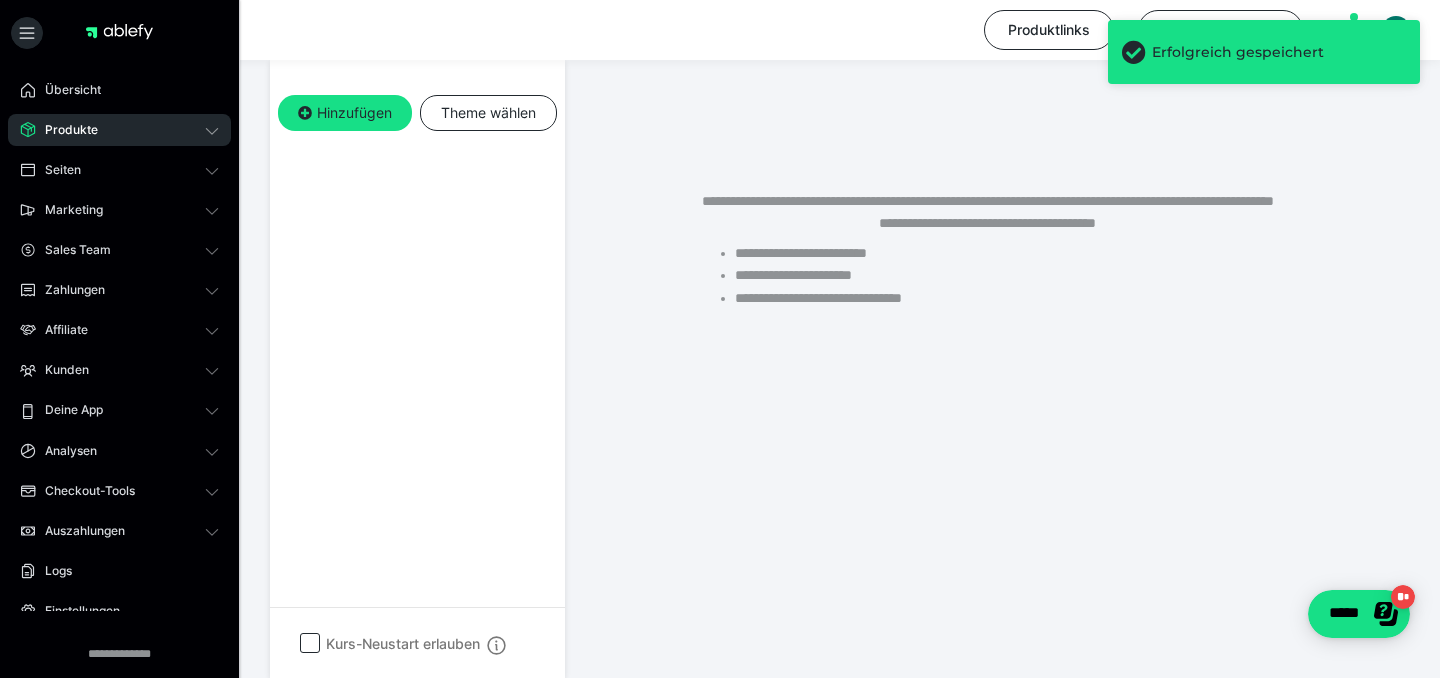click at bounding box center [310, 643] 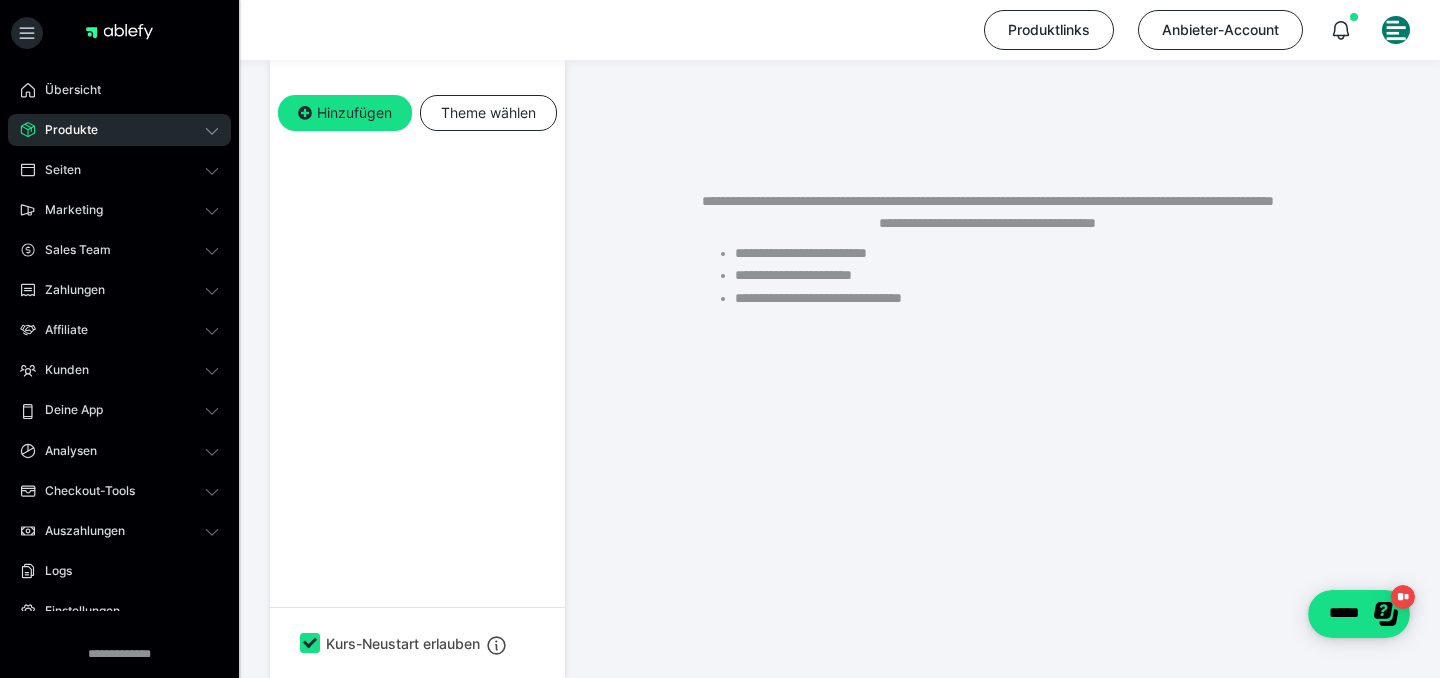 click at bounding box center [310, 643] 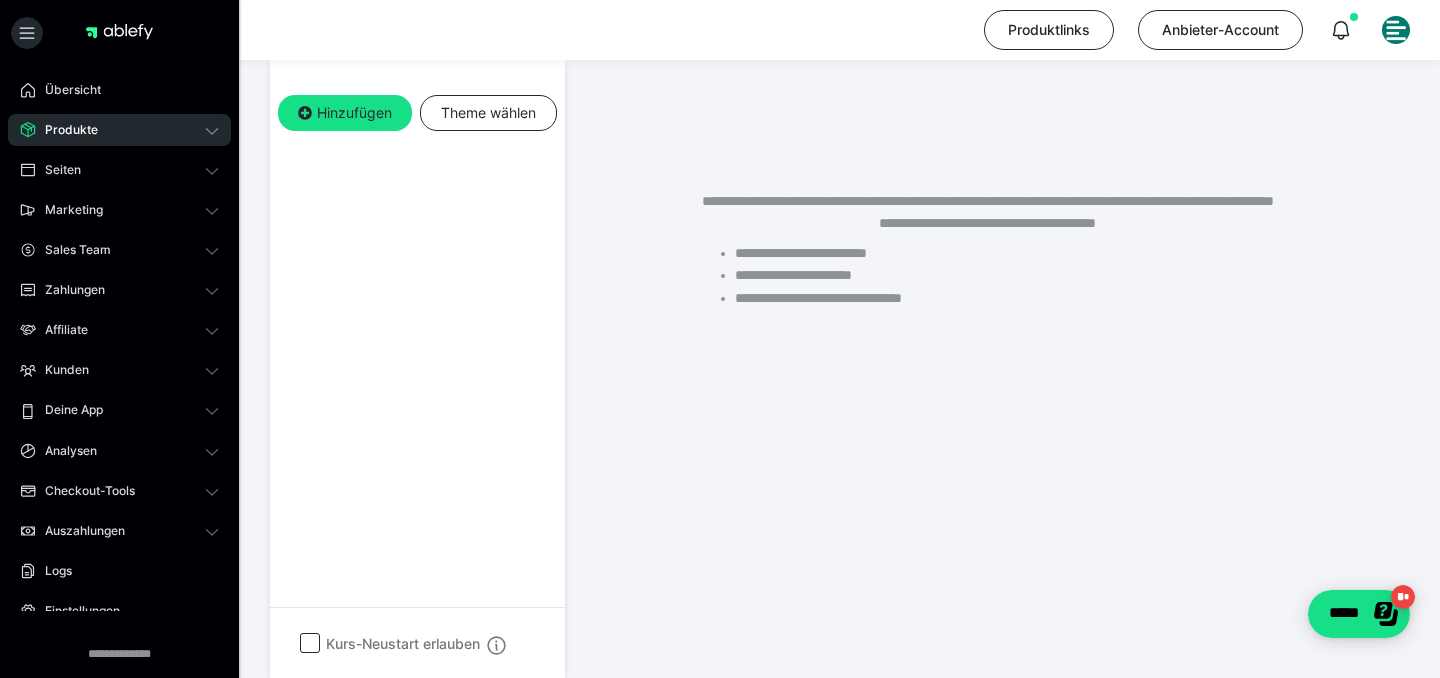 click at bounding box center (310, 643) 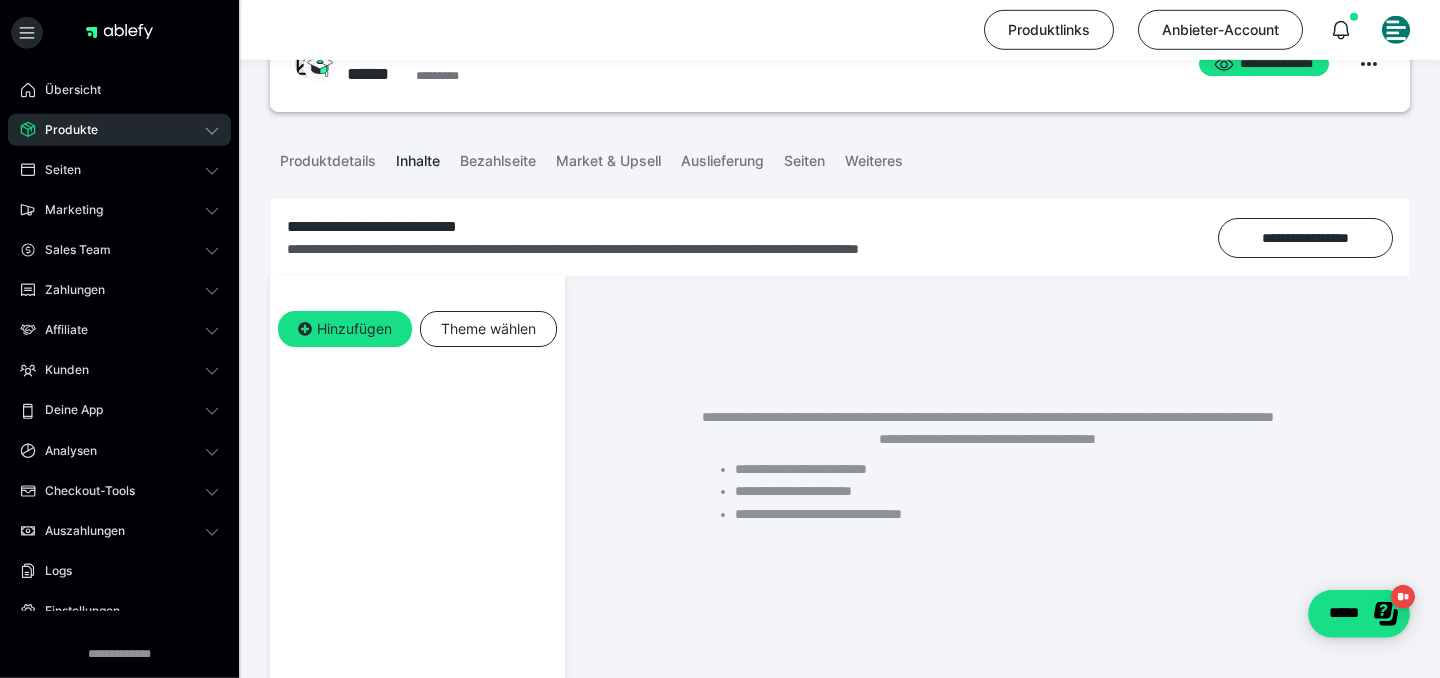 scroll, scrollTop: 74, scrollLeft: 0, axis: vertical 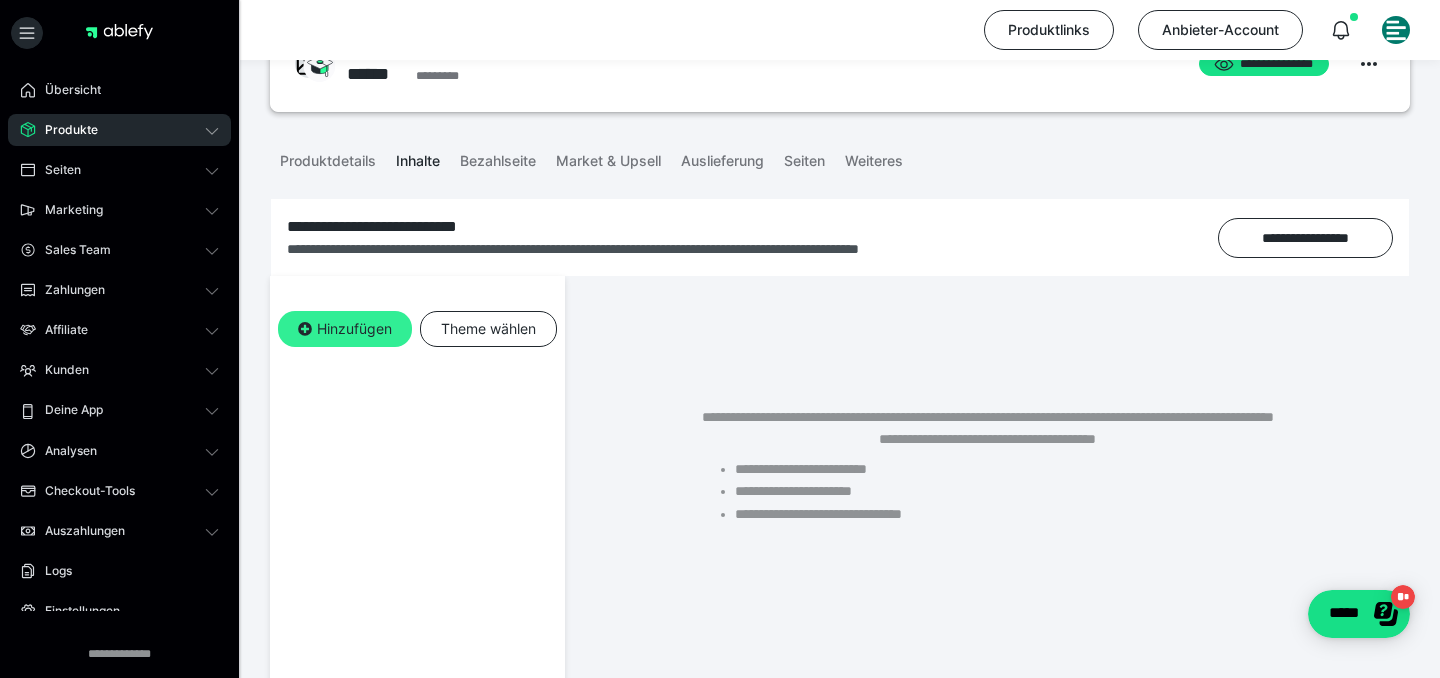 click on "Hinzufügen" at bounding box center (345, 329) 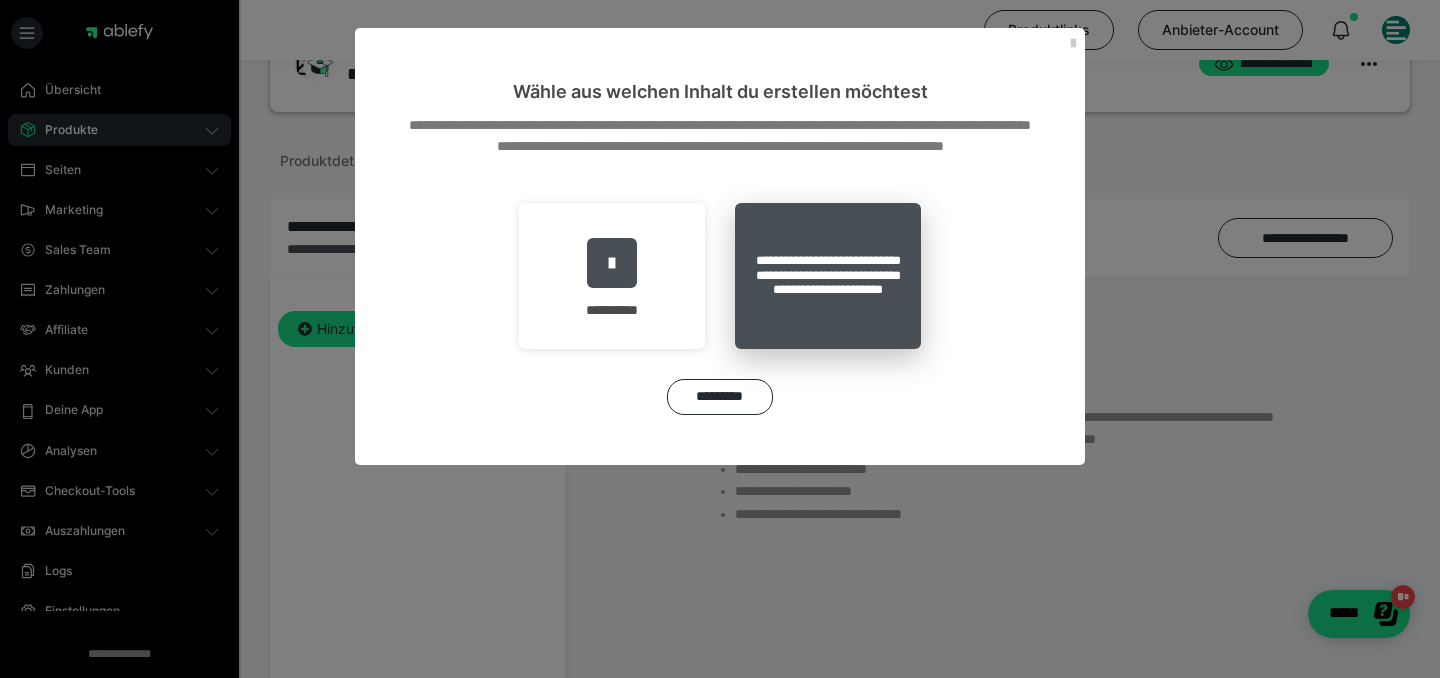 click on "**********" at bounding box center [828, 276] 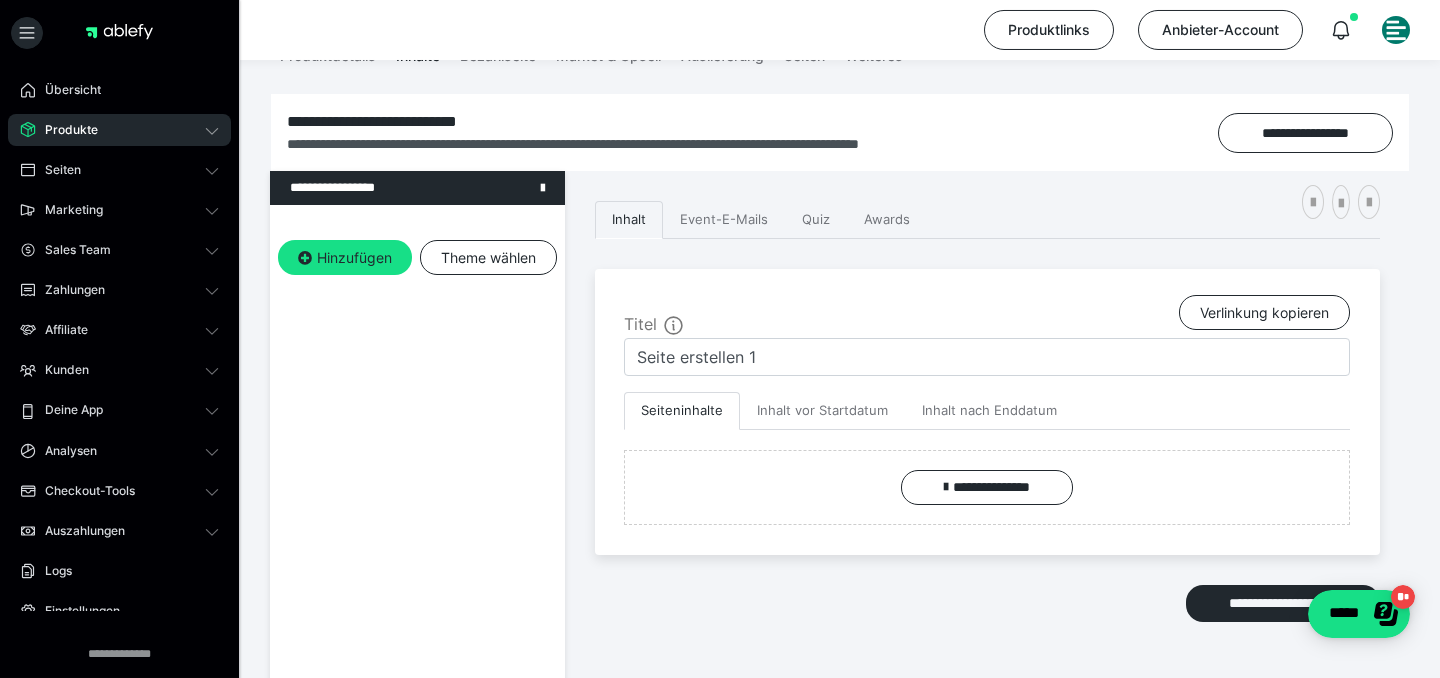 scroll, scrollTop: 182, scrollLeft: 0, axis: vertical 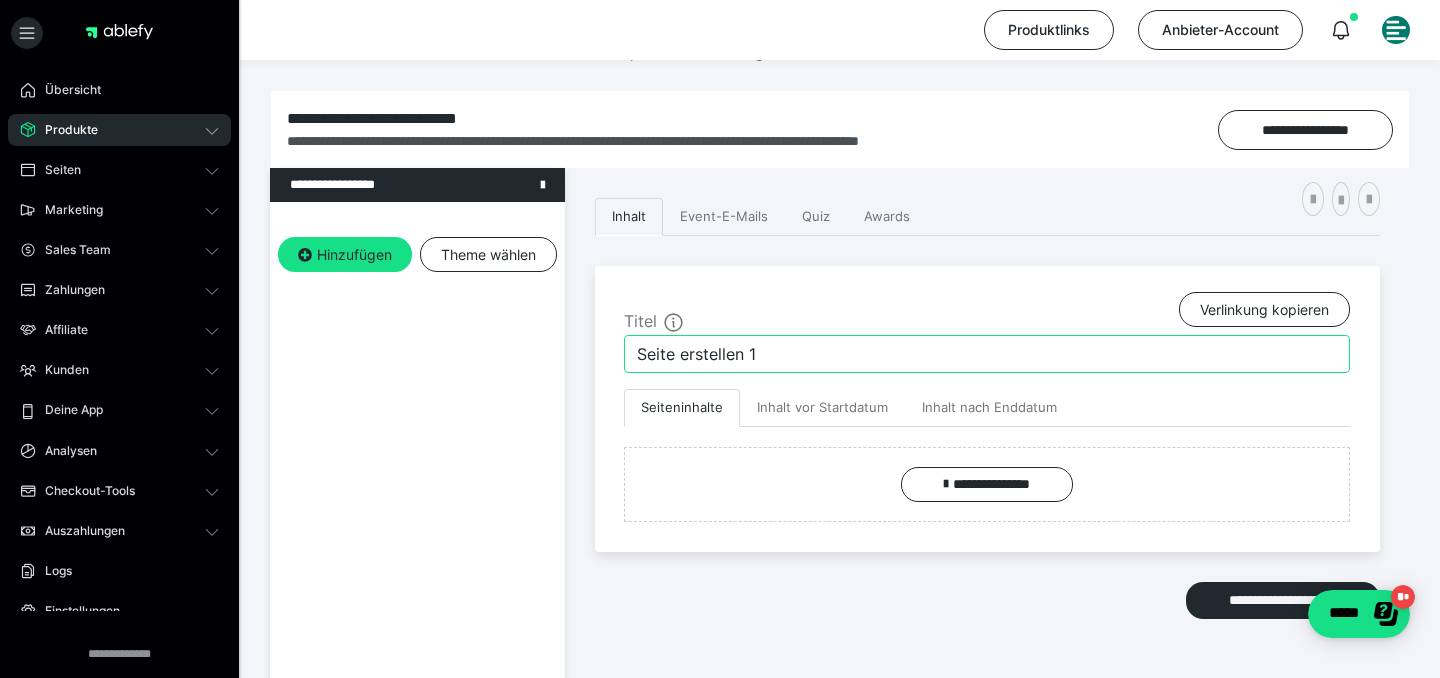 click on "Seite erstellen 1" at bounding box center [987, 354] 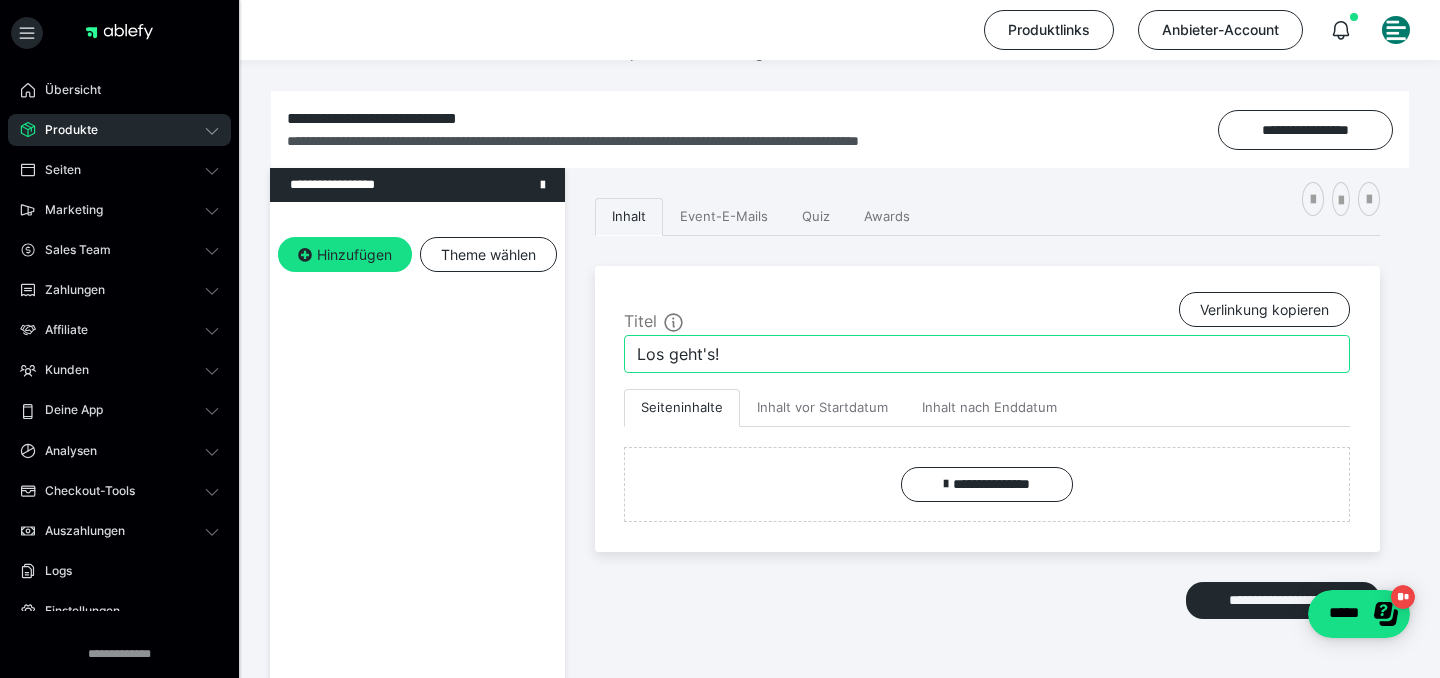 click on "Los geht's!" at bounding box center [987, 354] 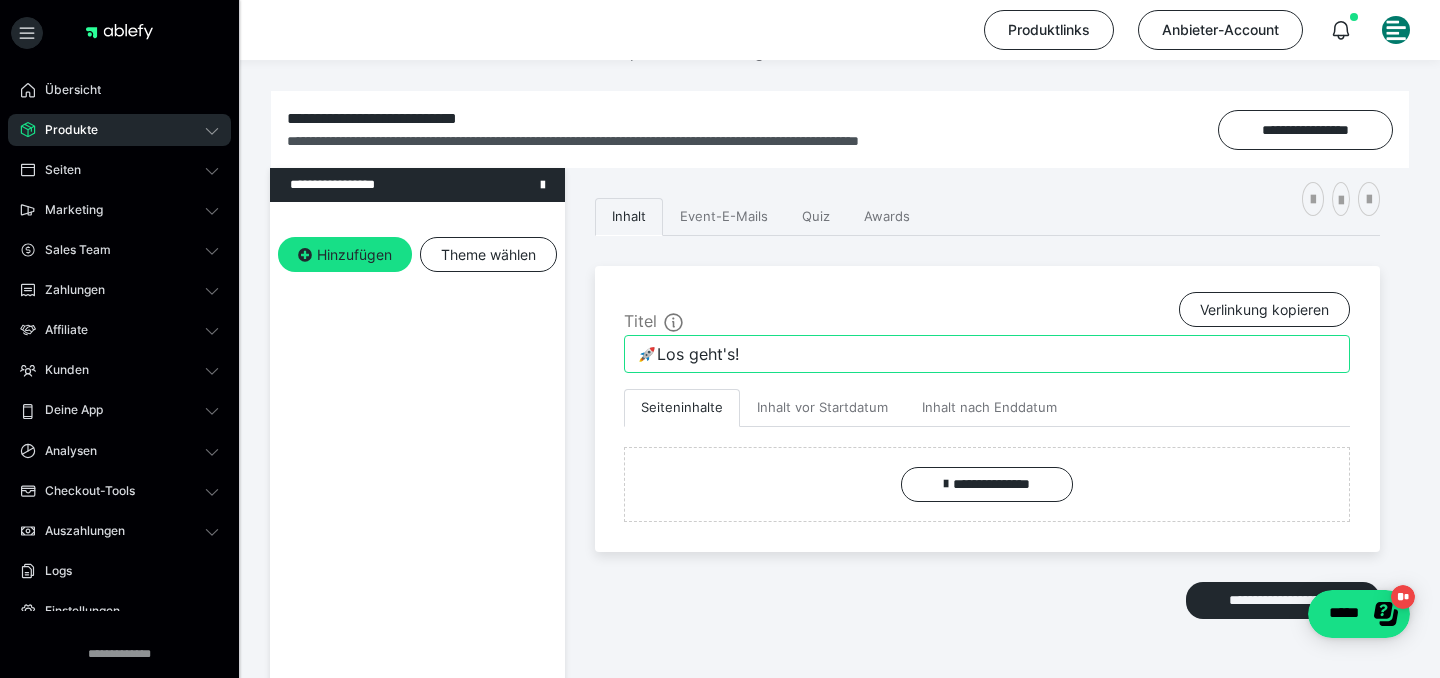type on "🚀Los geht's!" 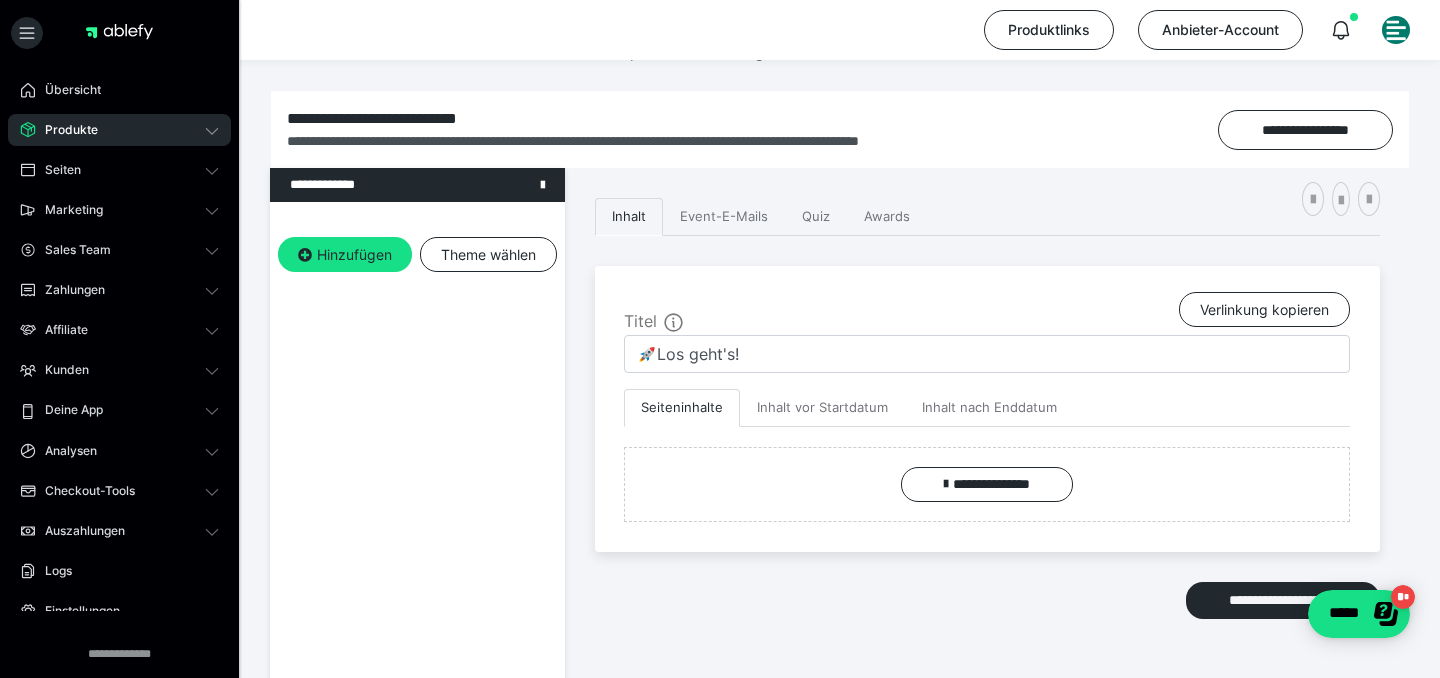 scroll, scrollTop: 290, scrollLeft: 0, axis: vertical 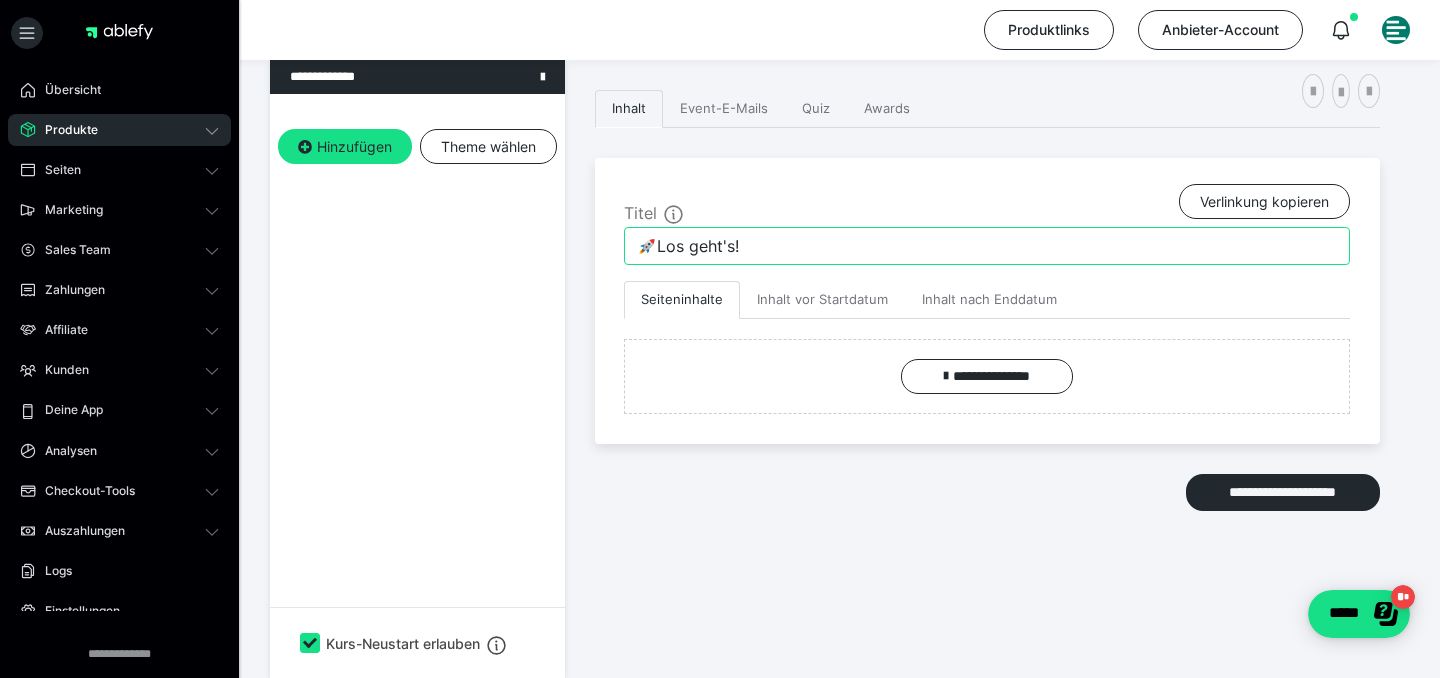 click on "🚀Los geht's!" at bounding box center (987, 246) 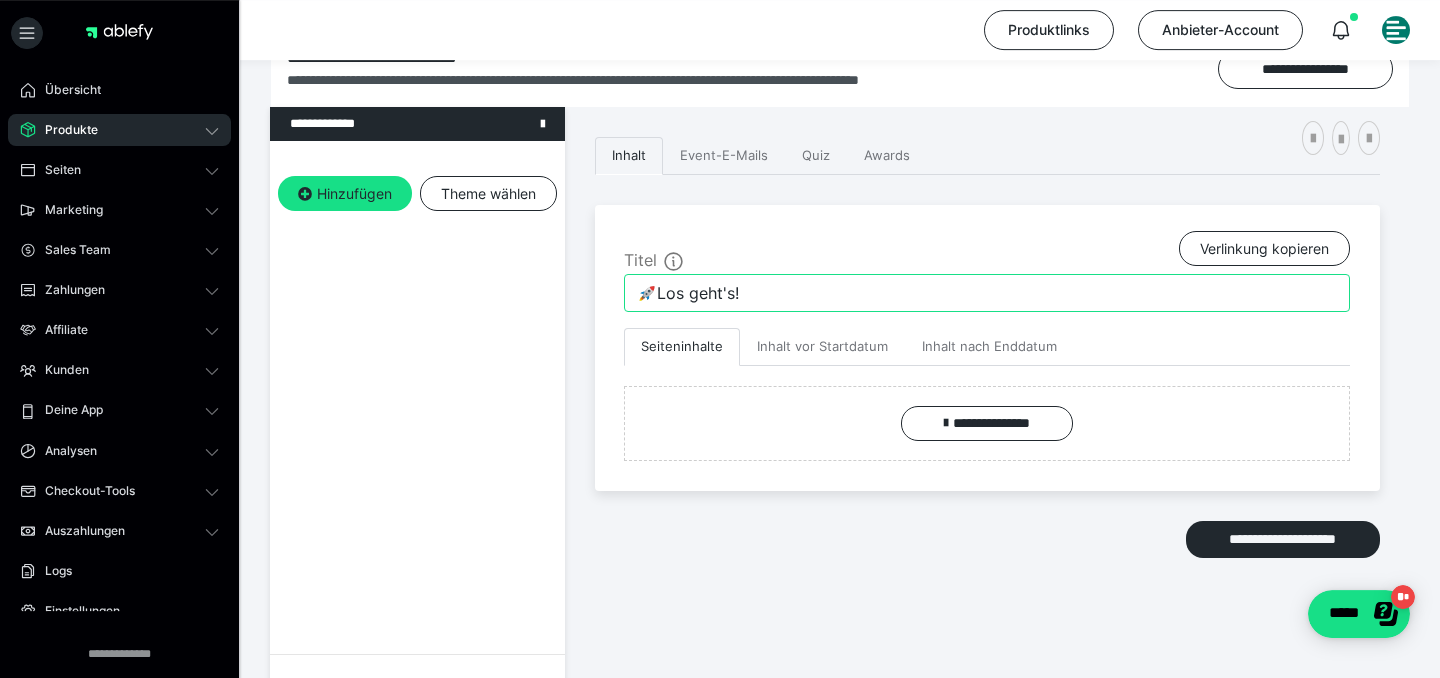 scroll, scrollTop: 182, scrollLeft: 0, axis: vertical 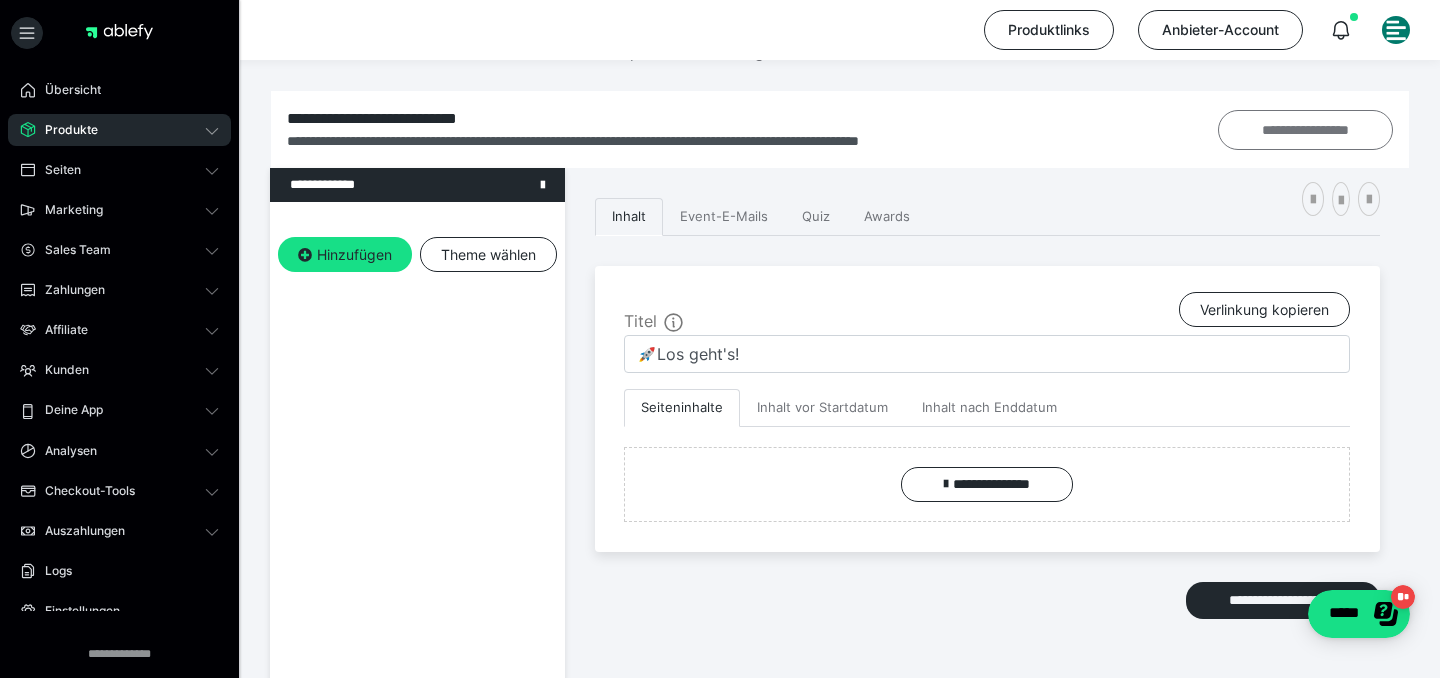 click on "**********" at bounding box center [1305, 130] 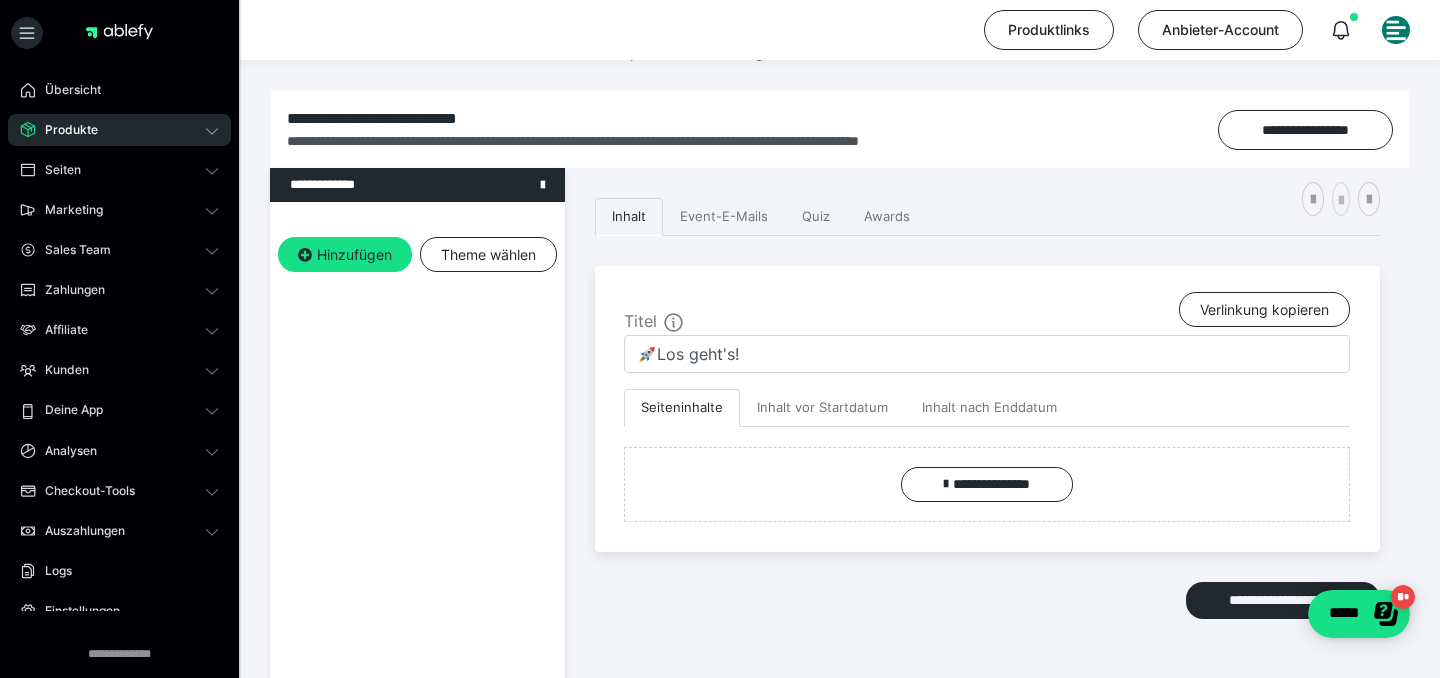 click at bounding box center (1341, 201) 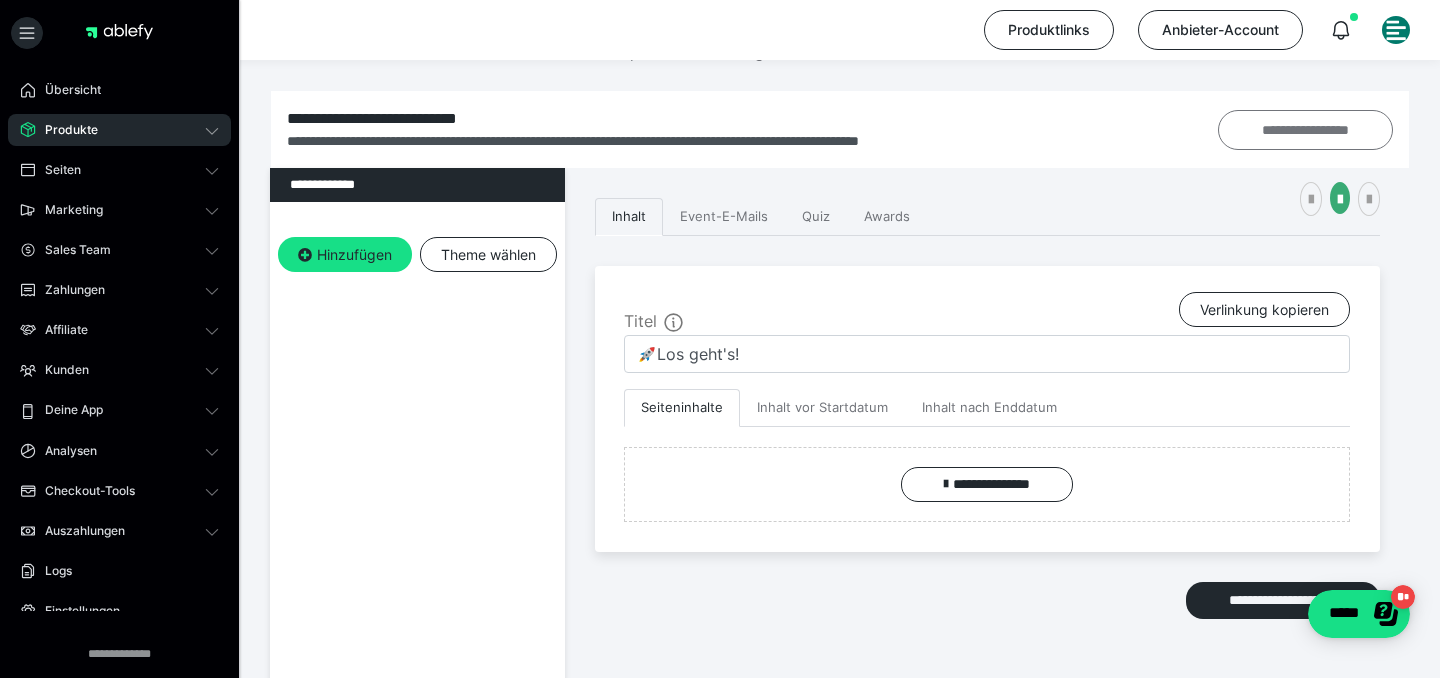 click on "**********" at bounding box center [1305, 130] 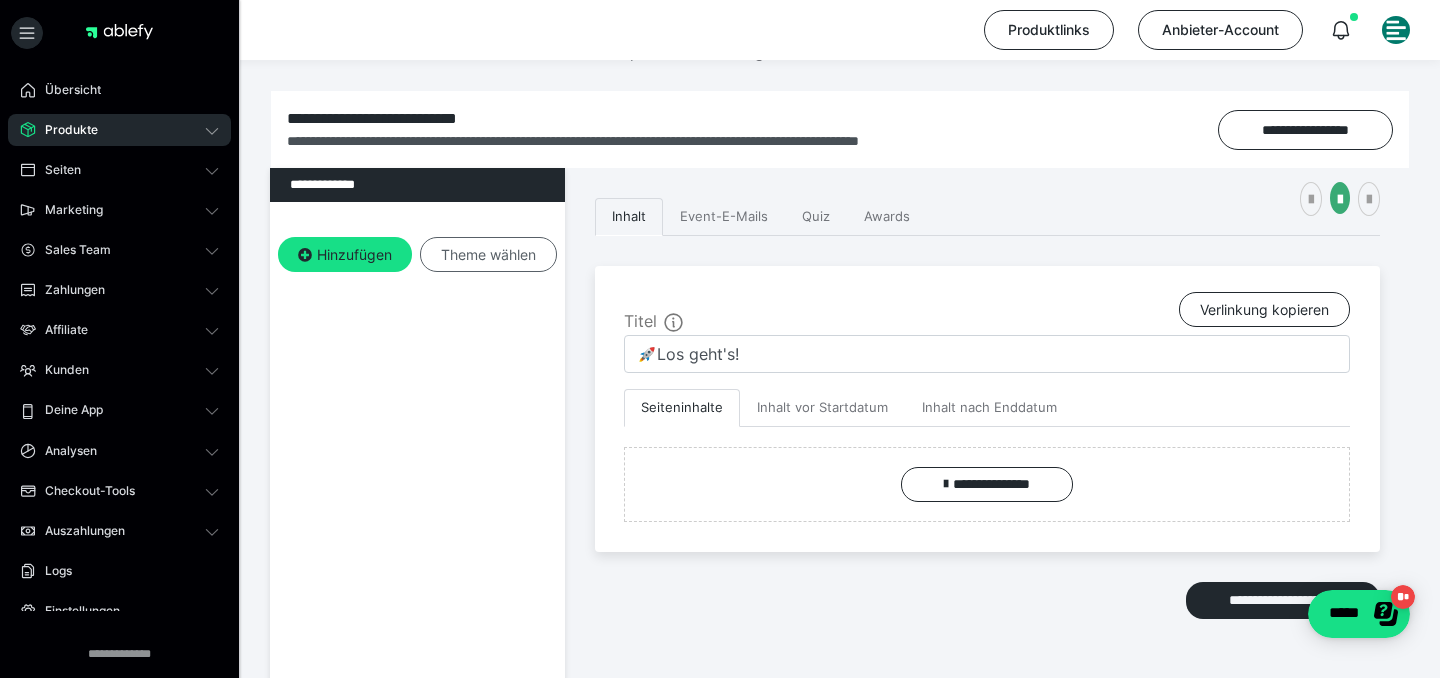 click on "Theme wählen" at bounding box center (488, 255) 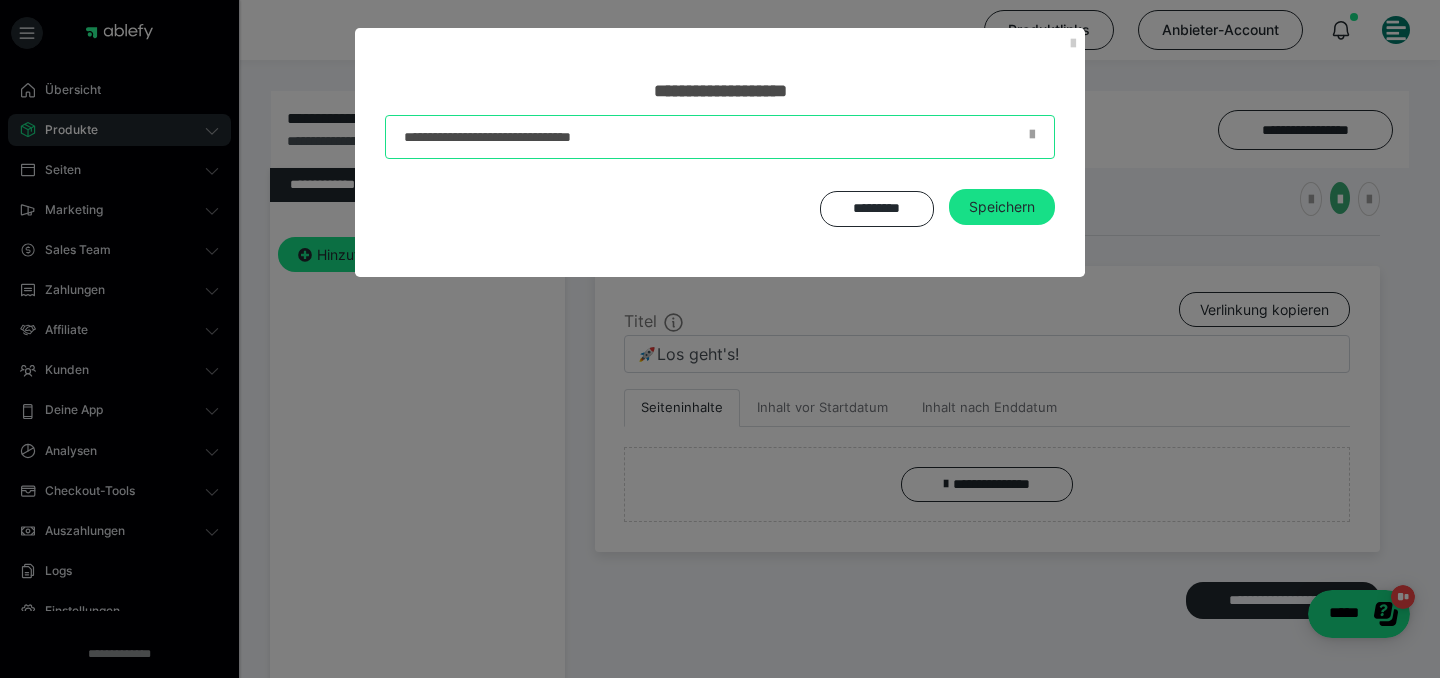 click at bounding box center (720, 137) 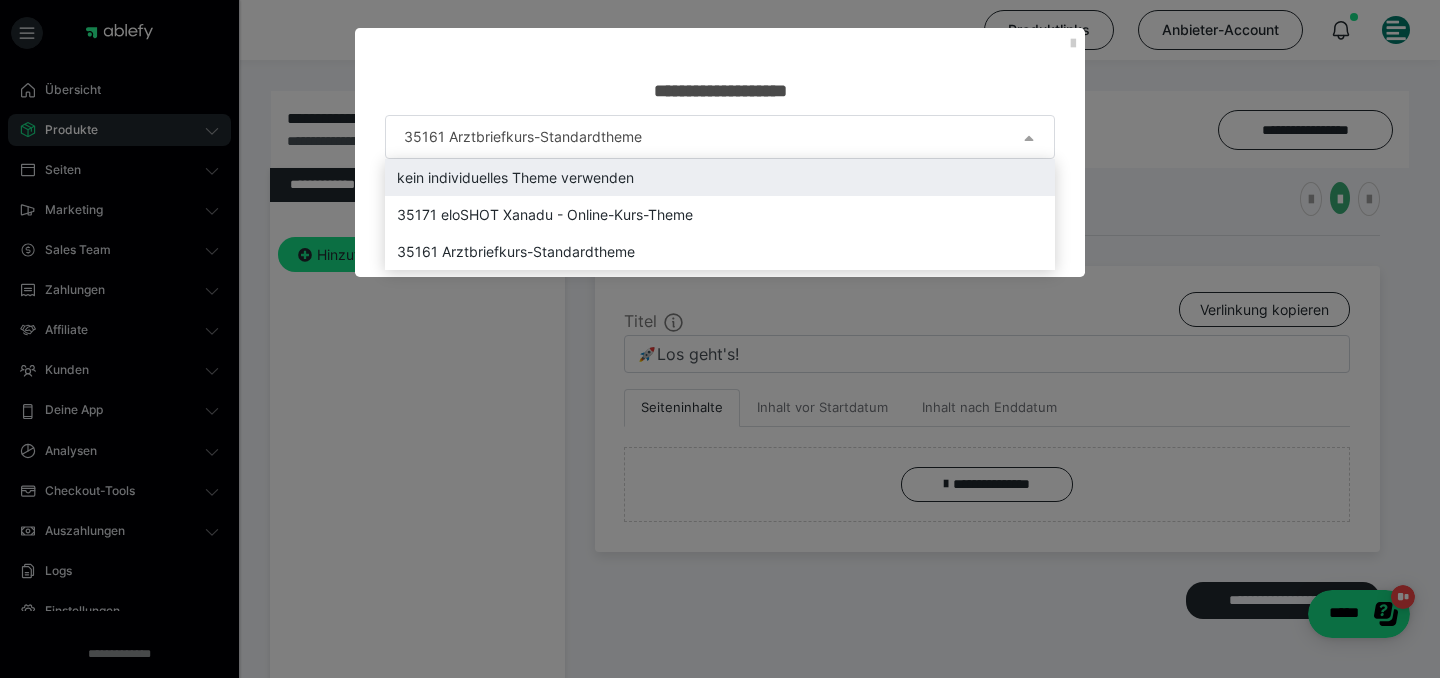 click on "kein individuelles Theme verwenden" at bounding box center (720, 177) 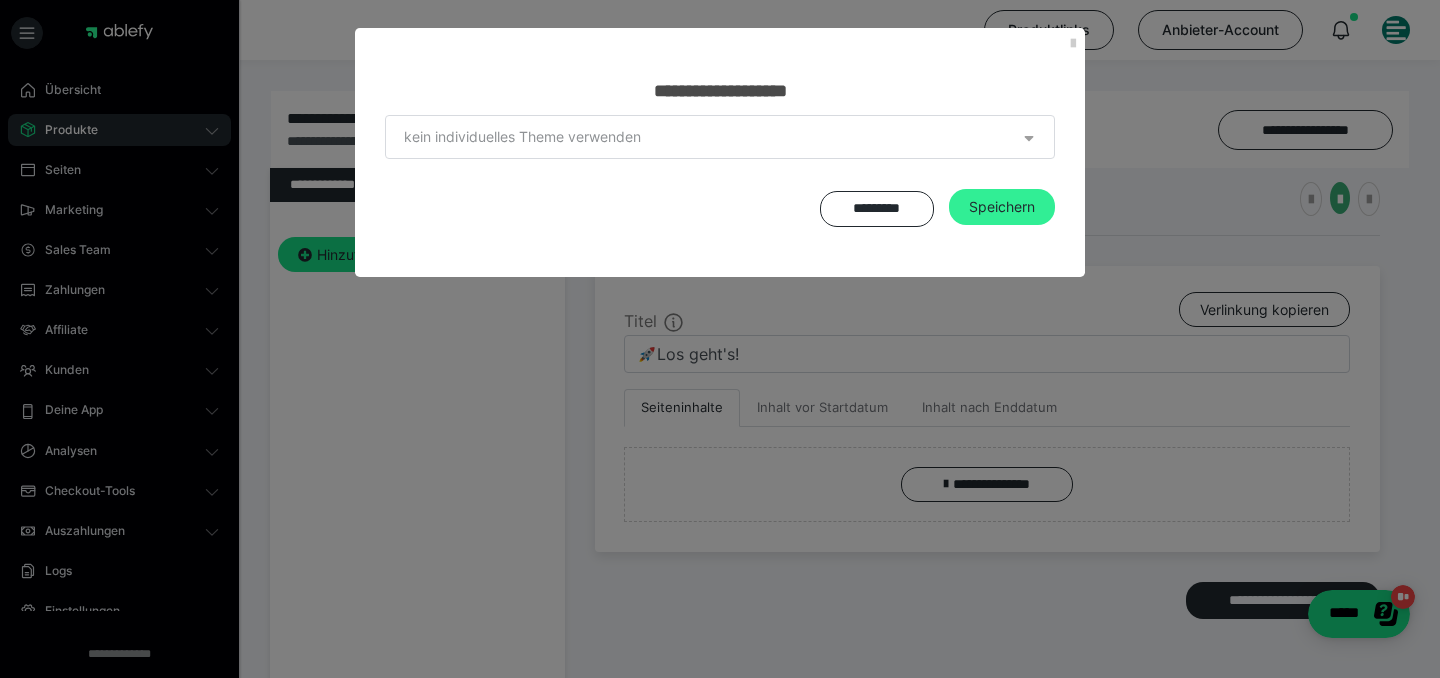 click on "Speichern" at bounding box center (1002, 207) 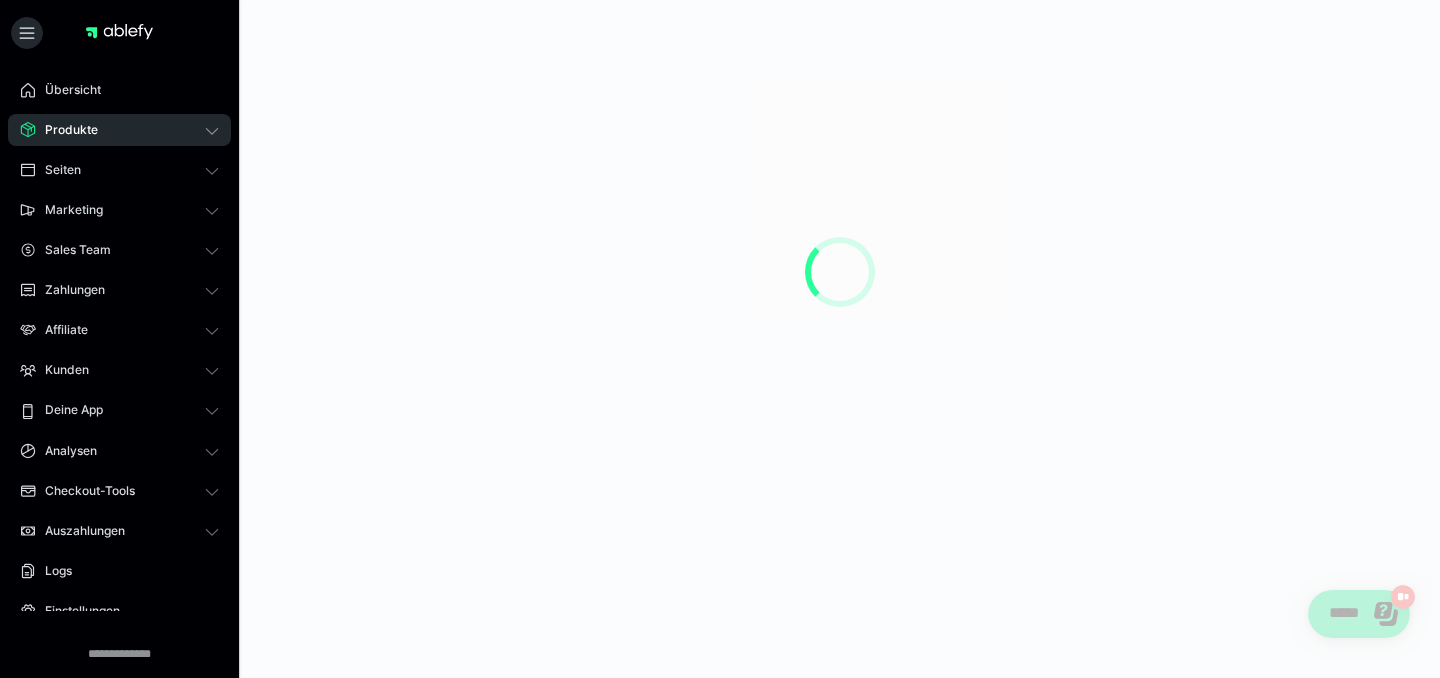 scroll, scrollTop: 0, scrollLeft: 0, axis: both 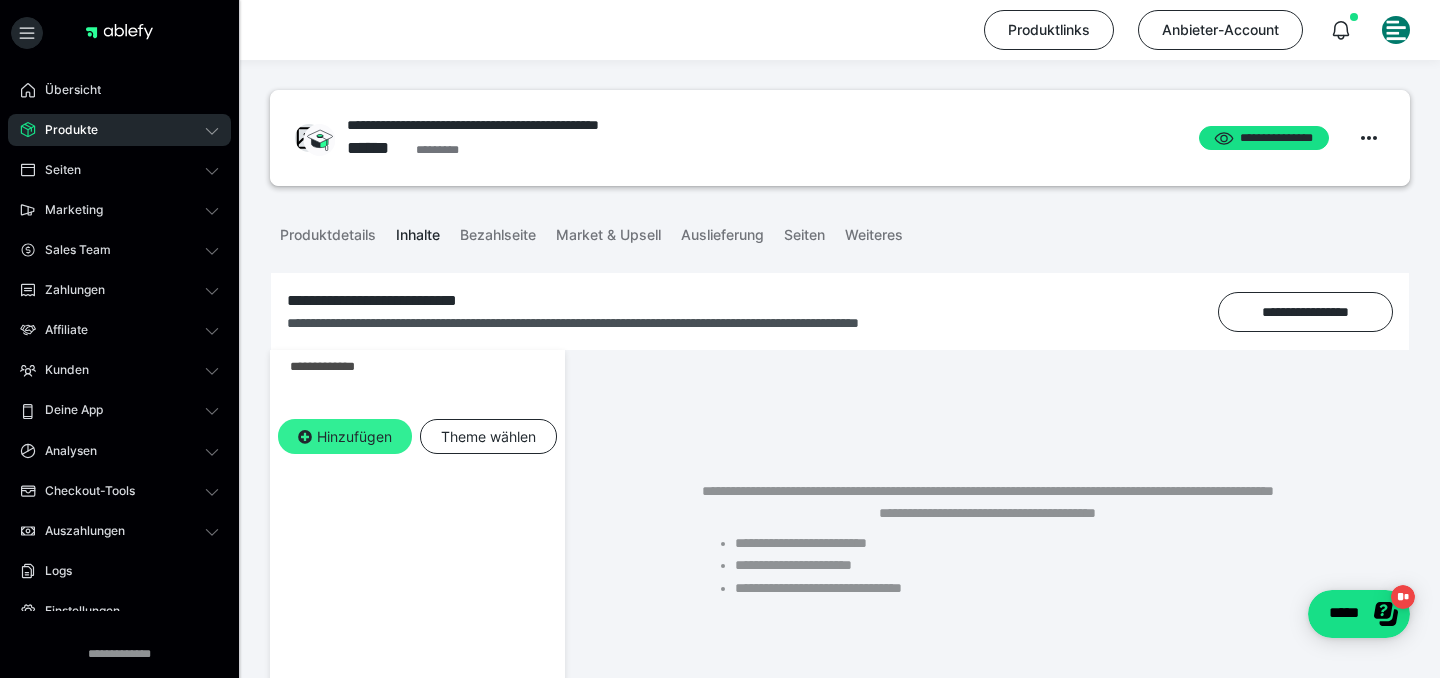 click on "Hinzufügen" at bounding box center [345, 437] 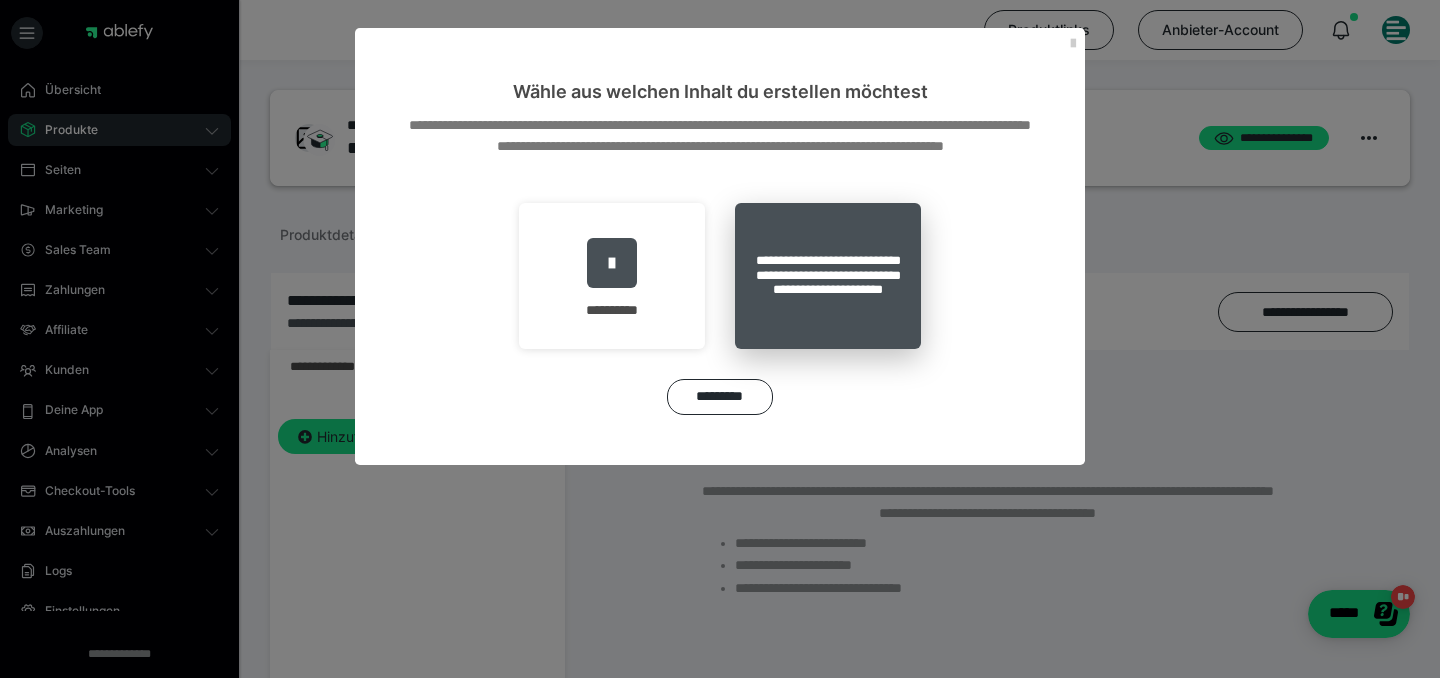 click on "**********" at bounding box center (828, 276) 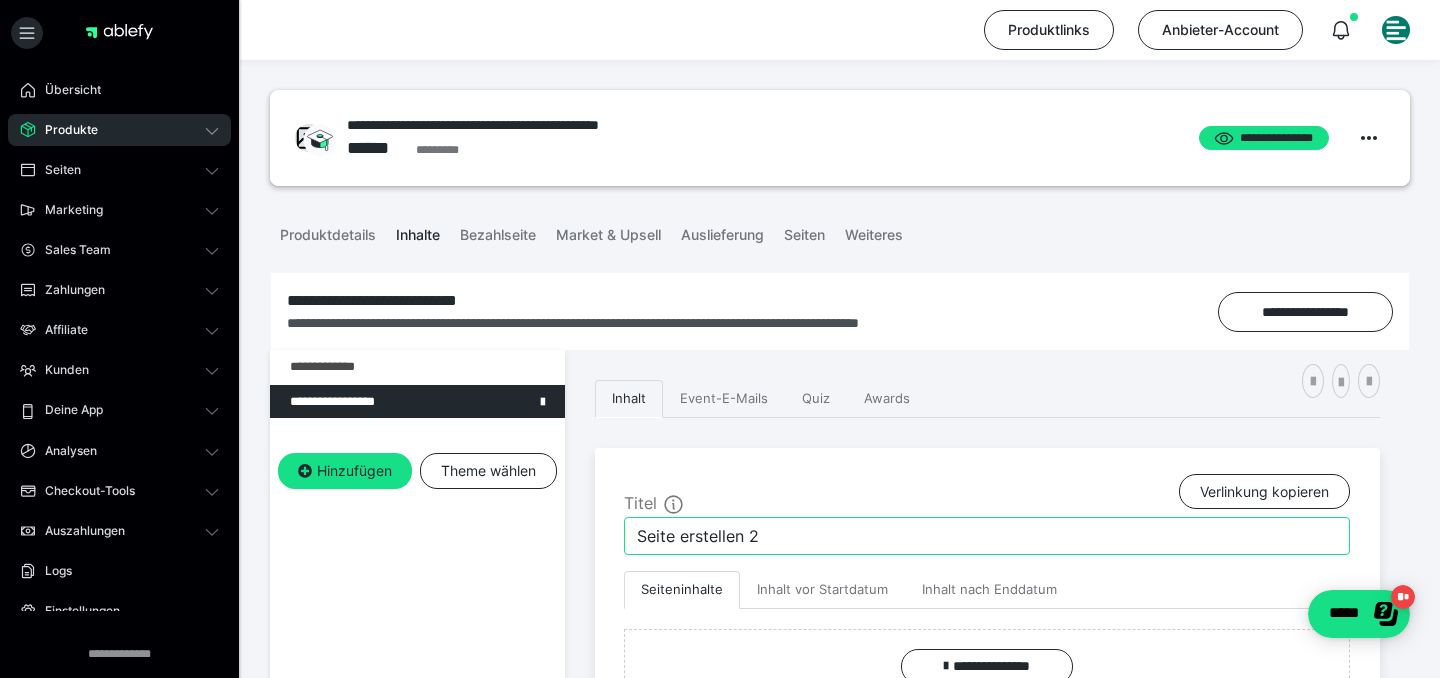 drag, startPoint x: 788, startPoint y: 541, endPoint x: 555, endPoint y: 522, distance: 233.77339 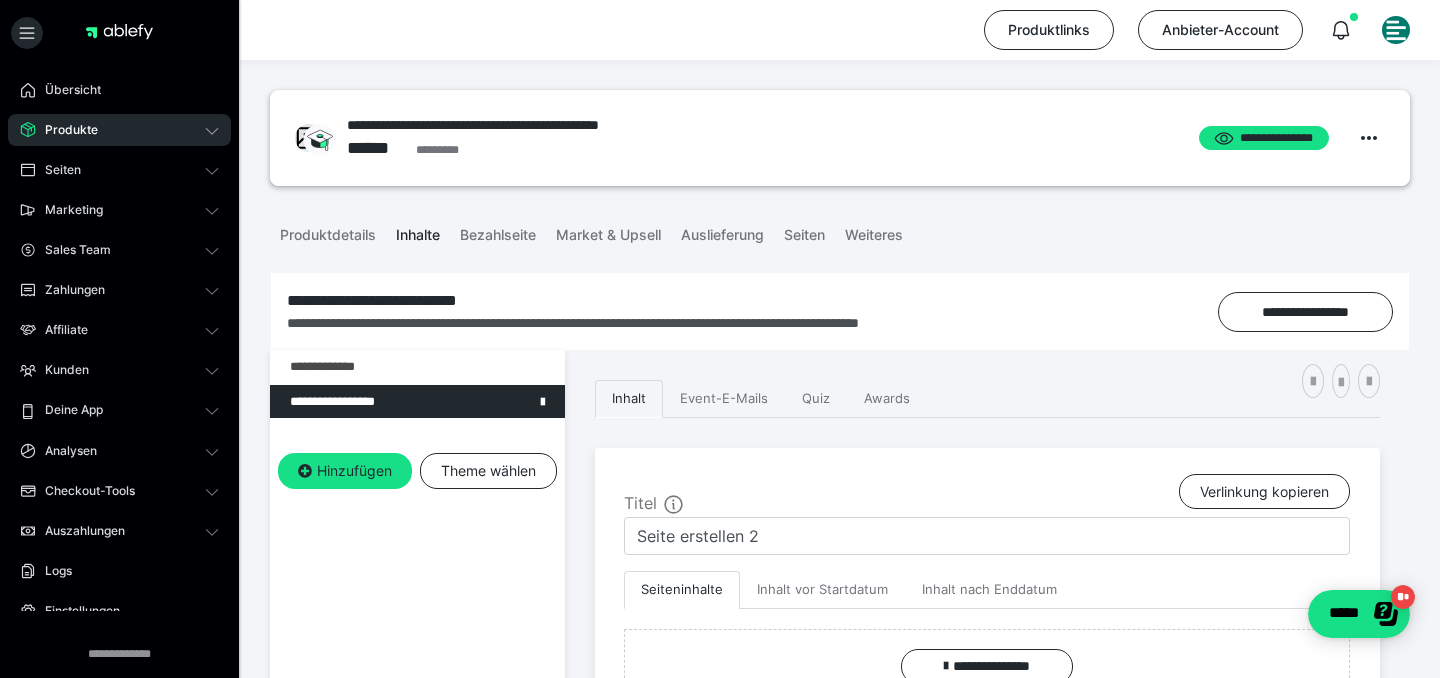drag, startPoint x: 555, startPoint y: 522, endPoint x: 569, endPoint y: 515, distance: 15.652476 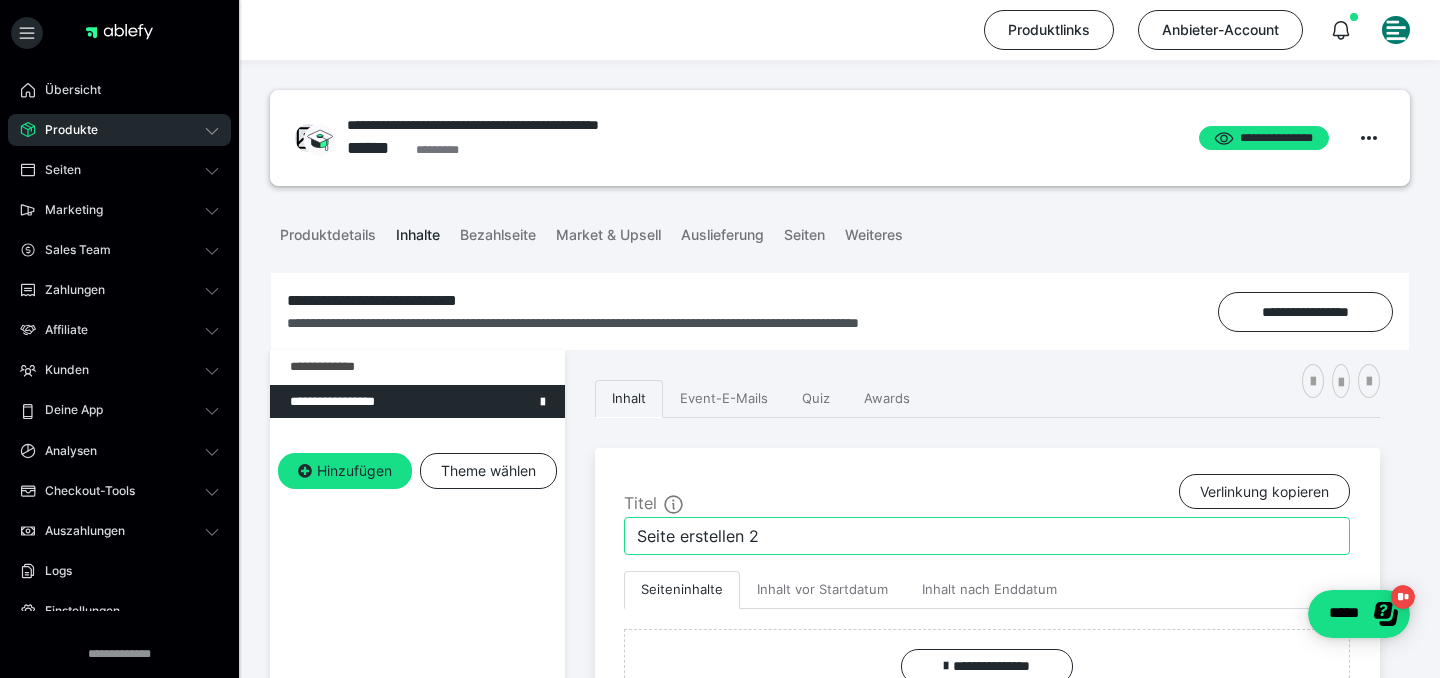 drag, startPoint x: 769, startPoint y: 537, endPoint x: 520, endPoint y: 528, distance: 249.1626 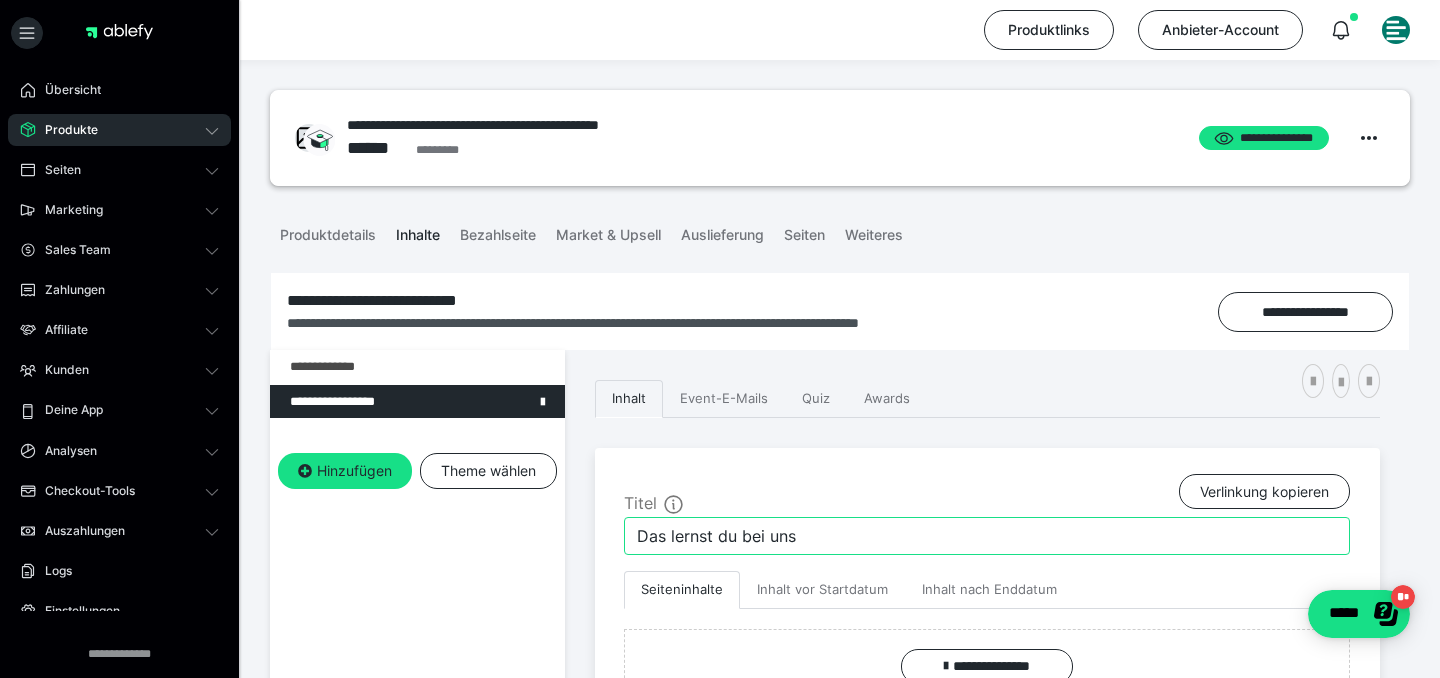 click on "Das lernst du bei uns" at bounding box center [987, 536] 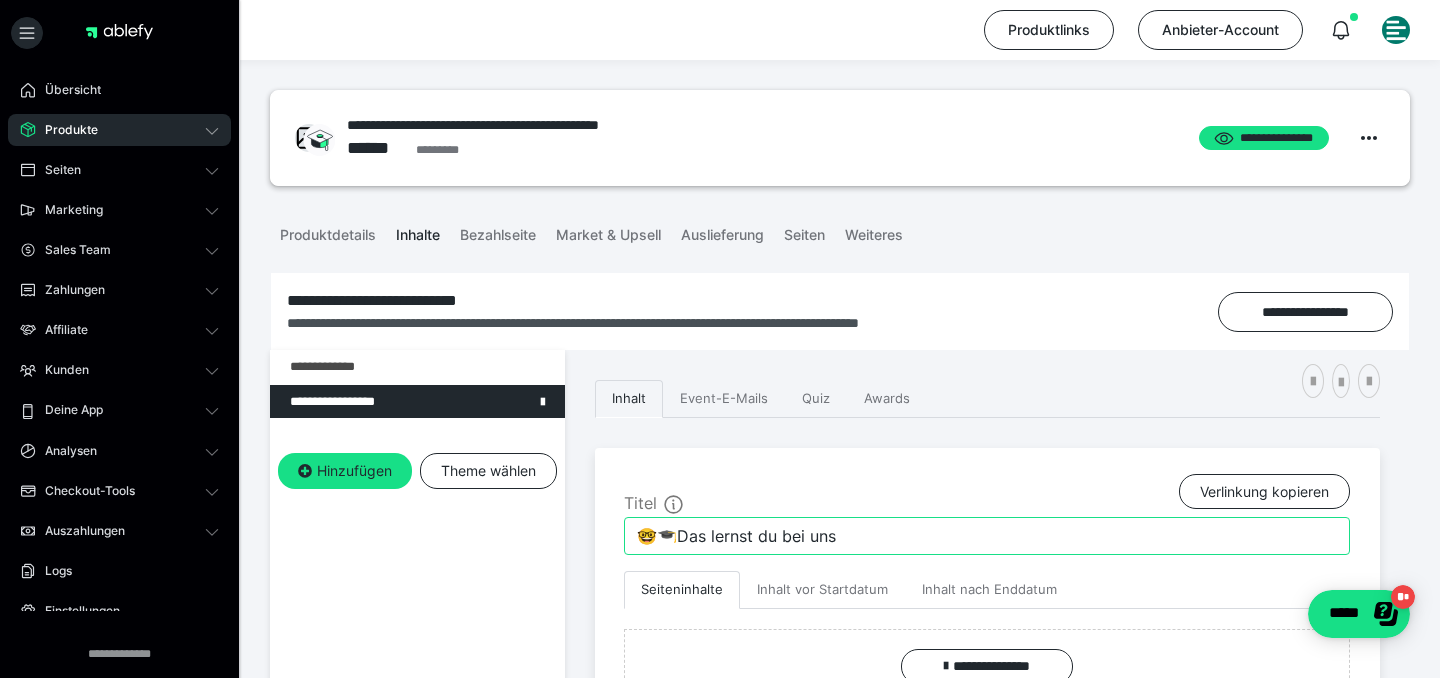 click on "🤓🎓Das lernst du bei uns" at bounding box center [987, 536] 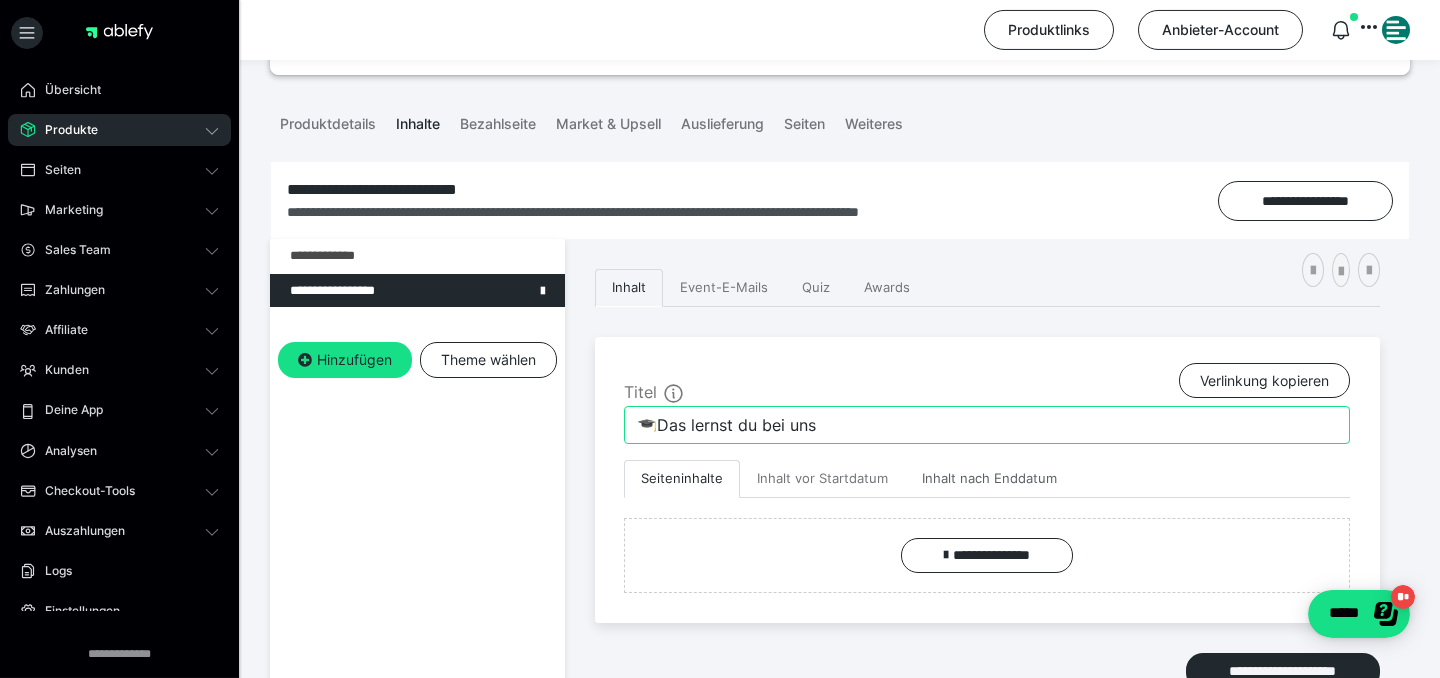 scroll, scrollTop: 74, scrollLeft: 0, axis: vertical 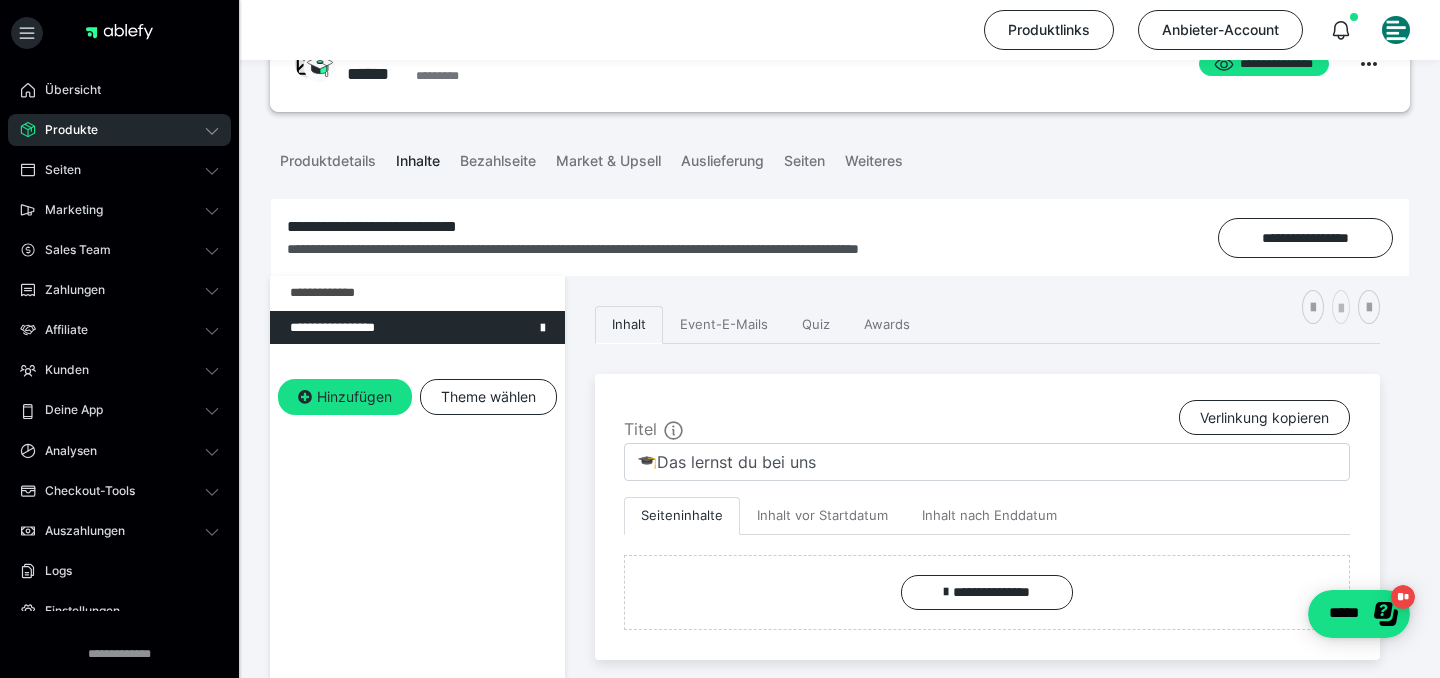 click at bounding box center (1341, 309) 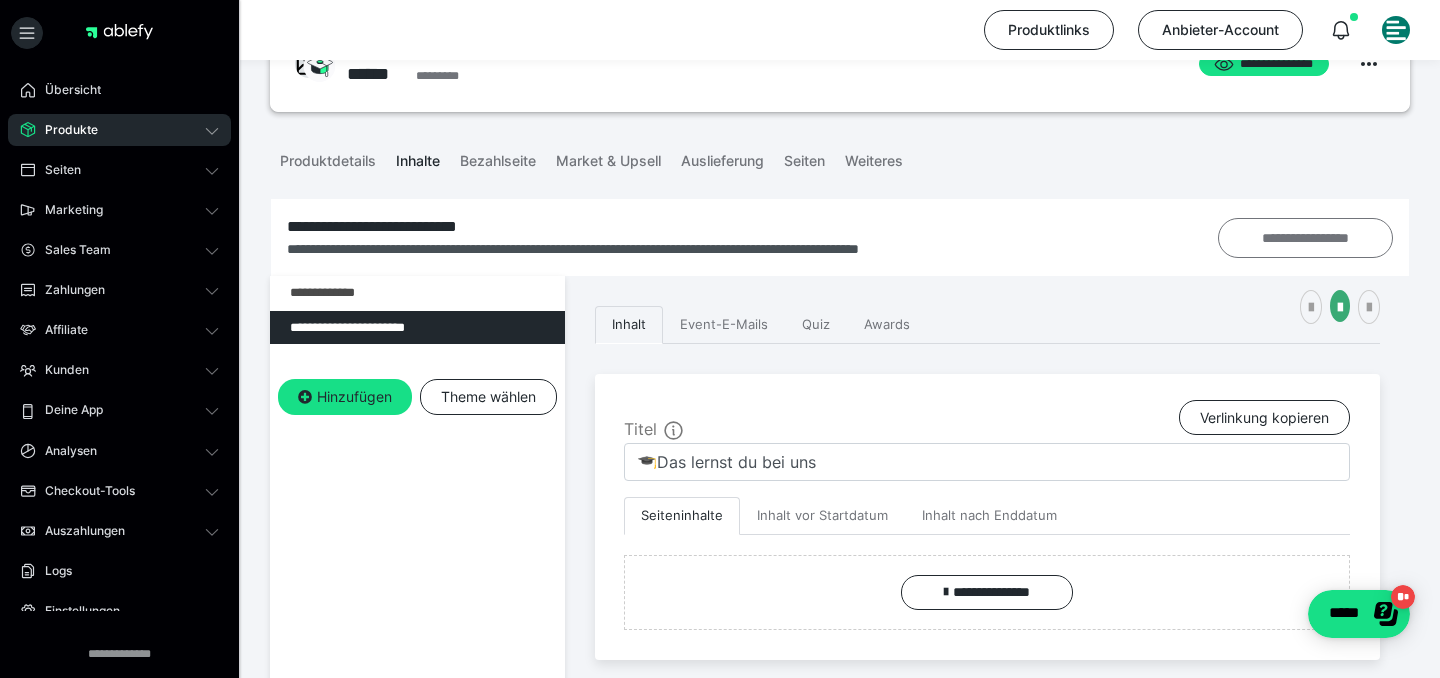 click on "**********" at bounding box center (1305, 238) 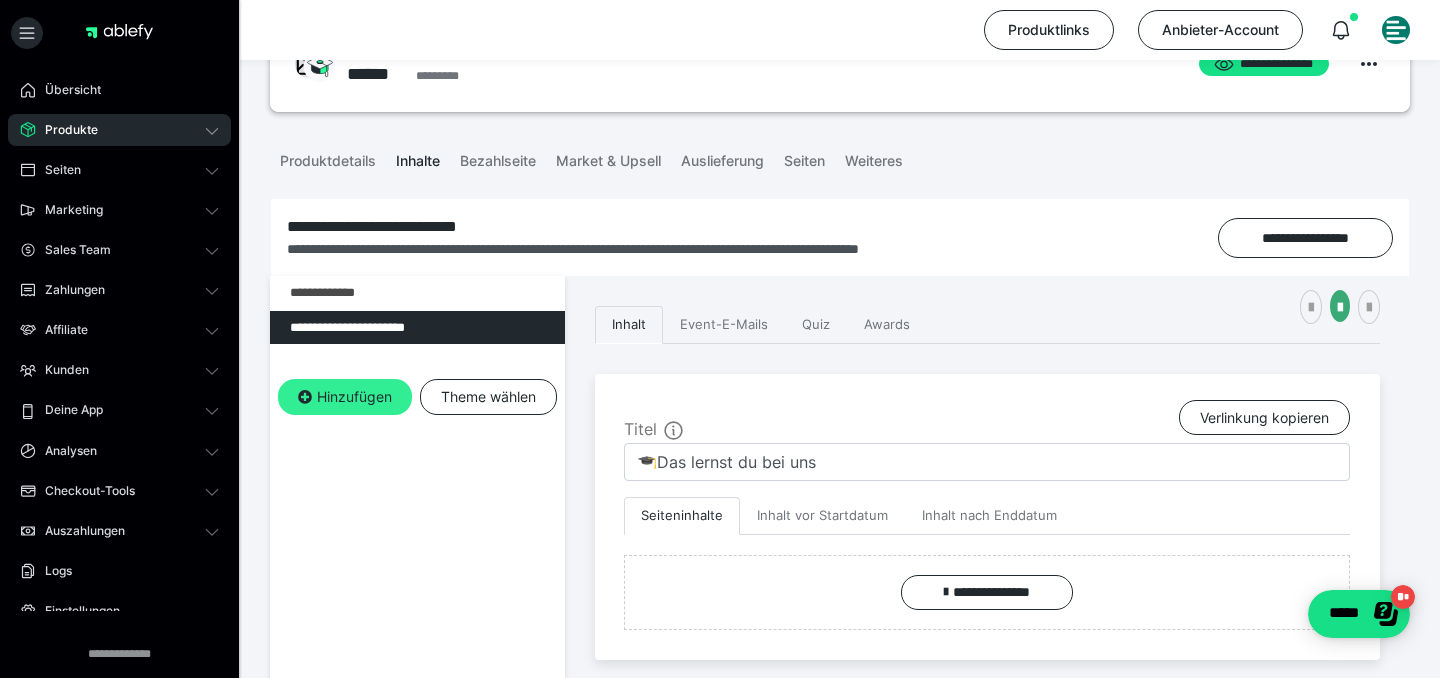 click on "Hinzufügen" at bounding box center [345, 397] 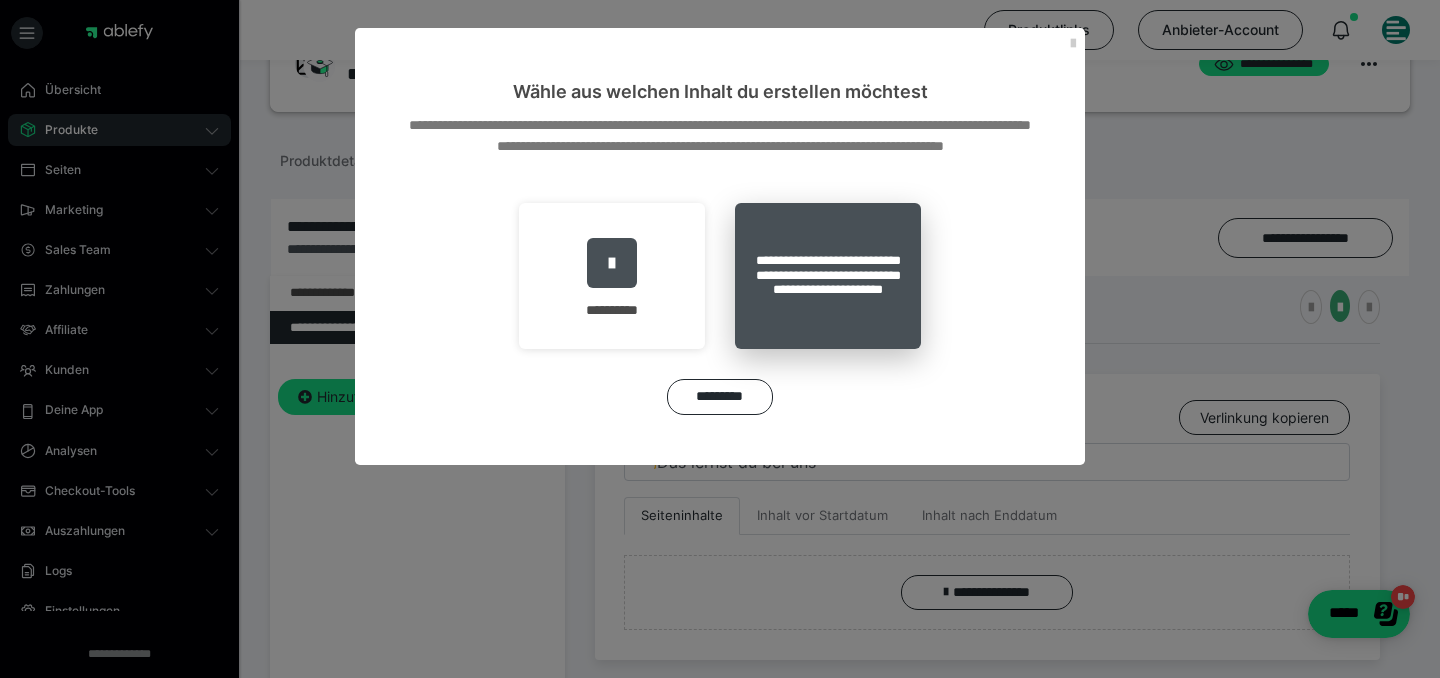 click on "**********" at bounding box center (828, 276) 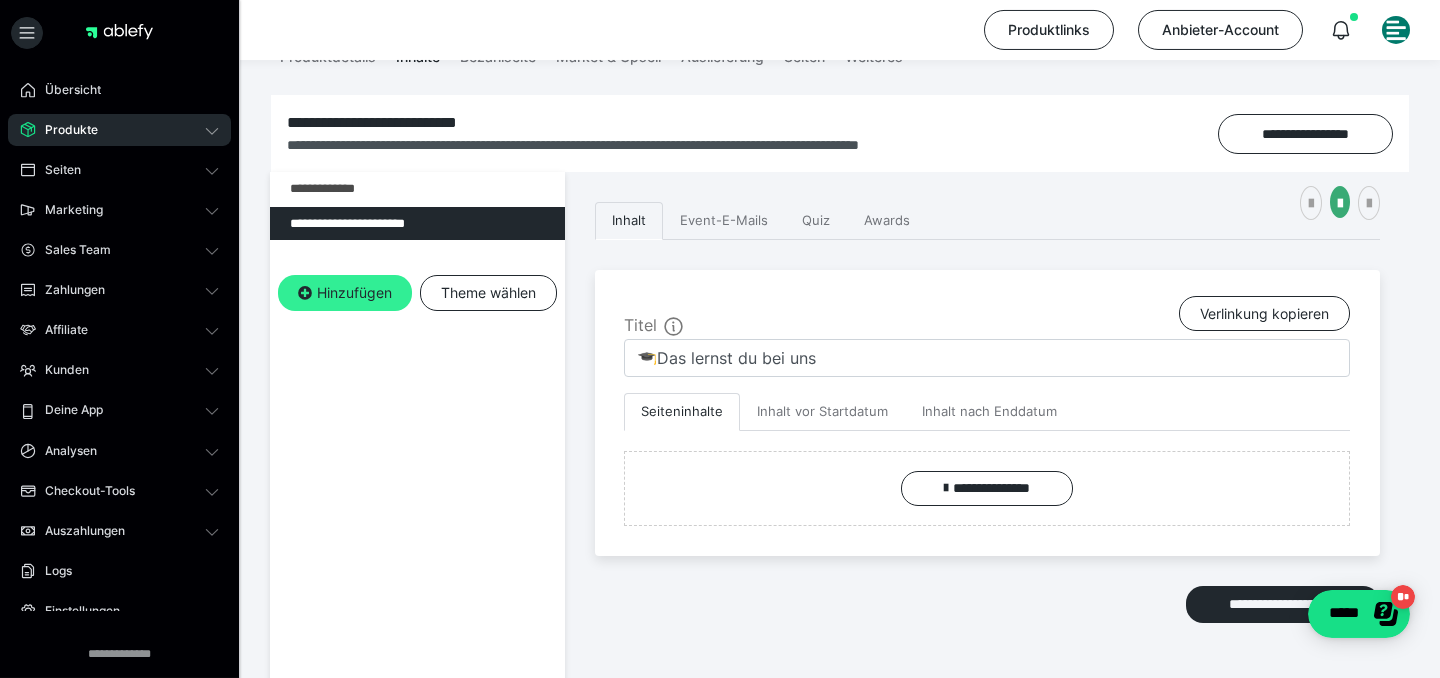 scroll, scrollTop: 182, scrollLeft: 0, axis: vertical 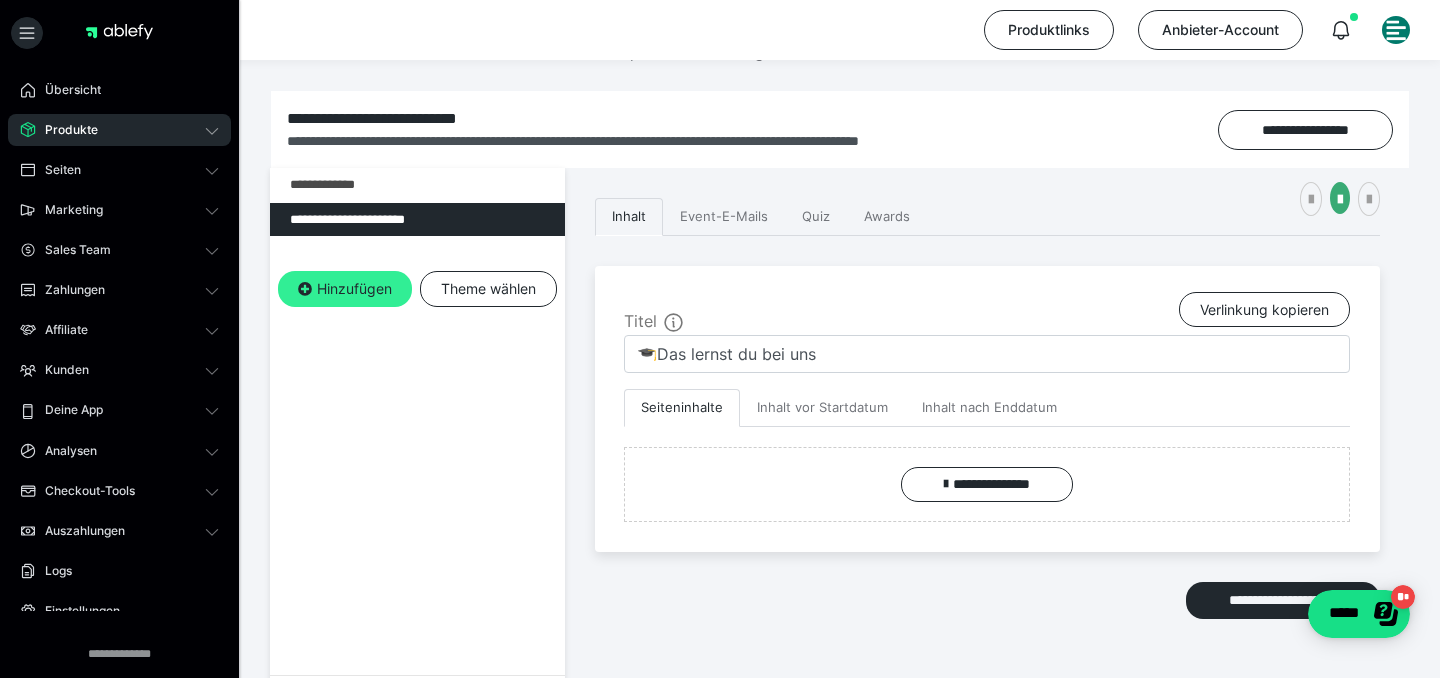 click on "Hinzufügen" at bounding box center (345, 289) 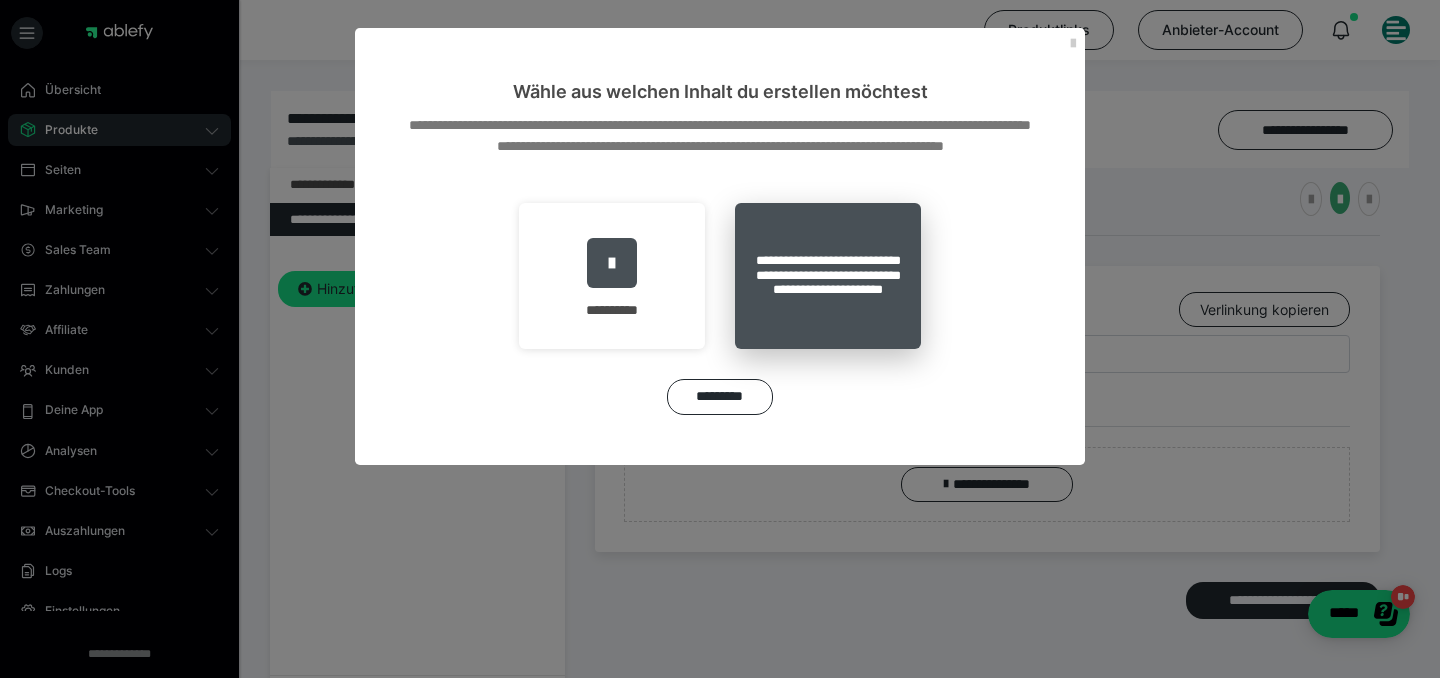 click on "**********" at bounding box center [828, 276] 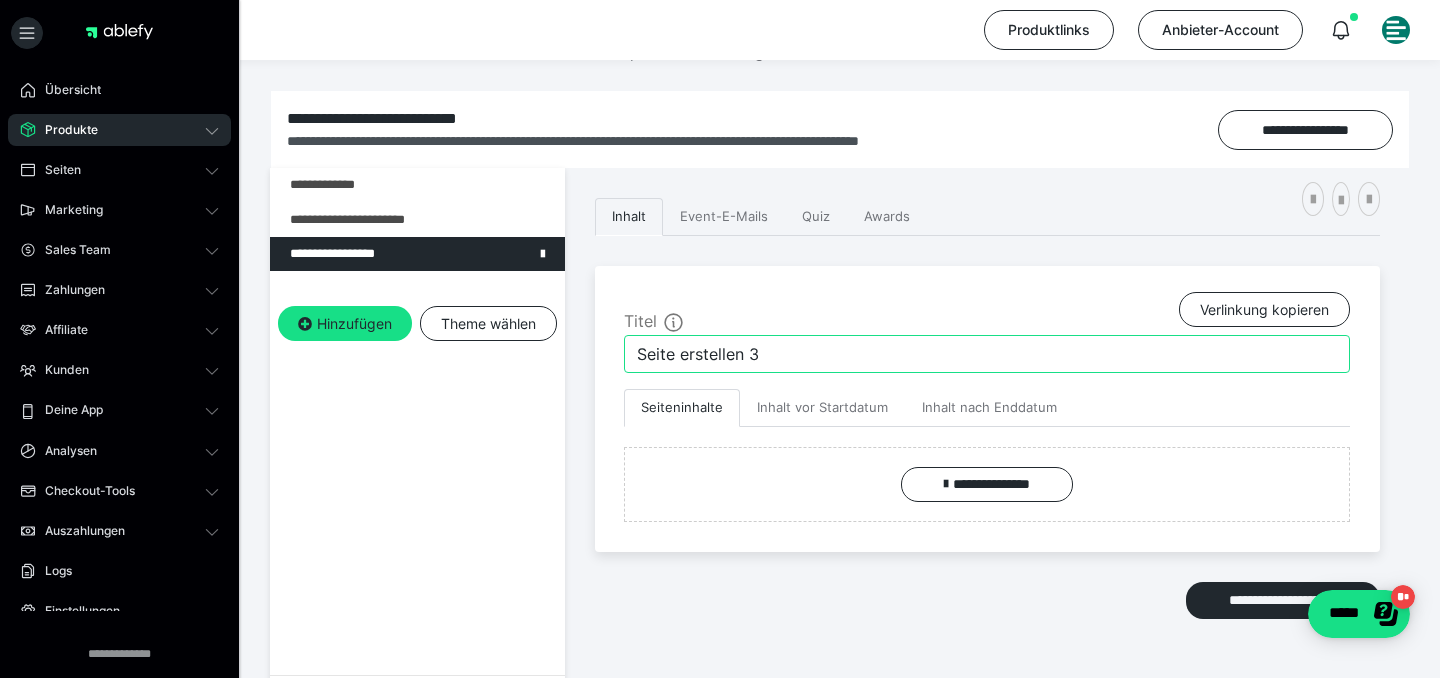 drag, startPoint x: 776, startPoint y: 356, endPoint x: 559, endPoint y: 360, distance: 217.03687 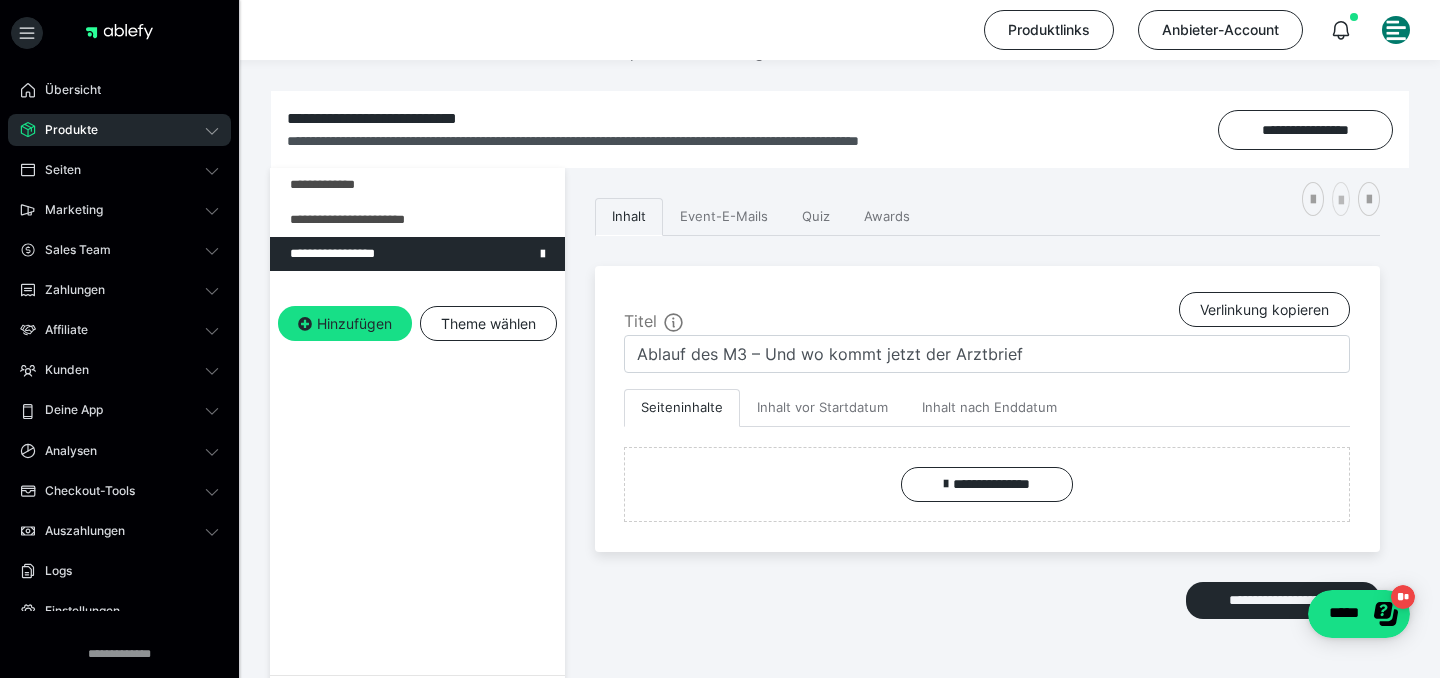 click at bounding box center (1341, 201) 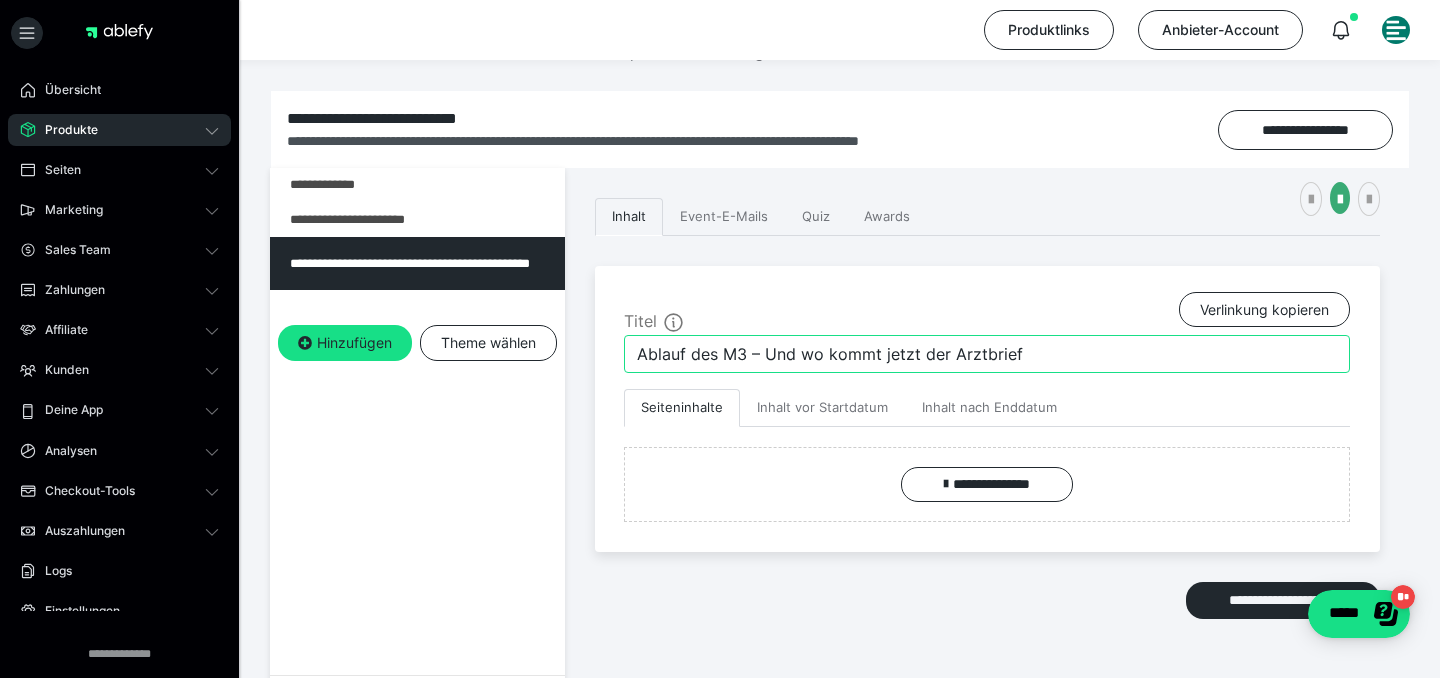 click on "Ablauf des M3 – Und wo kommt jetzt der Arztbrief" at bounding box center (987, 354) 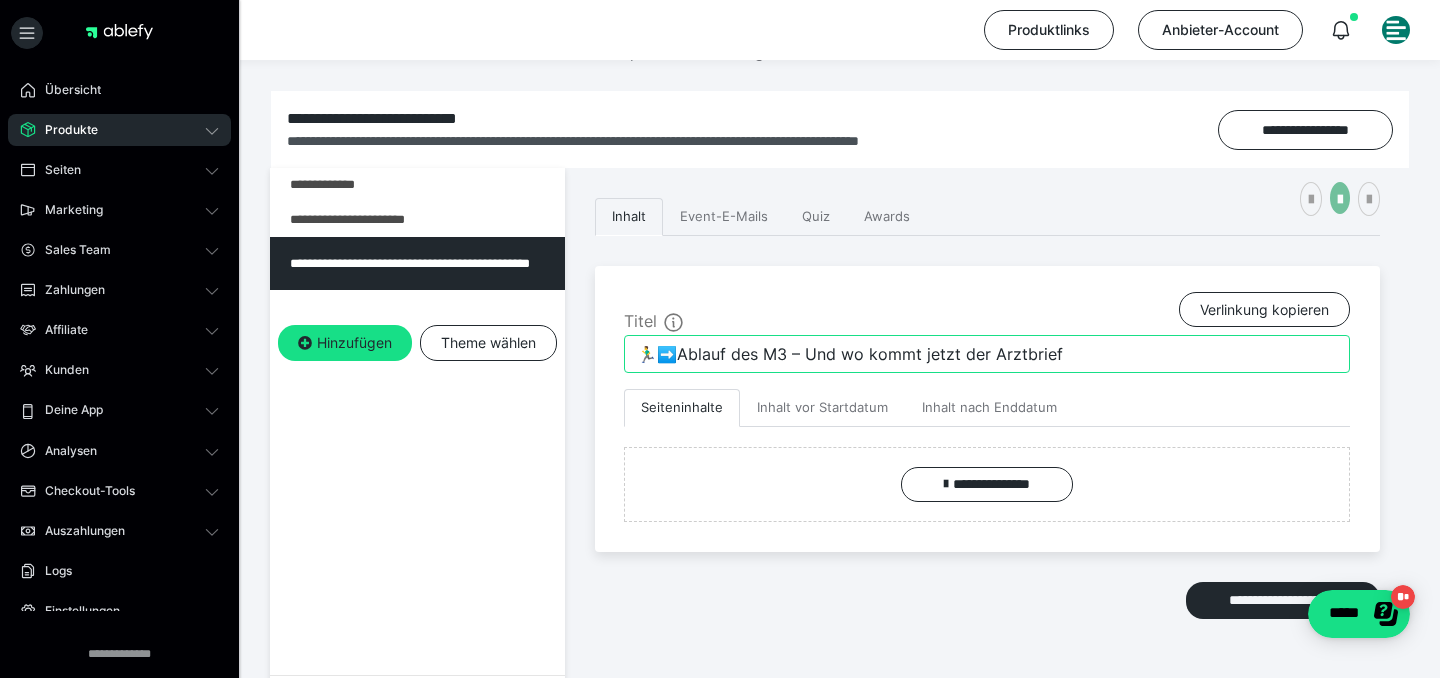 type on "🏃‍♂️‍➡️Ablauf des M3 – Und wo kommt jetzt der Arztbrief" 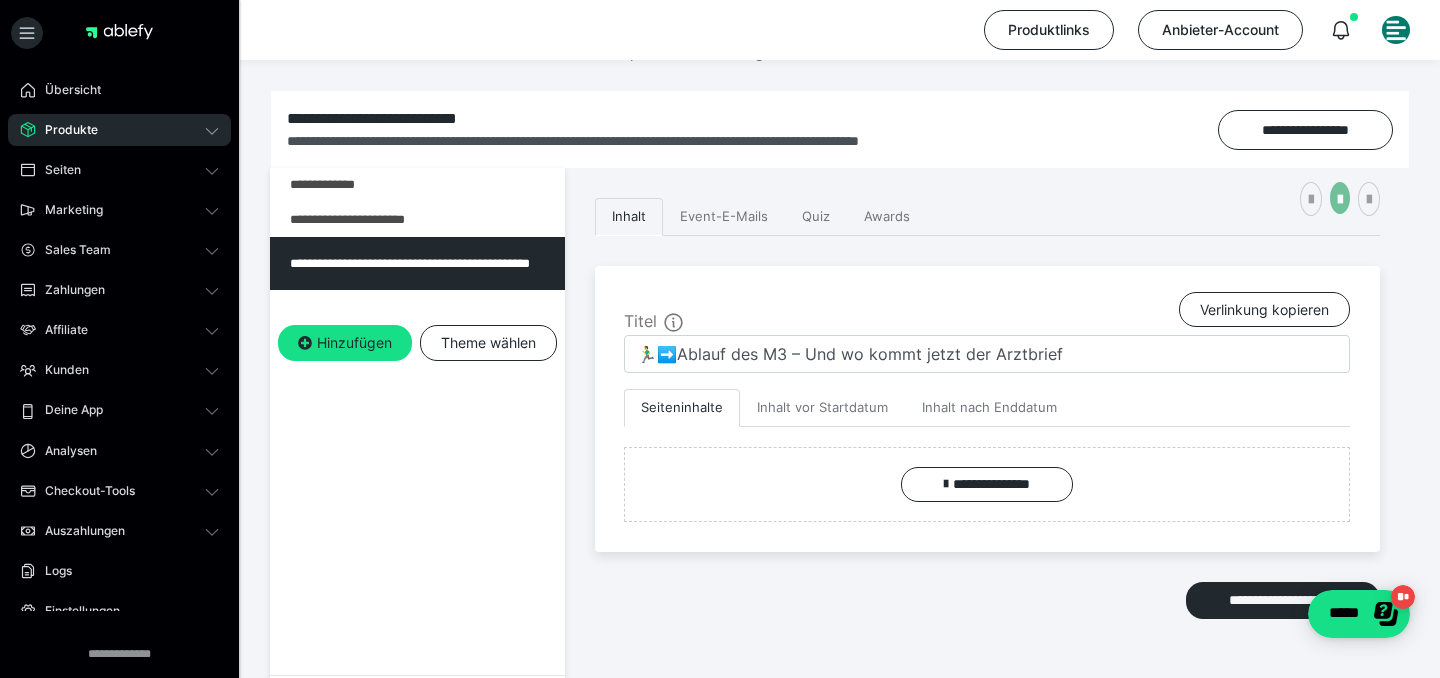 click at bounding box center [1340, 200] 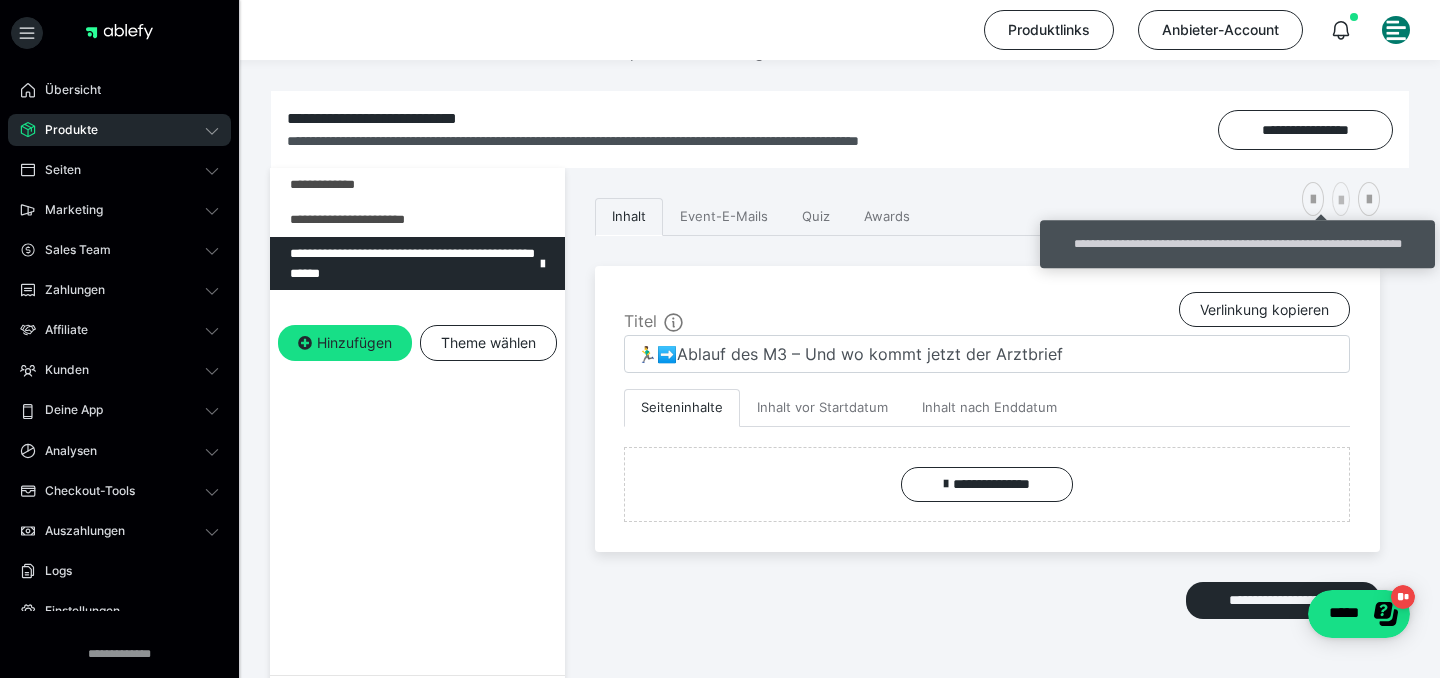 click at bounding box center (1341, 201) 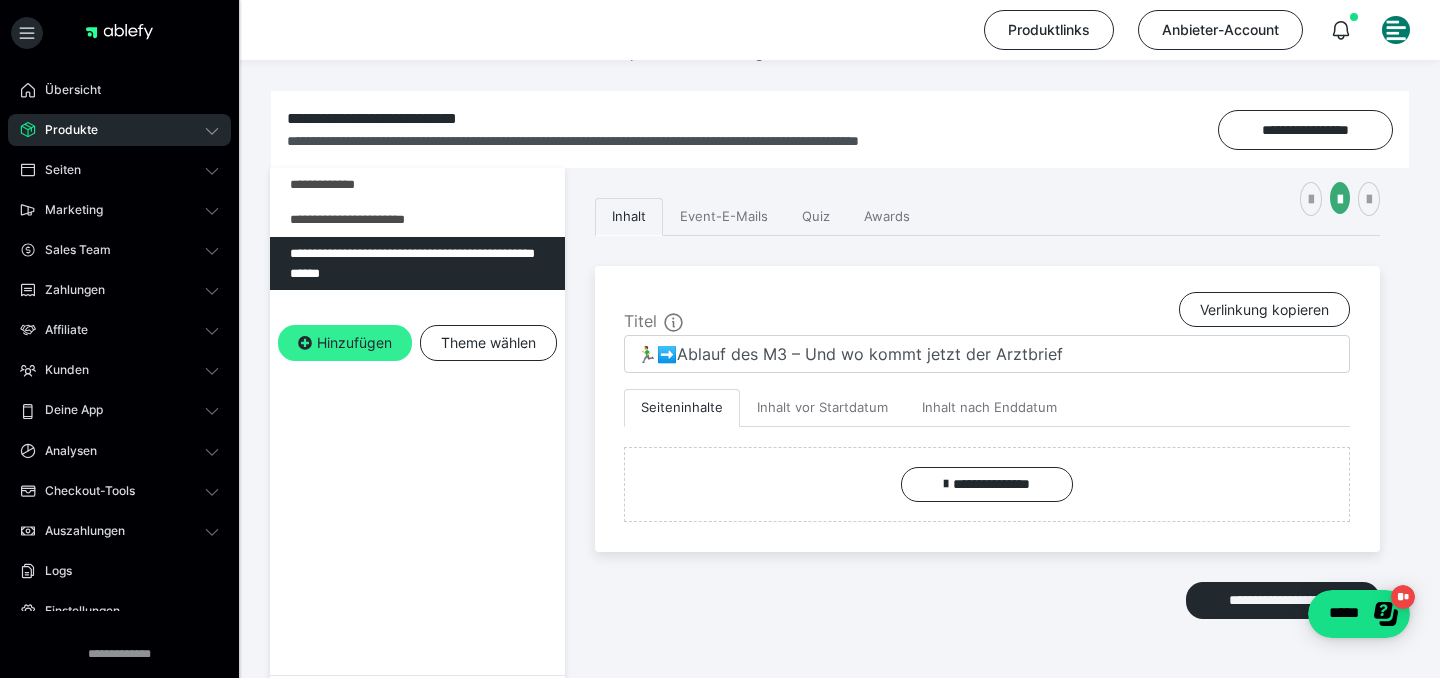 click on "Hinzufügen" at bounding box center [345, 343] 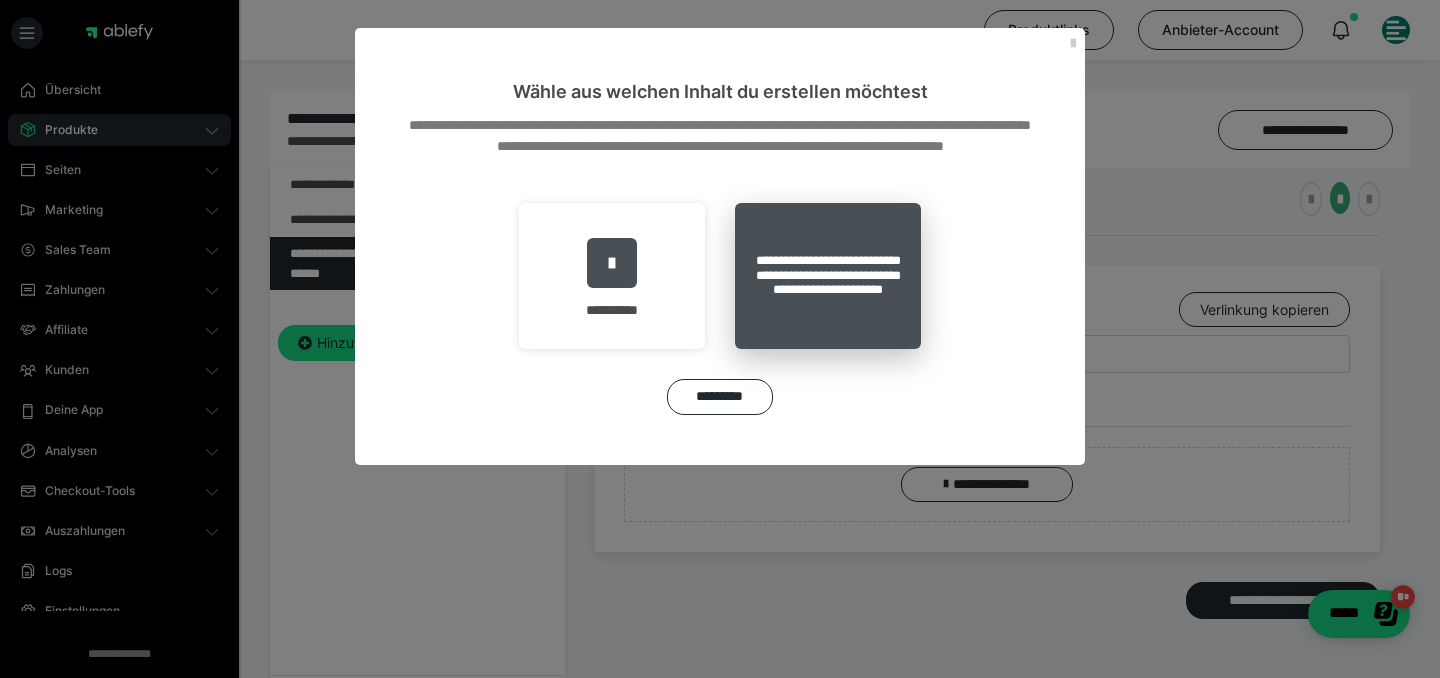 click on "**********" at bounding box center [828, 276] 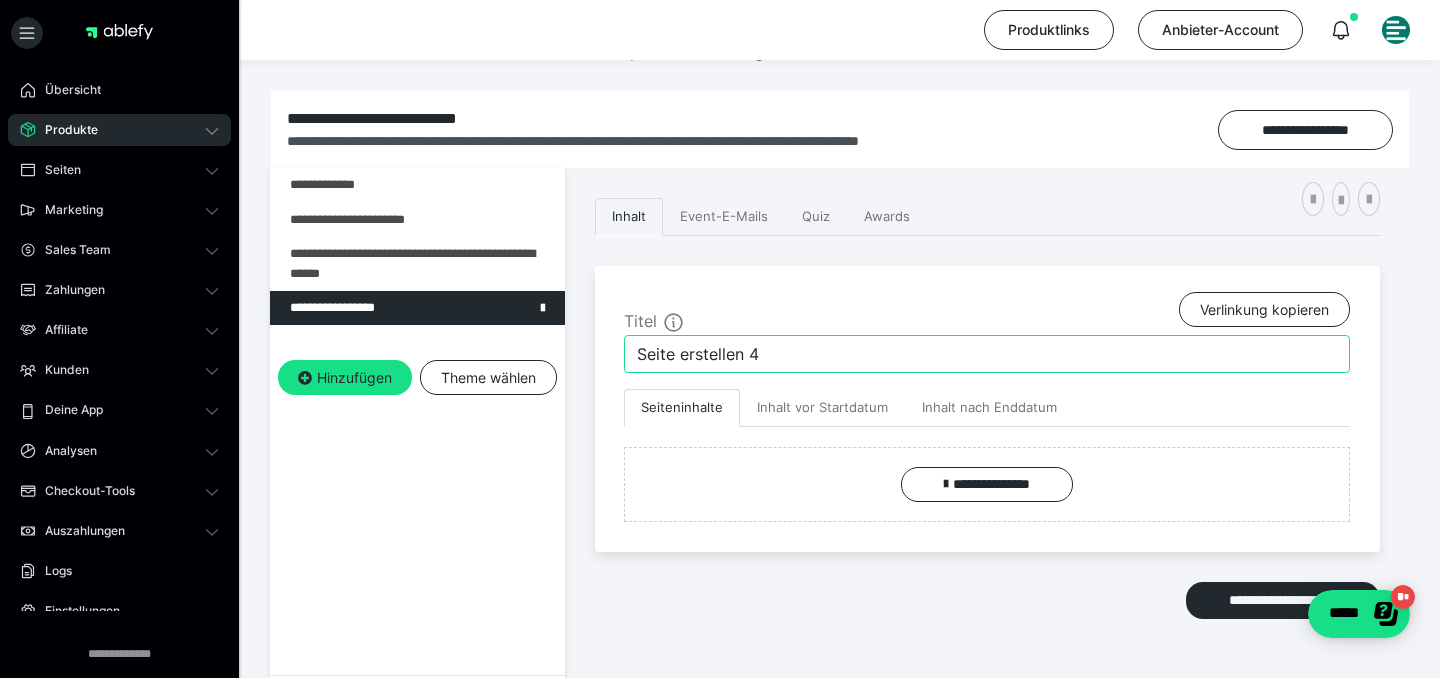 drag, startPoint x: 771, startPoint y: 352, endPoint x: 454, endPoint y: 329, distance: 317.83328 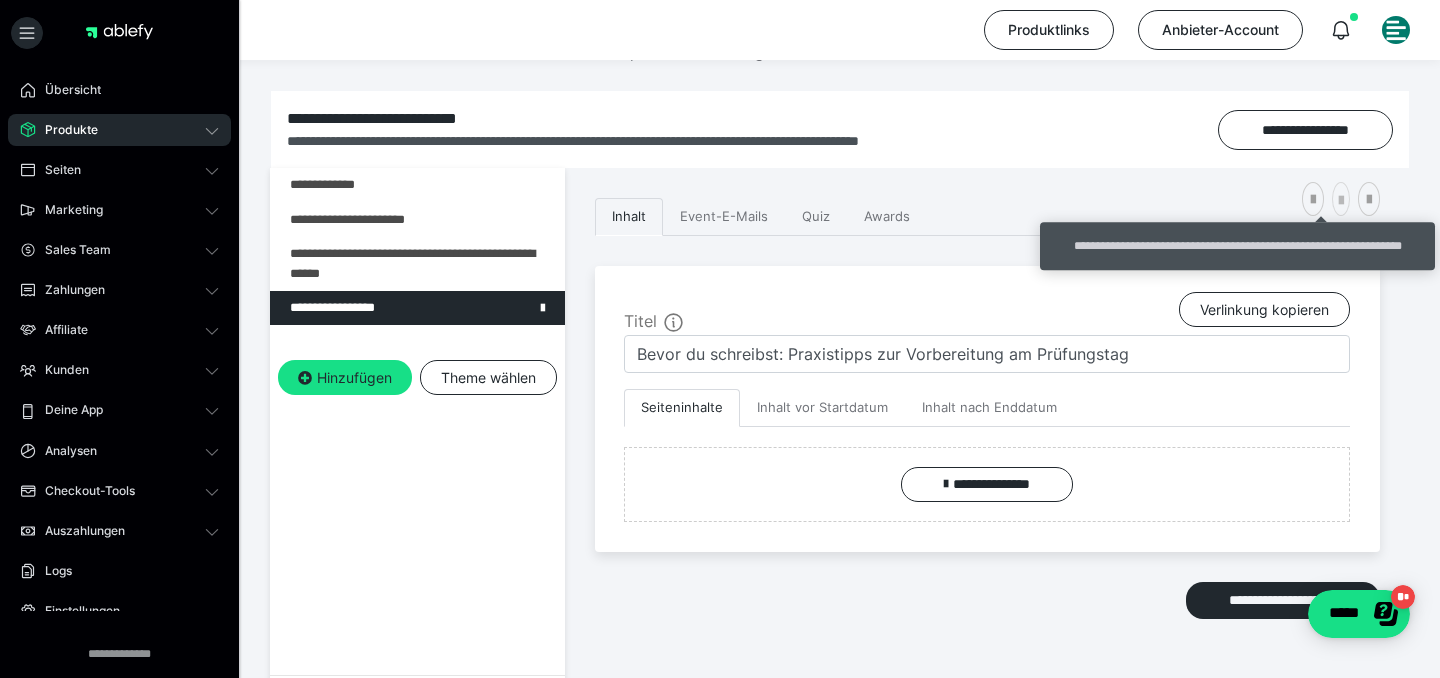 click at bounding box center (1341, 199) 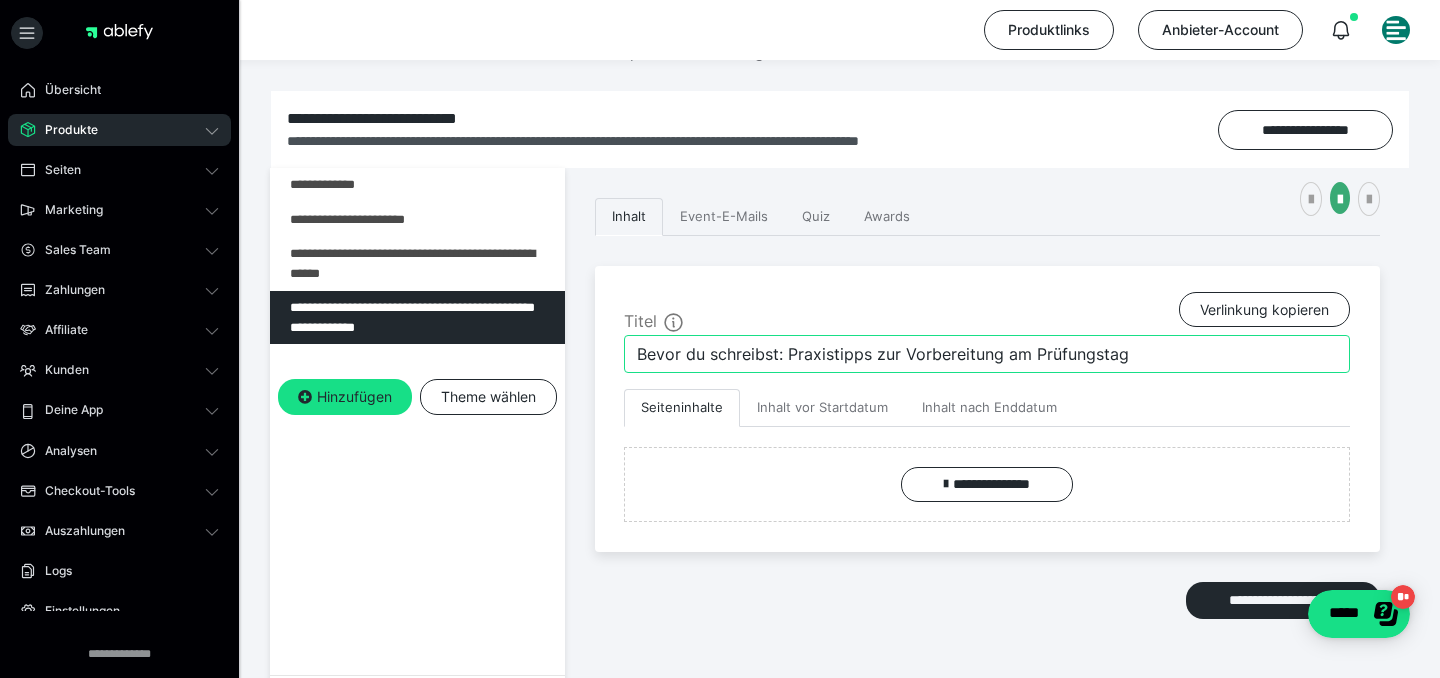 click on "Bevor du schreibst: Praxistipps zur Vorbereitung am Prüfungstag" at bounding box center [987, 354] 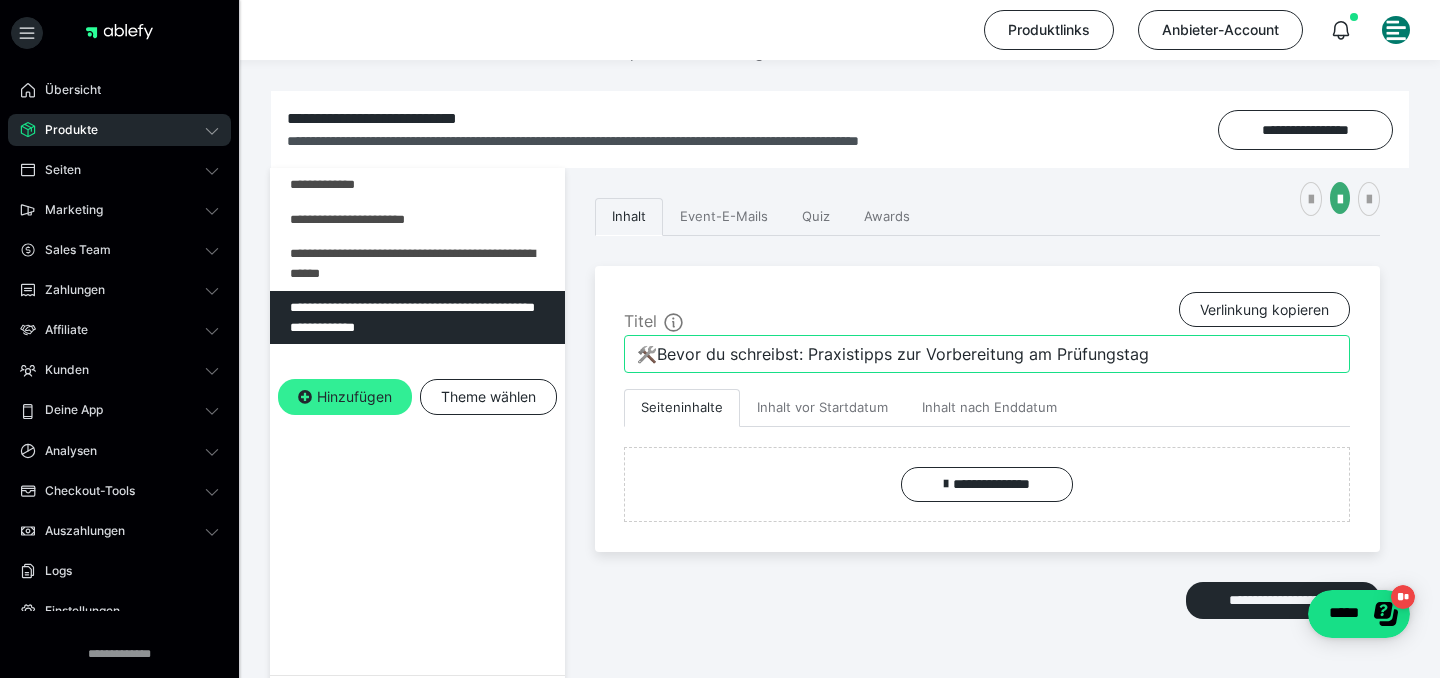type on "🛠️Bevor du schreibst: Praxistipps zur Vorbereitung am Prüfungstag" 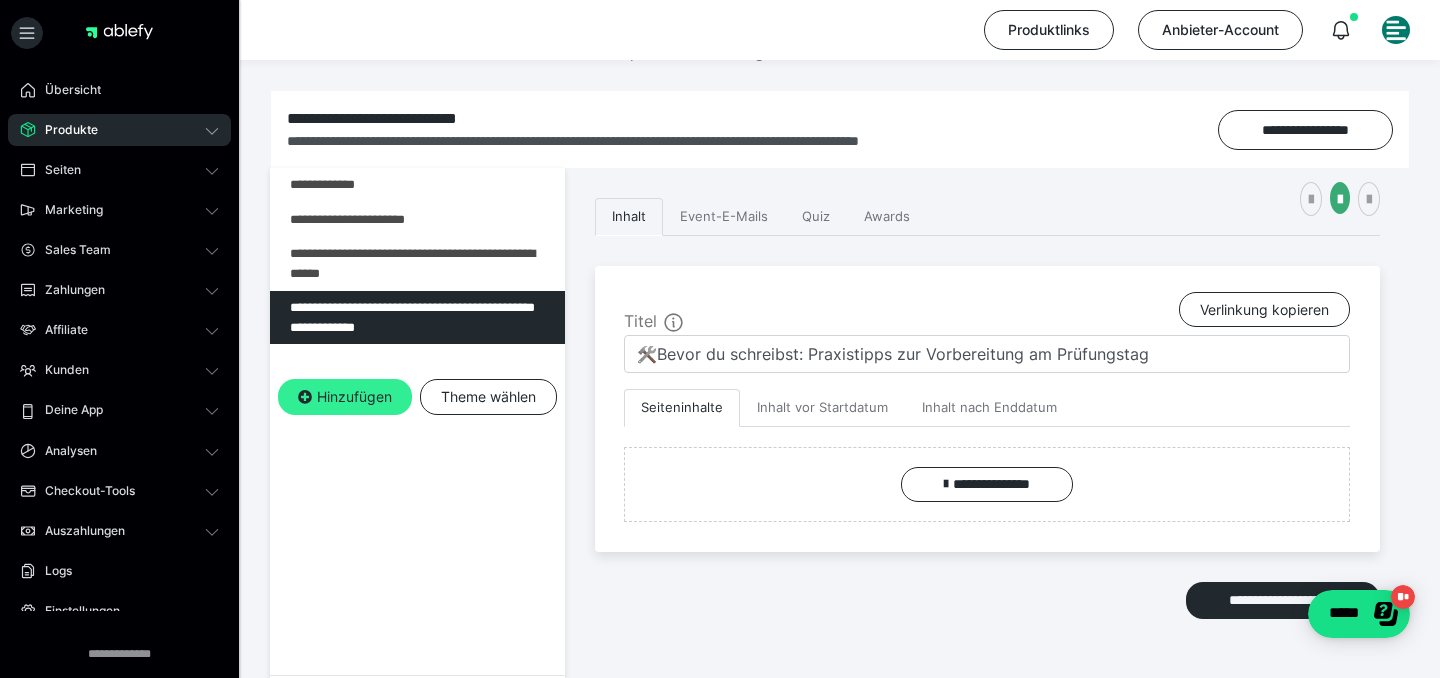 click on "Hinzufügen" at bounding box center (345, 397) 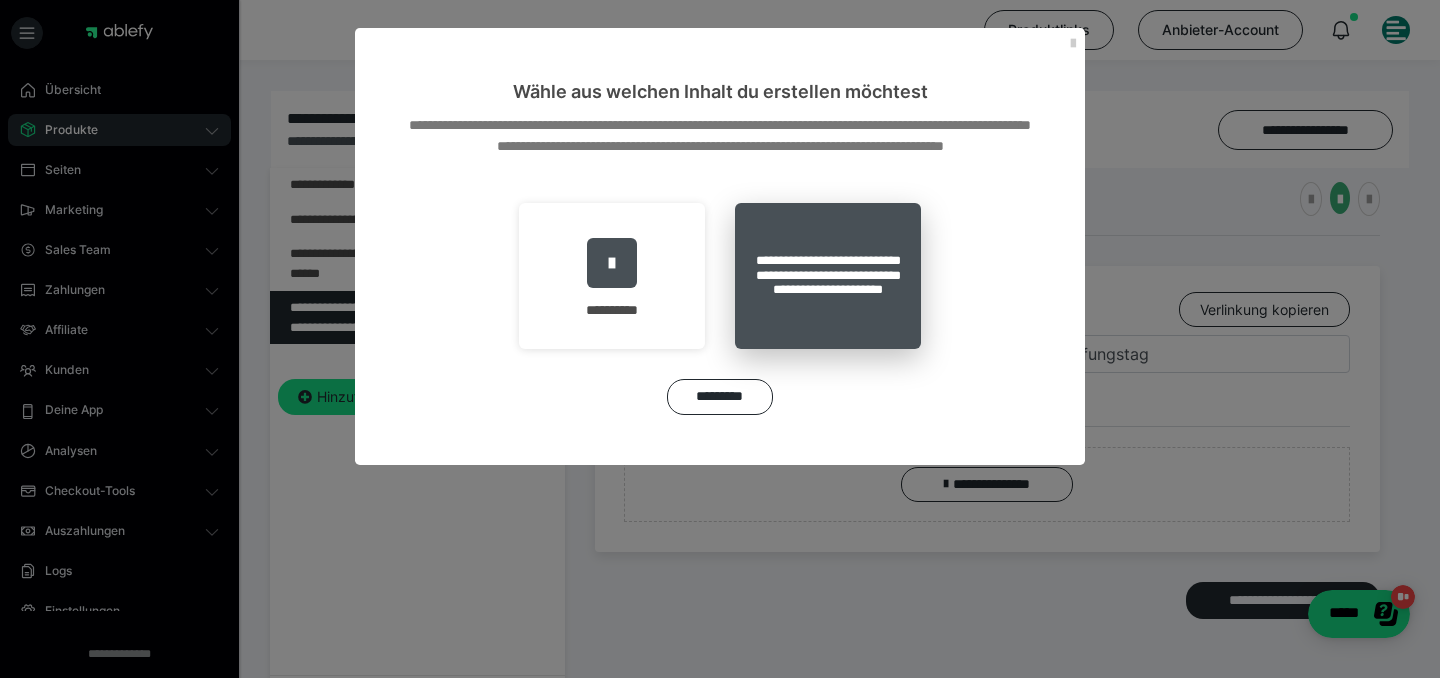 click on "**********" at bounding box center [828, 276] 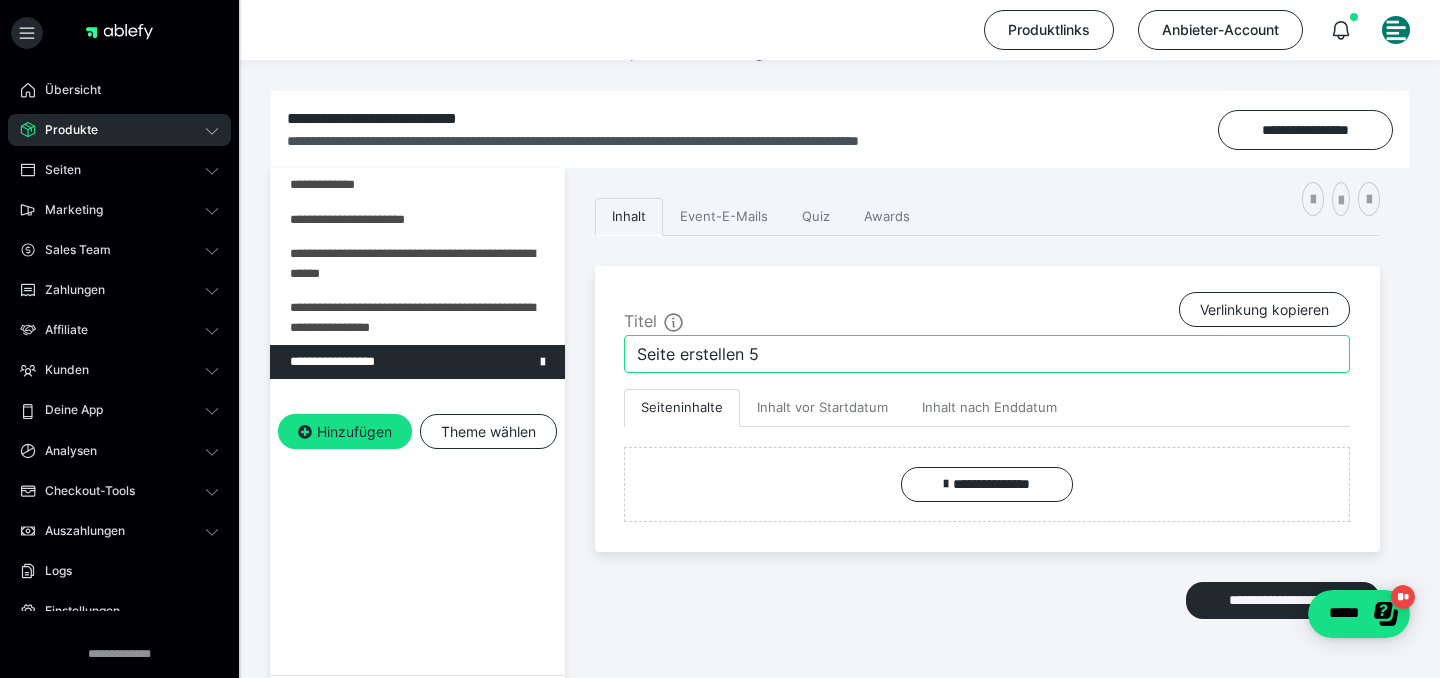 drag, startPoint x: 692, startPoint y: 355, endPoint x: 530, endPoint y: 345, distance: 162.30835 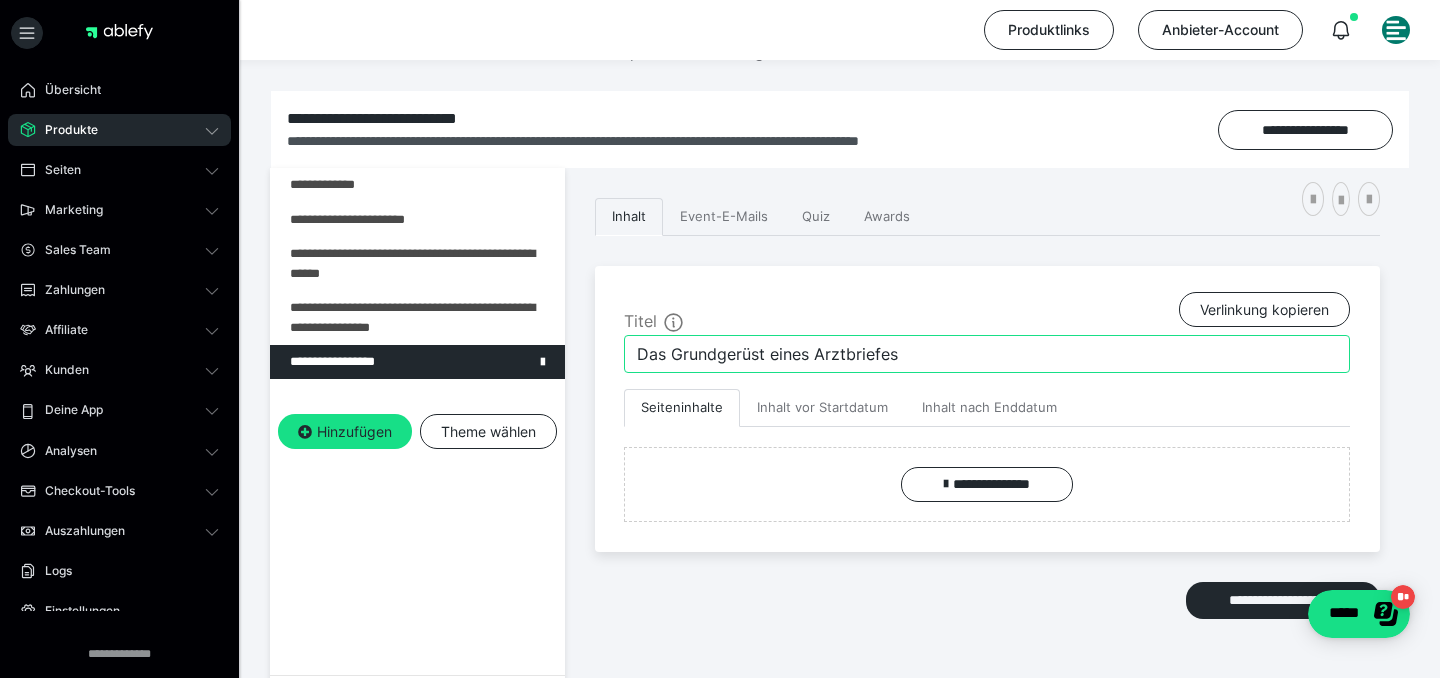 click on "Das Grundgerüst eines Arztbriefes" at bounding box center [987, 354] 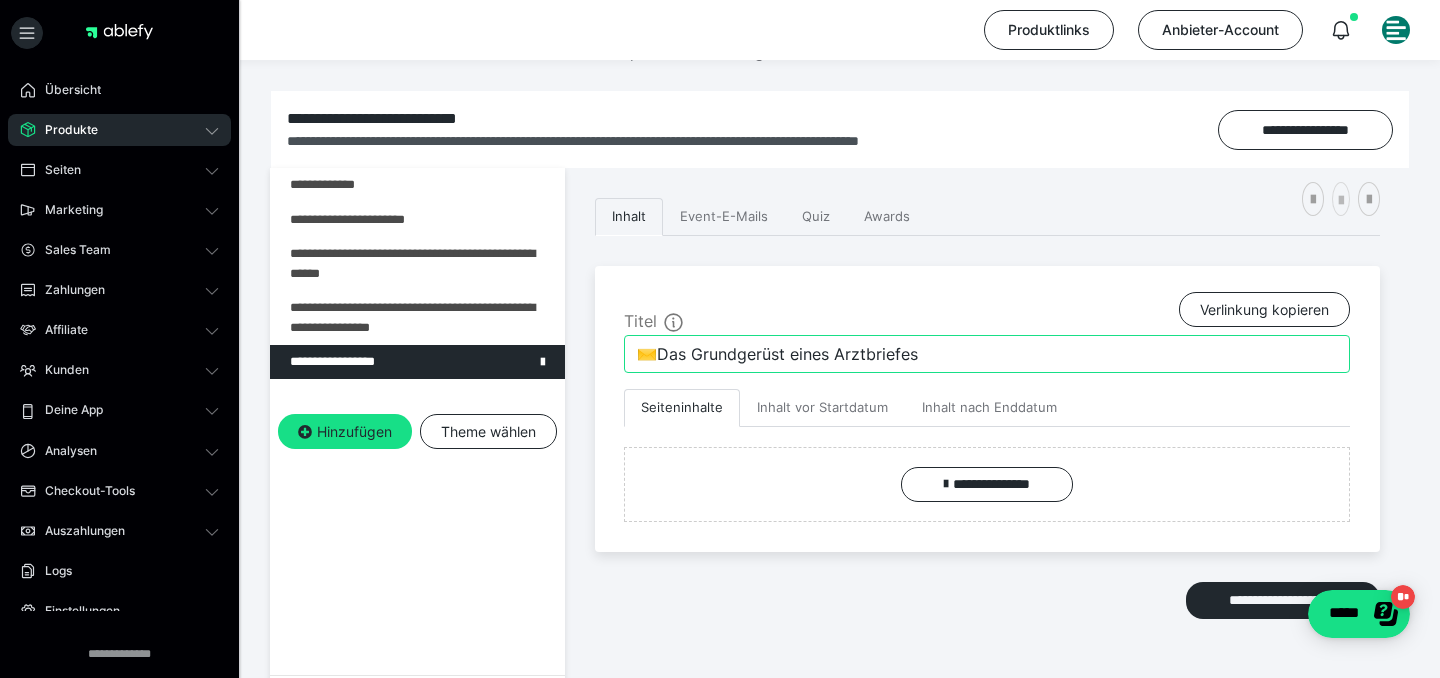 type on "✉️Das Grundgerüst eines Arztbriefes" 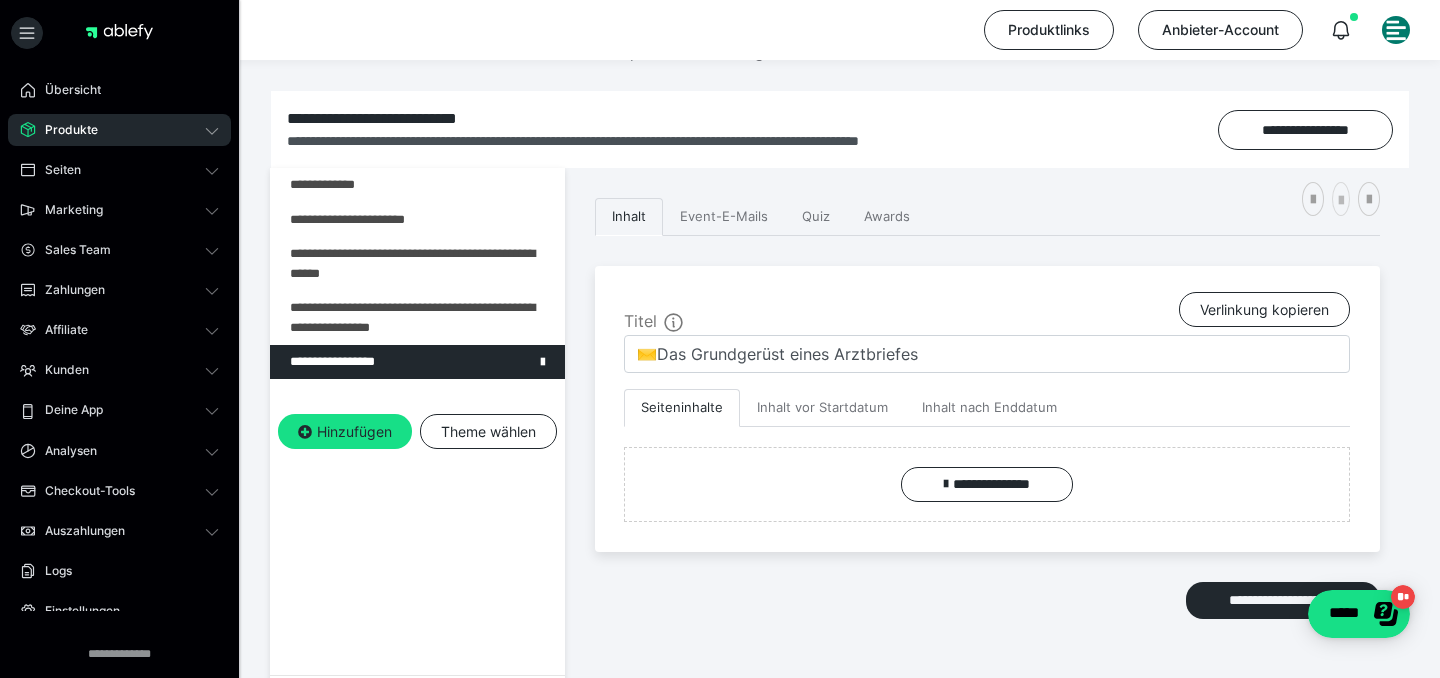 click at bounding box center [1341, 201] 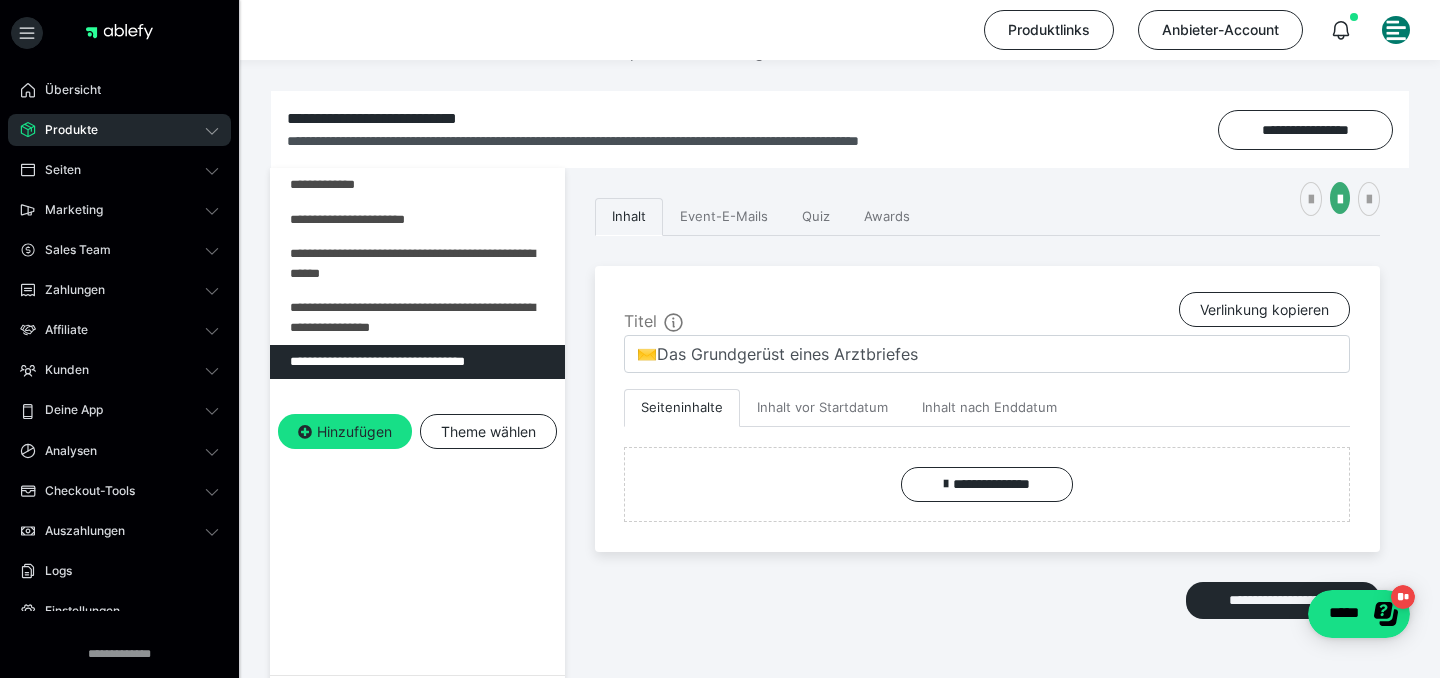 scroll, scrollTop: 290, scrollLeft: 0, axis: vertical 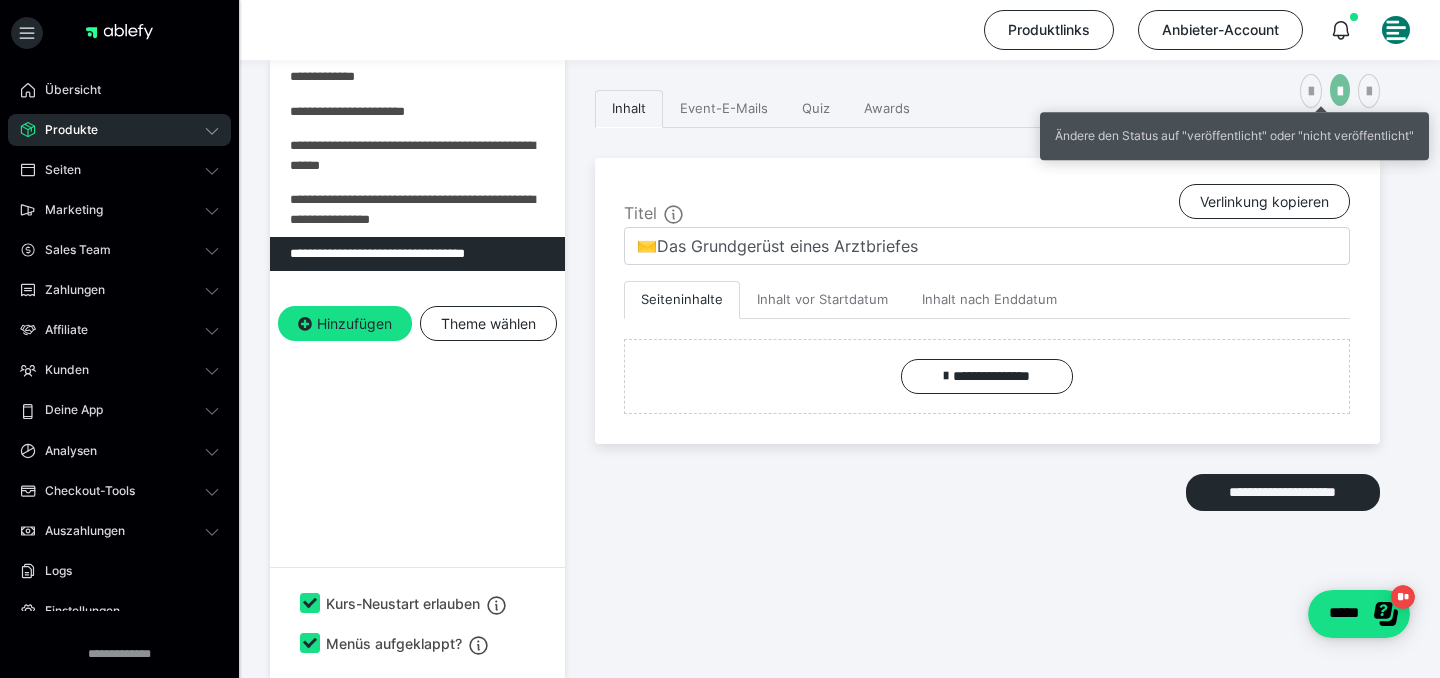 click at bounding box center [1340, 92] 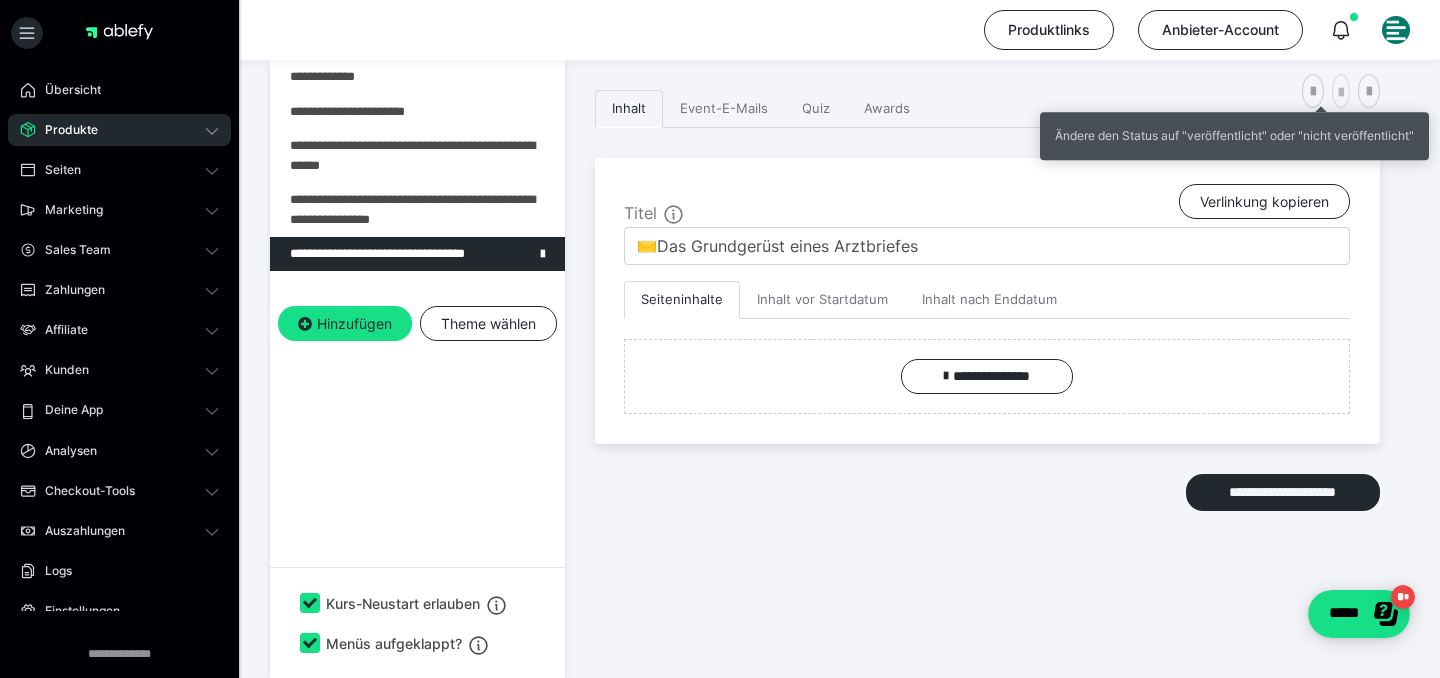 click at bounding box center [1341, 93] 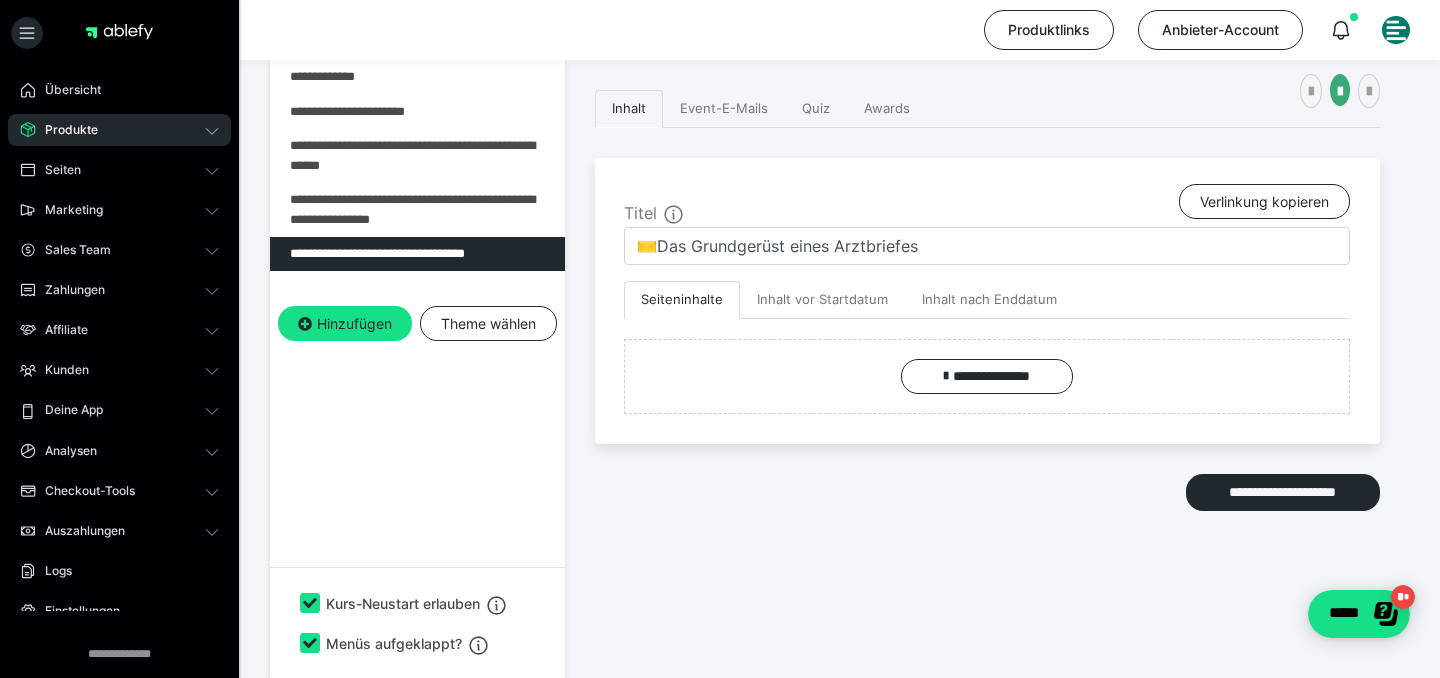 scroll, scrollTop: 182, scrollLeft: 0, axis: vertical 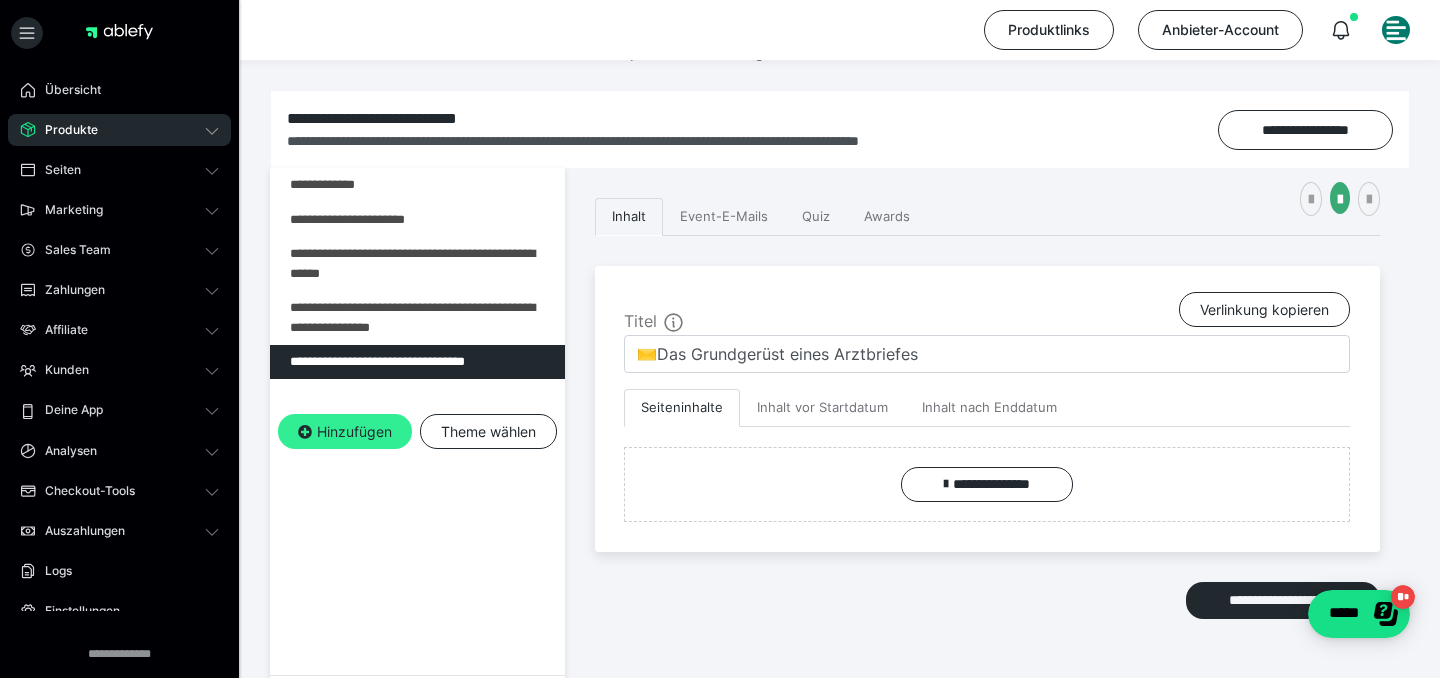 click on "Hinzufügen" at bounding box center (345, 432) 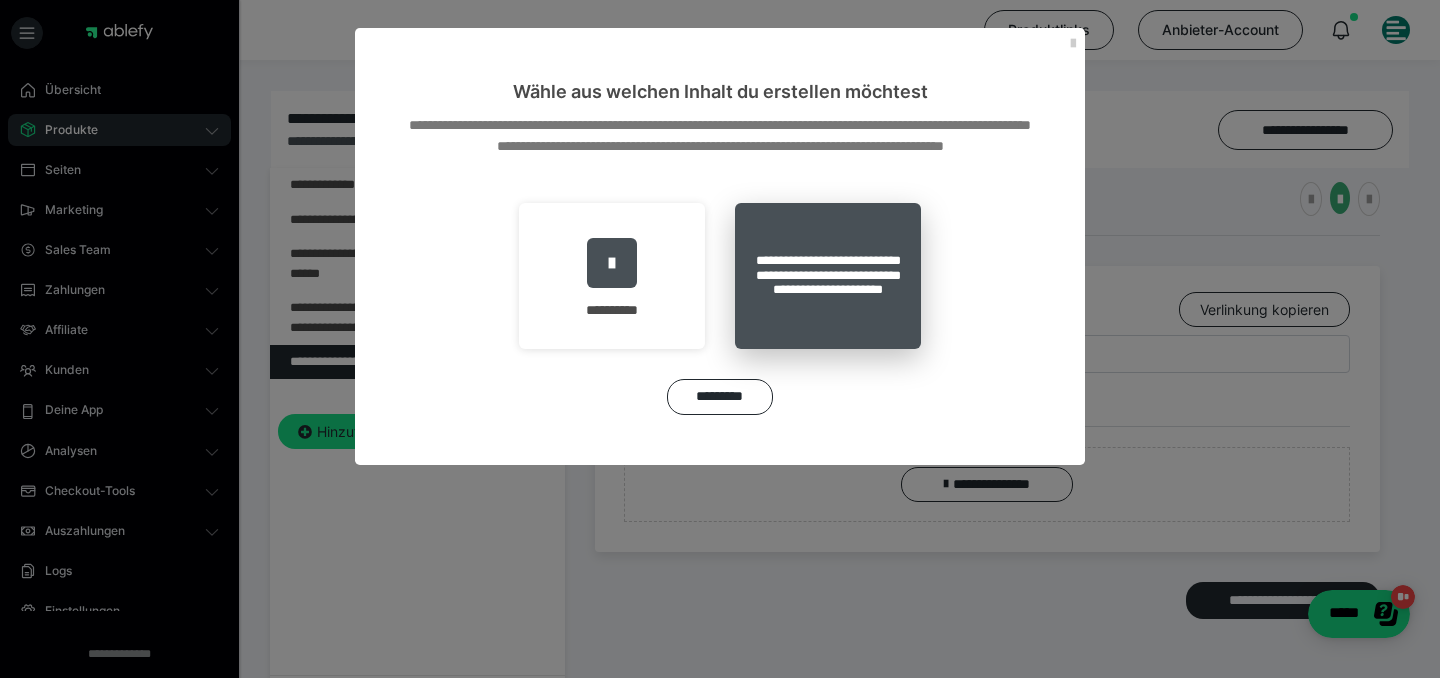 click on "**********" at bounding box center [828, 276] 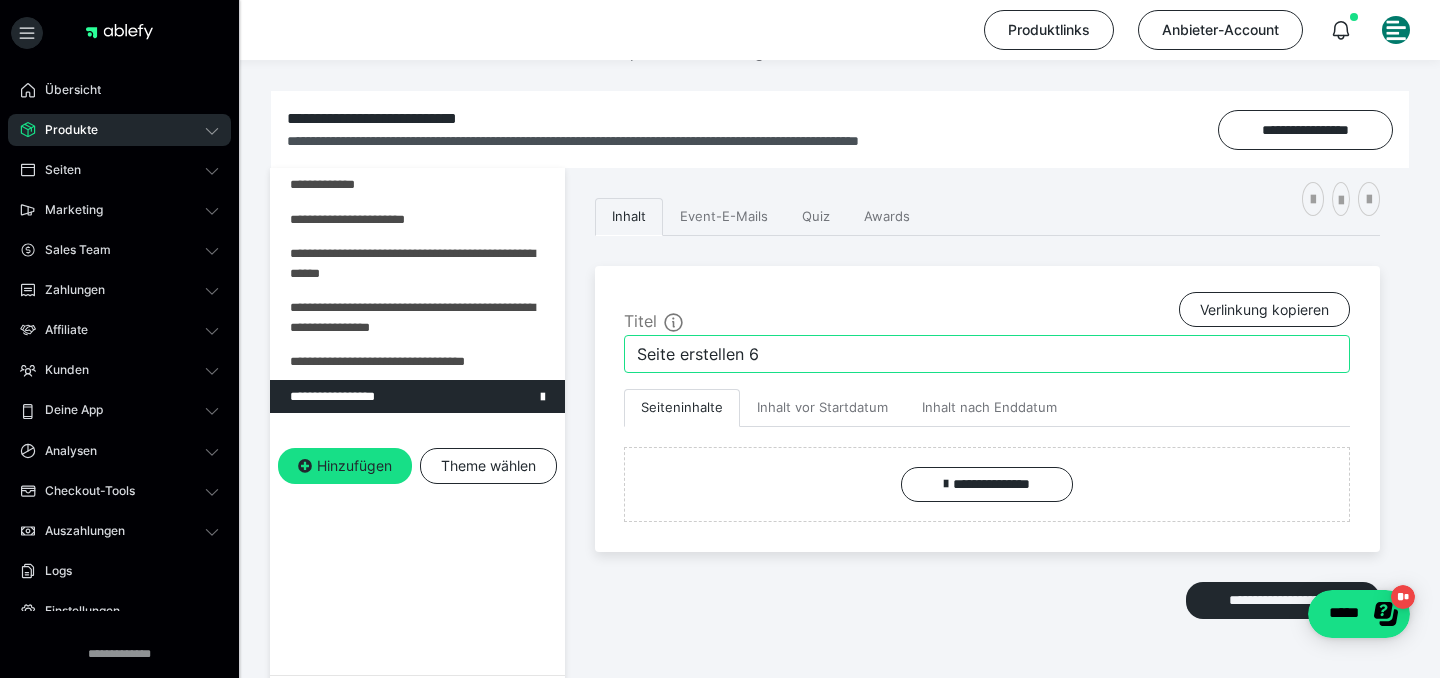 drag, startPoint x: 782, startPoint y: 357, endPoint x: 507, endPoint y: 356, distance: 275.00183 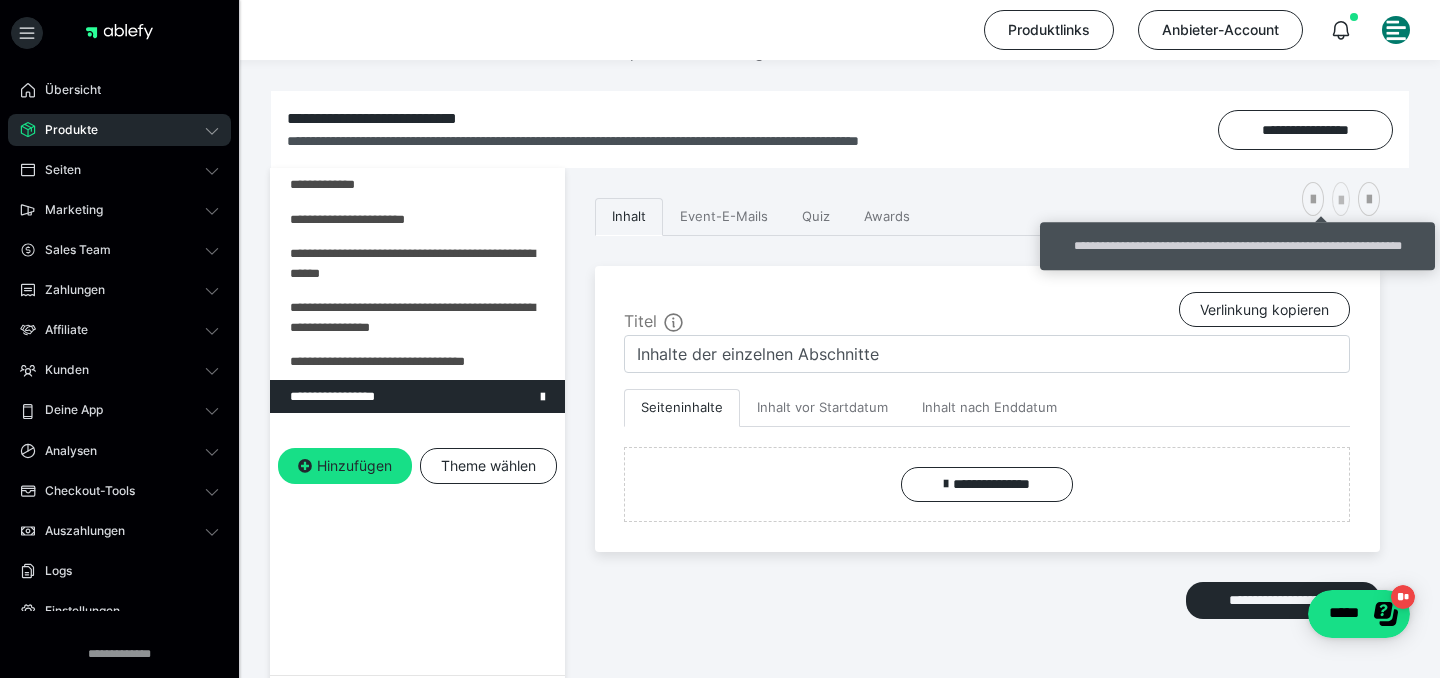 click at bounding box center [1341, 201] 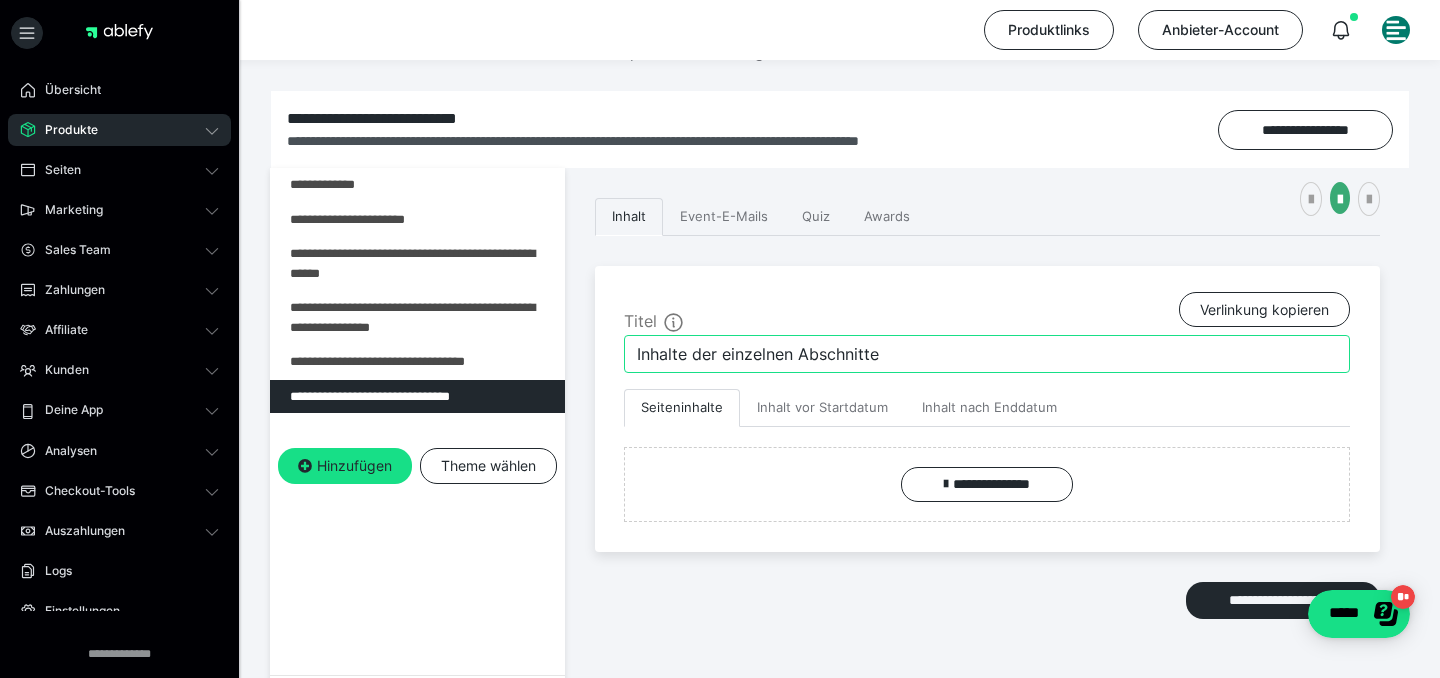 click on "Inhalte der einzelnen Abschnitte" at bounding box center [987, 354] 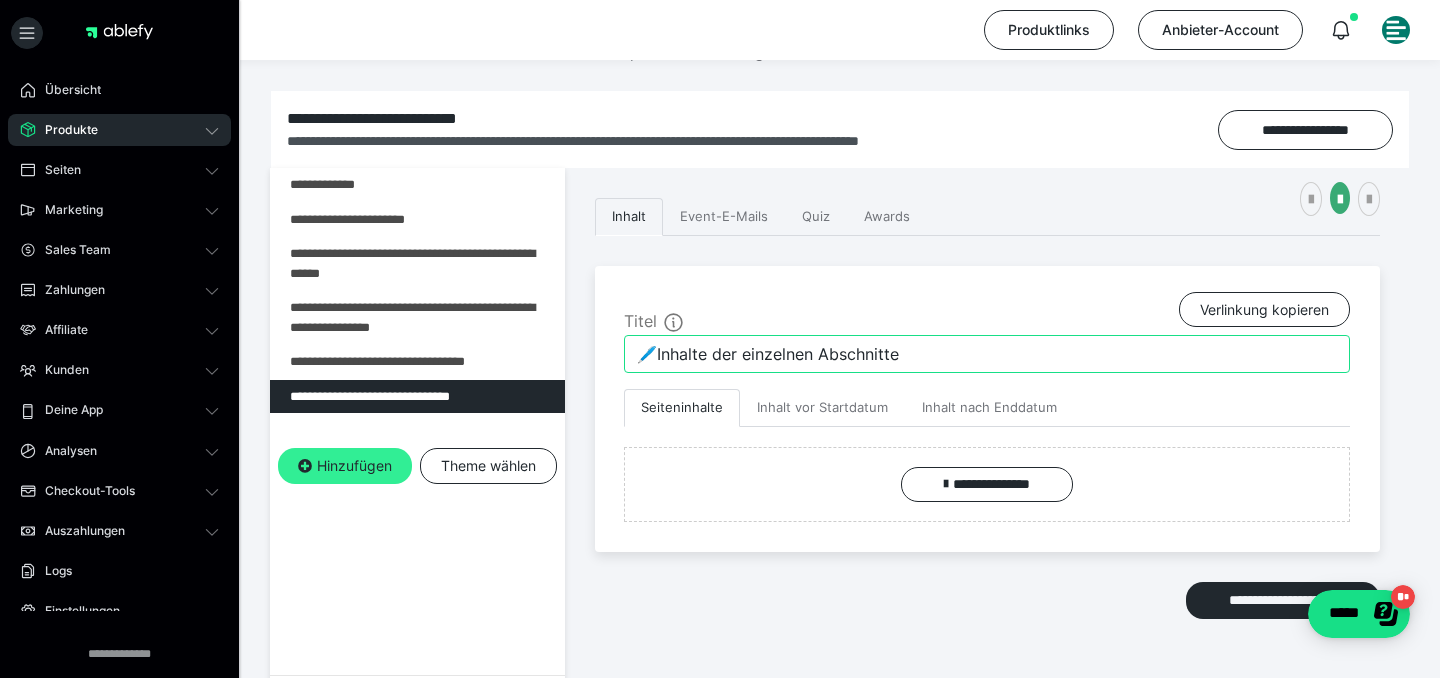 type on "🖊️Inhalte der einzelnen Abschnitte" 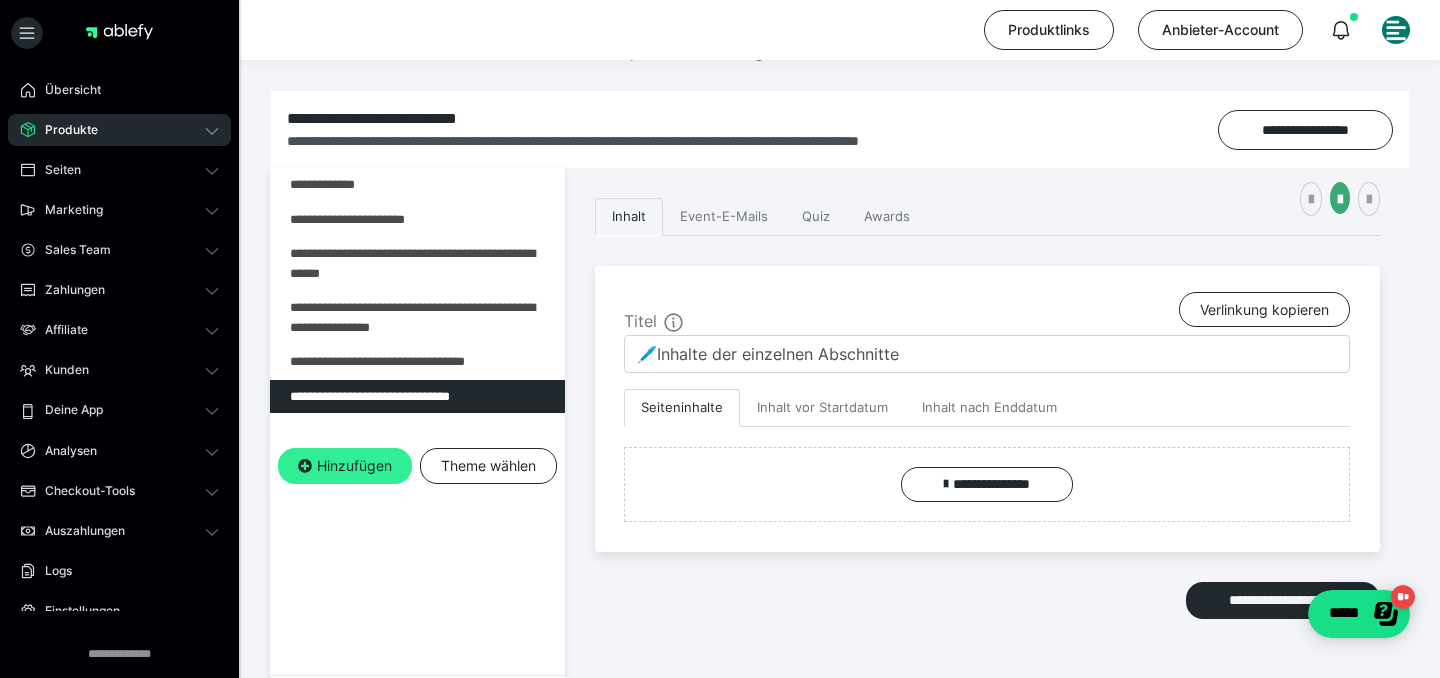 click on "Hinzufügen" at bounding box center (345, 466) 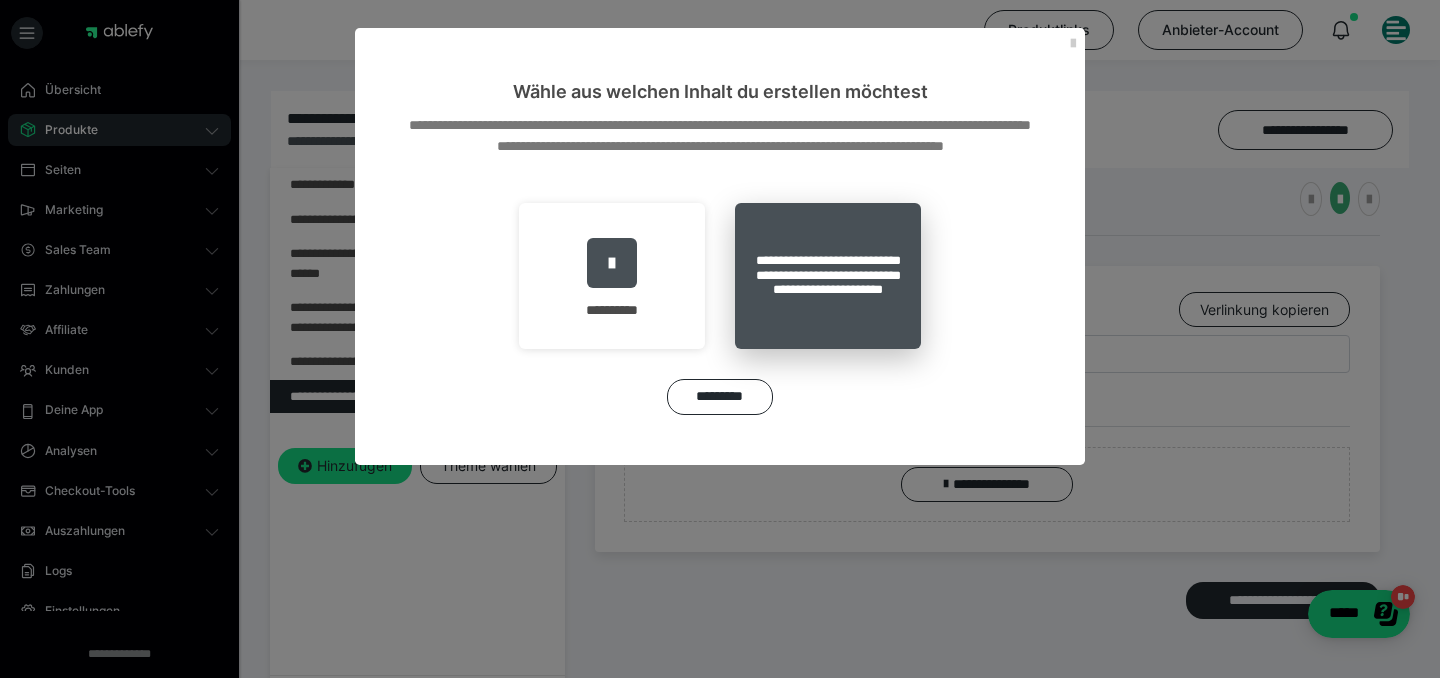 click on "**********" at bounding box center (828, 276) 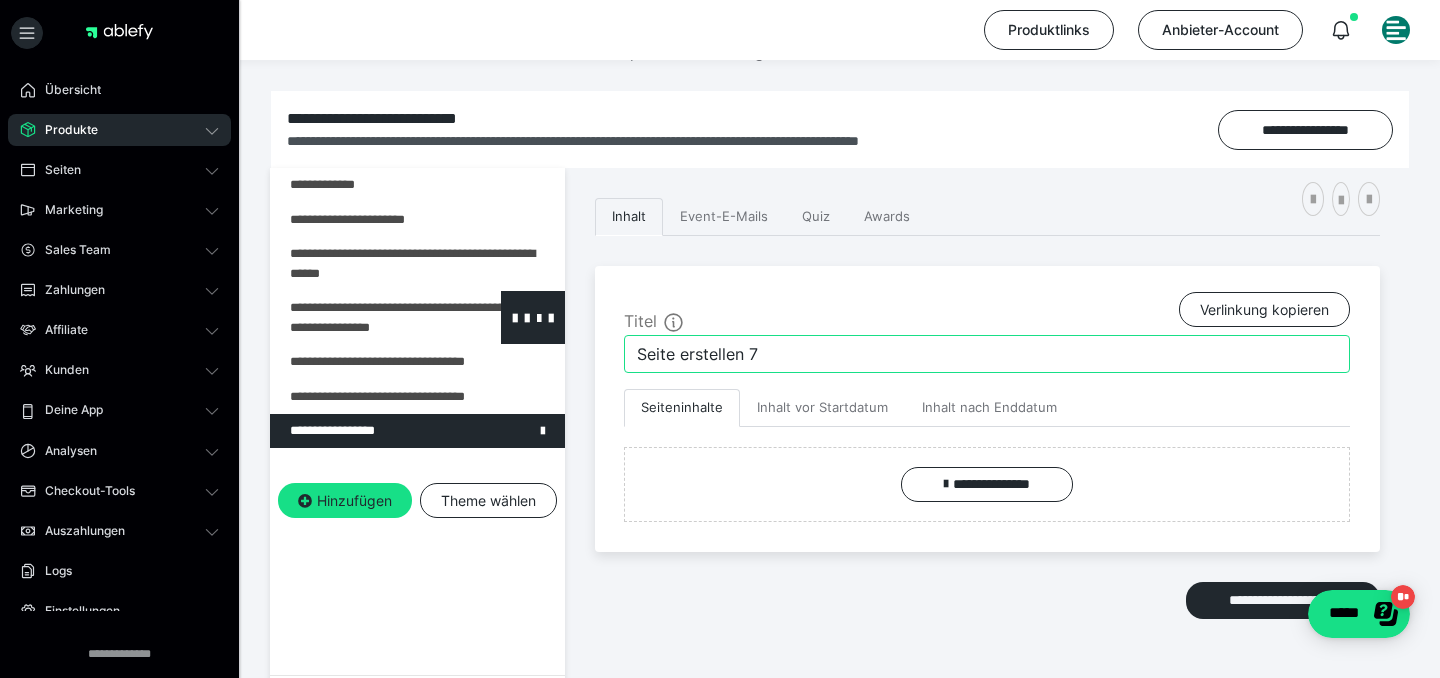 drag, startPoint x: 772, startPoint y: 355, endPoint x: 497, endPoint y: 341, distance: 275.35614 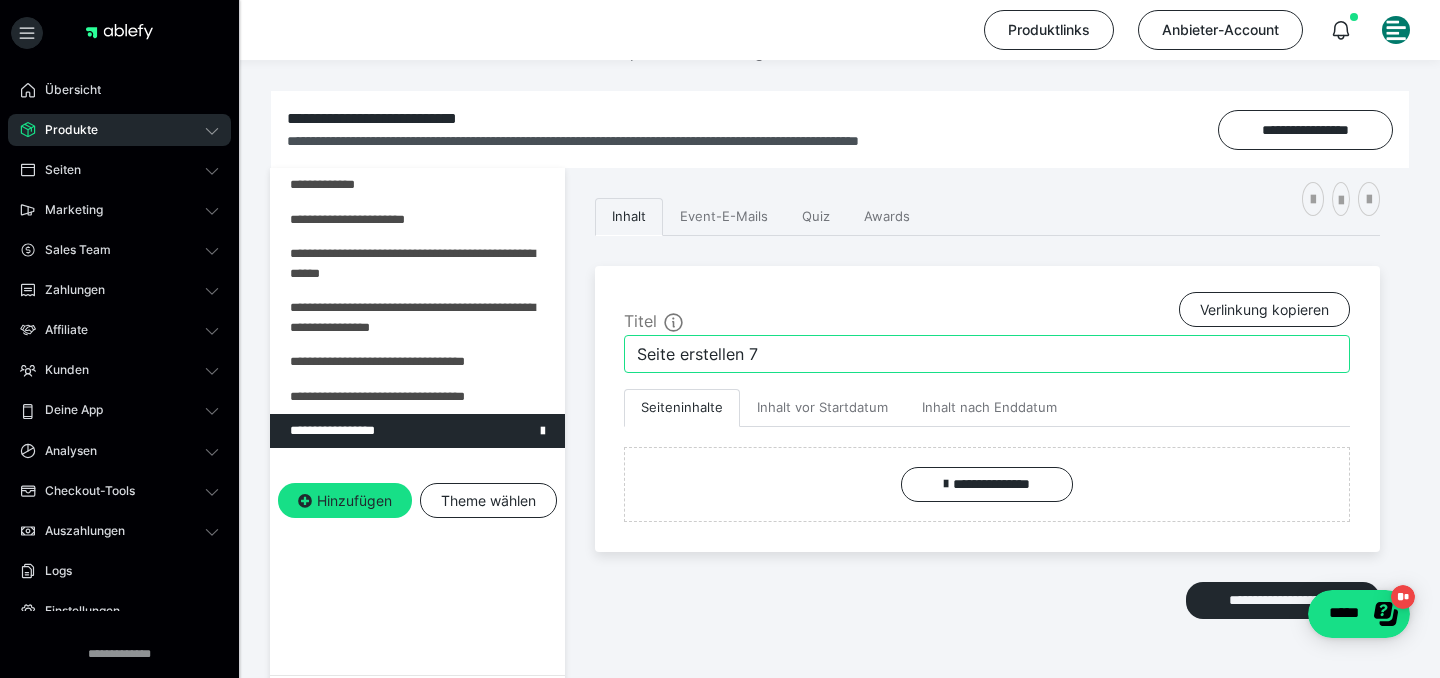 paste on "Fallbeispiel Chirurgie" 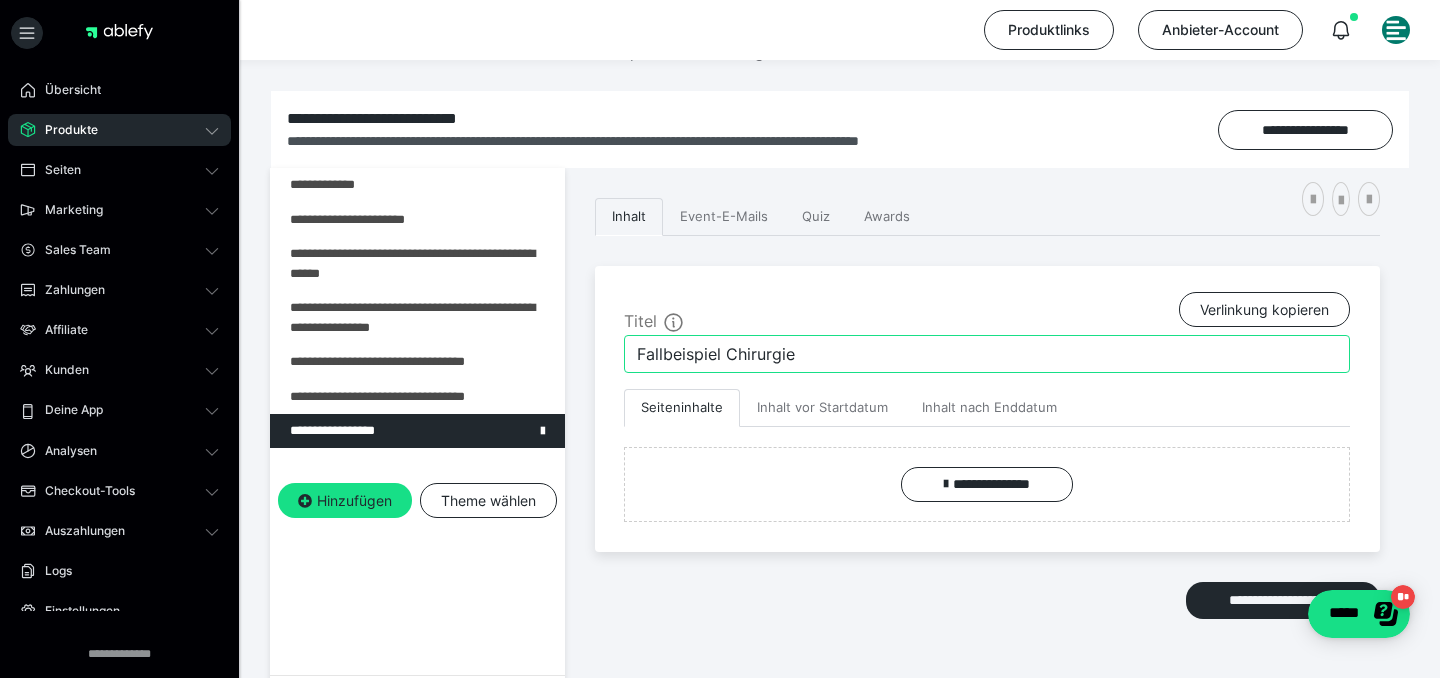 click on "Fallbeispiel Chirurgie" at bounding box center (987, 354) 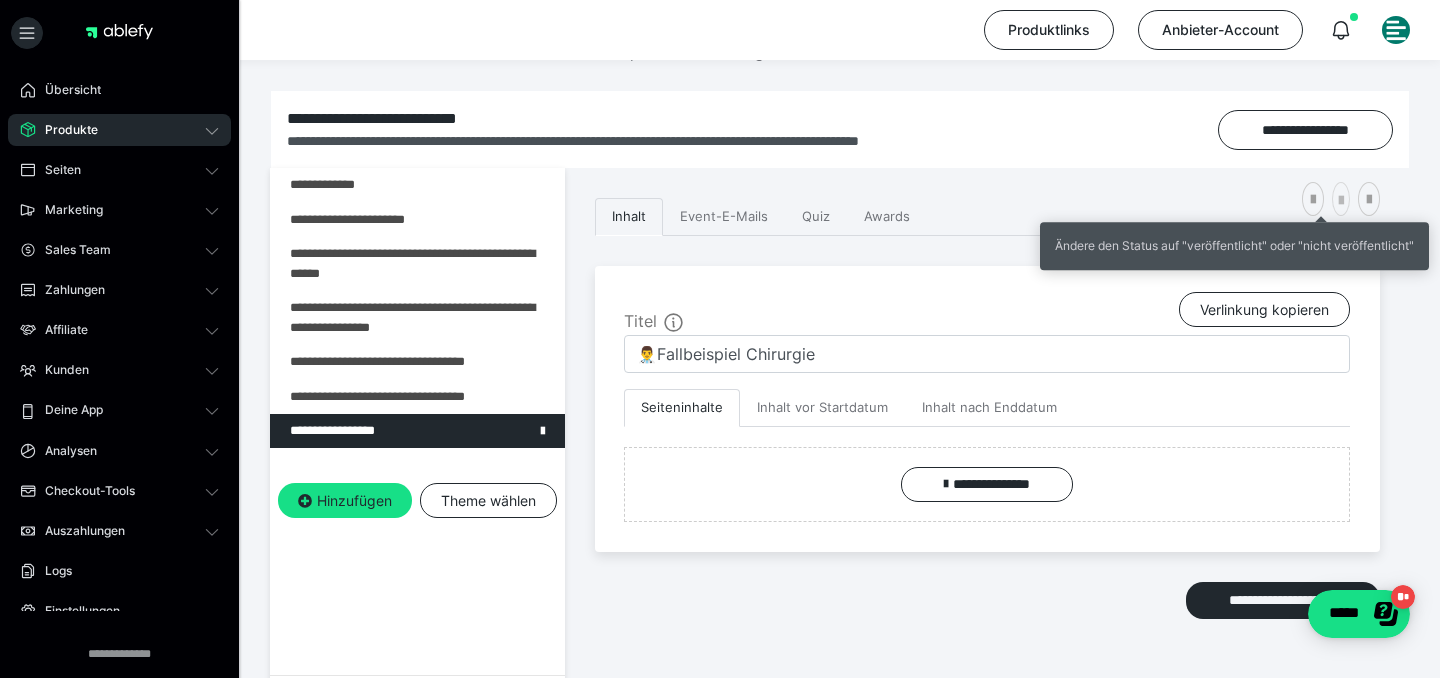 click at bounding box center [1341, 199] 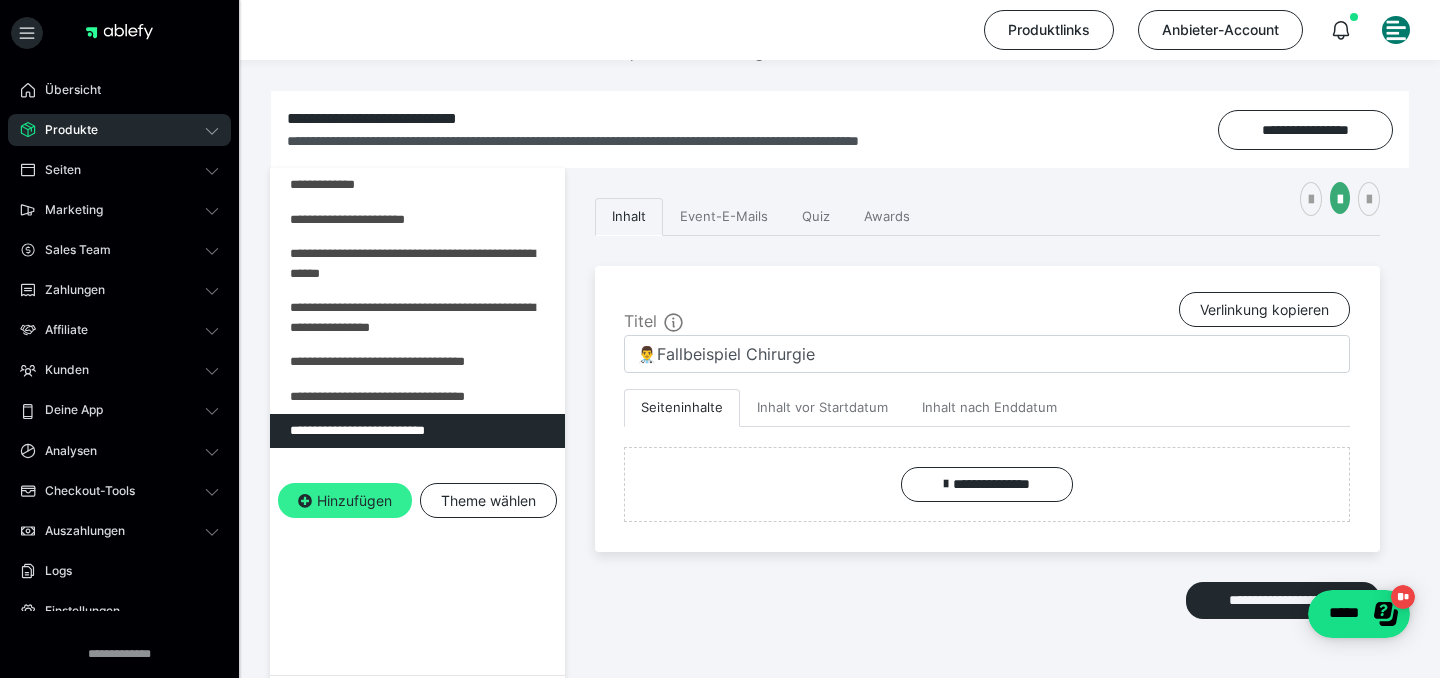 click on "Hinzufügen" at bounding box center (345, 501) 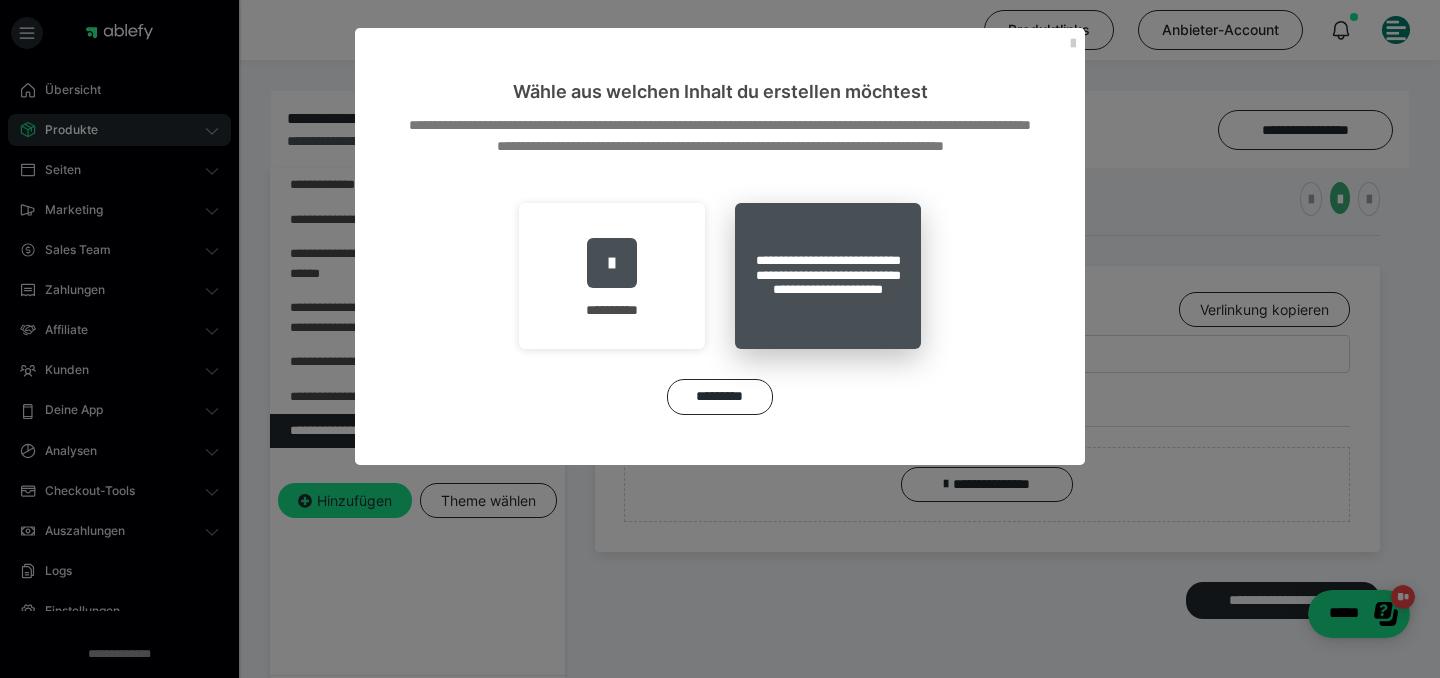 click on "**********" at bounding box center (828, 276) 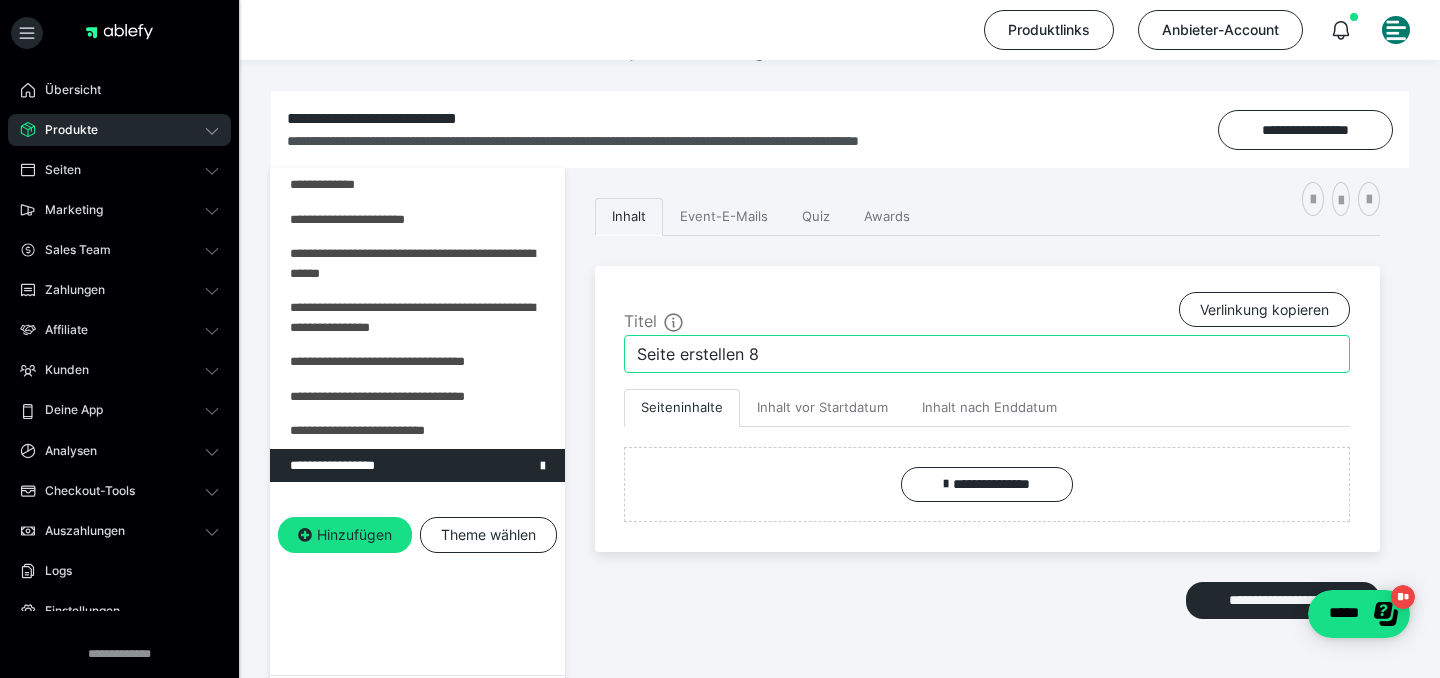 drag, startPoint x: 795, startPoint y: 360, endPoint x: 502, endPoint y: 352, distance: 293.1092 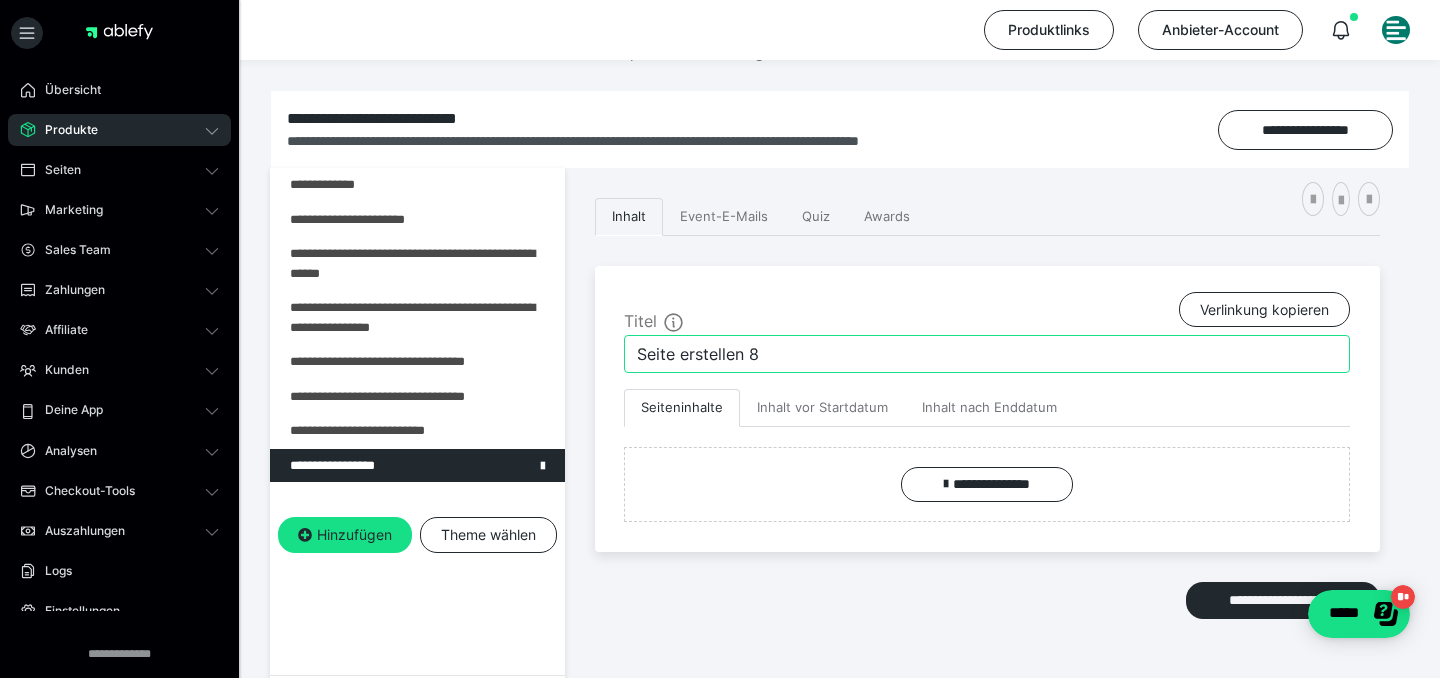 paste on "Fallbeispiel Innere Medizin" 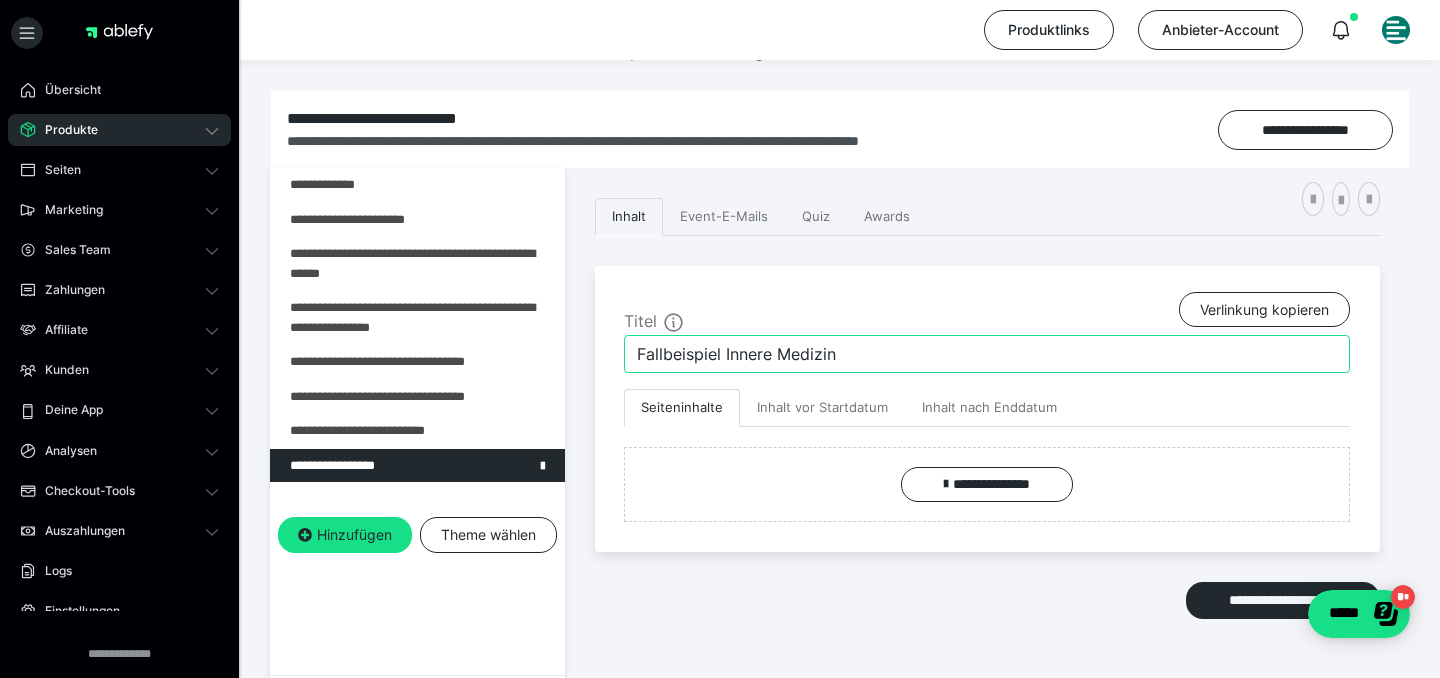 click on "Fallbeispiel Innere Medizin" at bounding box center [987, 354] 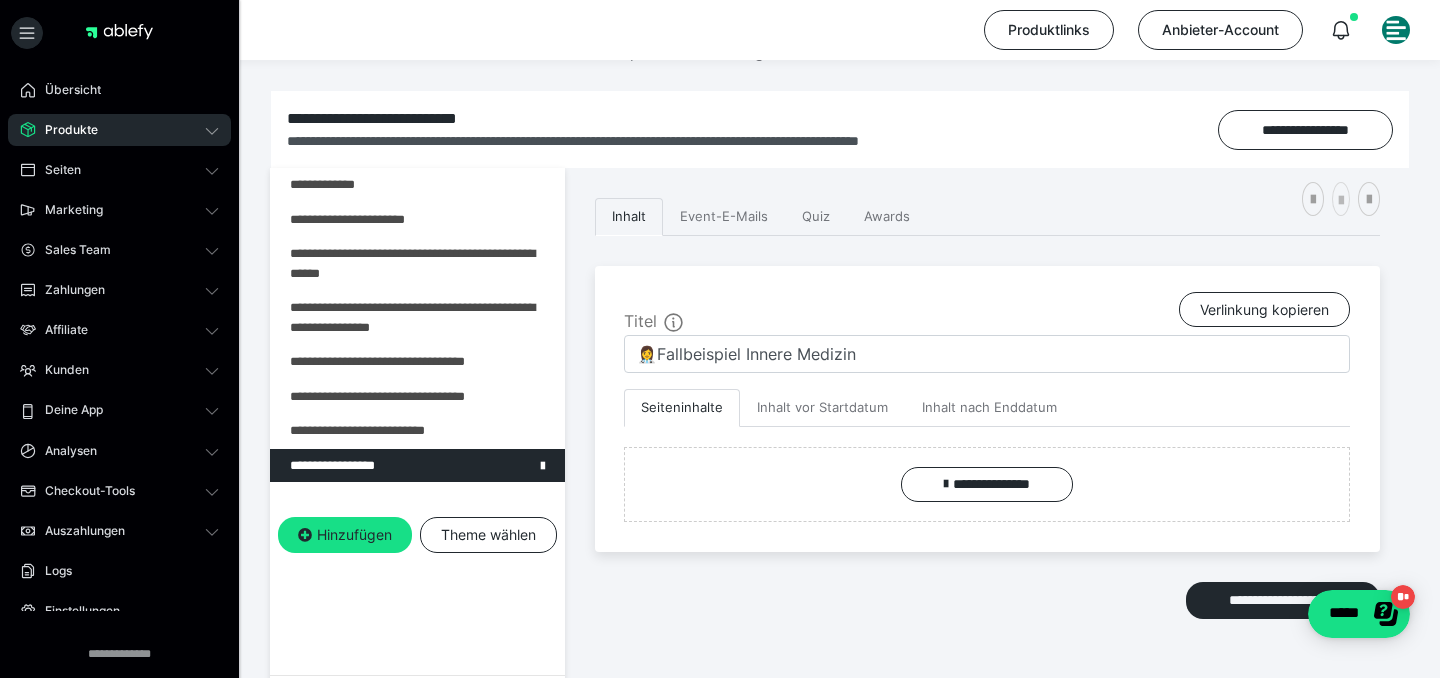 click at bounding box center [1341, 201] 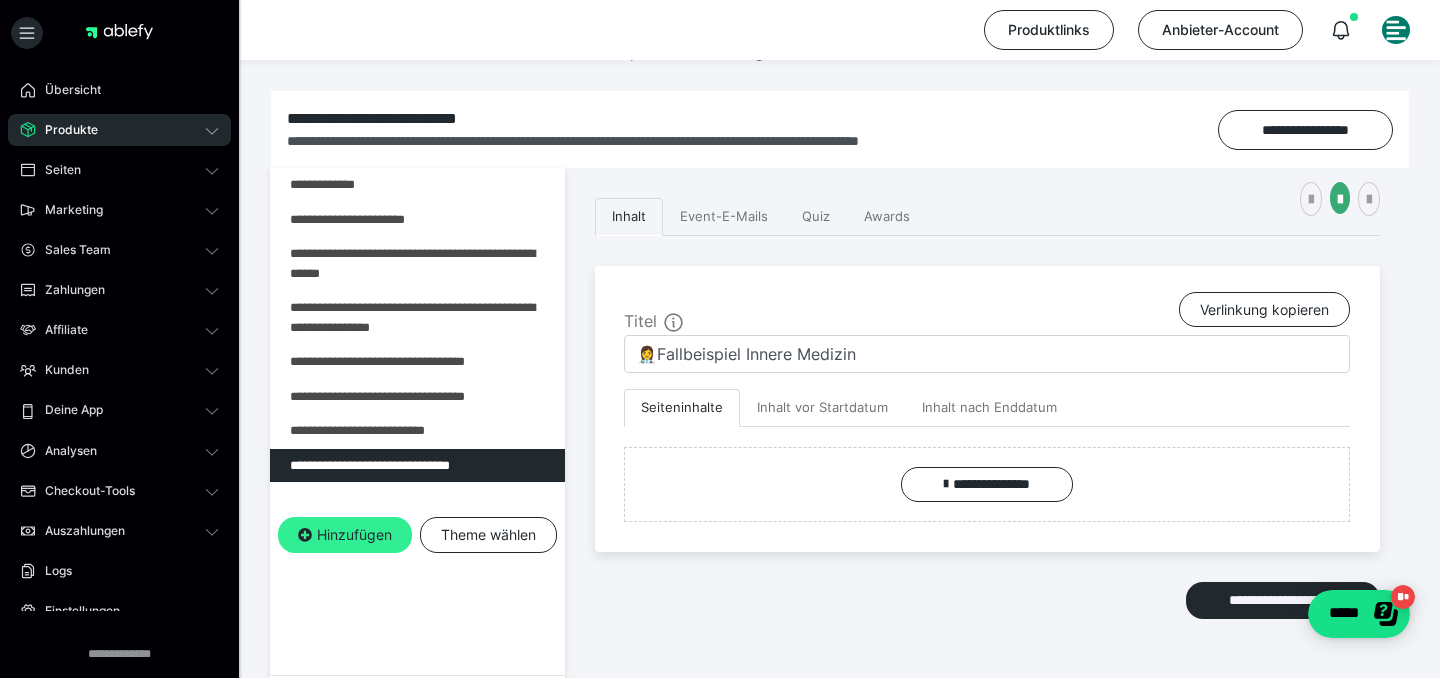 click on "Hinzufügen" at bounding box center [345, 535] 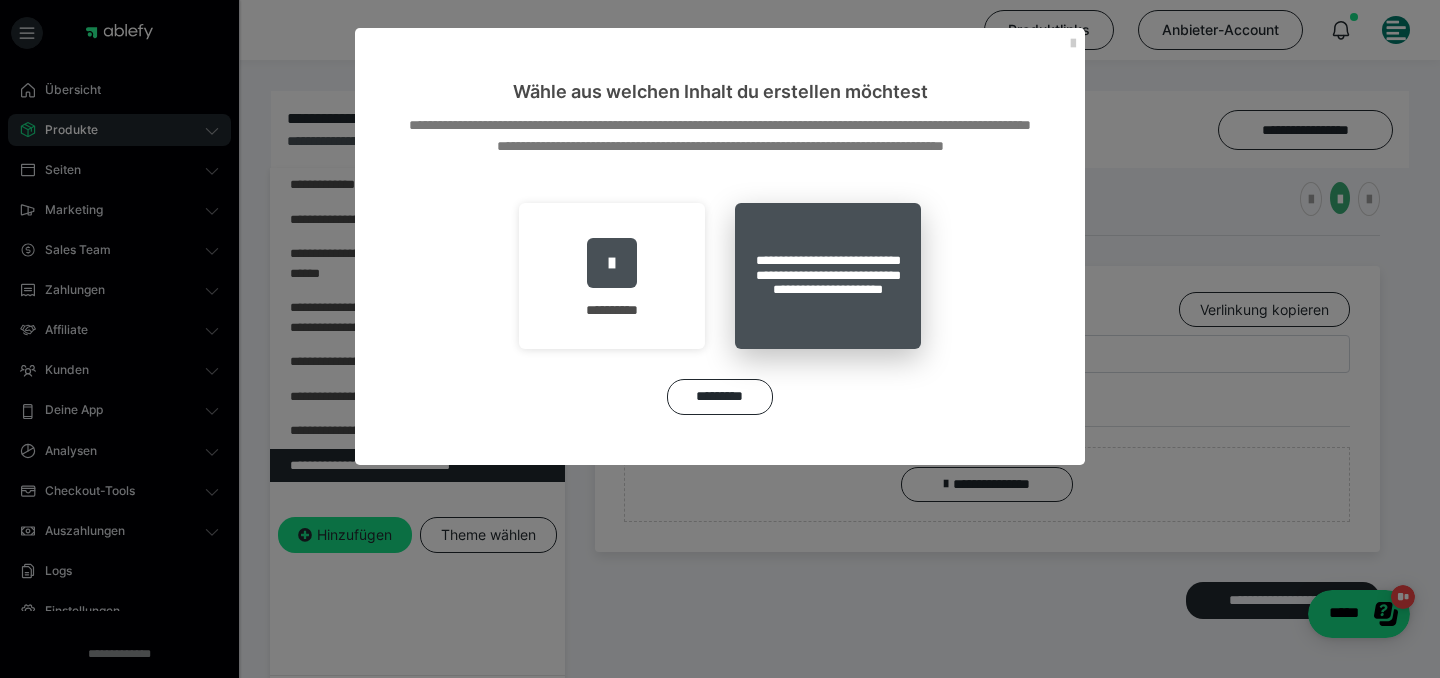 click on "**********" at bounding box center [828, 276] 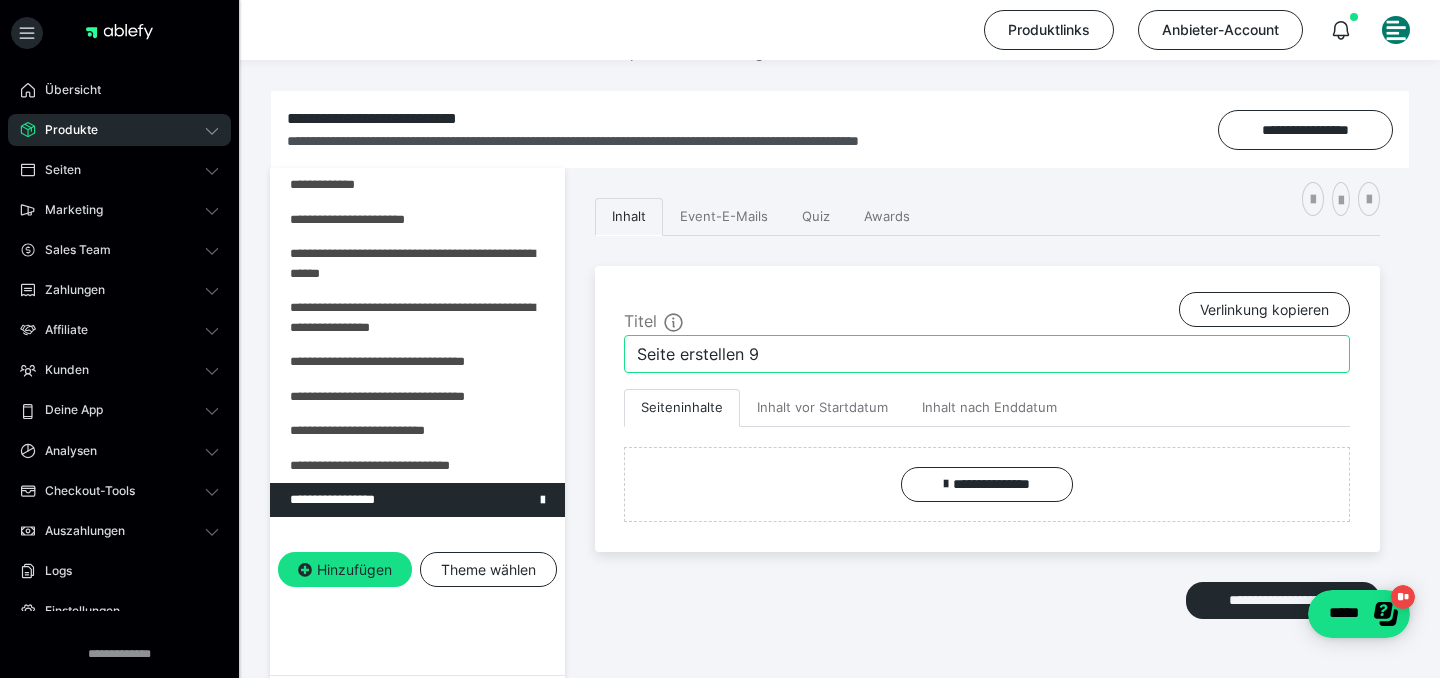 drag, startPoint x: 767, startPoint y: 355, endPoint x: 567, endPoint y: 357, distance: 200.01 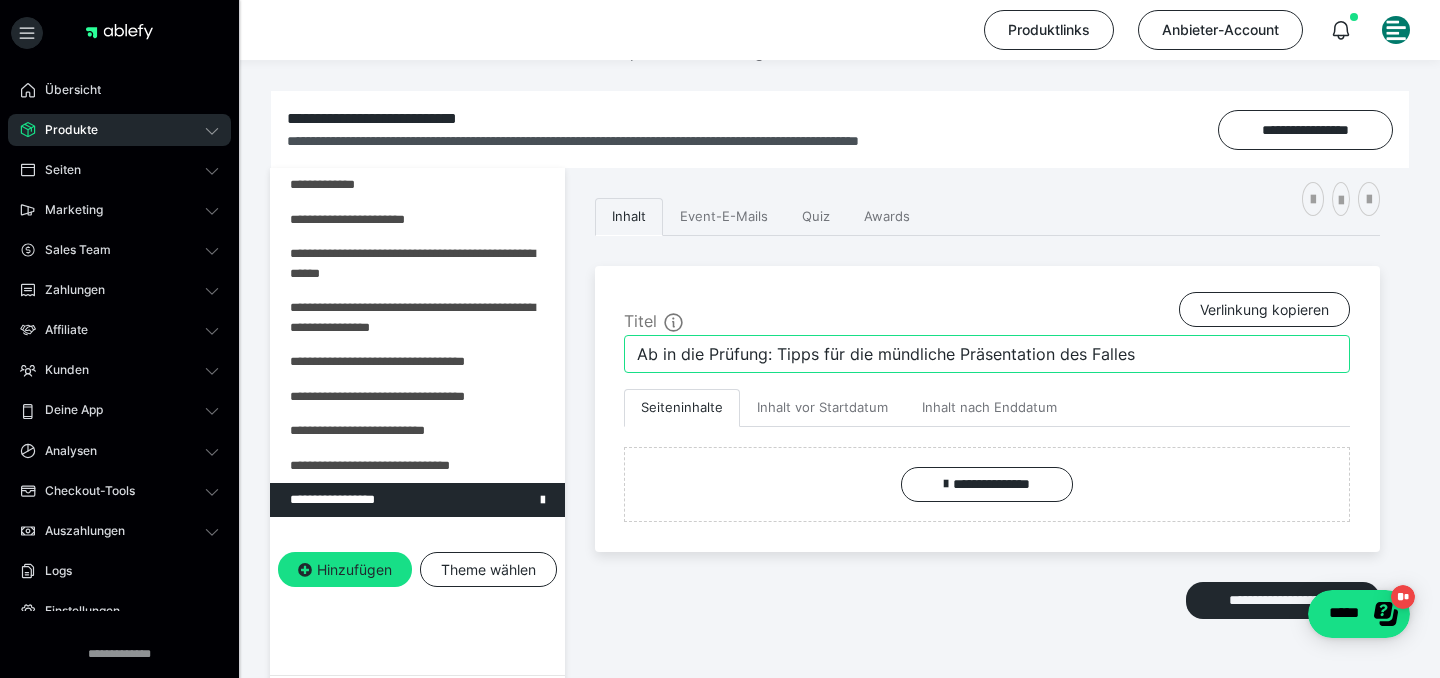 click on "Ab in die Prüfung: Tipps für die mündliche Präsentation des Falles" at bounding box center (987, 354) 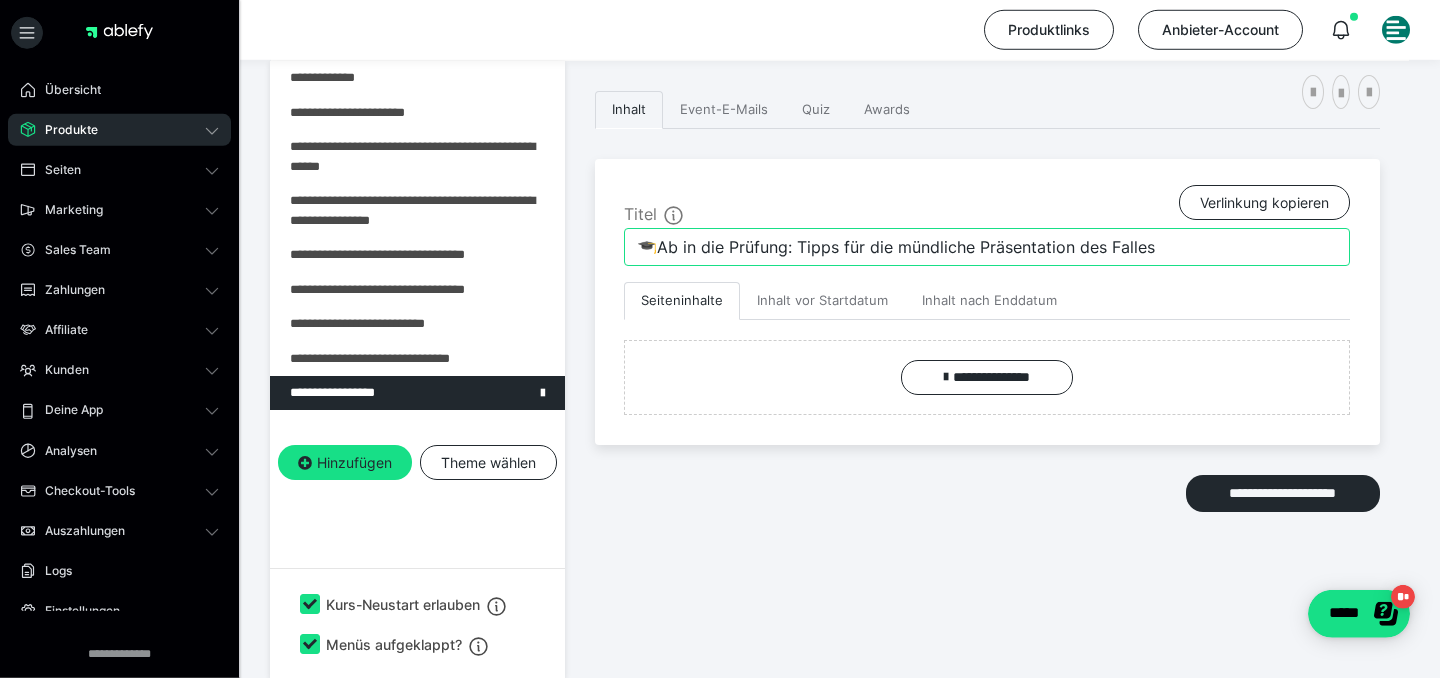 scroll, scrollTop: 290, scrollLeft: 0, axis: vertical 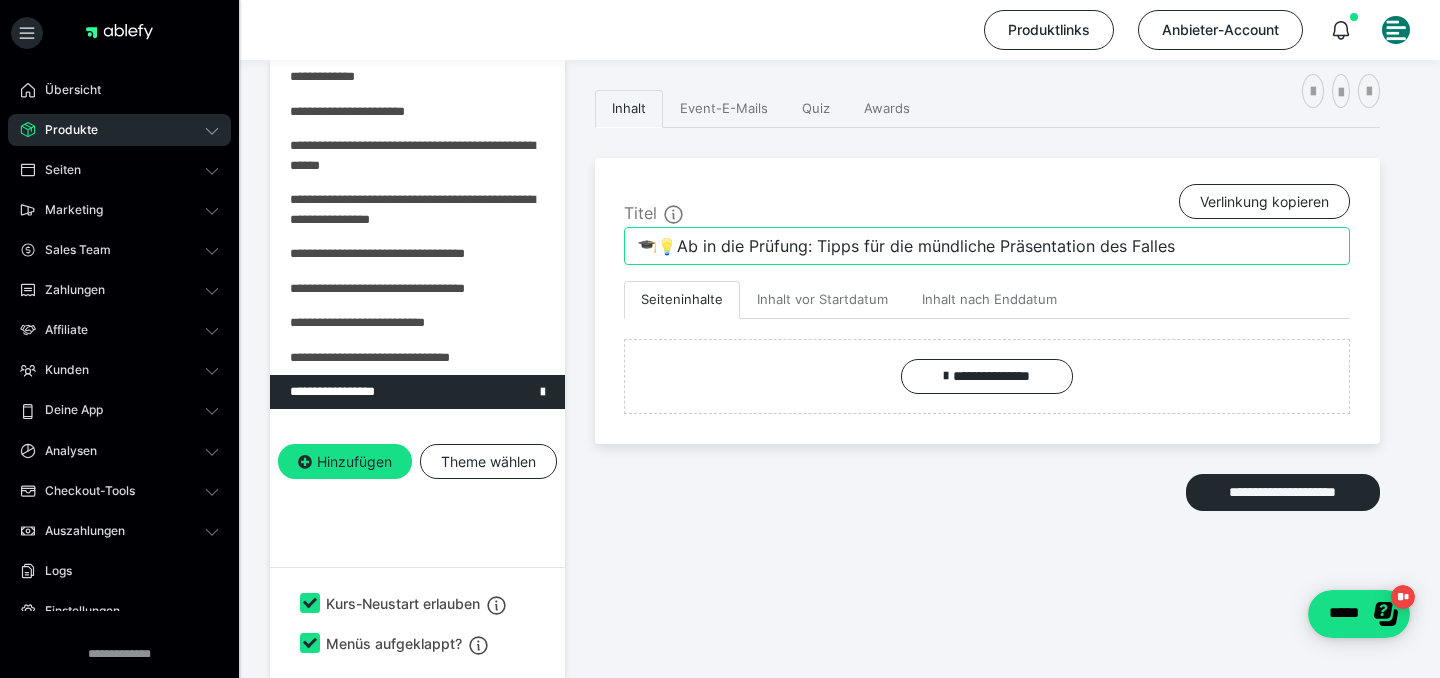 click on "🎓💡Ab in die Prüfung: Tipps für die mündliche Präsentation des Falles" at bounding box center [987, 246] 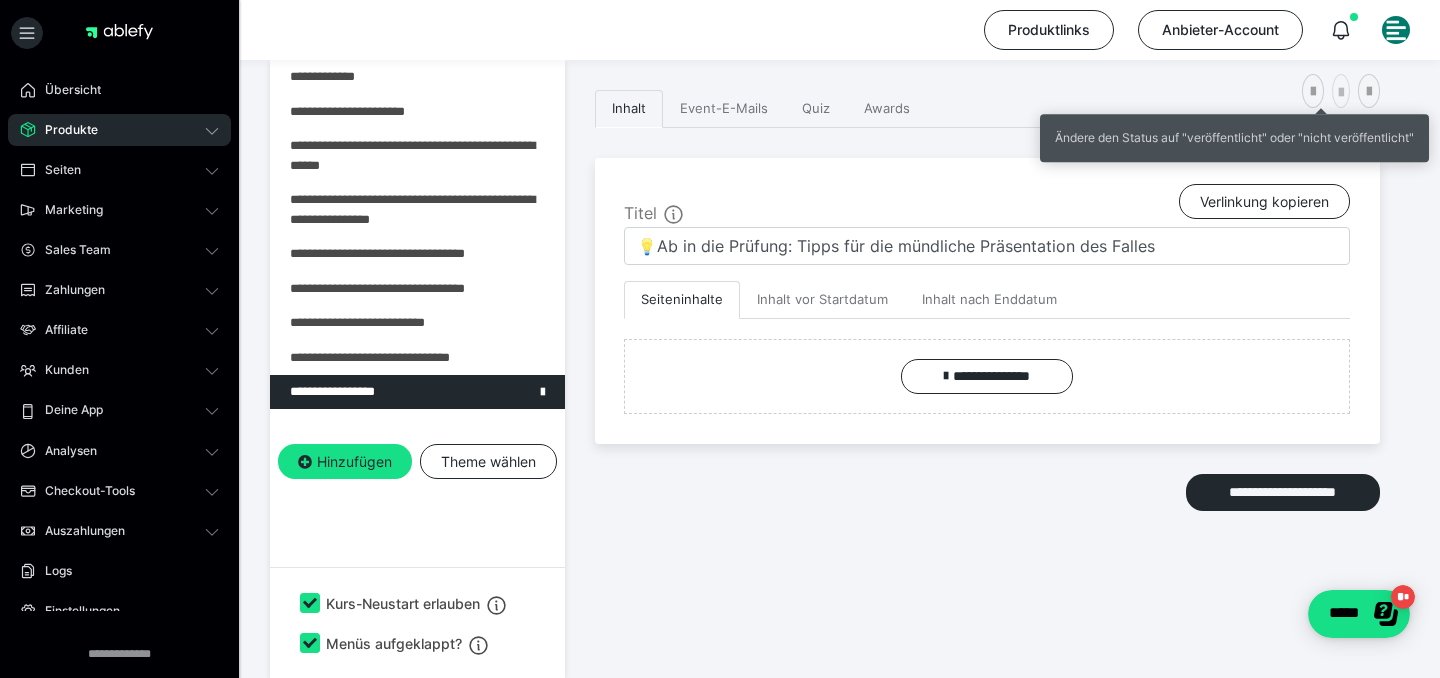click at bounding box center (1341, 93) 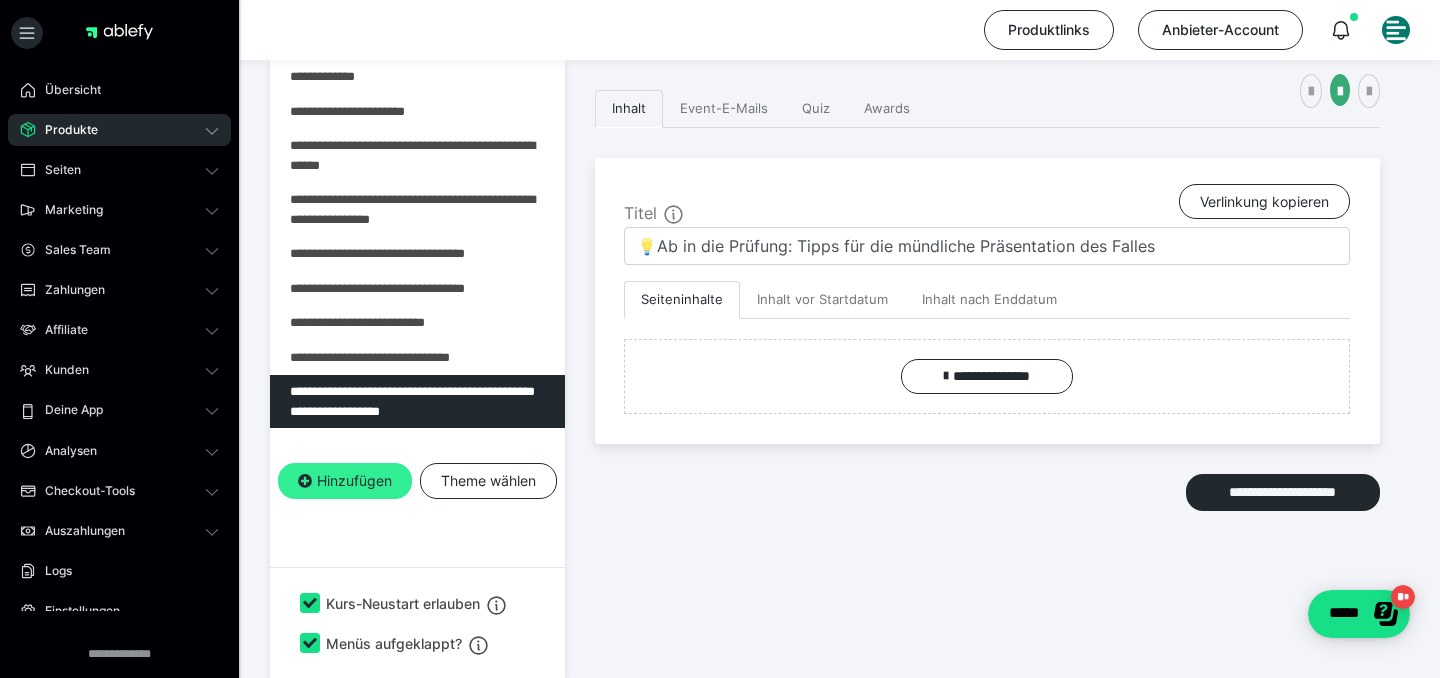 click on "Hinzufügen" at bounding box center (345, 481) 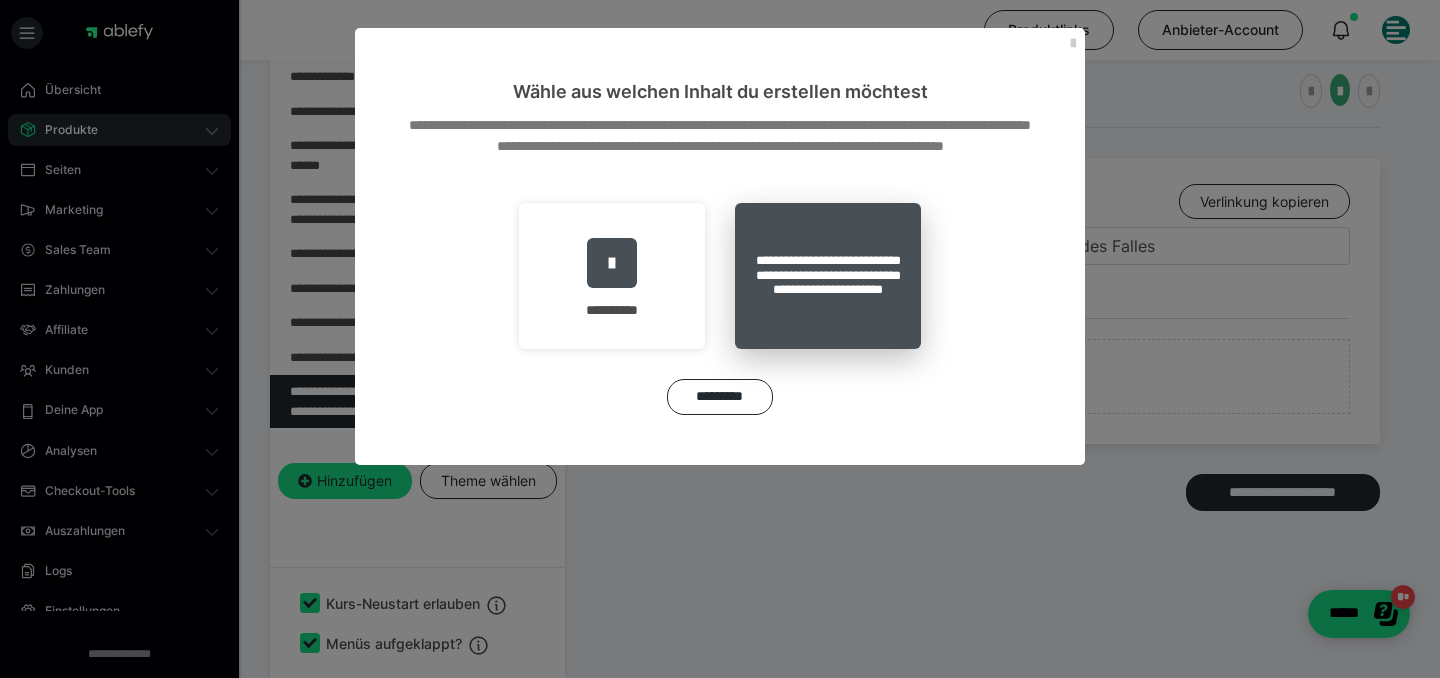click on "**********" at bounding box center [828, 276] 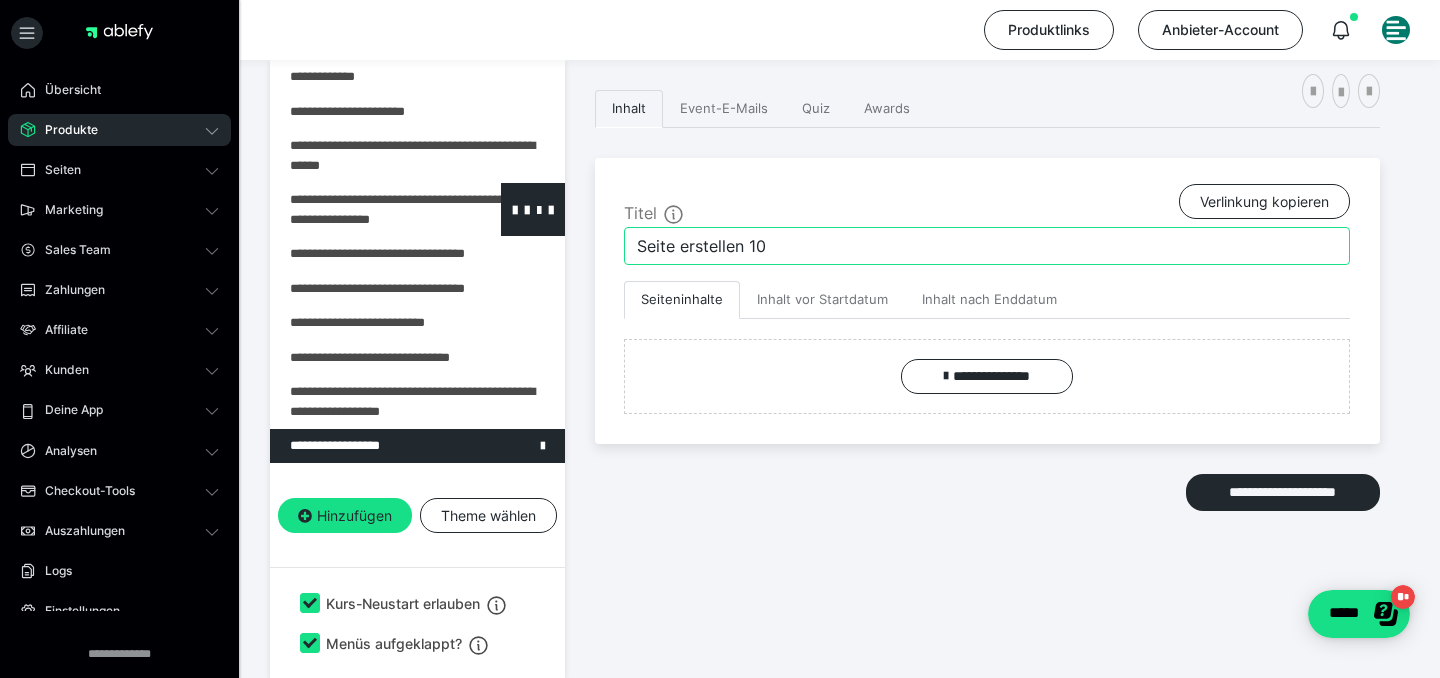 drag, startPoint x: 794, startPoint y: 241, endPoint x: 330, endPoint y: 219, distance: 464.52127 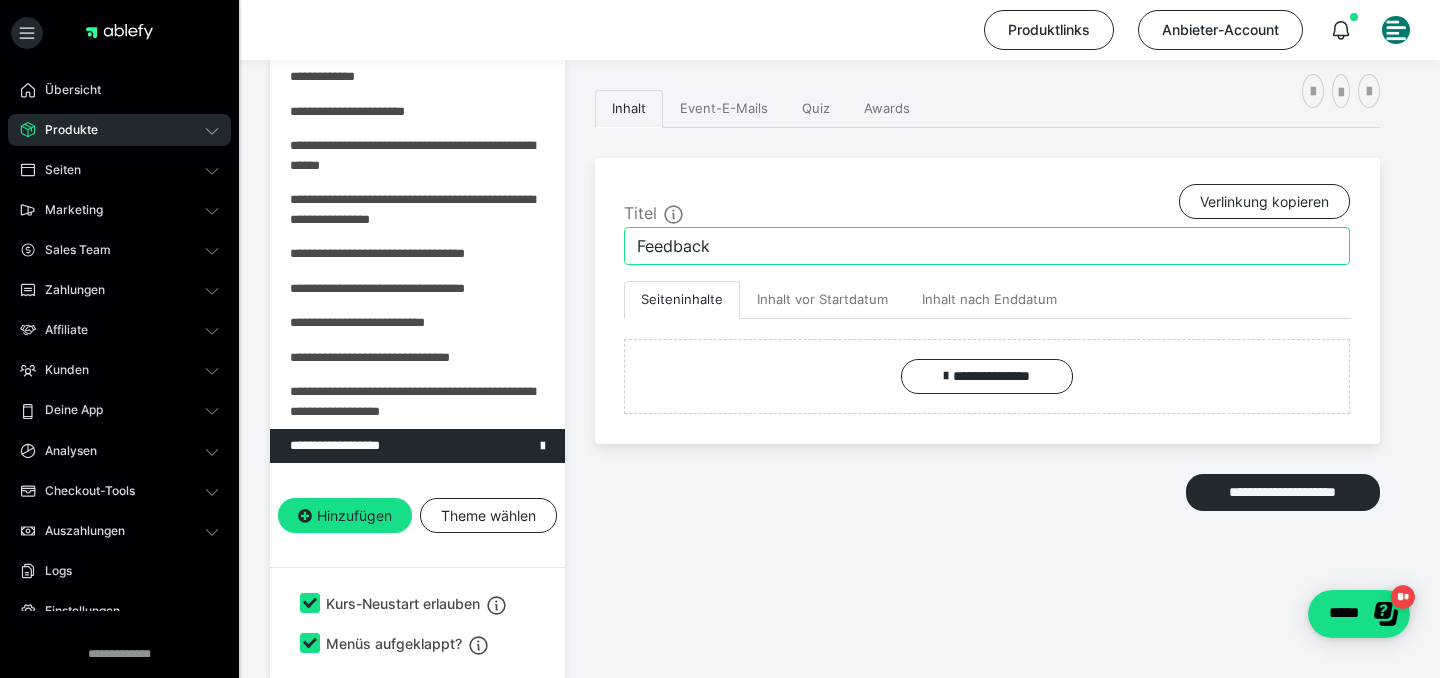 click on "Feedback" at bounding box center [987, 246] 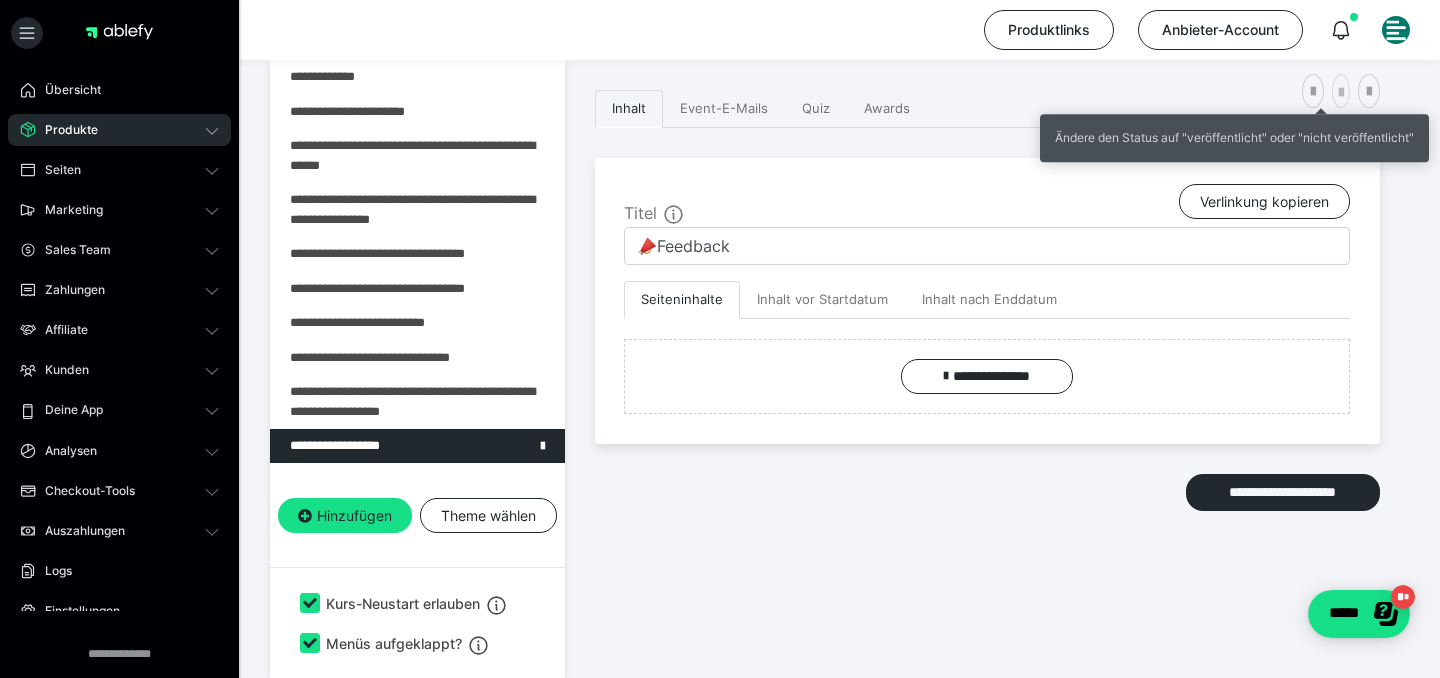 click at bounding box center (1341, 93) 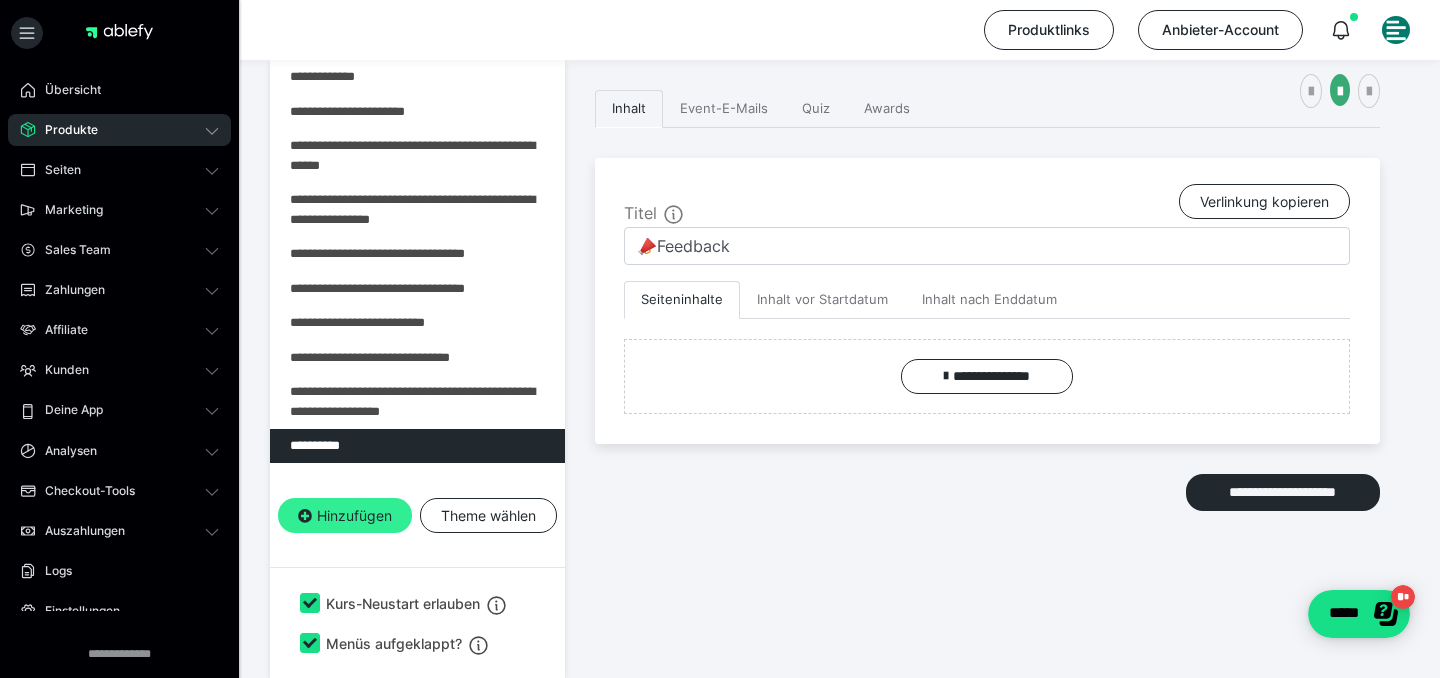 click on "Hinzufügen" at bounding box center (345, 516) 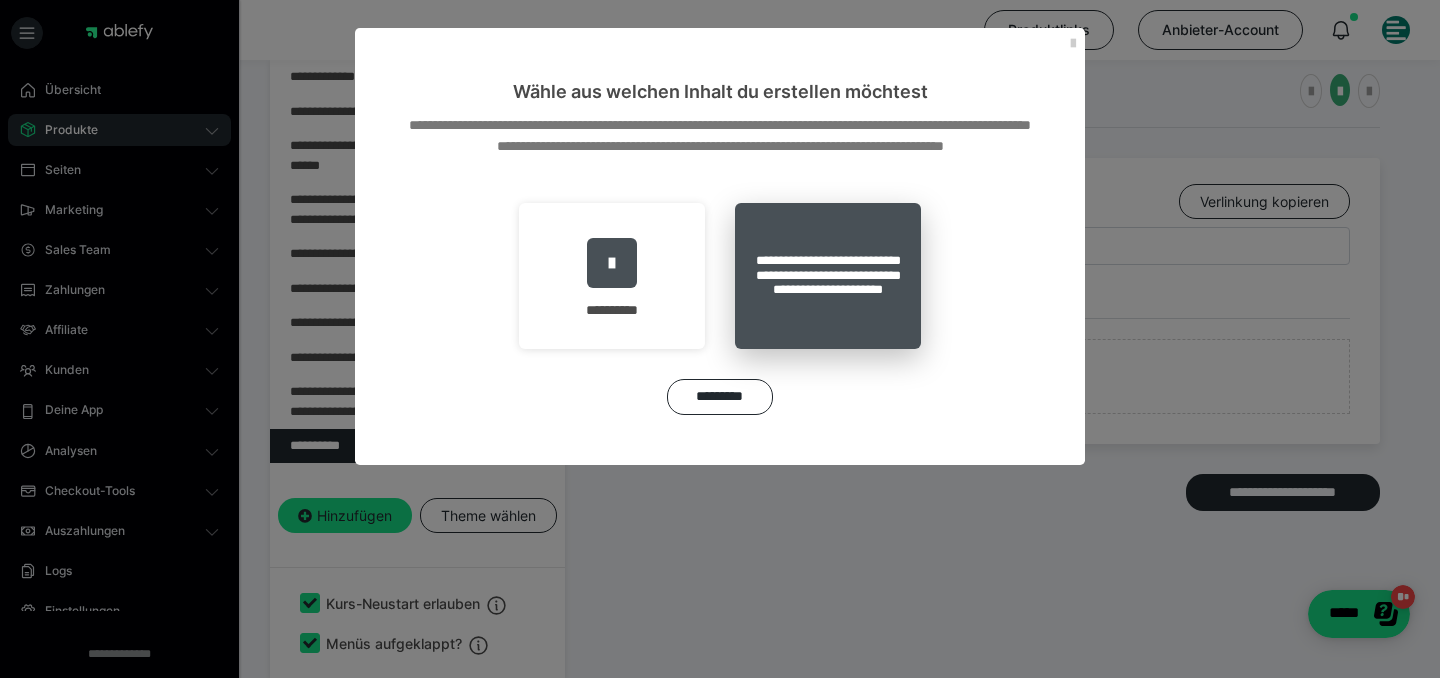 click on "**********" at bounding box center [828, 276] 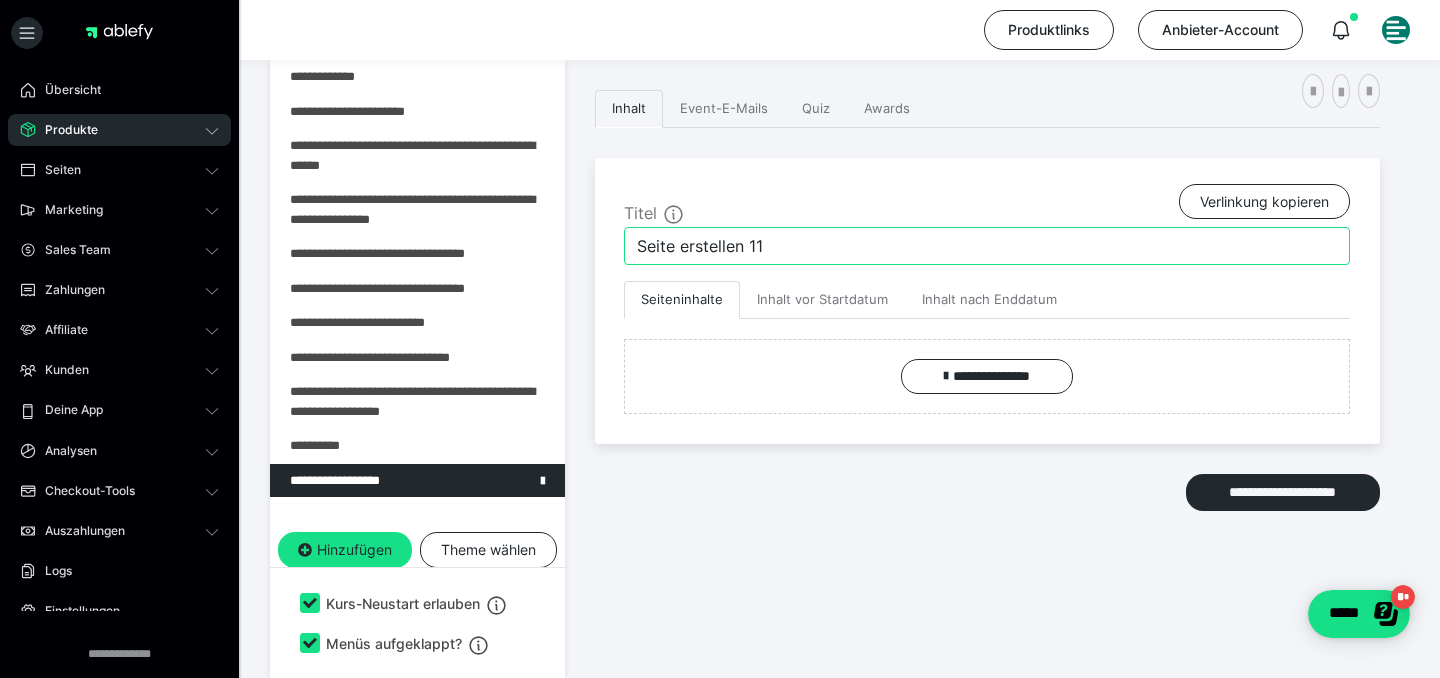 drag, startPoint x: 789, startPoint y: 247, endPoint x: 485, endPoint y: 241, distance: 304.0592 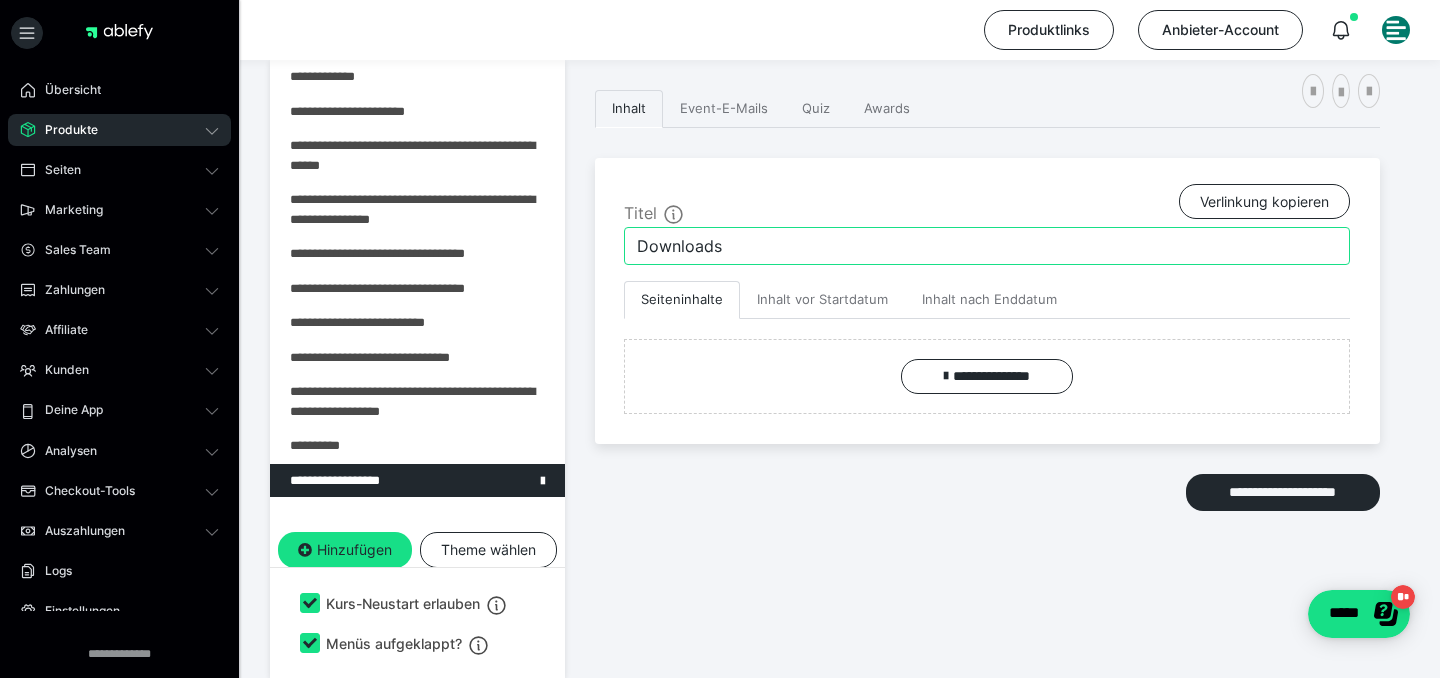 click on "Downloads" at bounding box center (987, 246) 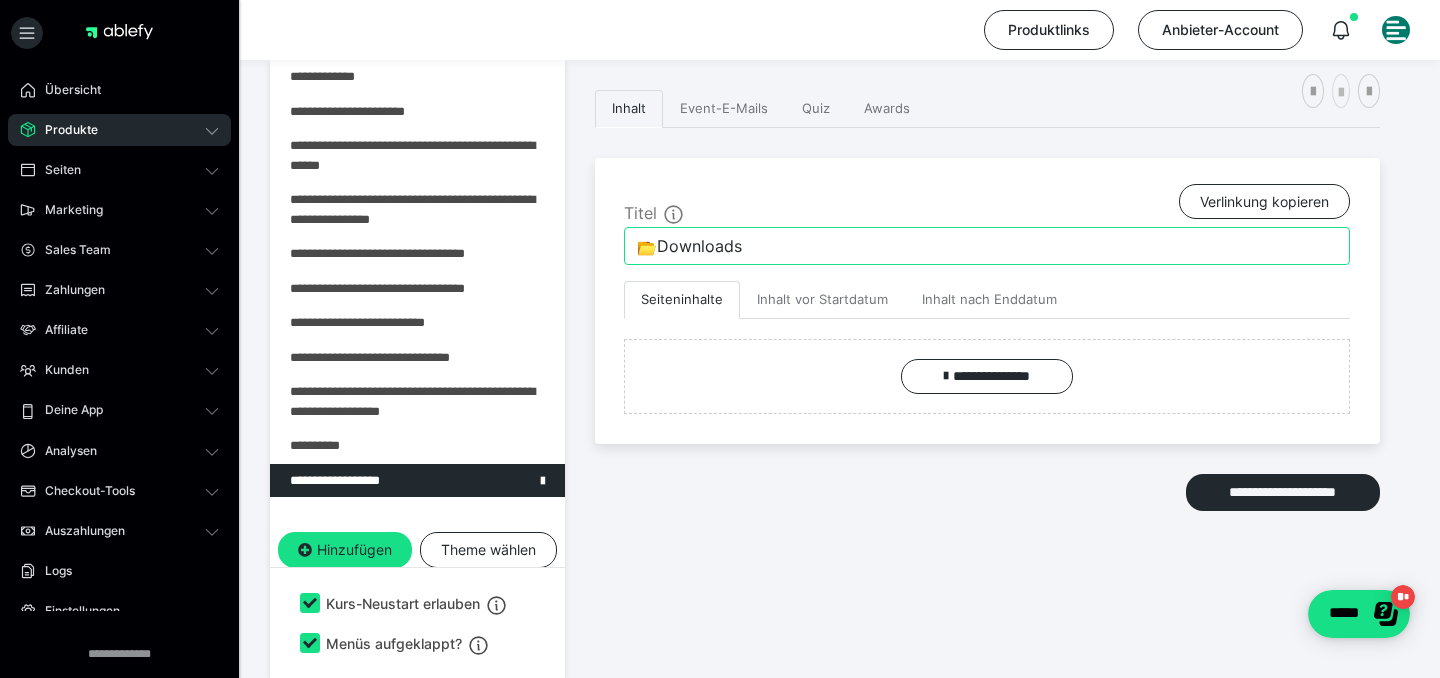 type on "📂Downloads" 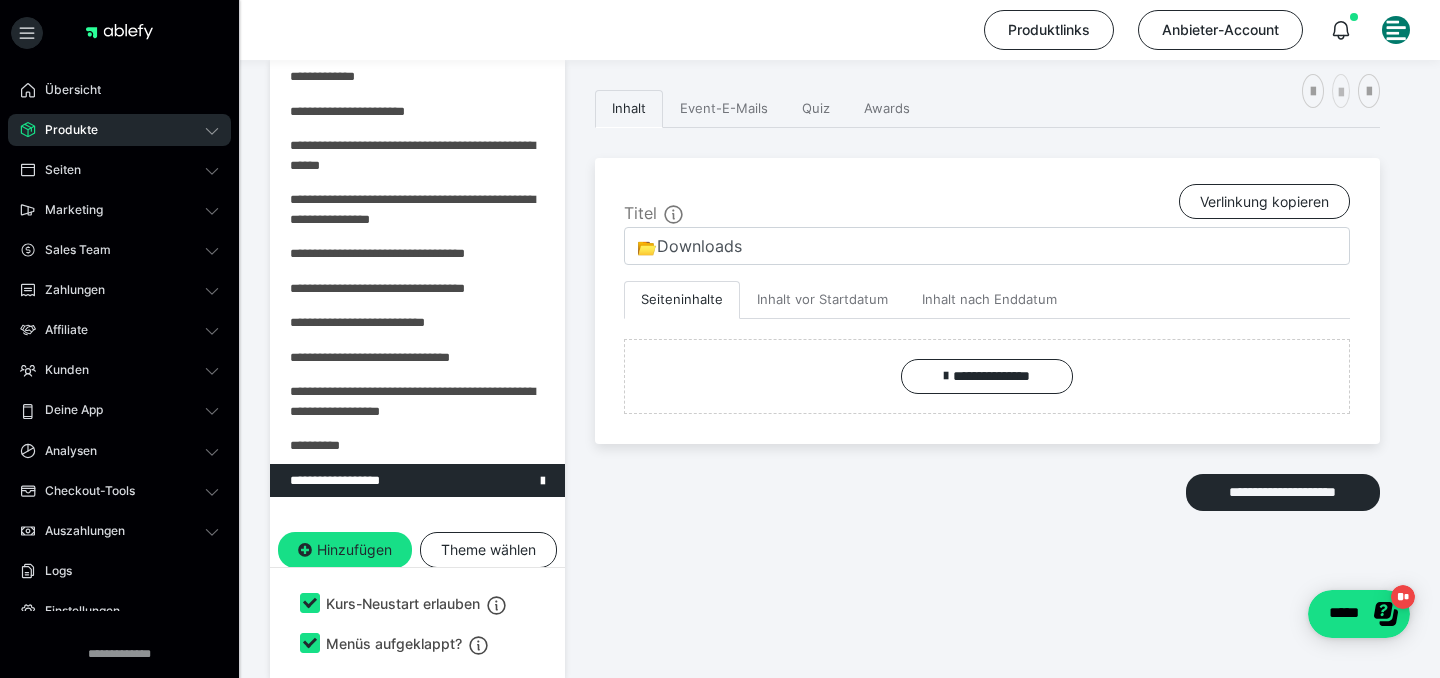 click at bounding box center [1341, 93] 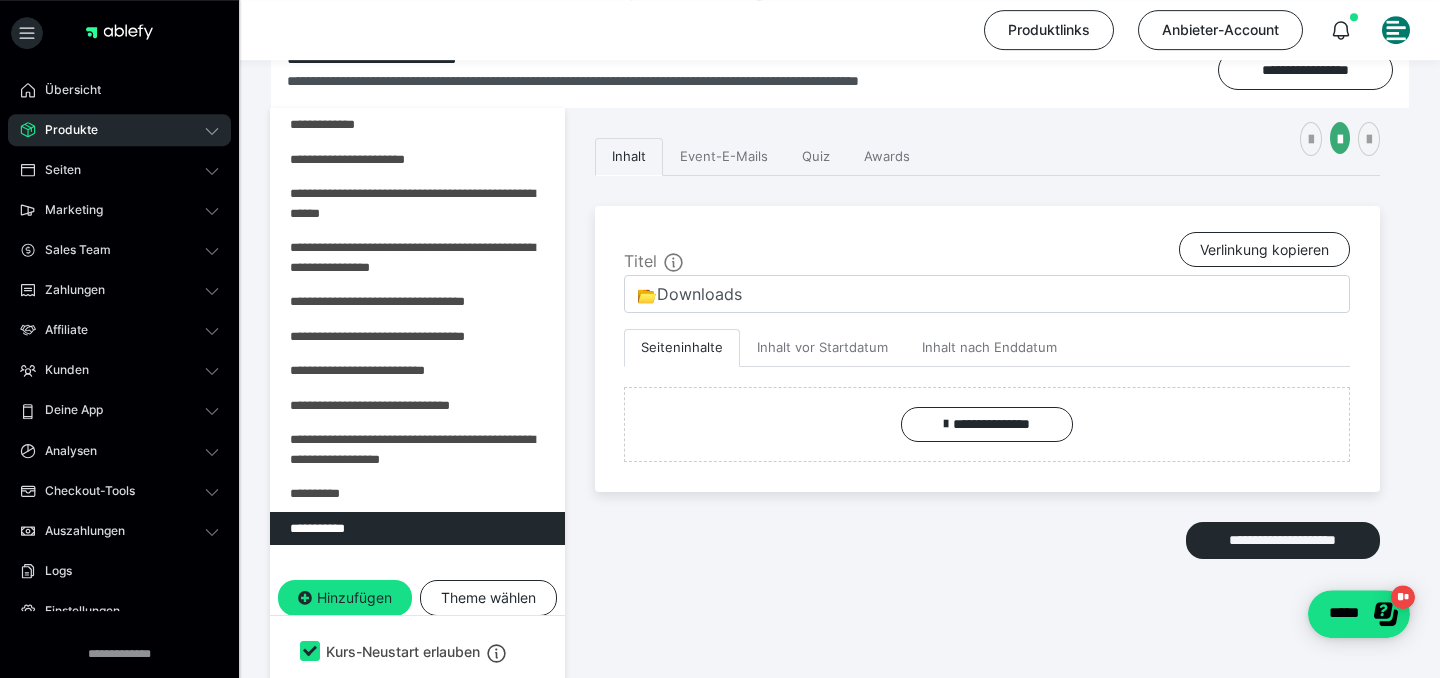 scroll, scrollTop: 290, scrollLeft: 0, axis: vertical 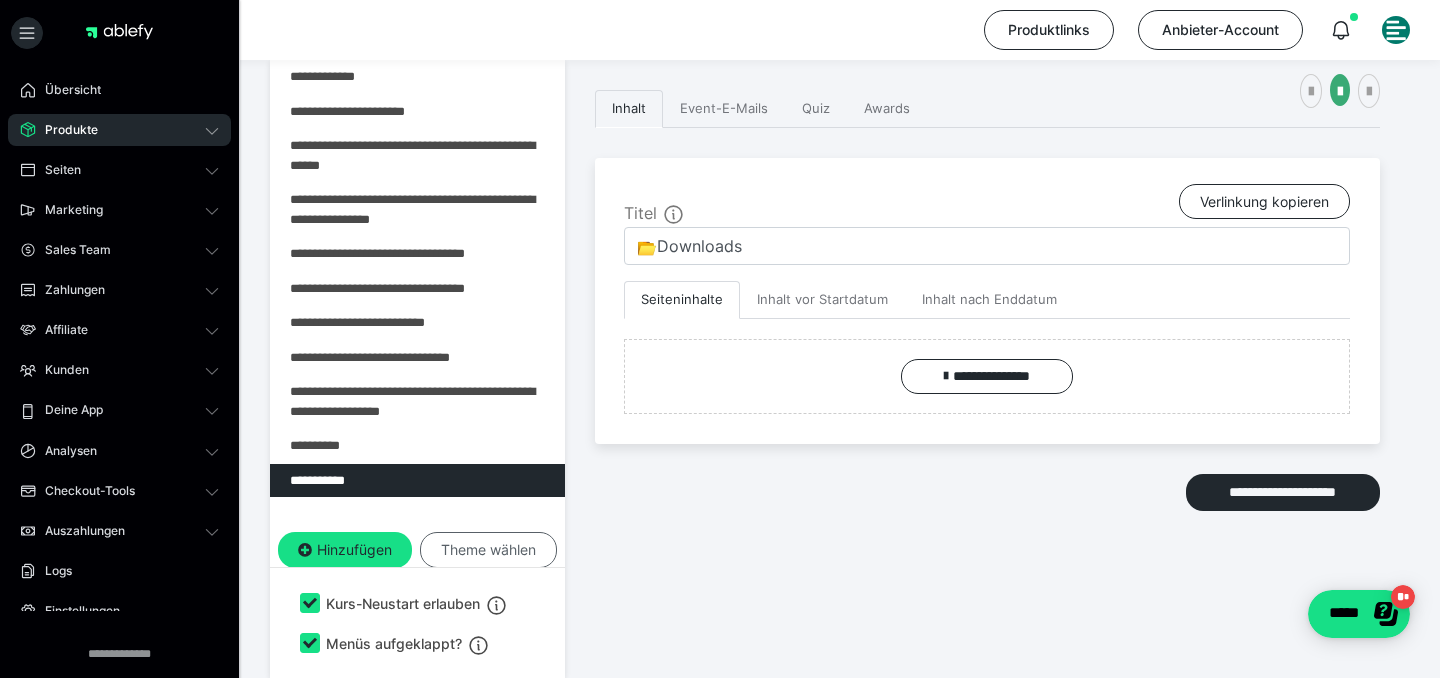 click on "Theme wählen" at bounding box center (488, 550) 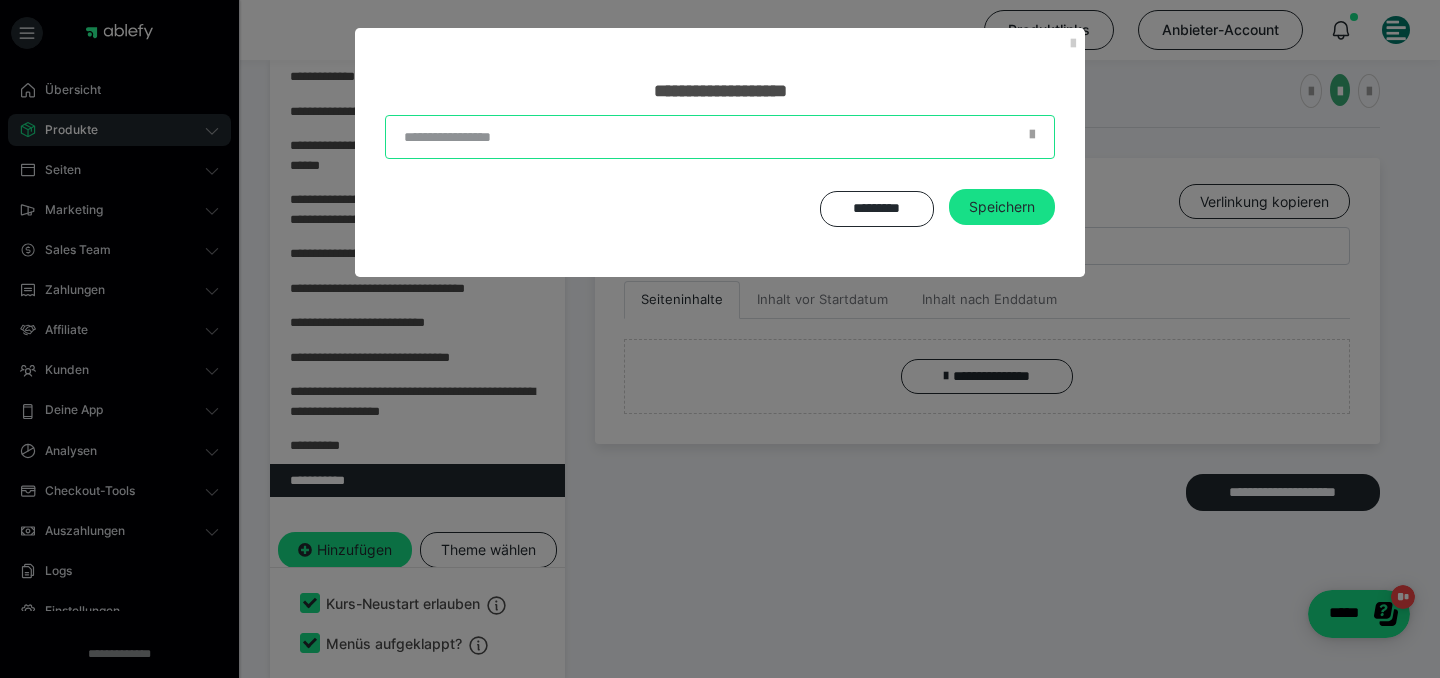 click at bounding box center (720, 137) 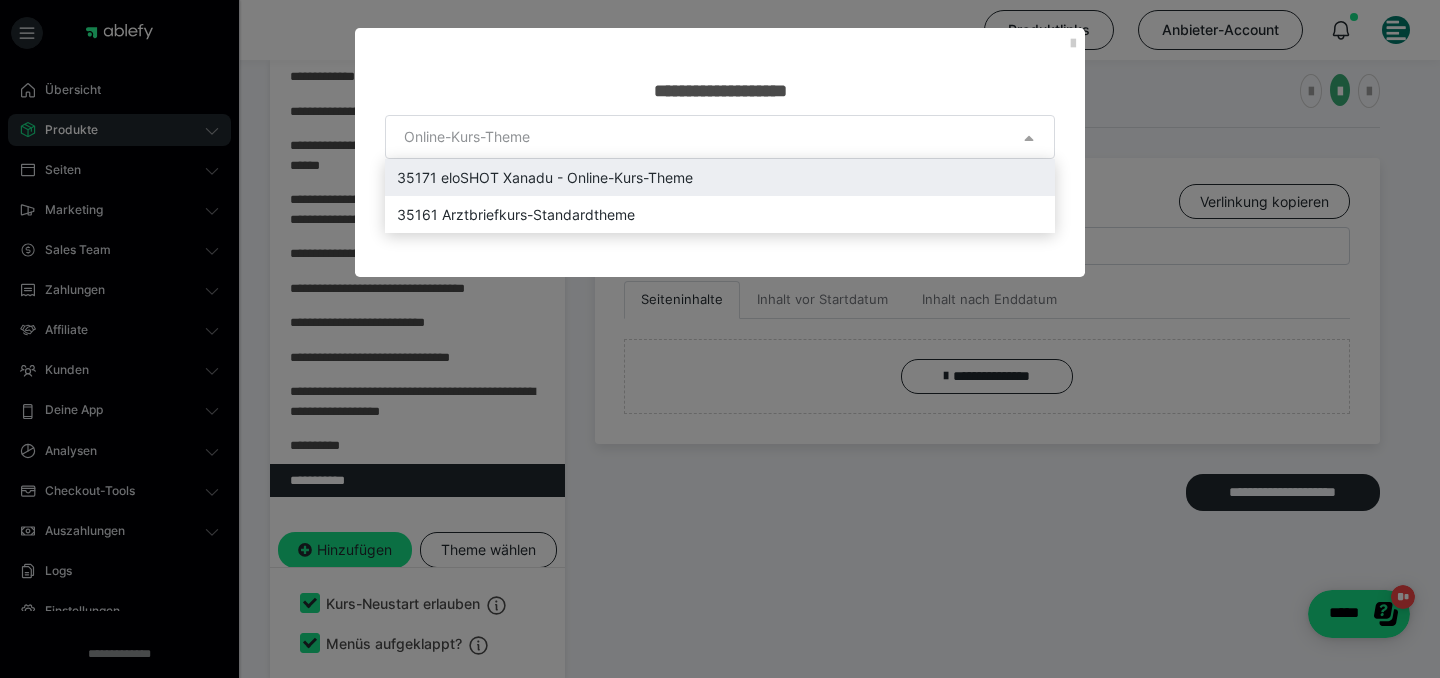 click on "35171 eloSHOT Xanadu - Online-Kurs-Theme" at bounding box center [720, 177] 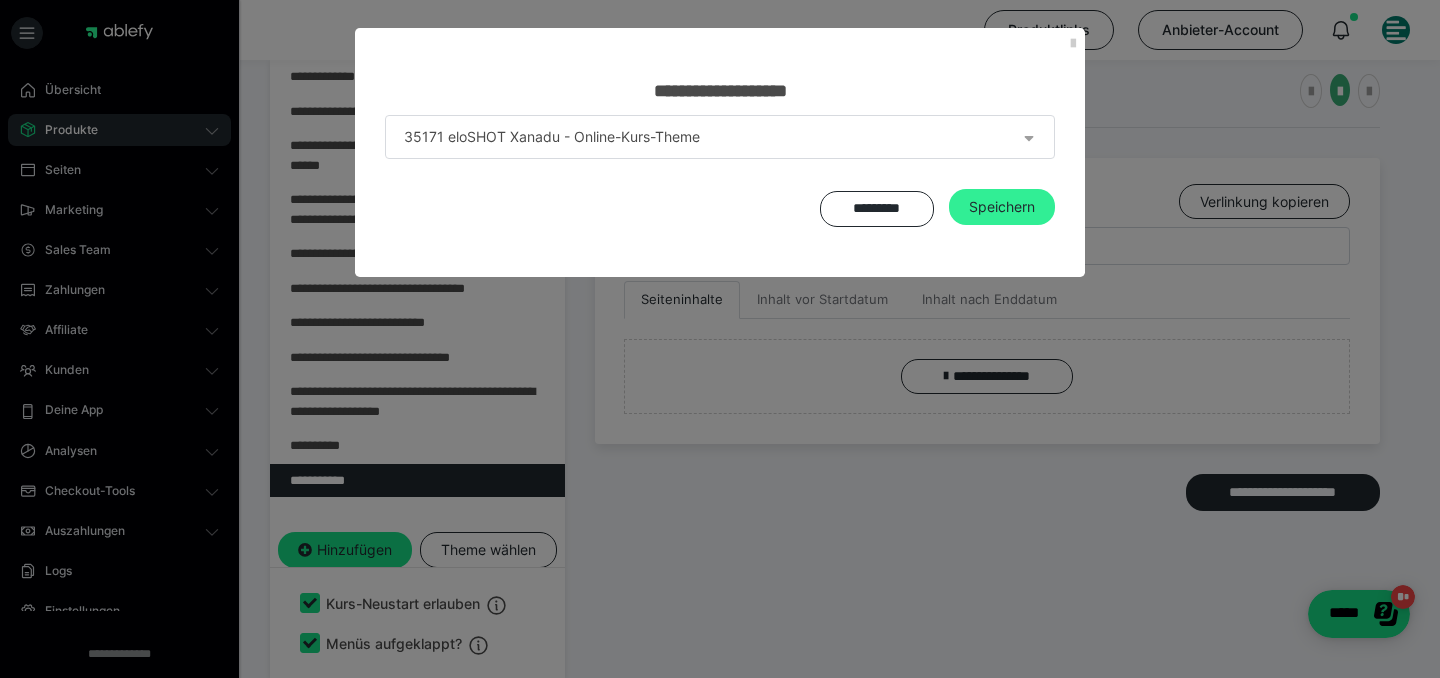 click on "Speichern" at bounding box center [1002, 207] 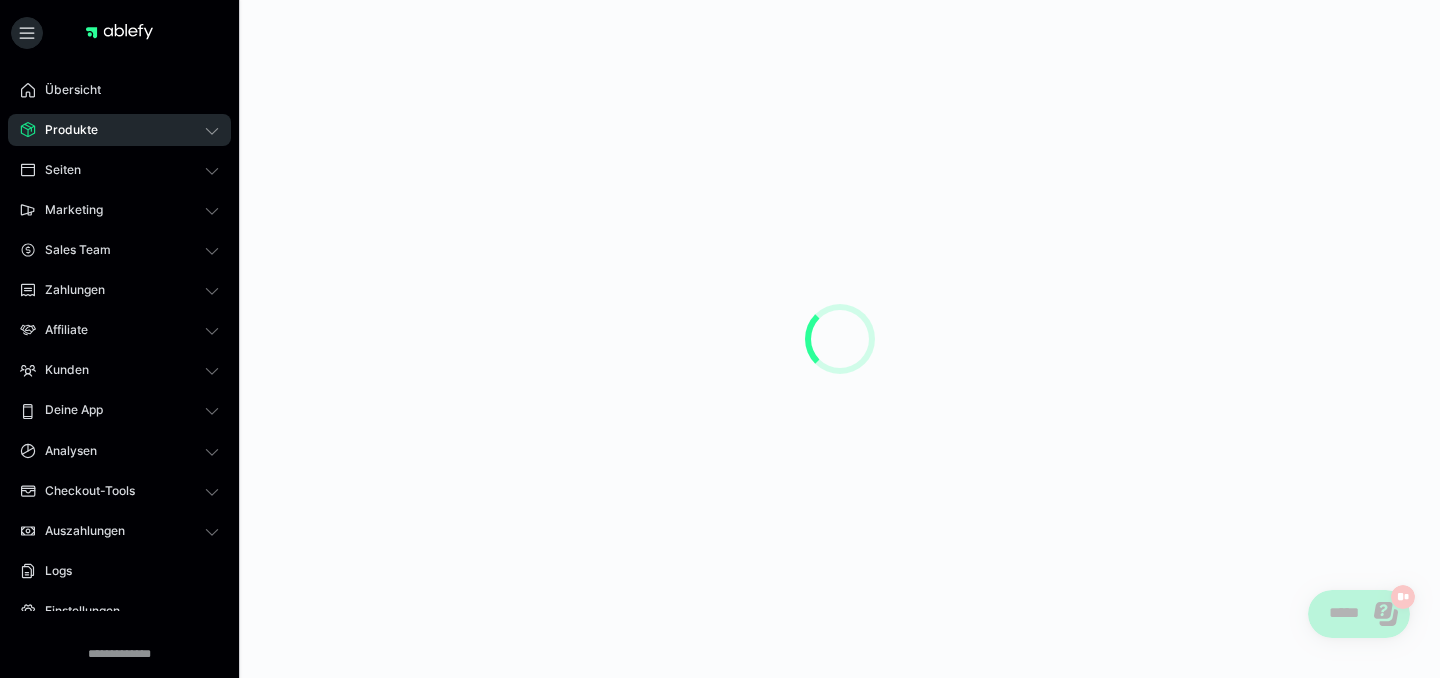 scroll, scrollTop: 0, scrollLeft: 0, axis: both 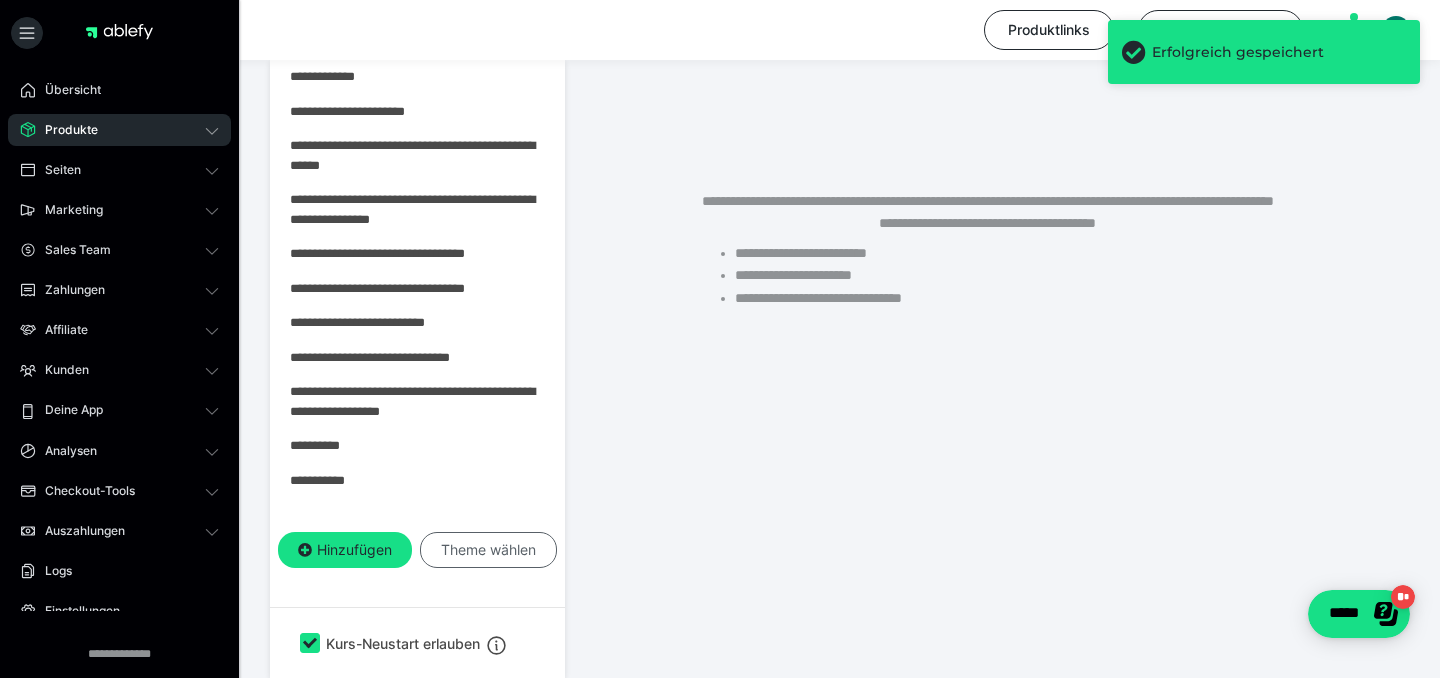 click on "Theme wählen" at bounding box center [488, 550] 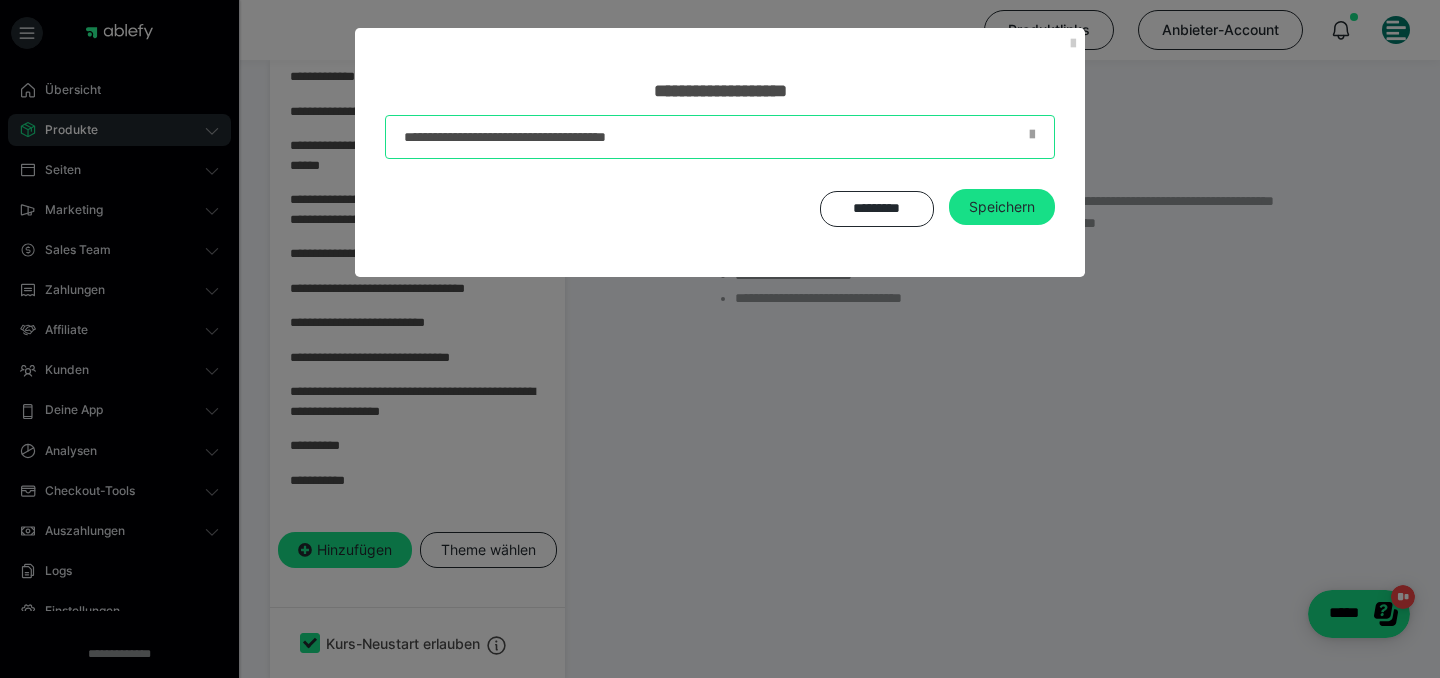 click at bounding box center (720, 137) 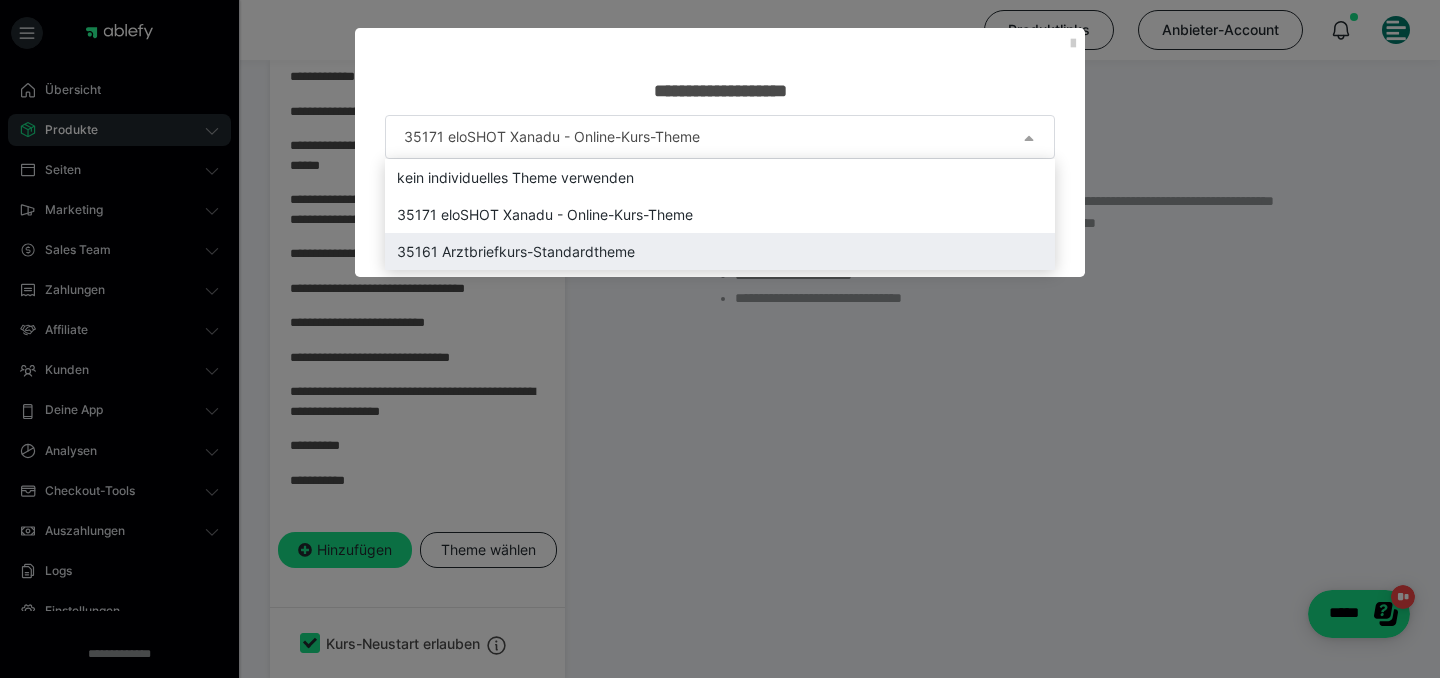 click on "35161 Arztbriefkurs-Standardtheme" at bounding box center [720, 251] 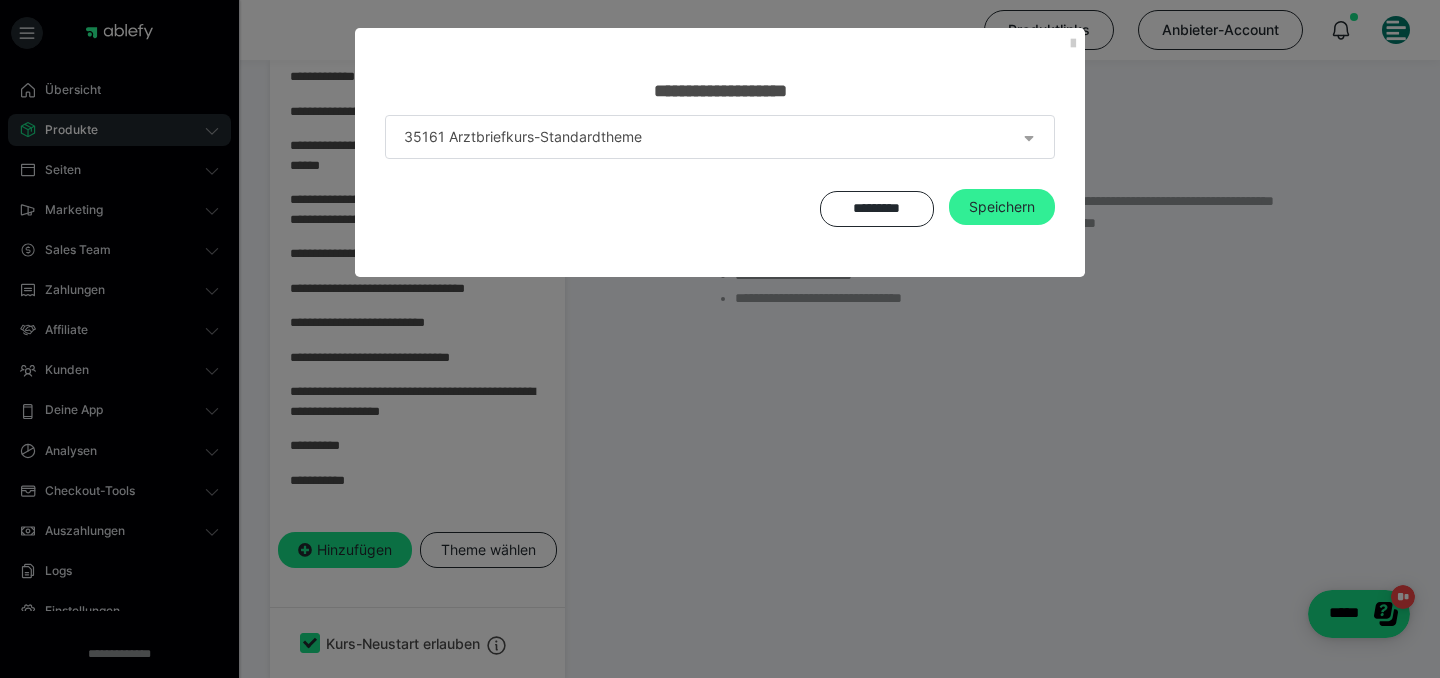 click on "Speichern" at bounding box center [1002, 207] 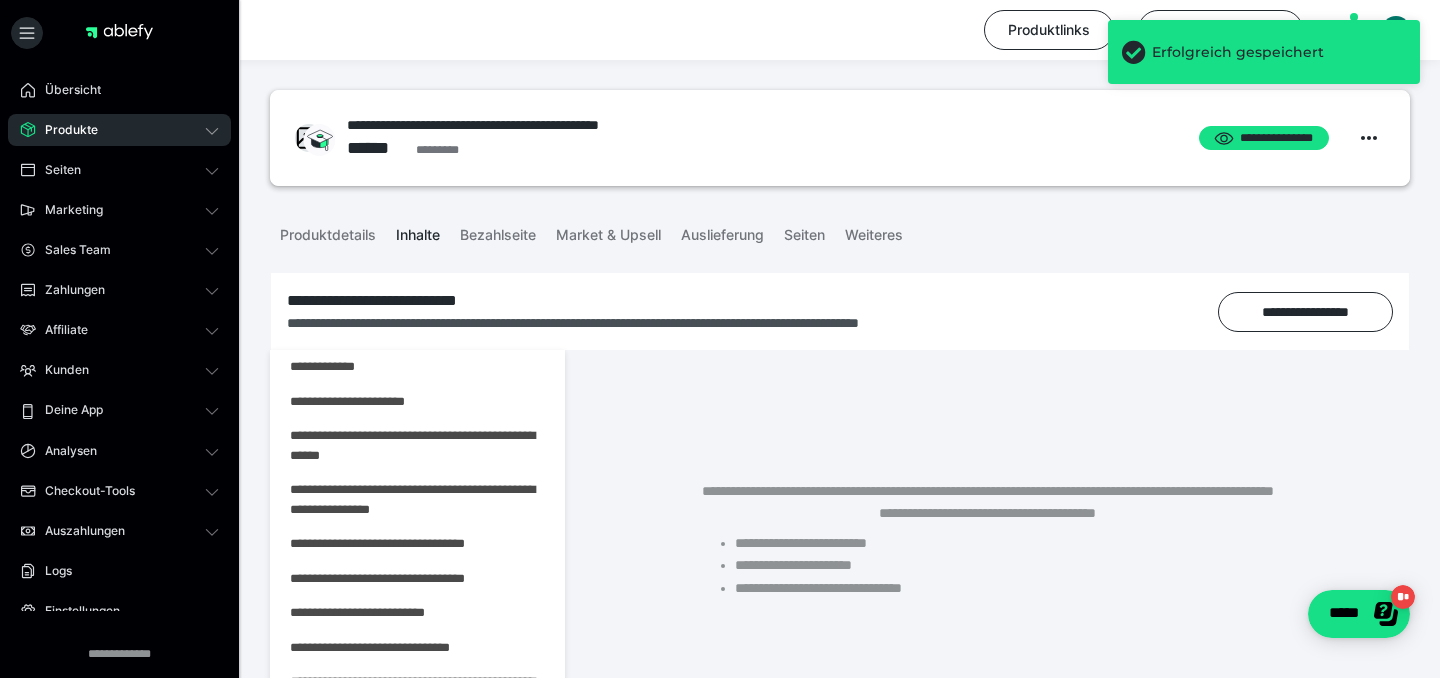 click on "Produkte" at bounding box center [119, 130] 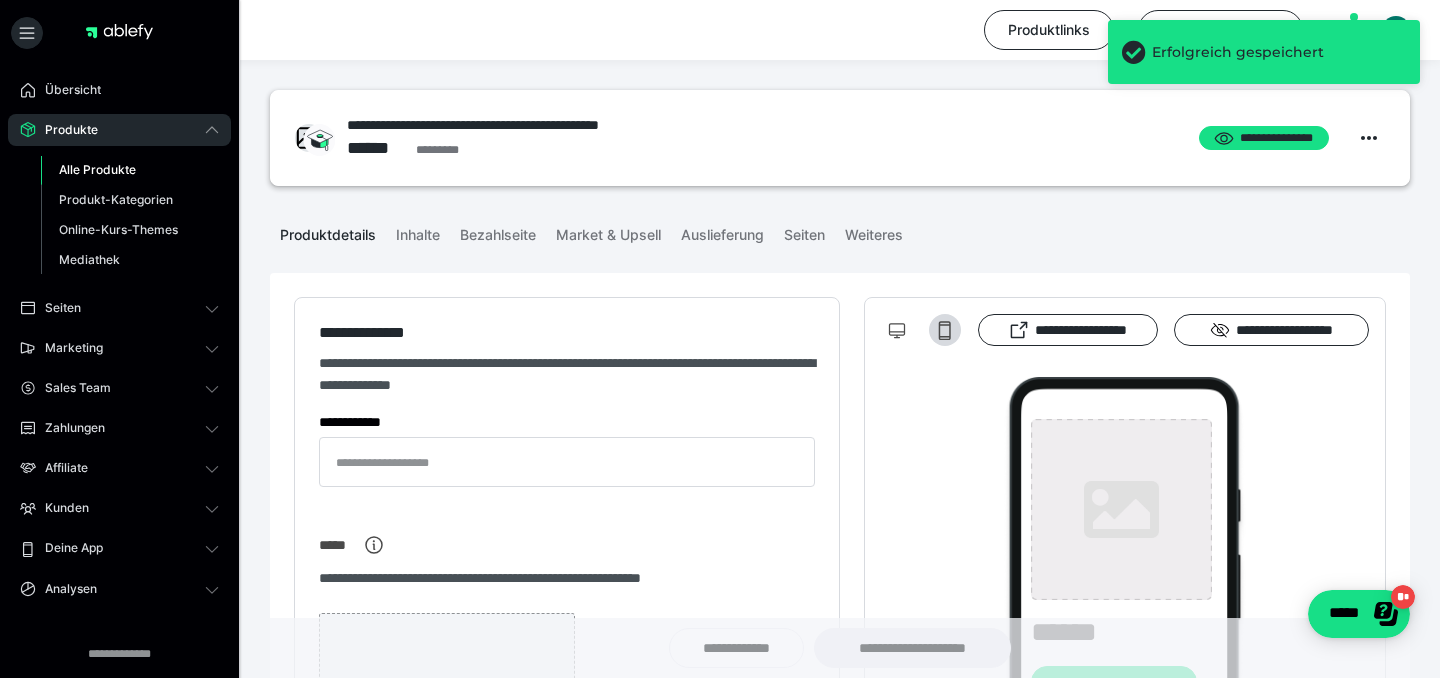 type on "**********" 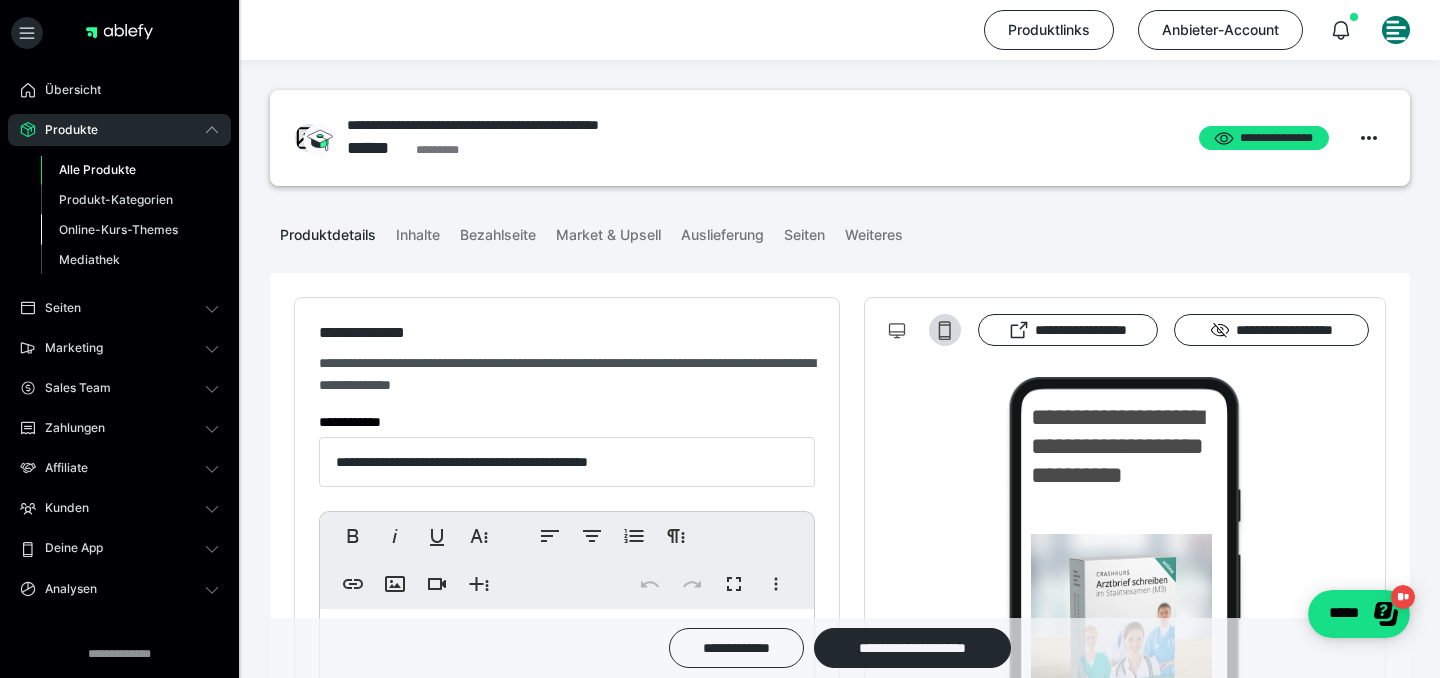 click on "Online-Kurs-Themes" at bounding box center [118, 229] 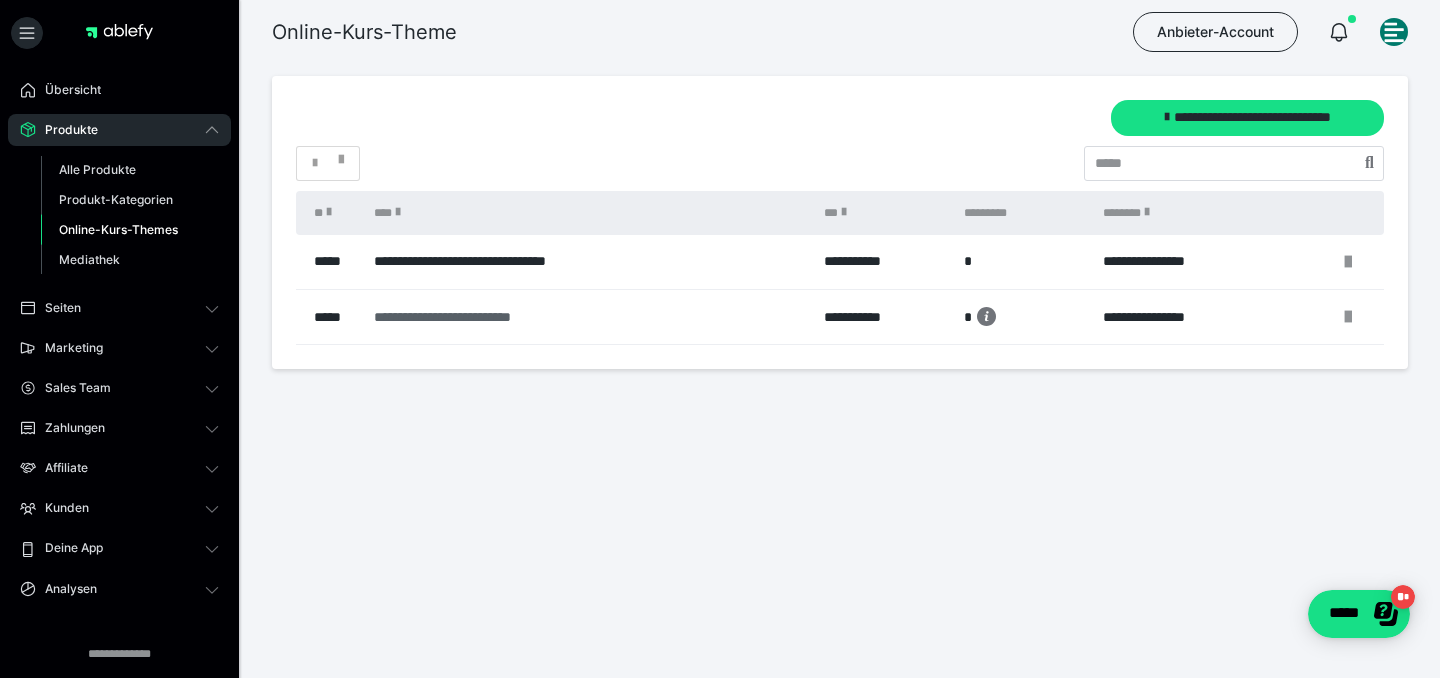 click on "**********" at bounding box center (580, 317) 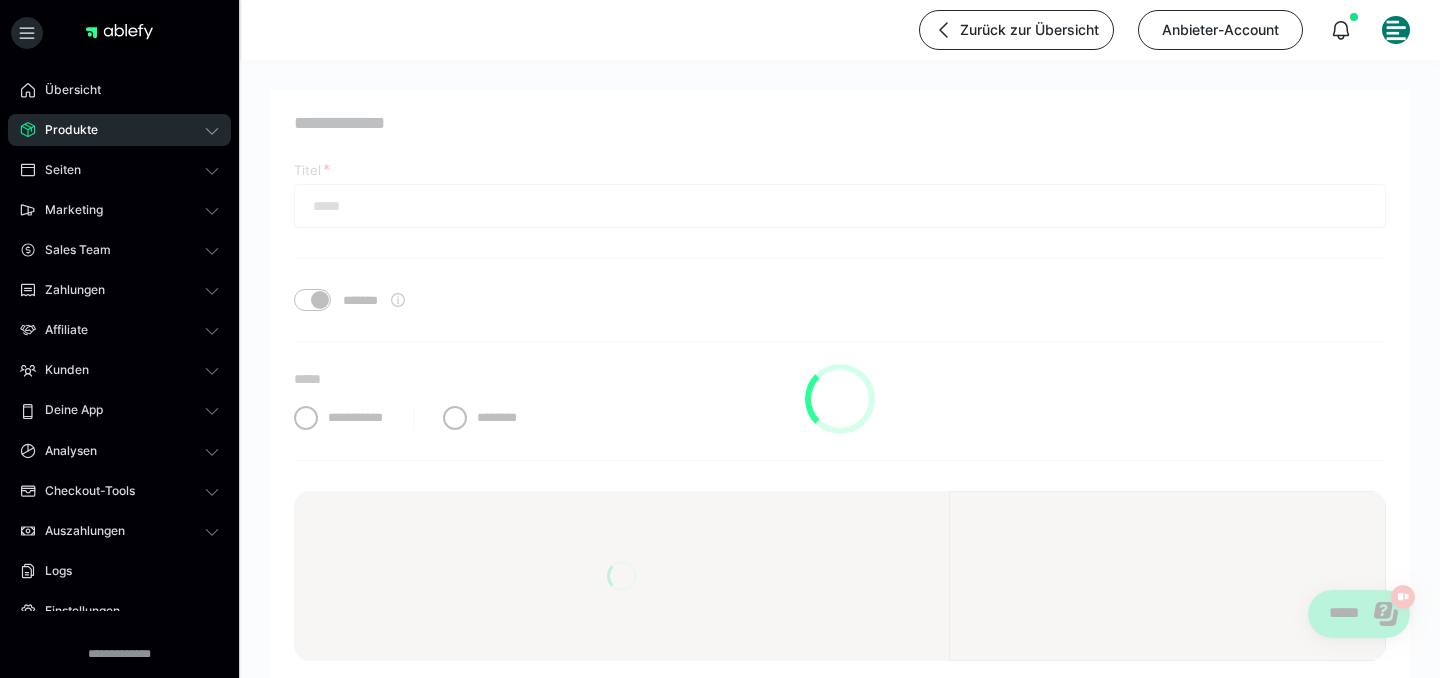 type on "**********" 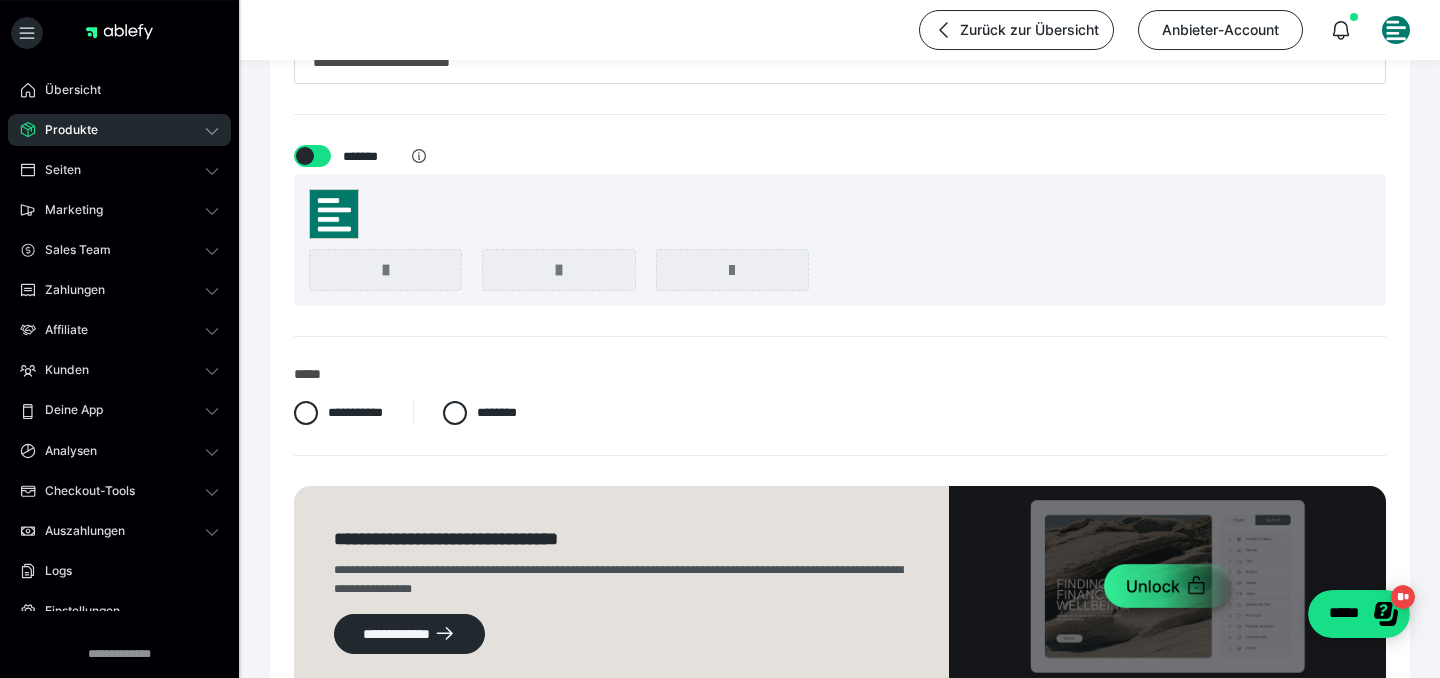 scroll, scrollTop: 216, scrollLeft: 0, axis: vertical 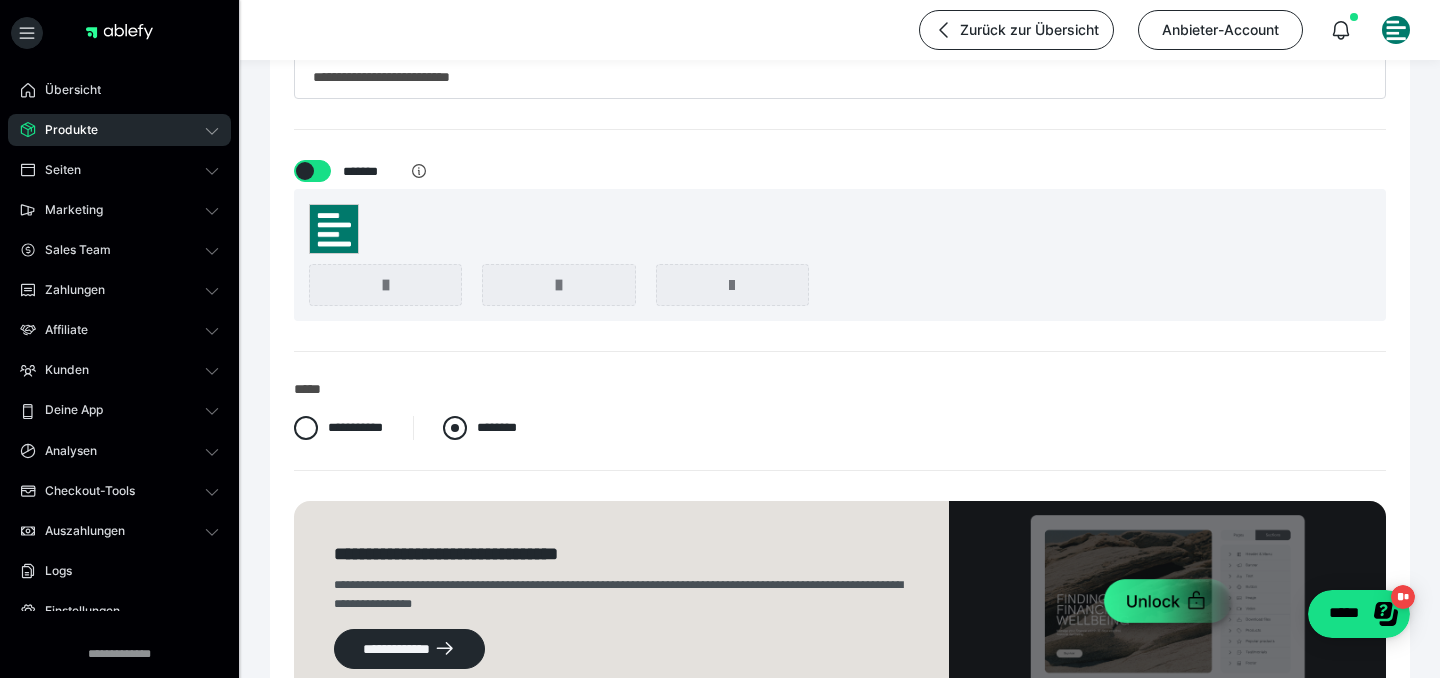 click on "********" at bounding box center (497, 427) 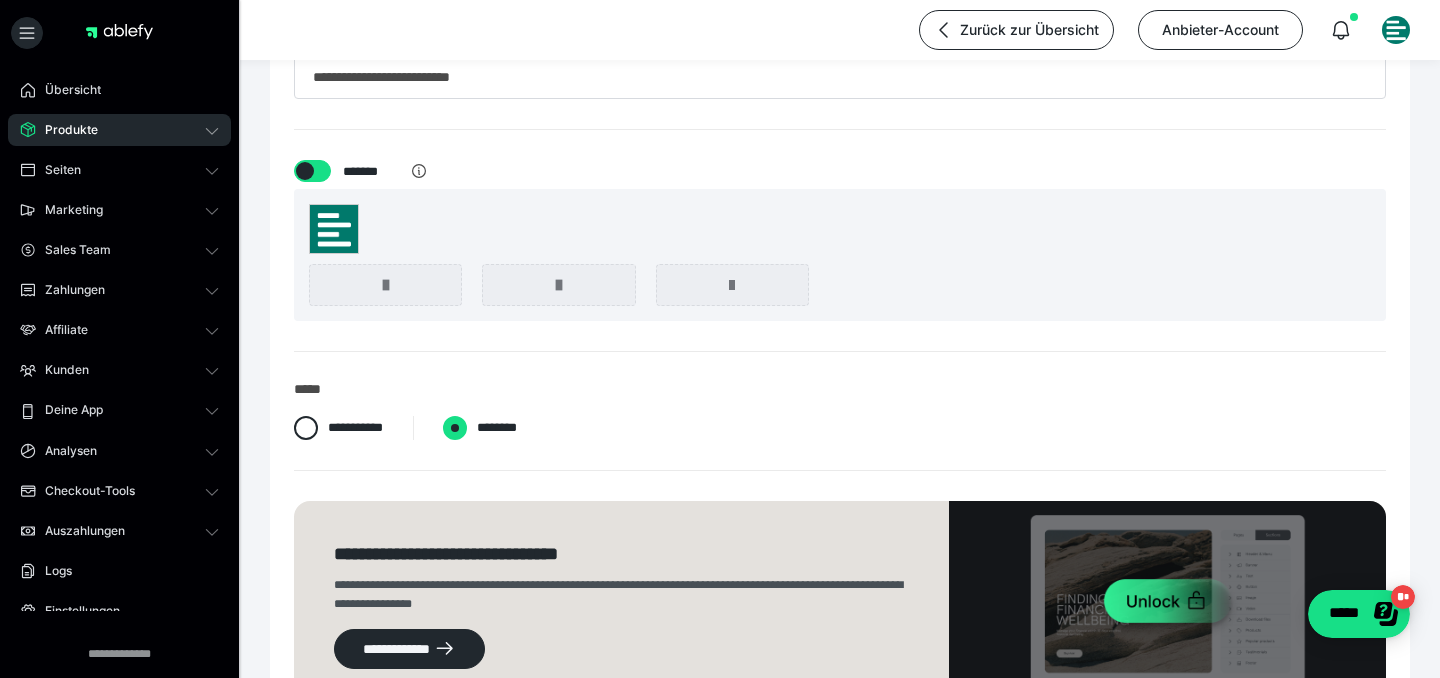 radio on "****" 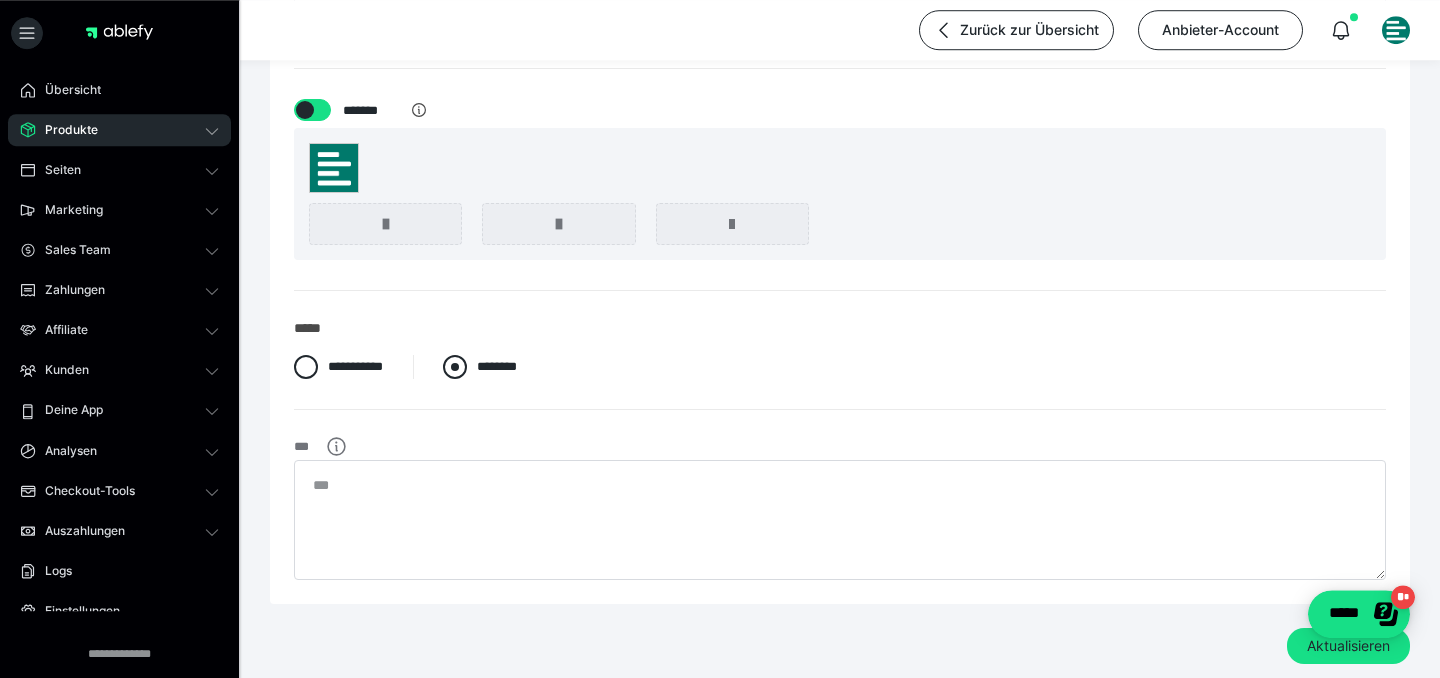 scroll, scrollTop: 169, scrollLeft: 0, axis: vertical 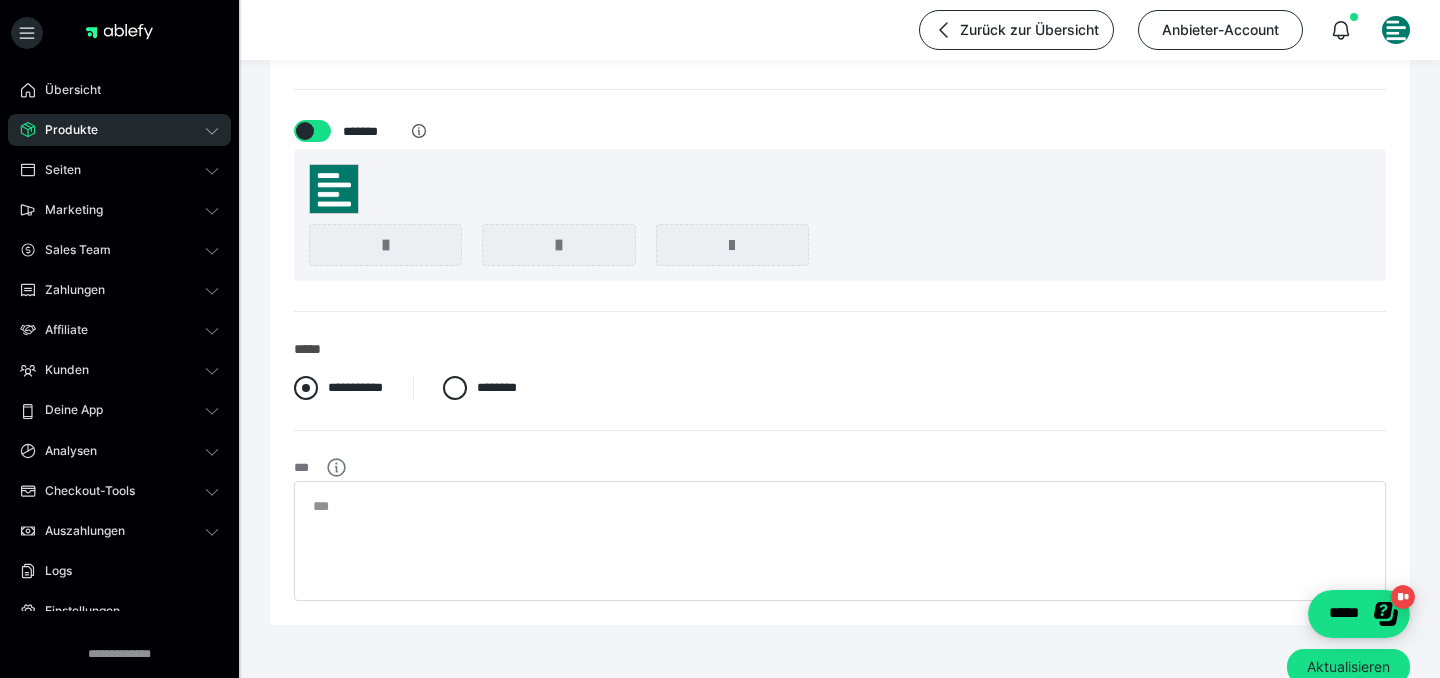 click on "**********" at bounding box center [355, 387] 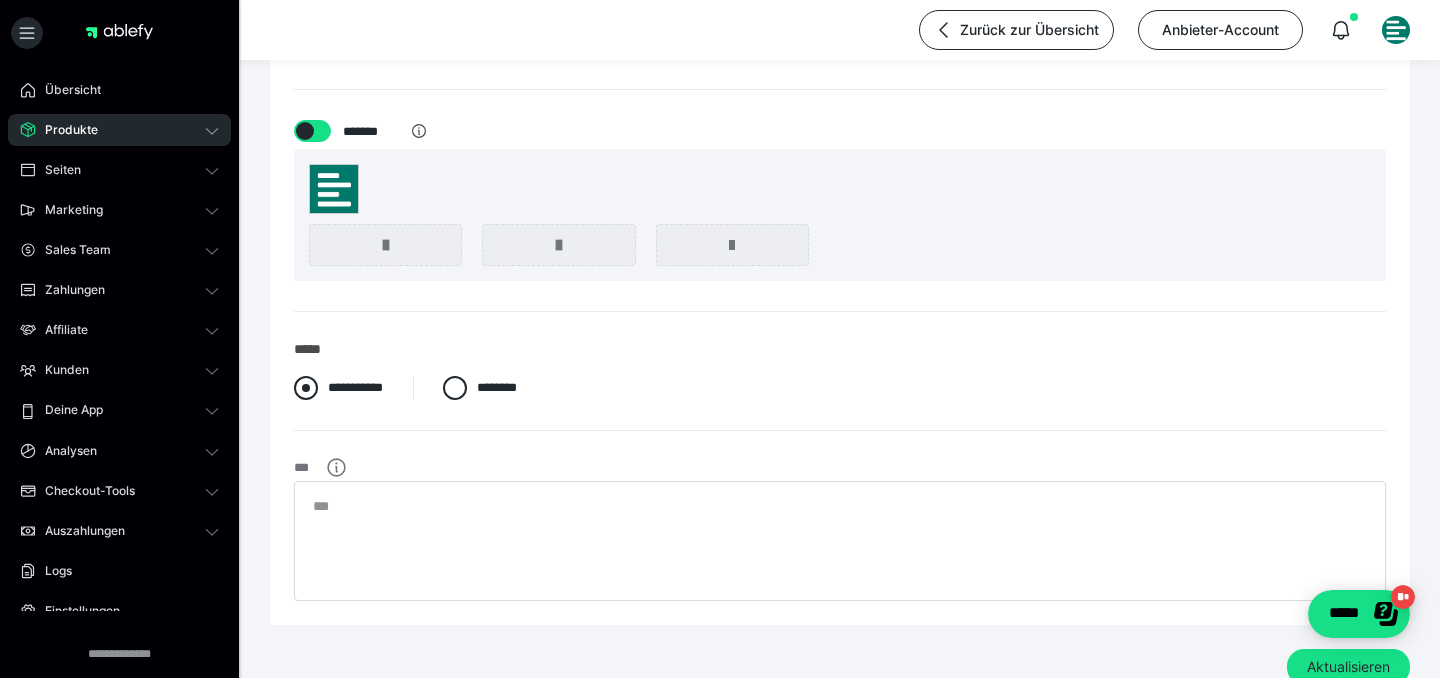 radio on "****" 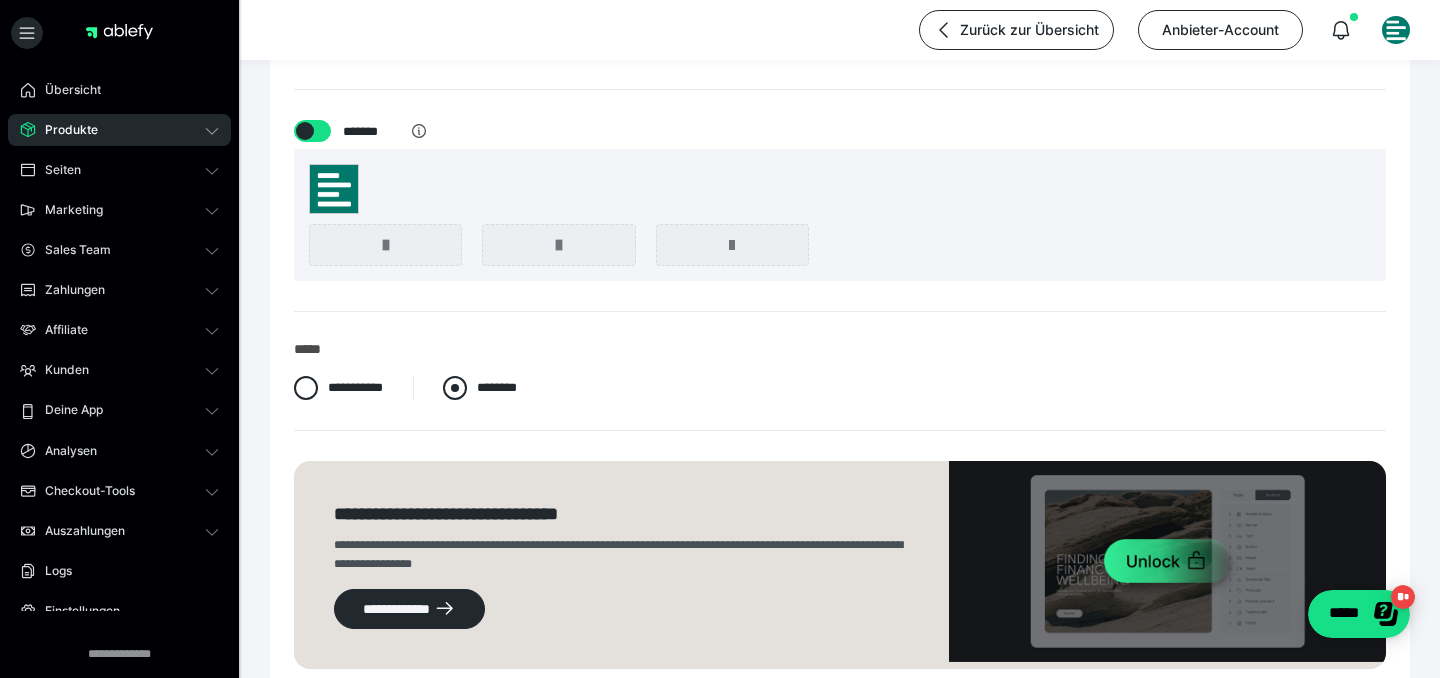 click on "********" at bounding box center [497, 387] 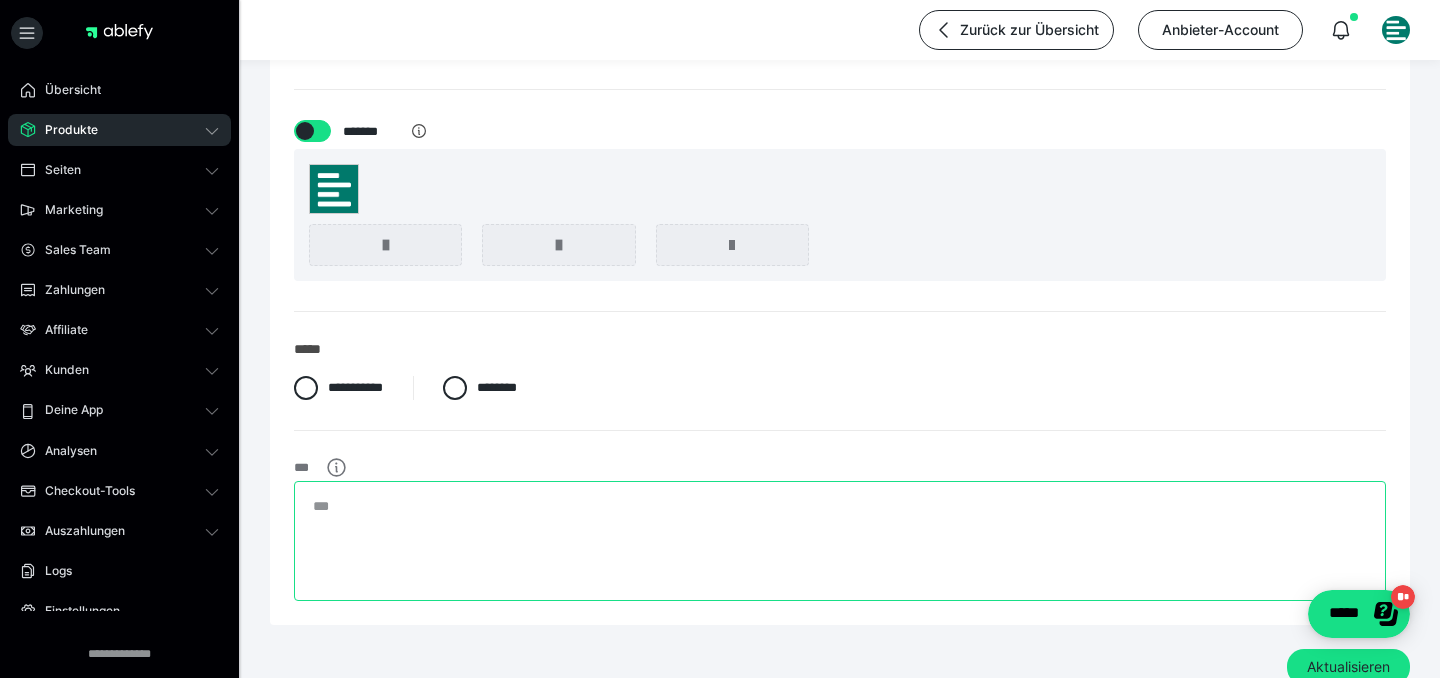 click at bounding box center (840, 541) 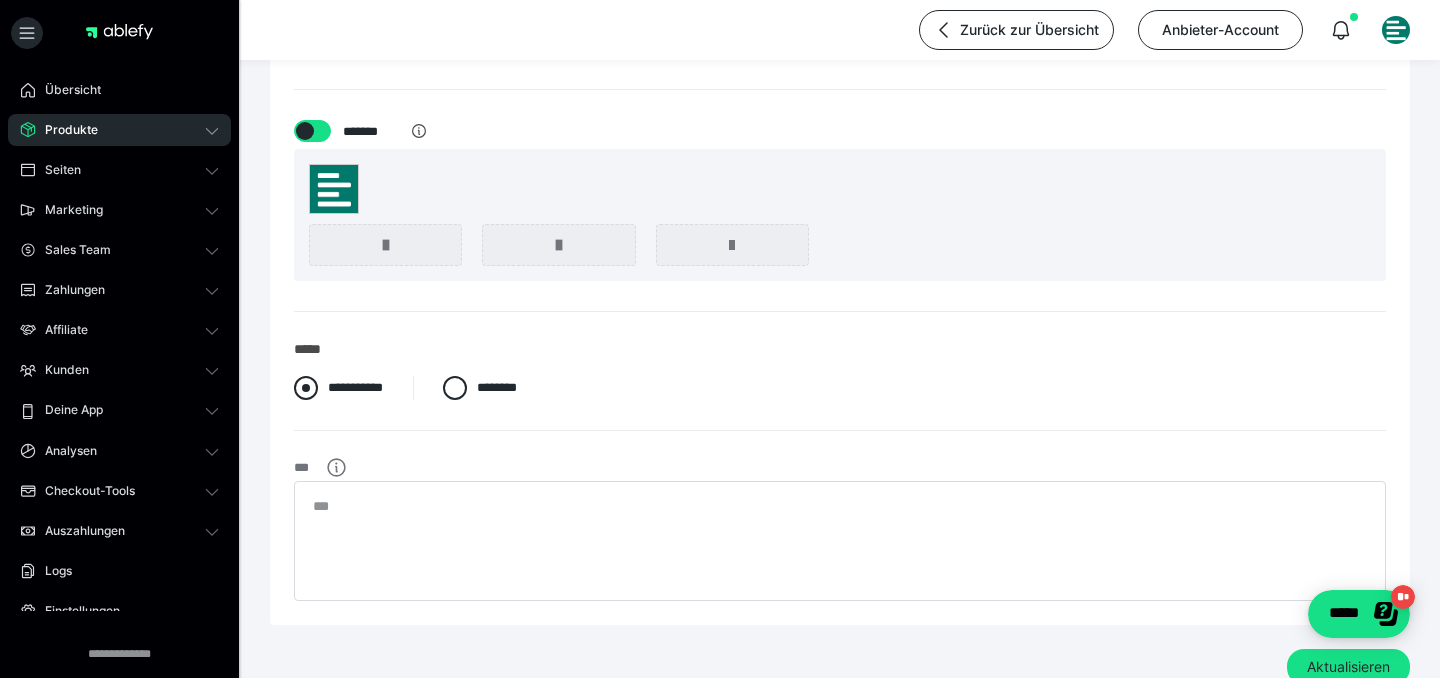 click on "**********" at bounding box center [355, 387] 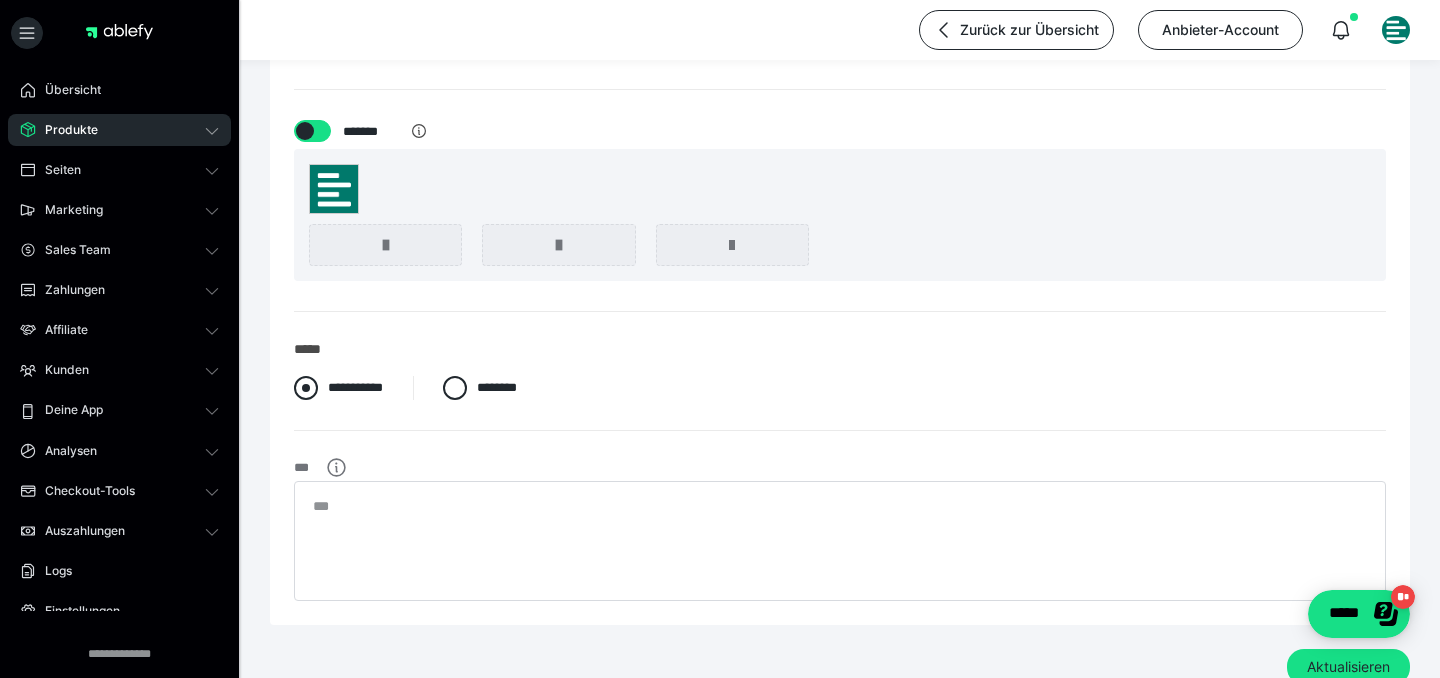 radio on "****" 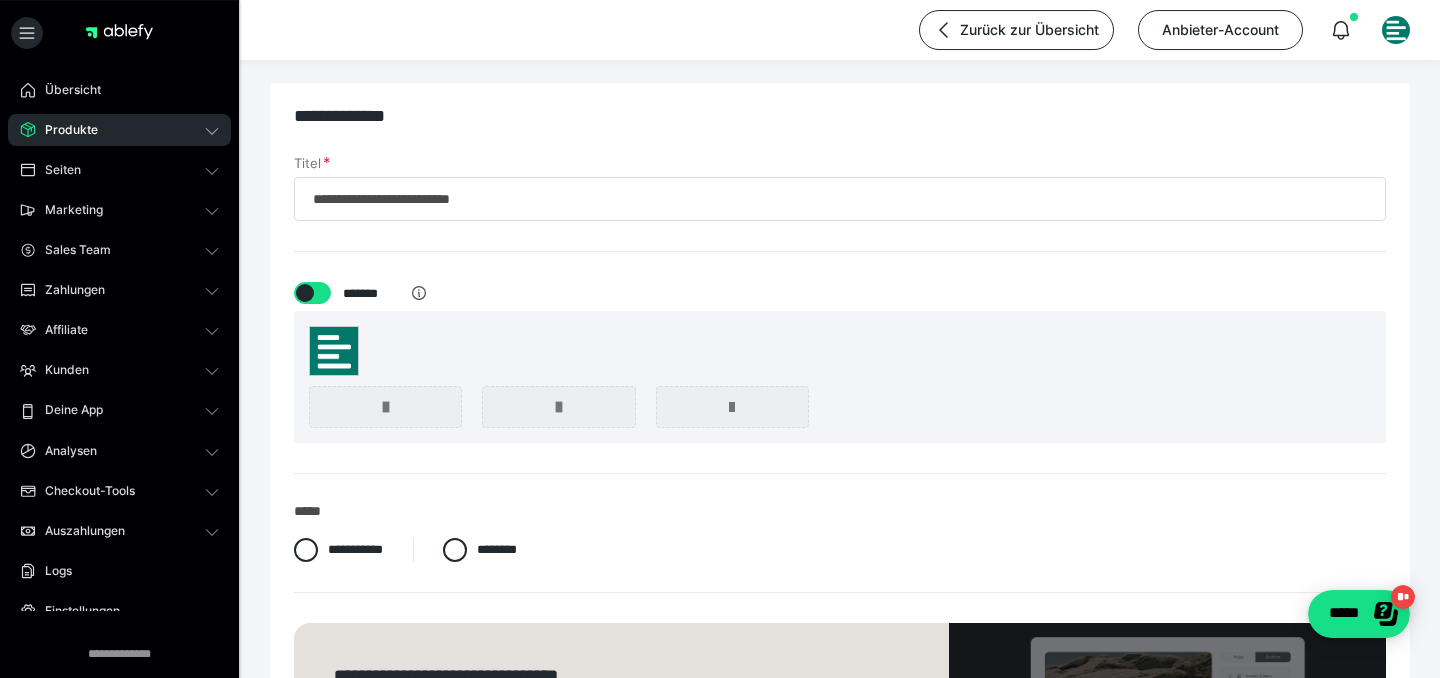 scroll, scrollTop: 0, scrollLeft: 0, axis: both 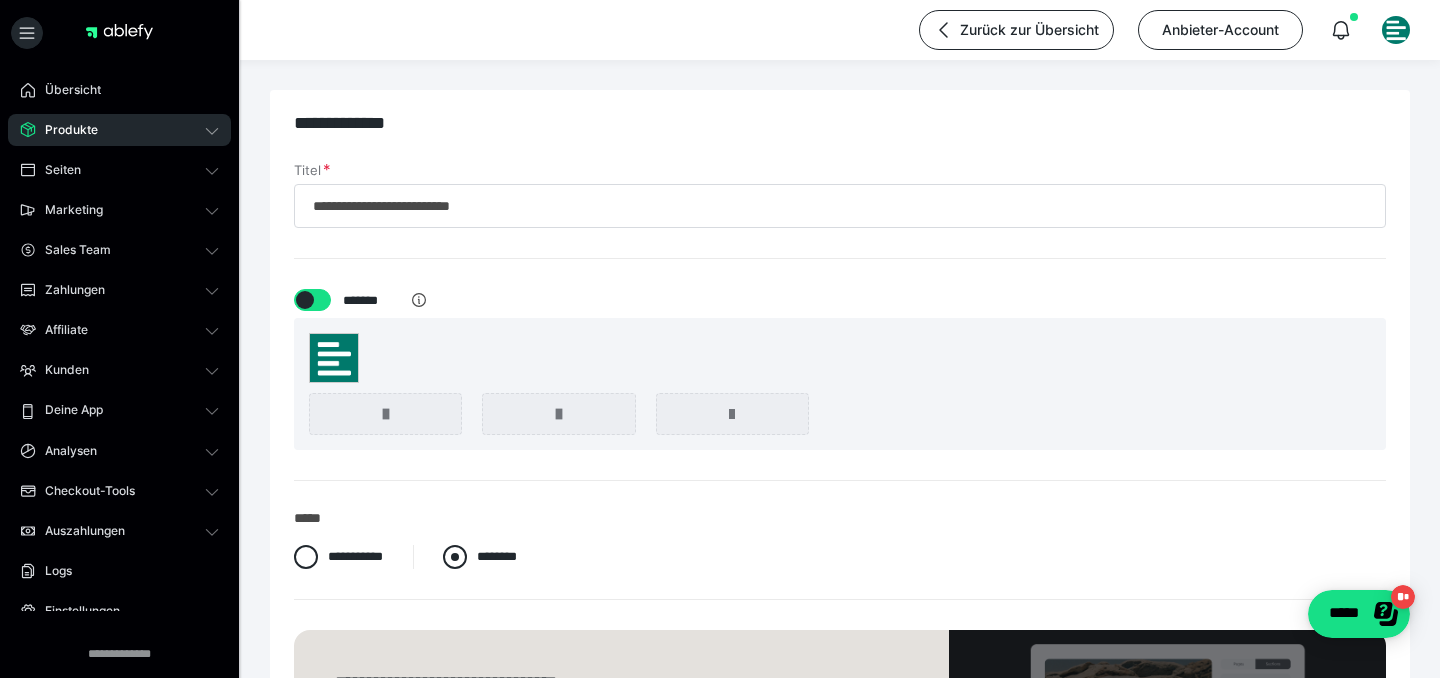 click on "********" at bounding box center [497, 556] 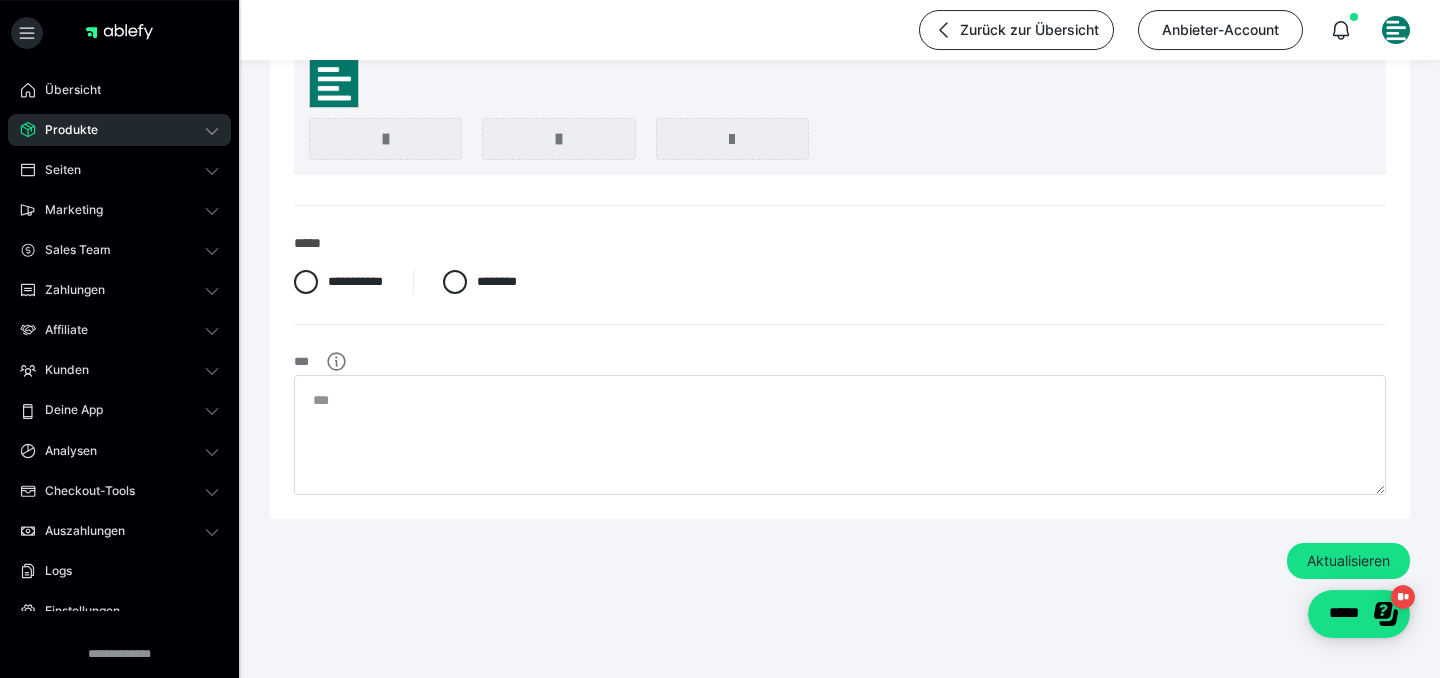 scroll, scrollTop: 277, scrollLeft: 0, axis: vertical 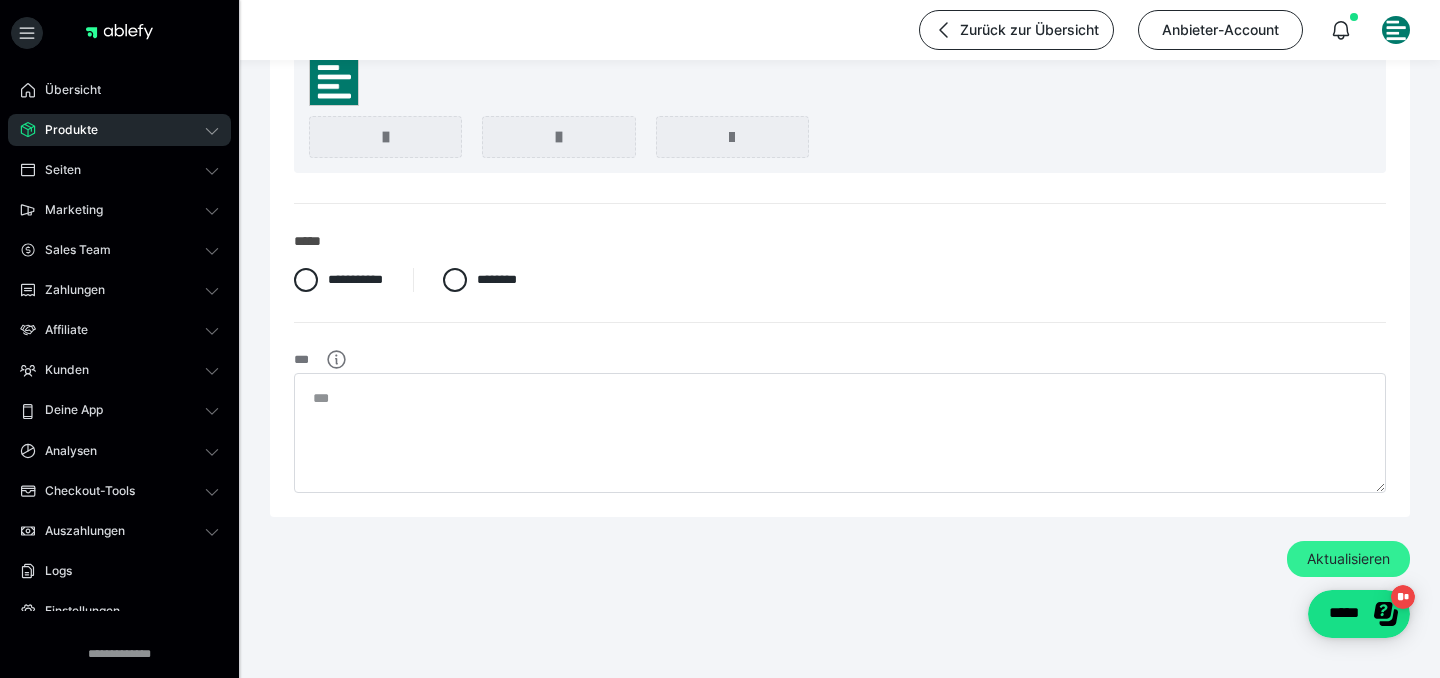 click on "Aktualisieren" at bounding box center (1348, 559) 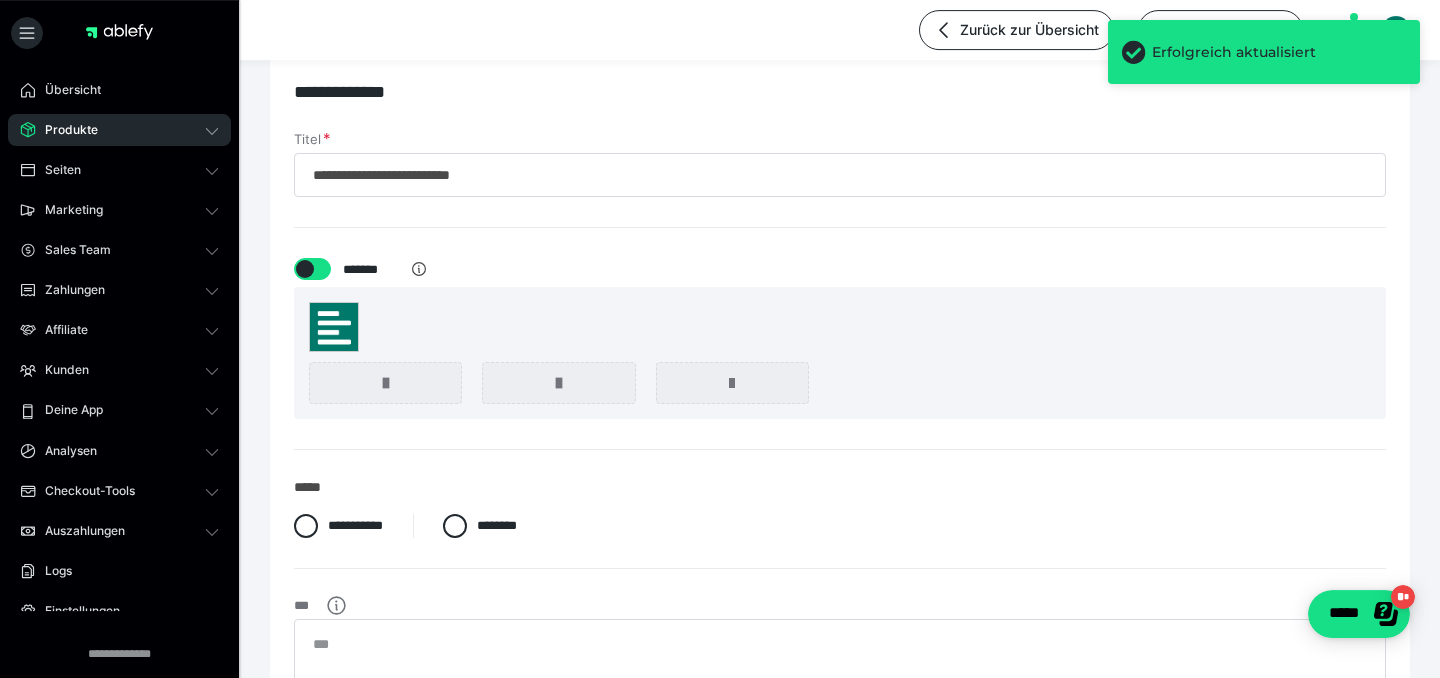 scroll, scrollTop: 0, scrollLeft: 0, axis: both 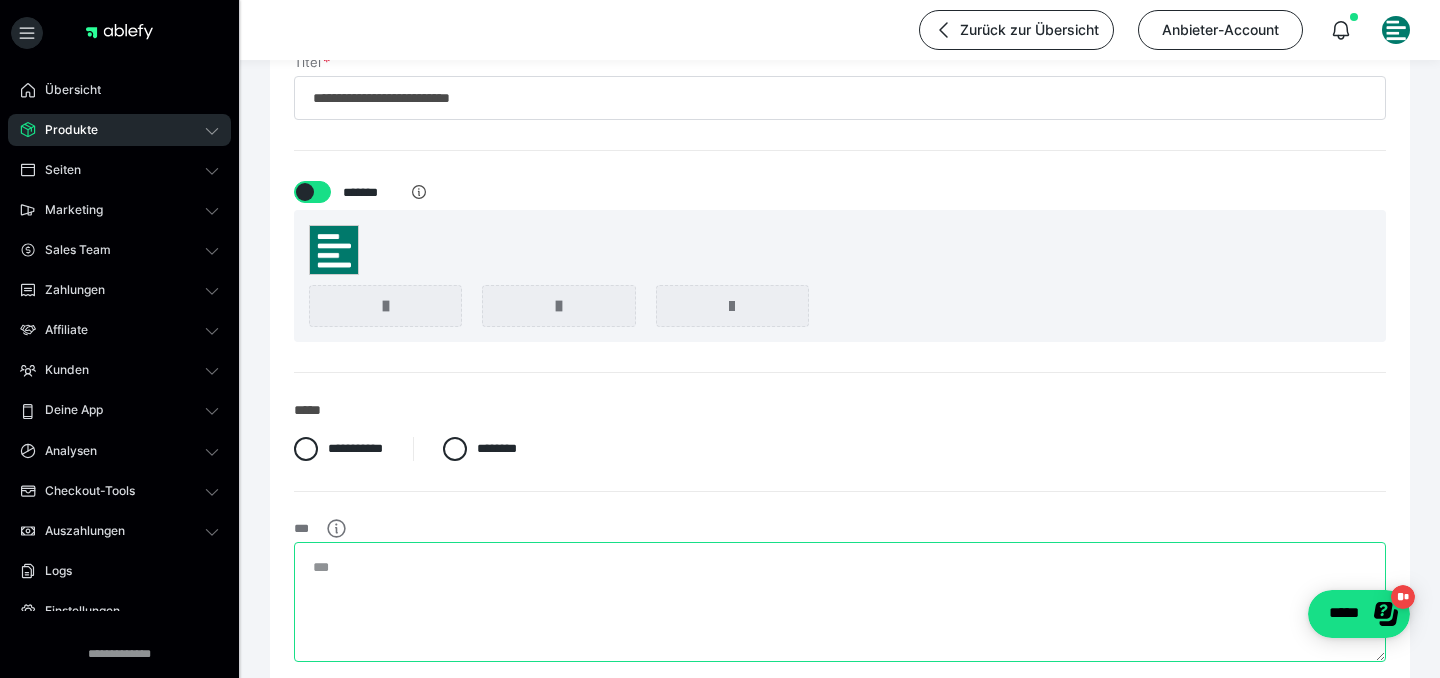 click at bounding box center (840, 602) 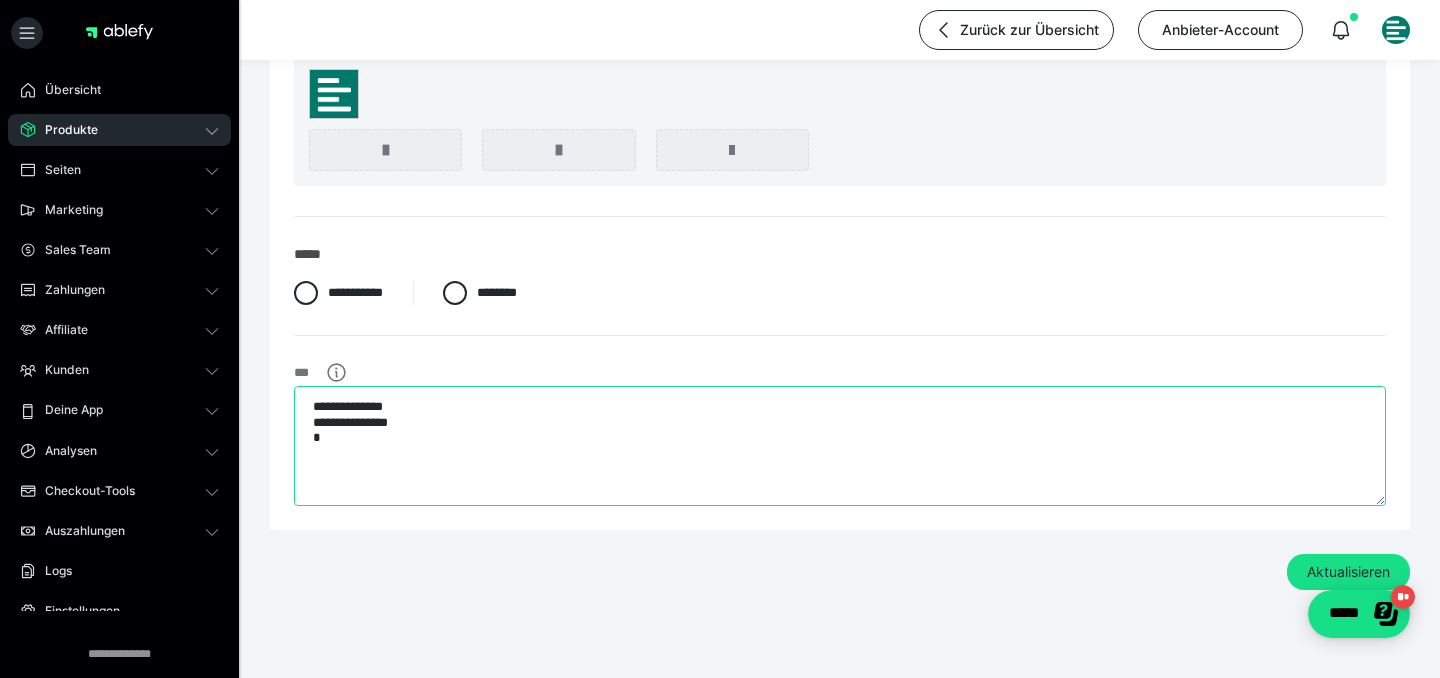 scroll, scrollTop: 277, scrollLeft: 0, axis: vertical 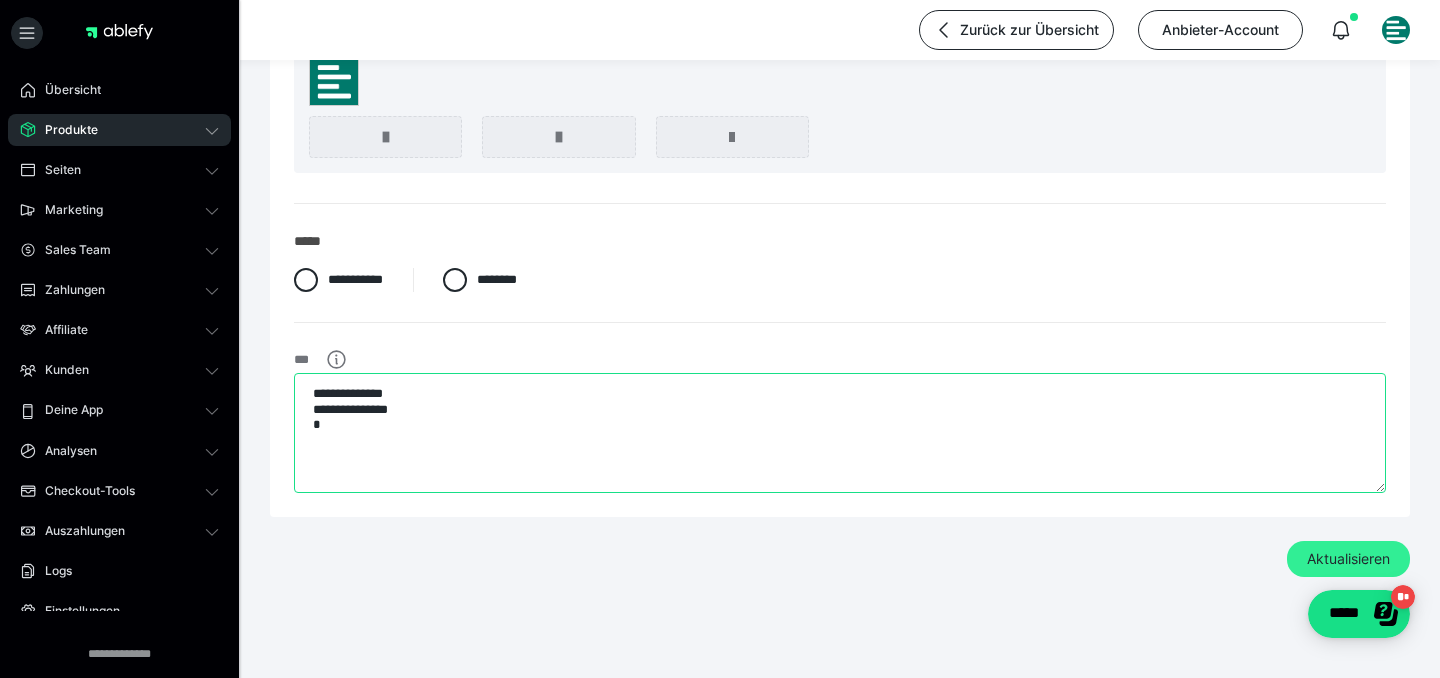 type on "**********" 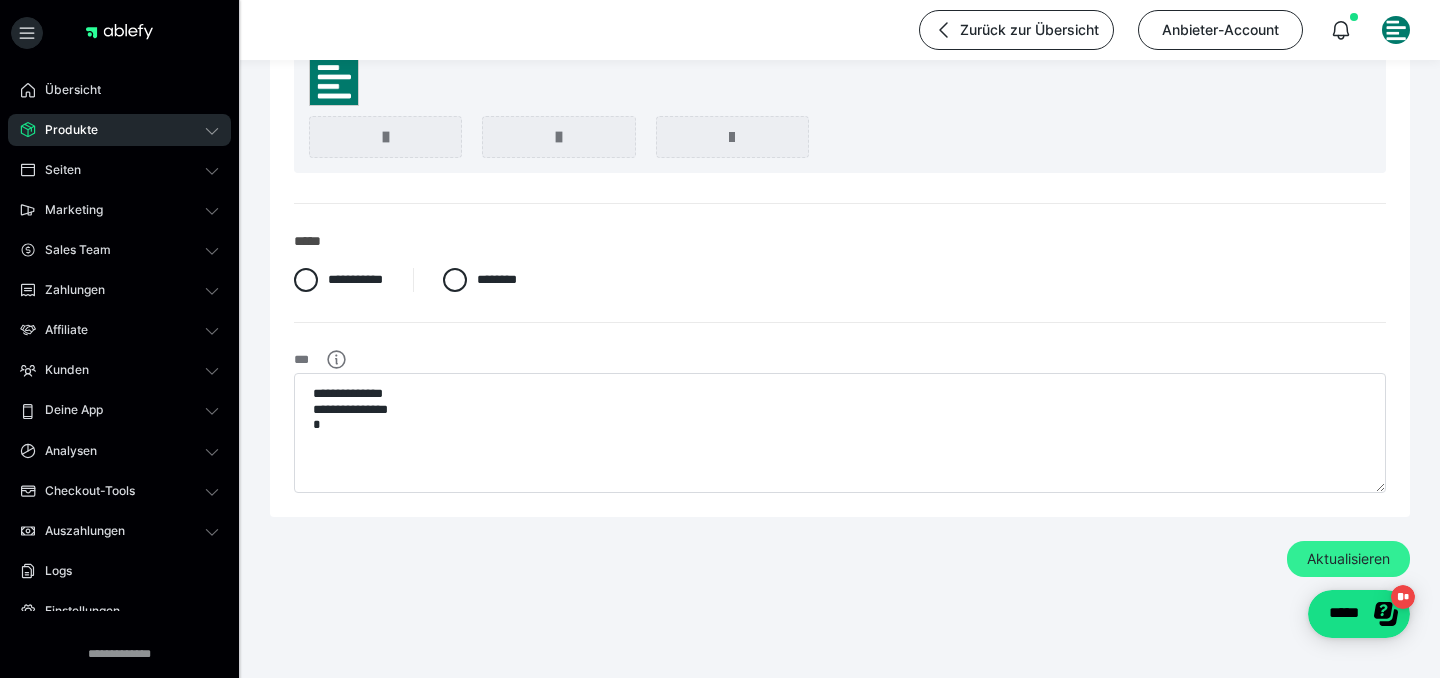 click on "Aktualisieren" at bounding box center (1348, 559) 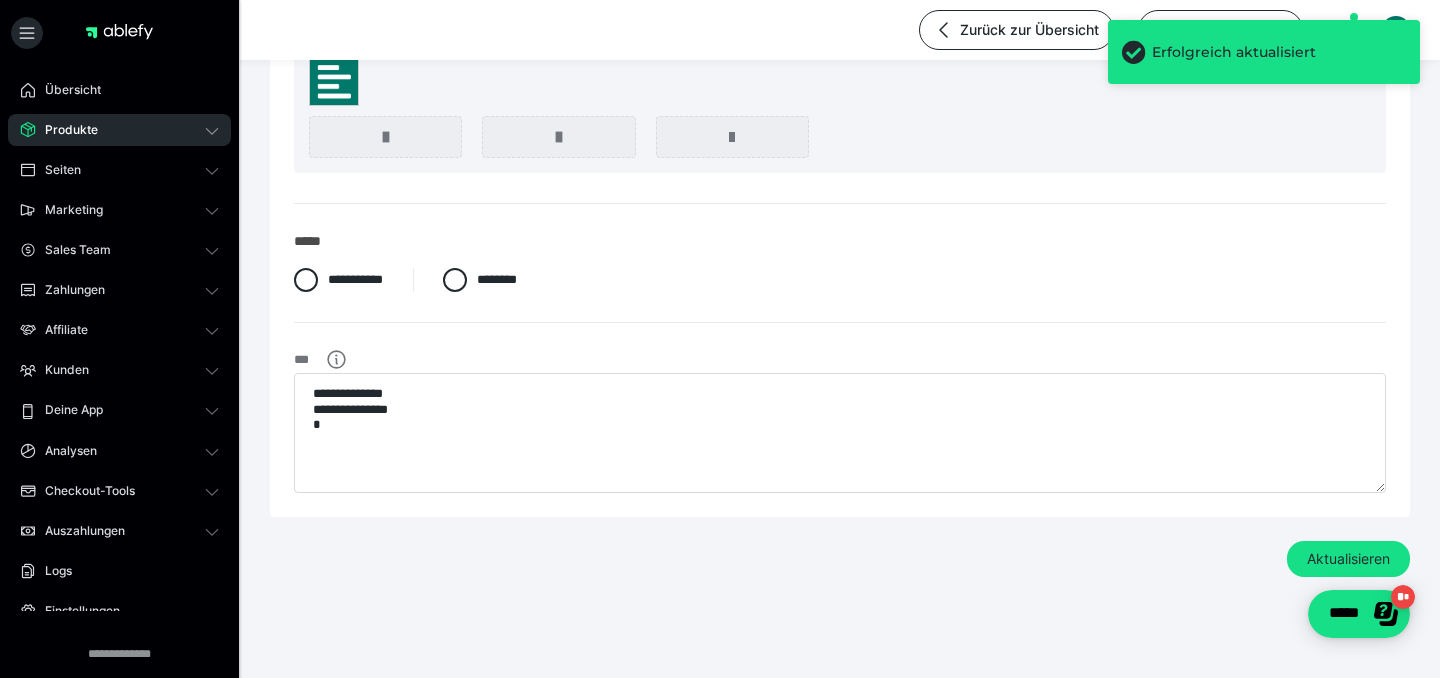 type 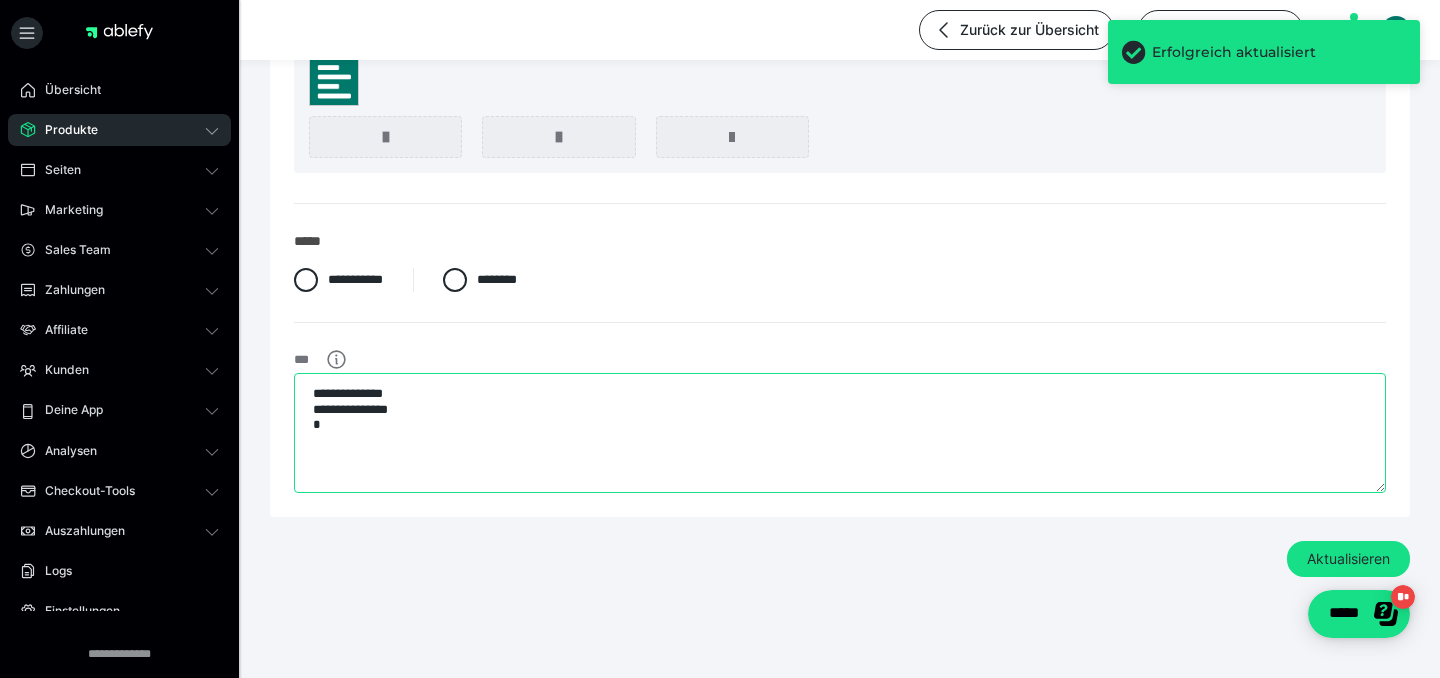 click on "**********" at bounding box center [840, 433] 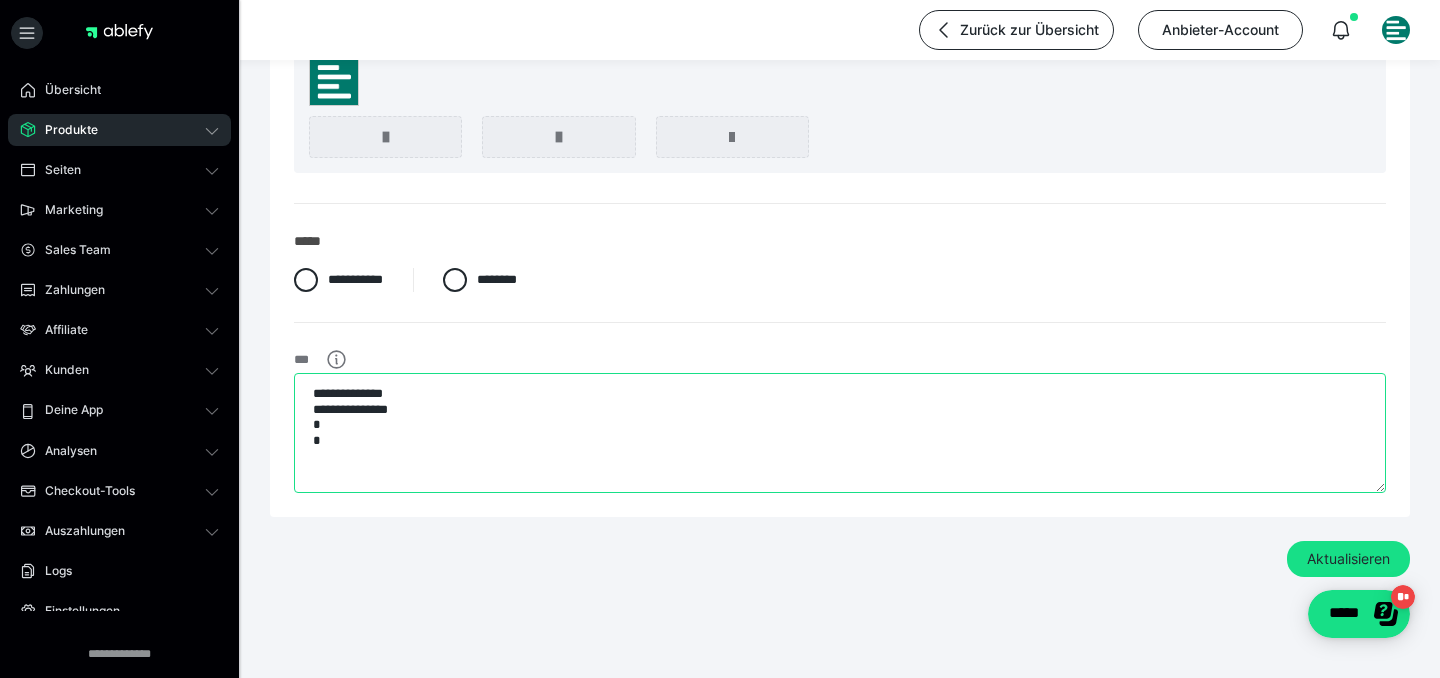 paste on "**********" 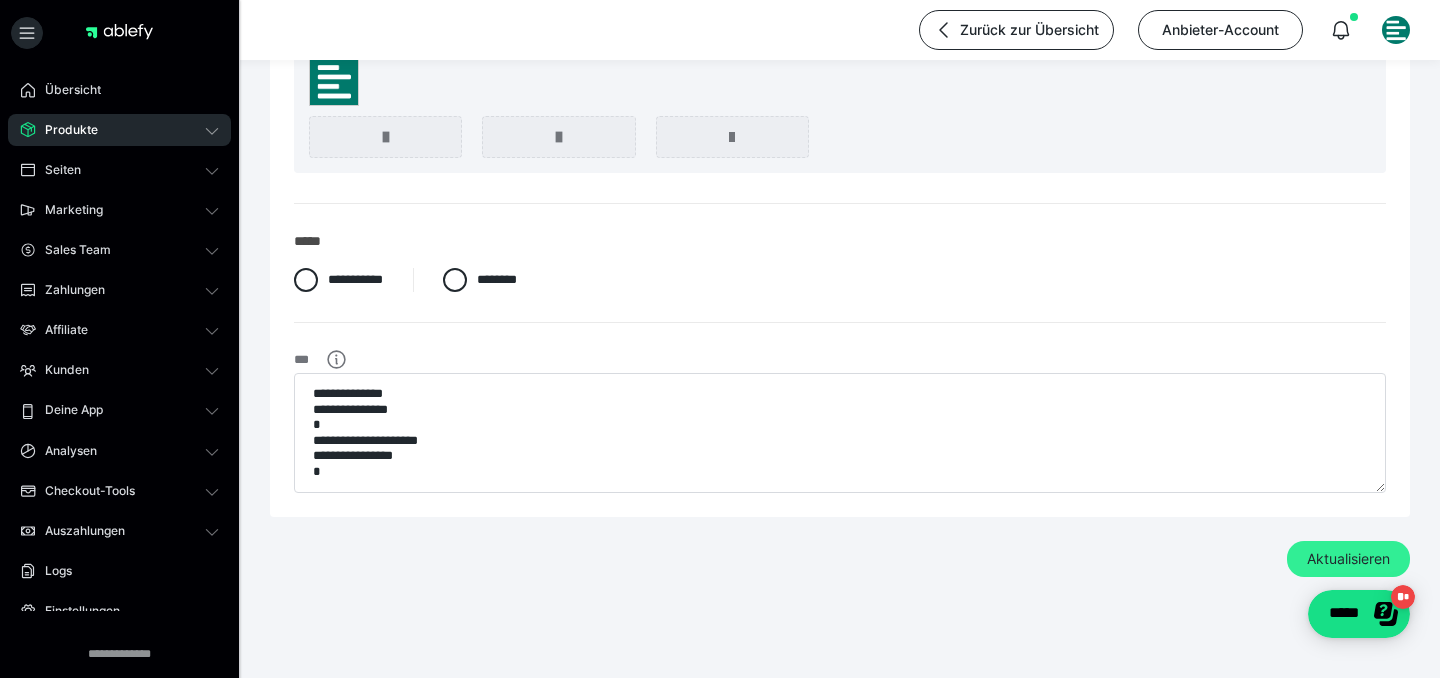 click on "Aktualisieren" at bounding box center (1348, 559) 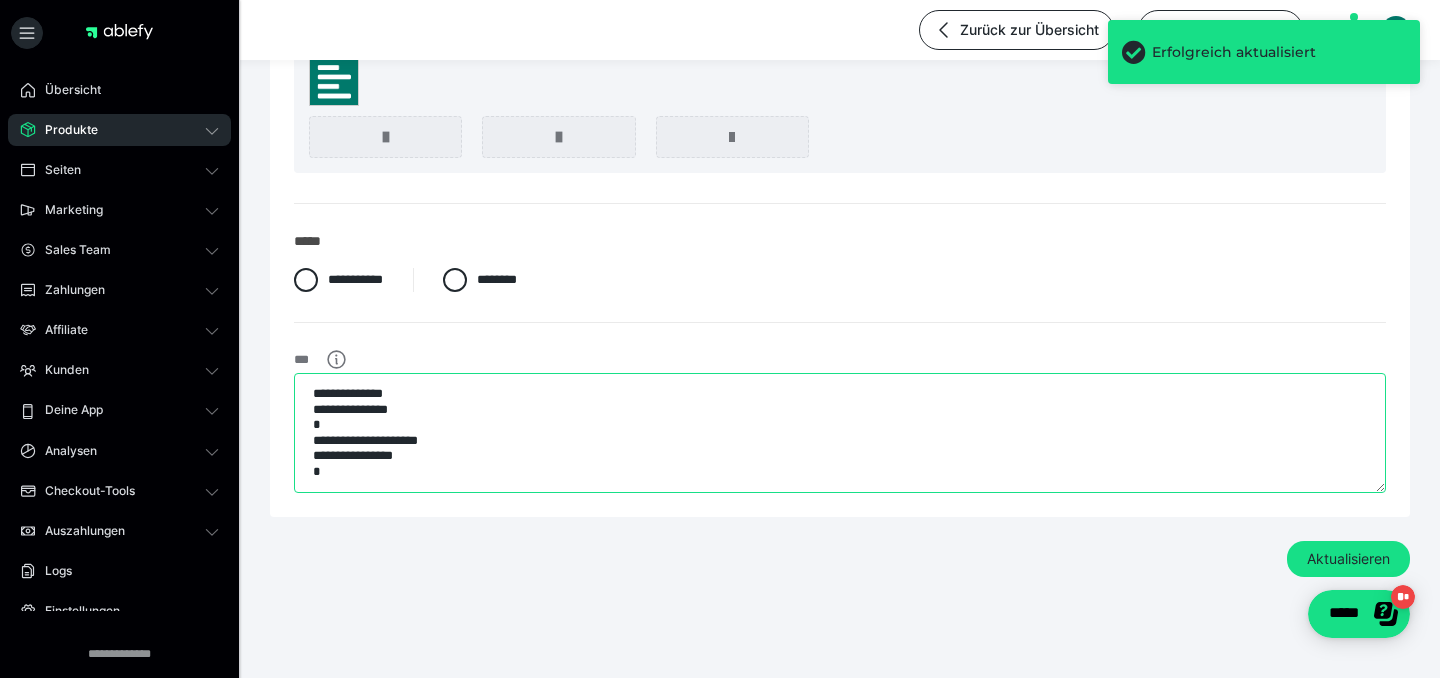 click on "**********" at bounding box center [840, 433] 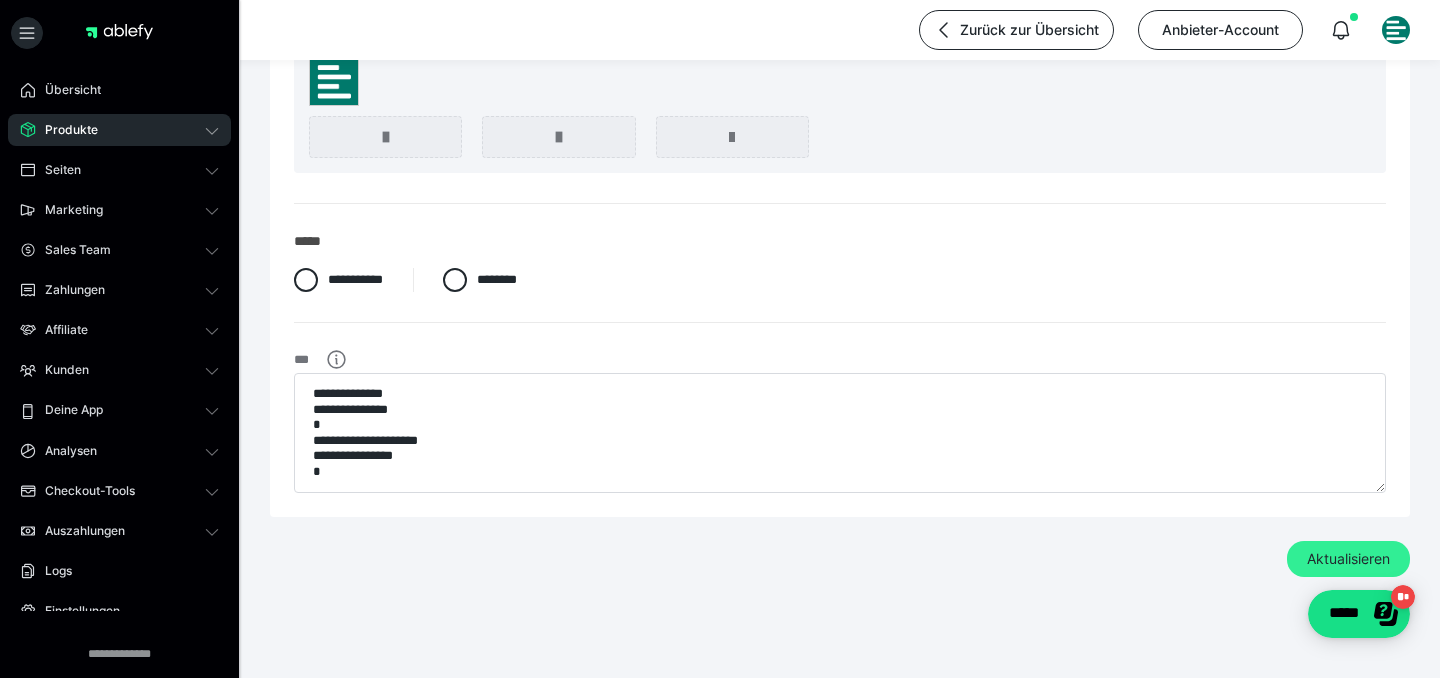 click on "Aktualisieren" at bounding box center (1348, 559) 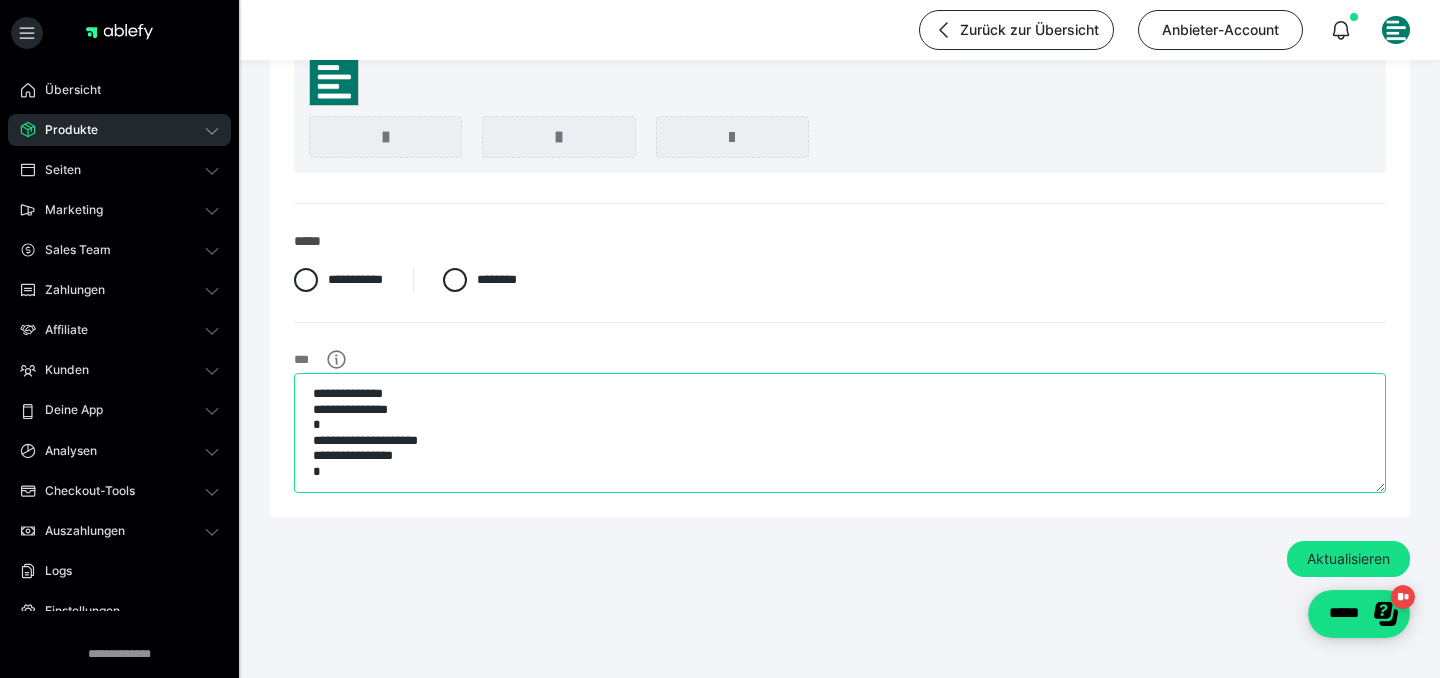 click on "**********" at bounding box center (840, 433) 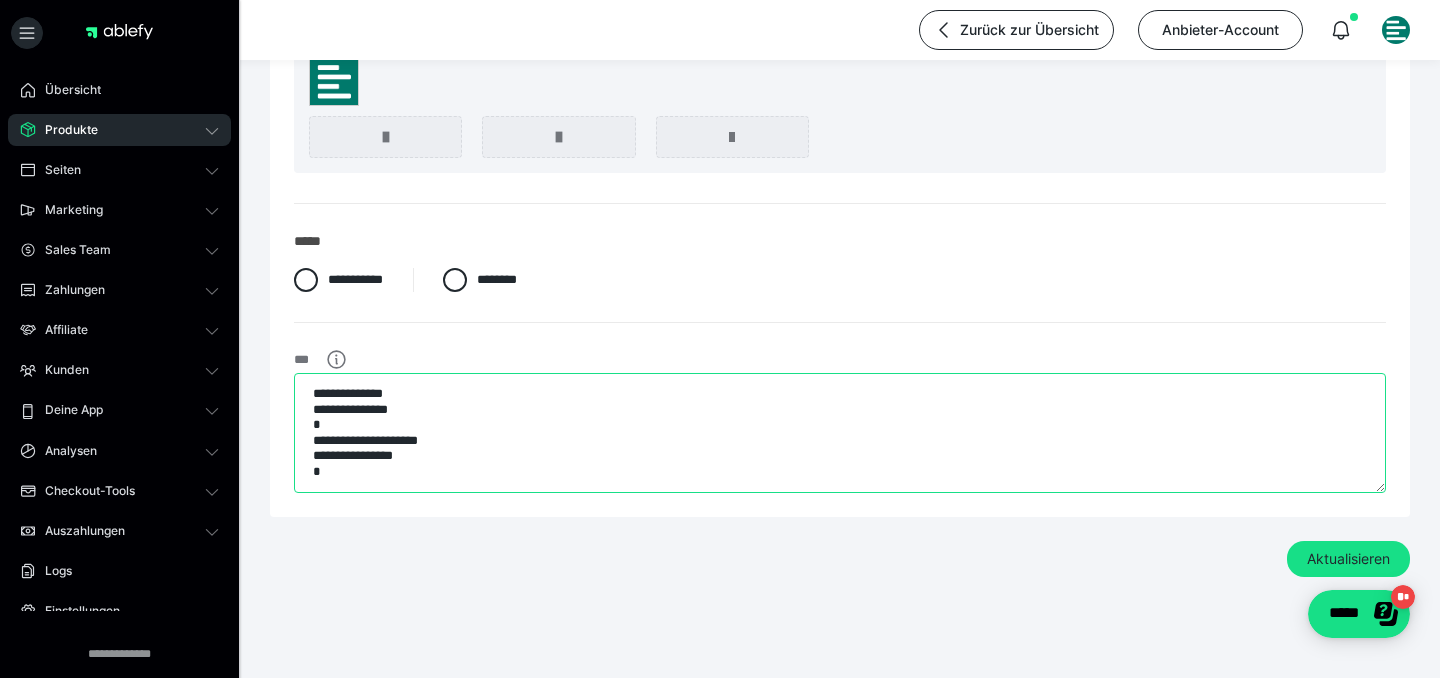 click on "**********" at bounding box center (840, 433) 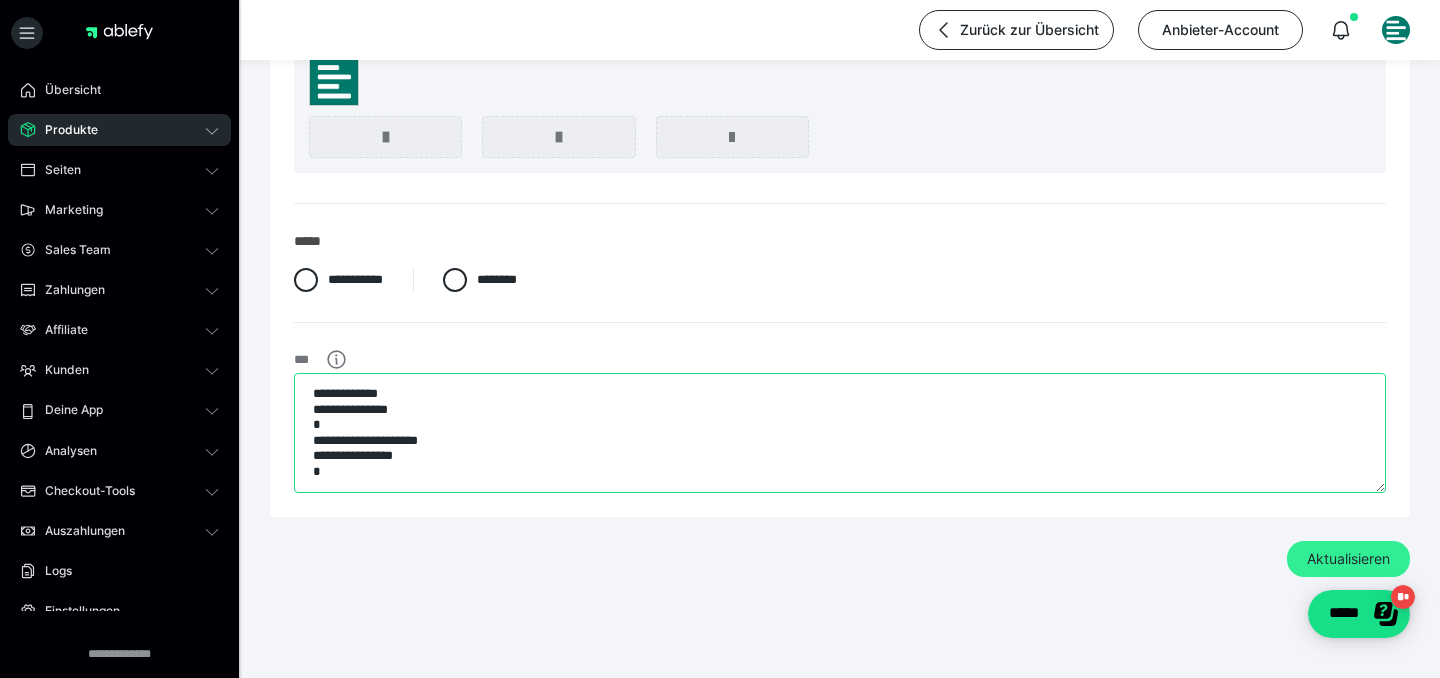 type on "**********" 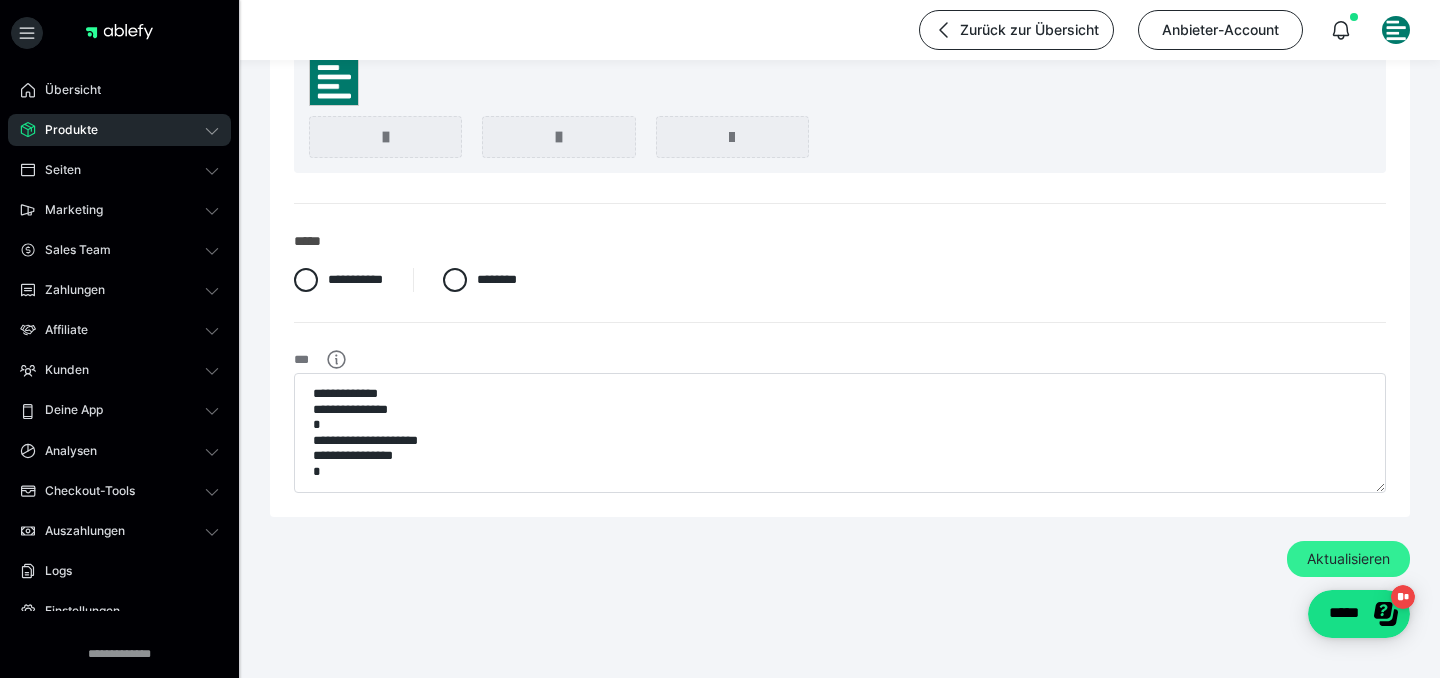 click on "Aktualisieren" at bounding box center [1348, 559] 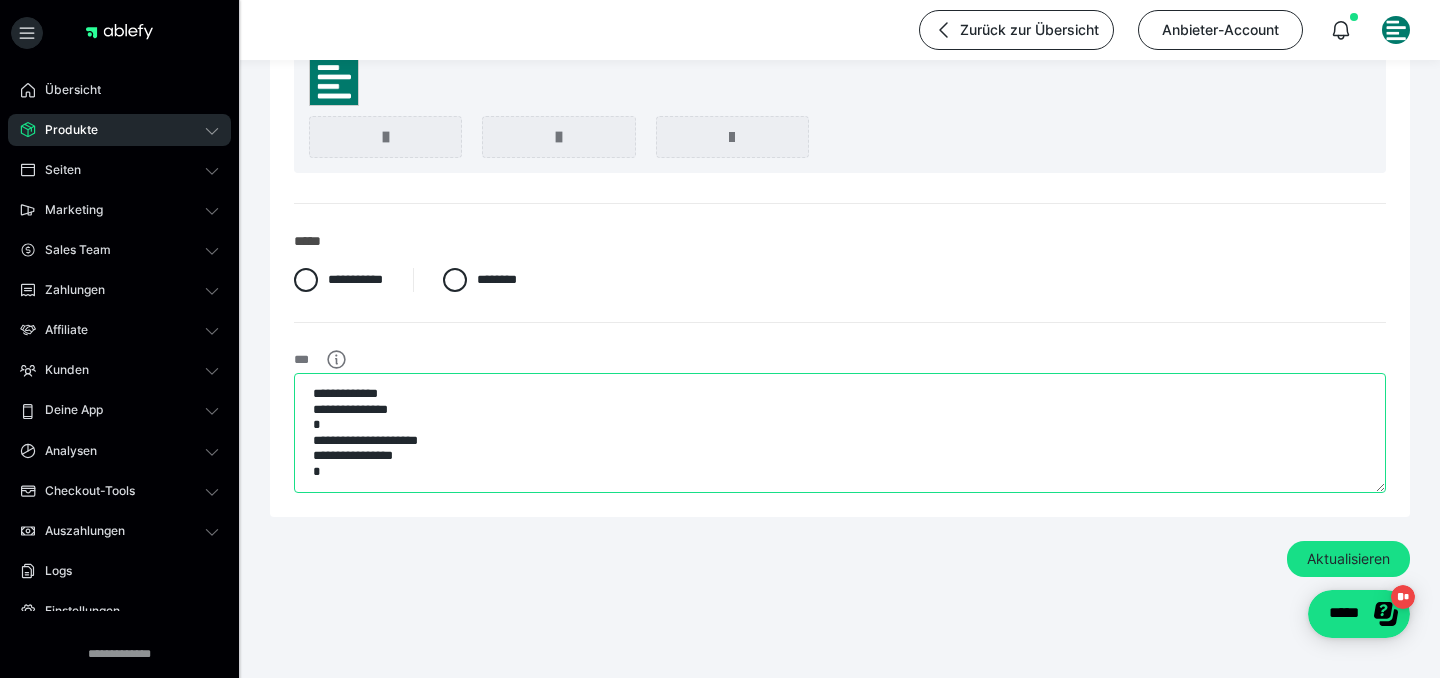 click on "**********" at bounding box center [840, 433] 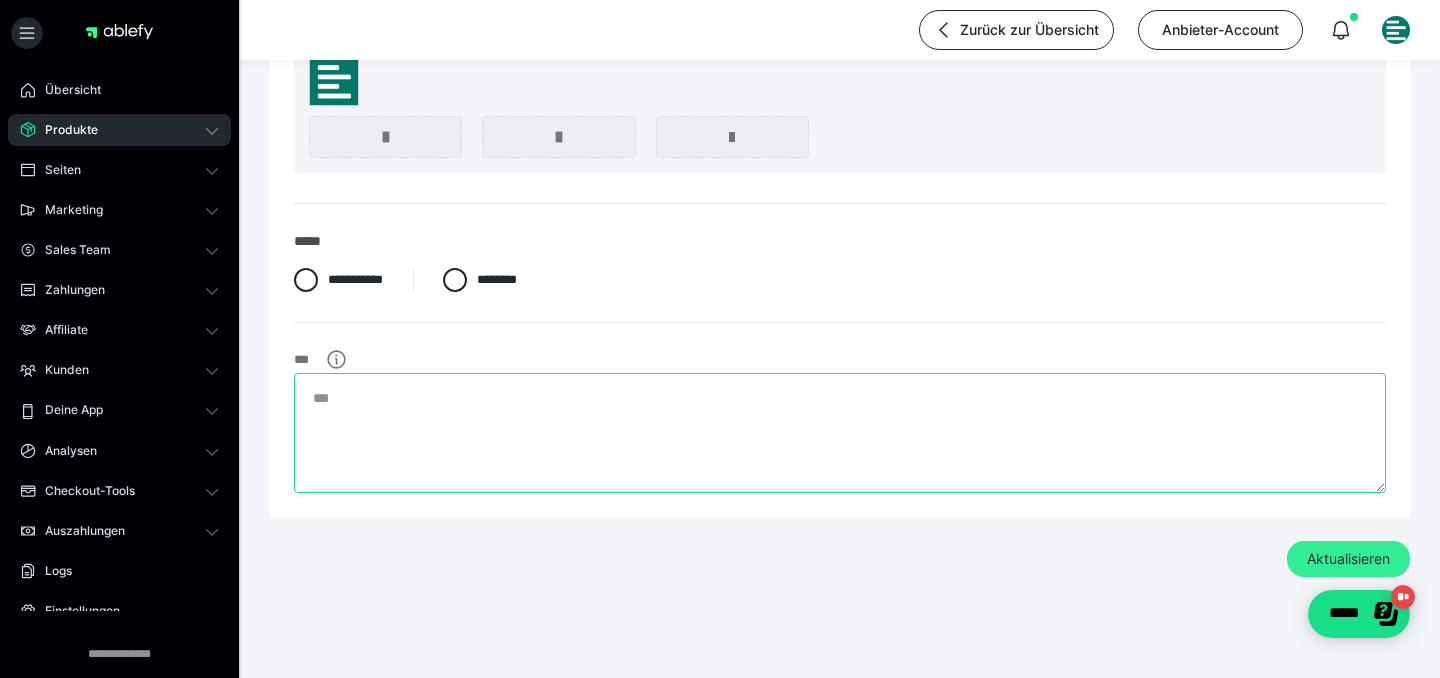 type 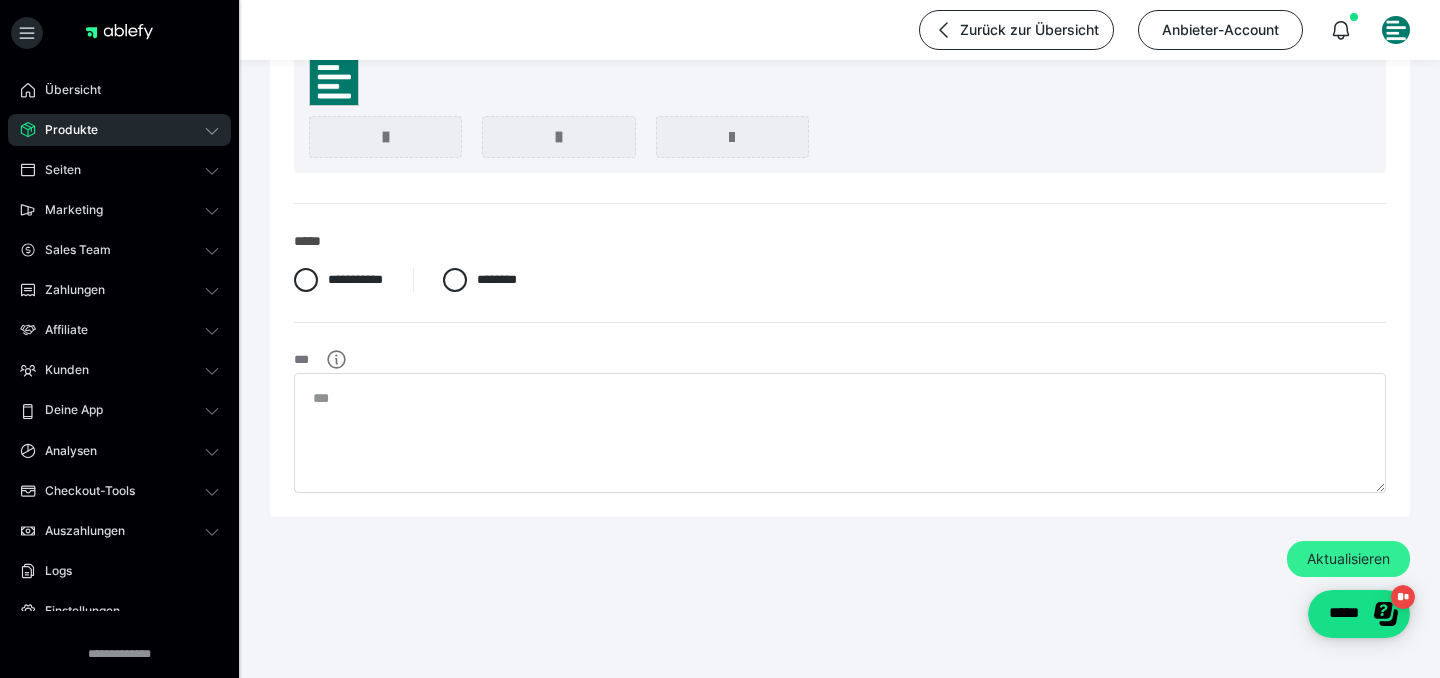 click on "Aktualisieren" at bounding box center [1348, 559] 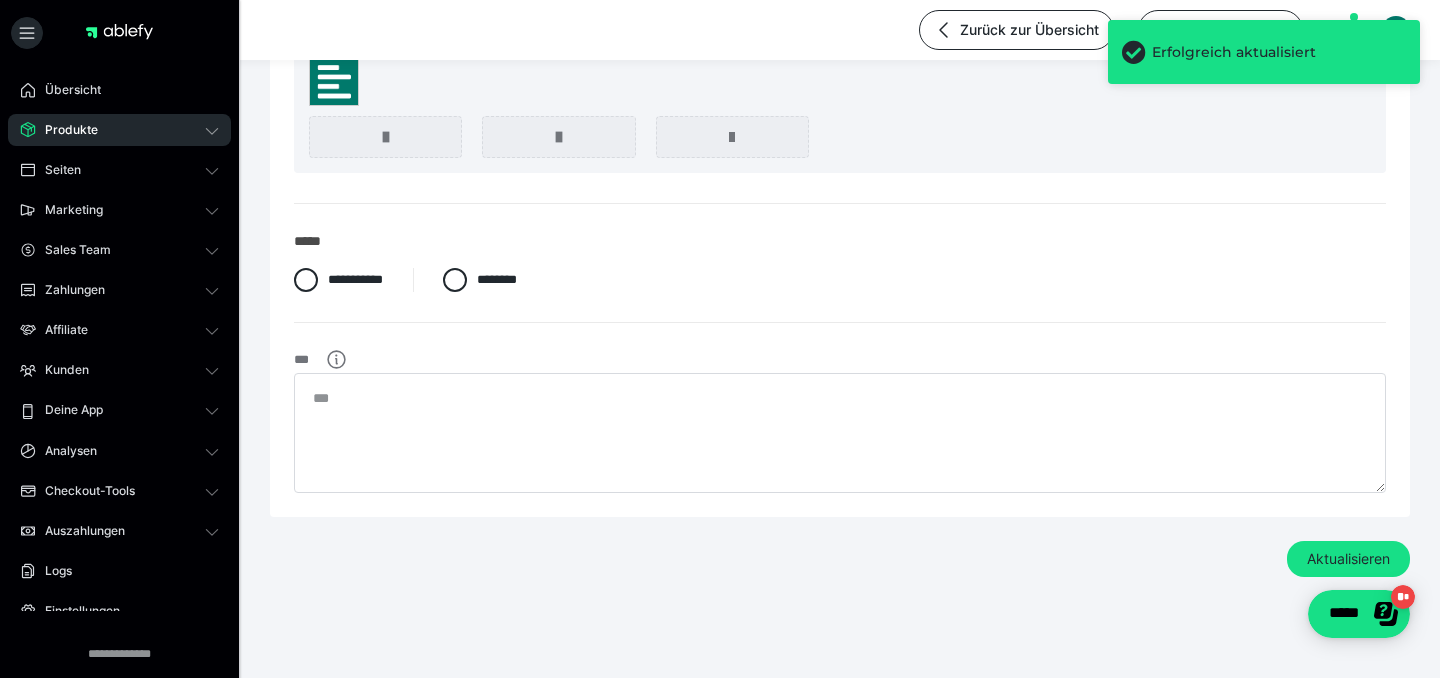 scroll, scrollTop: 0, scrollLeft: 0, axis: both 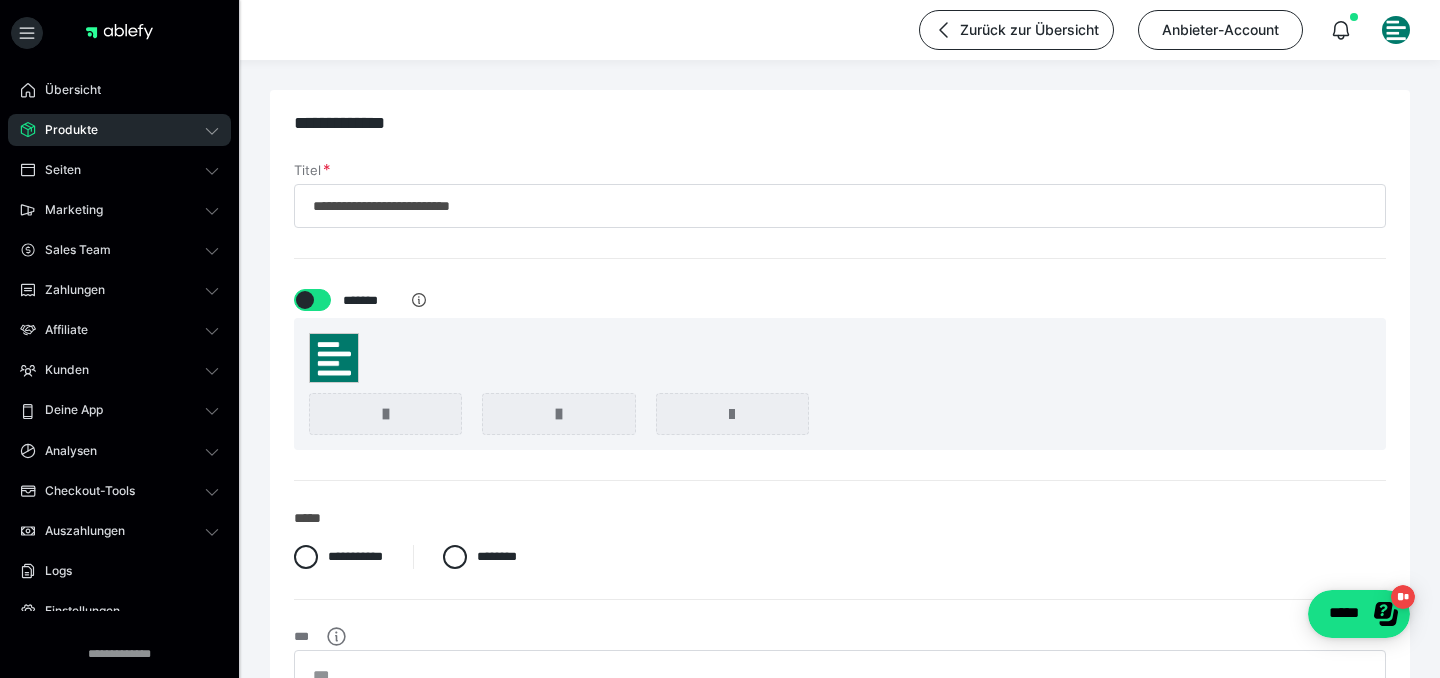 click on "Produkte" at bounding box center [119, 130] 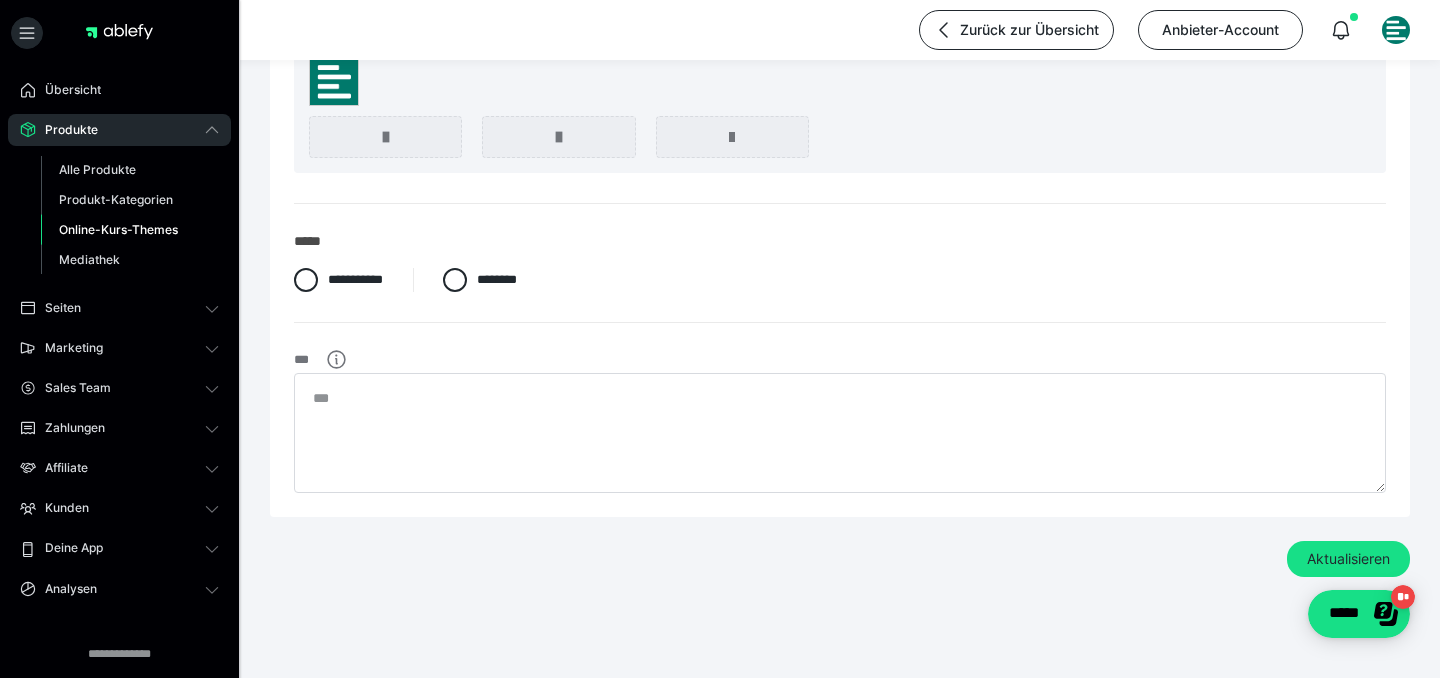 scroll, scrollTop: 0, scrollLeft: 0, axis: both 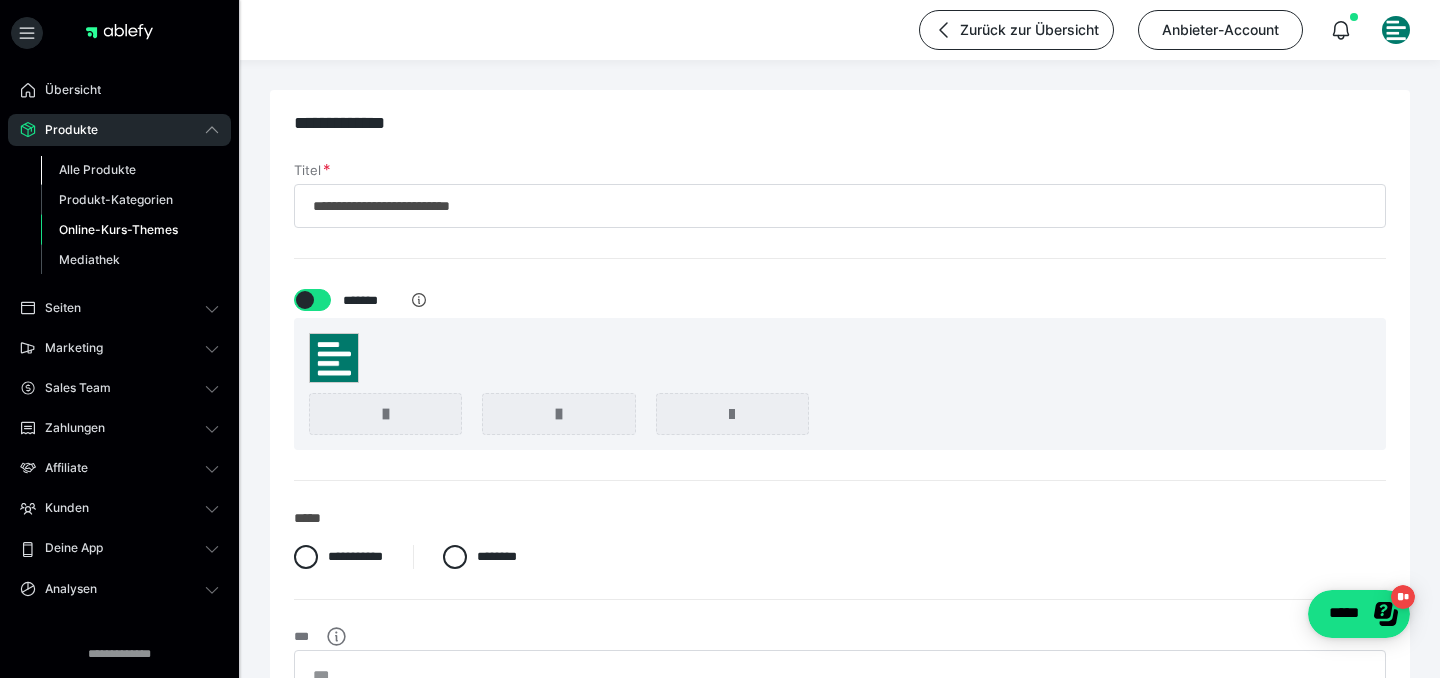 click on "Alle Produkte" at bounding box center [97, 169] 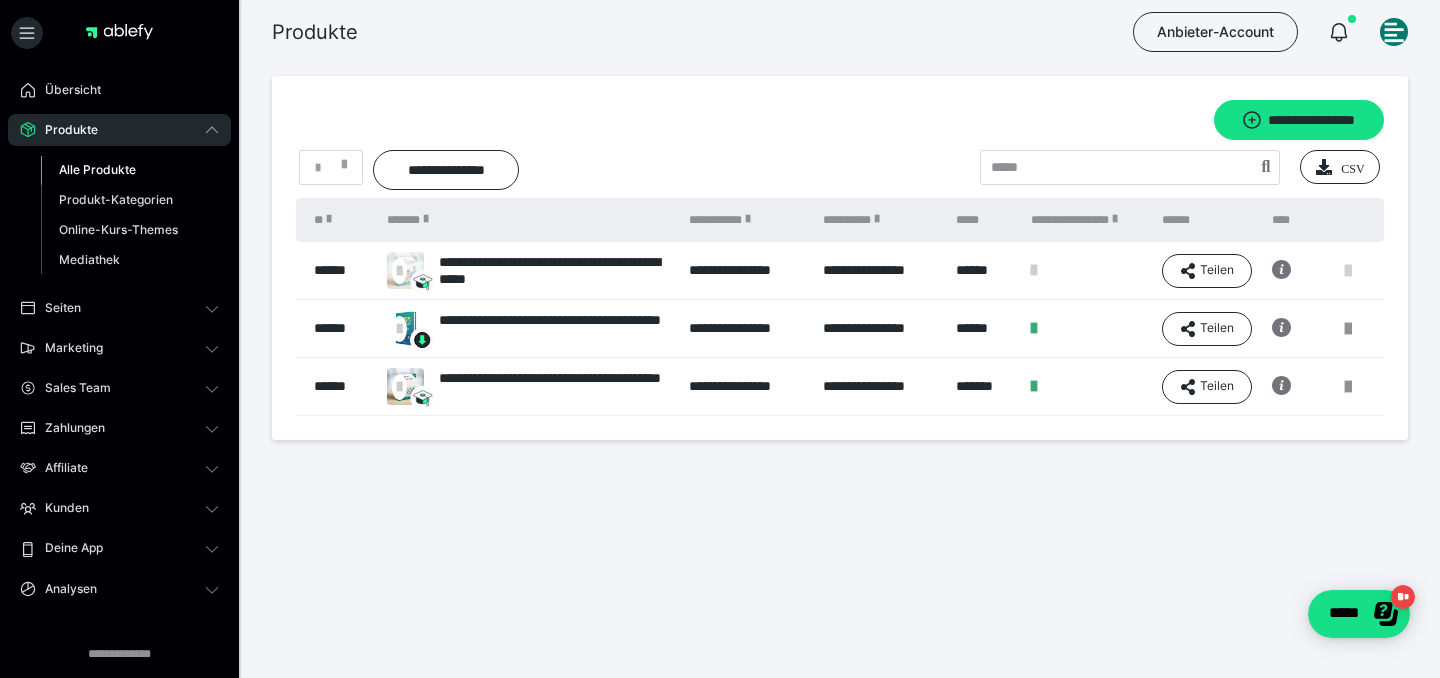 click at bounding box center [1348, 271] 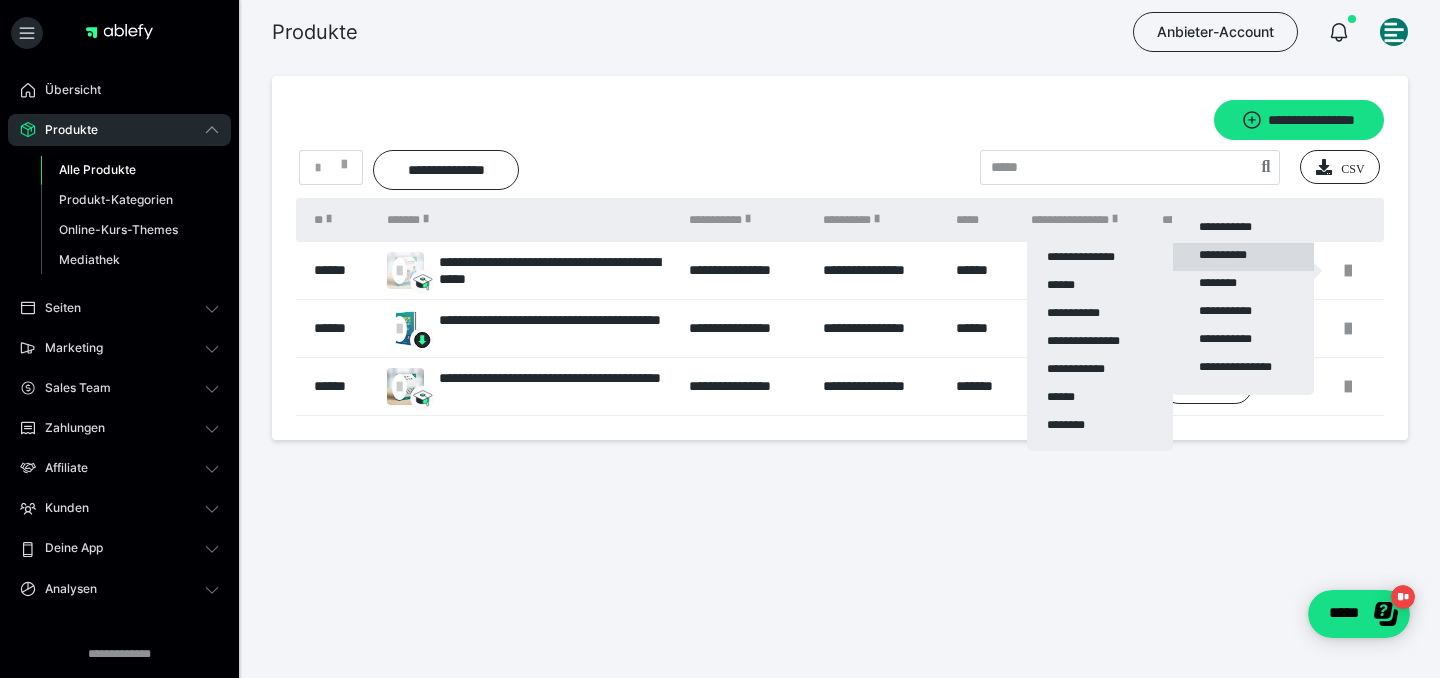 click on "**********" at bounding box center (1243, 257) 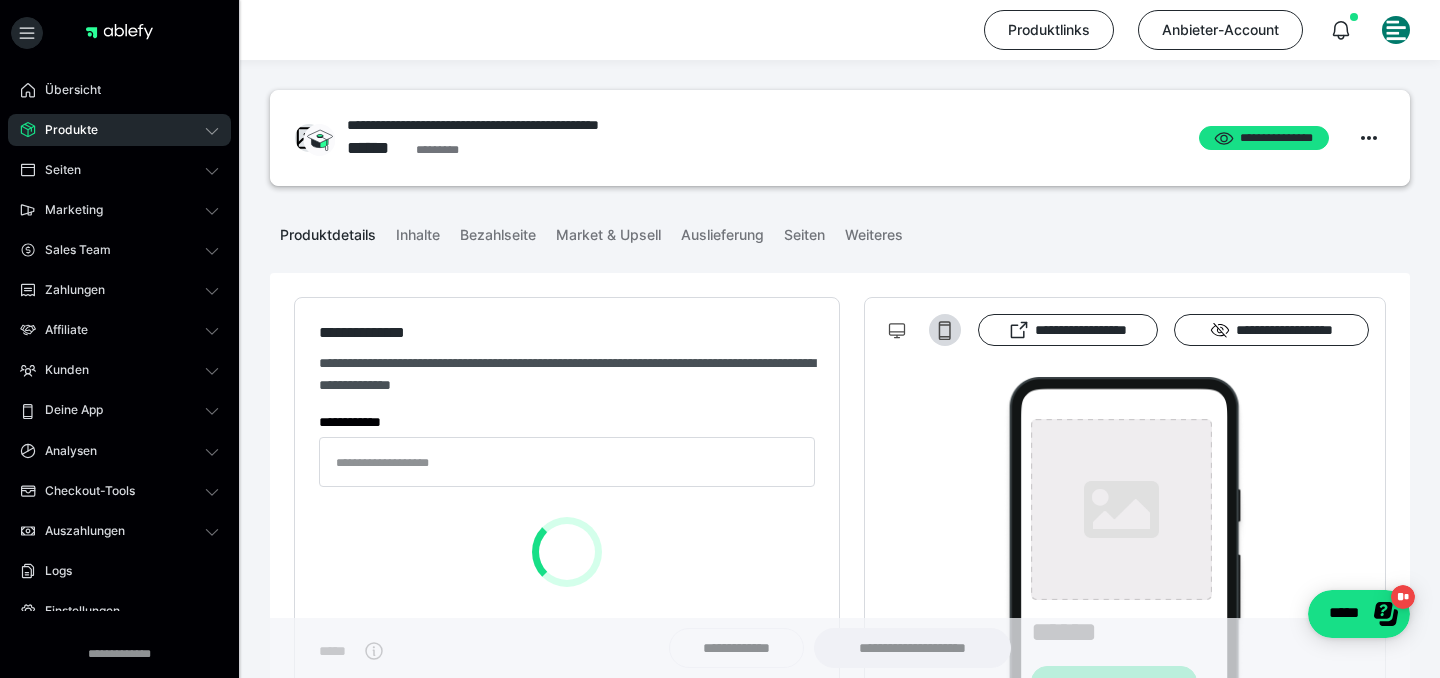 type on "**********" 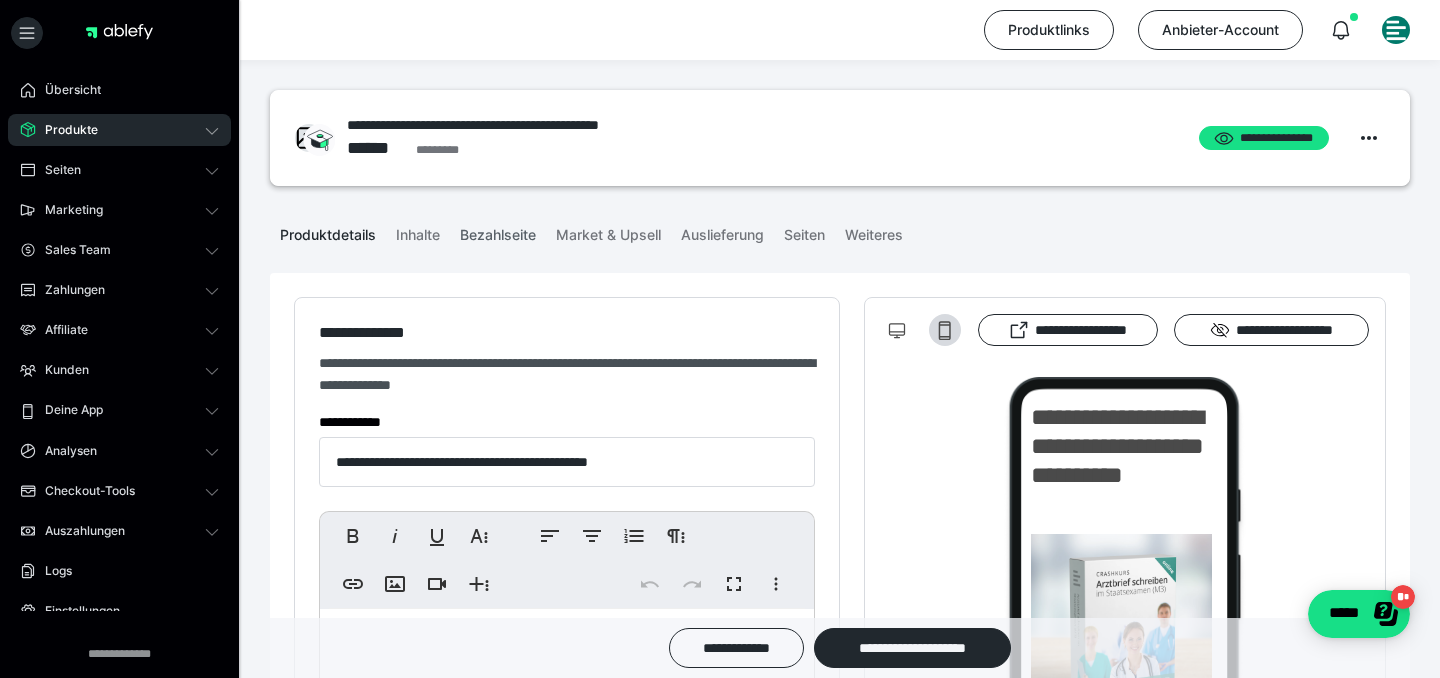 click on "Bezahlseite" at bounding box center [498, 231] 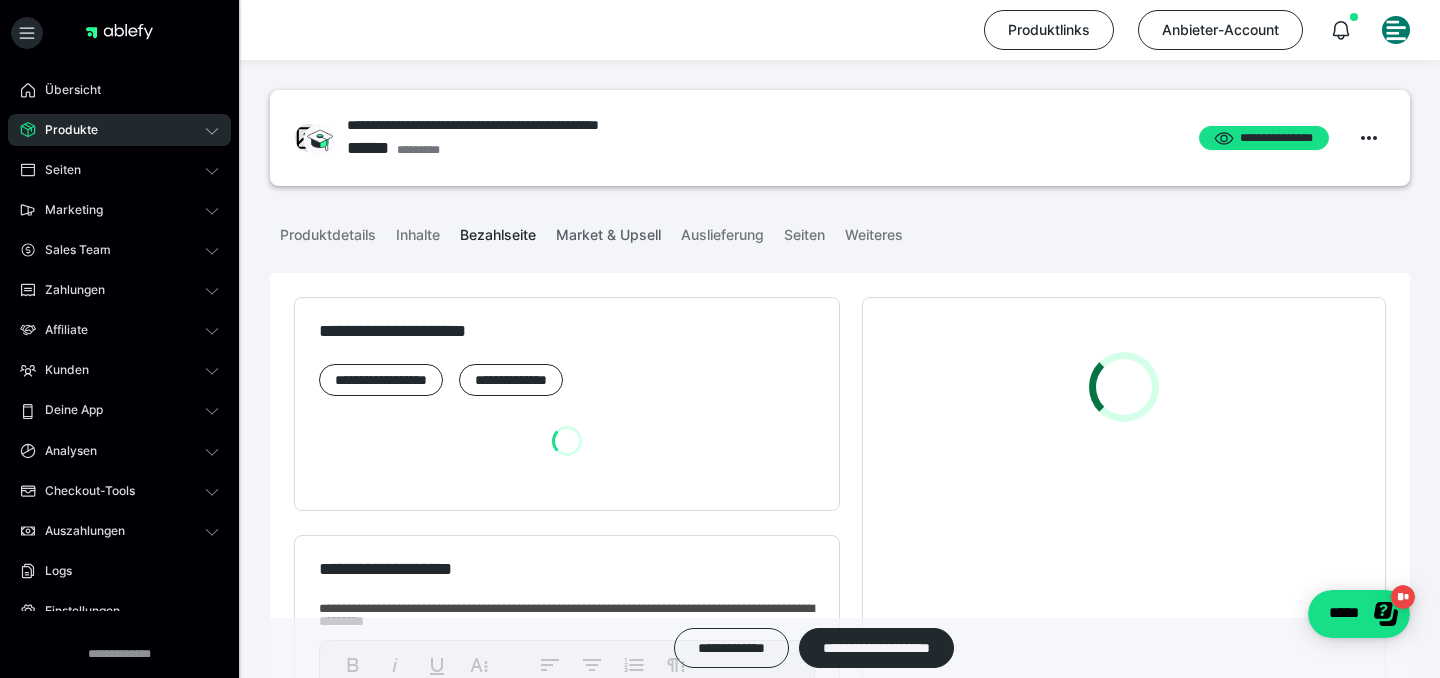 click on "Market & Upsell" at bounding box center [608, 231] 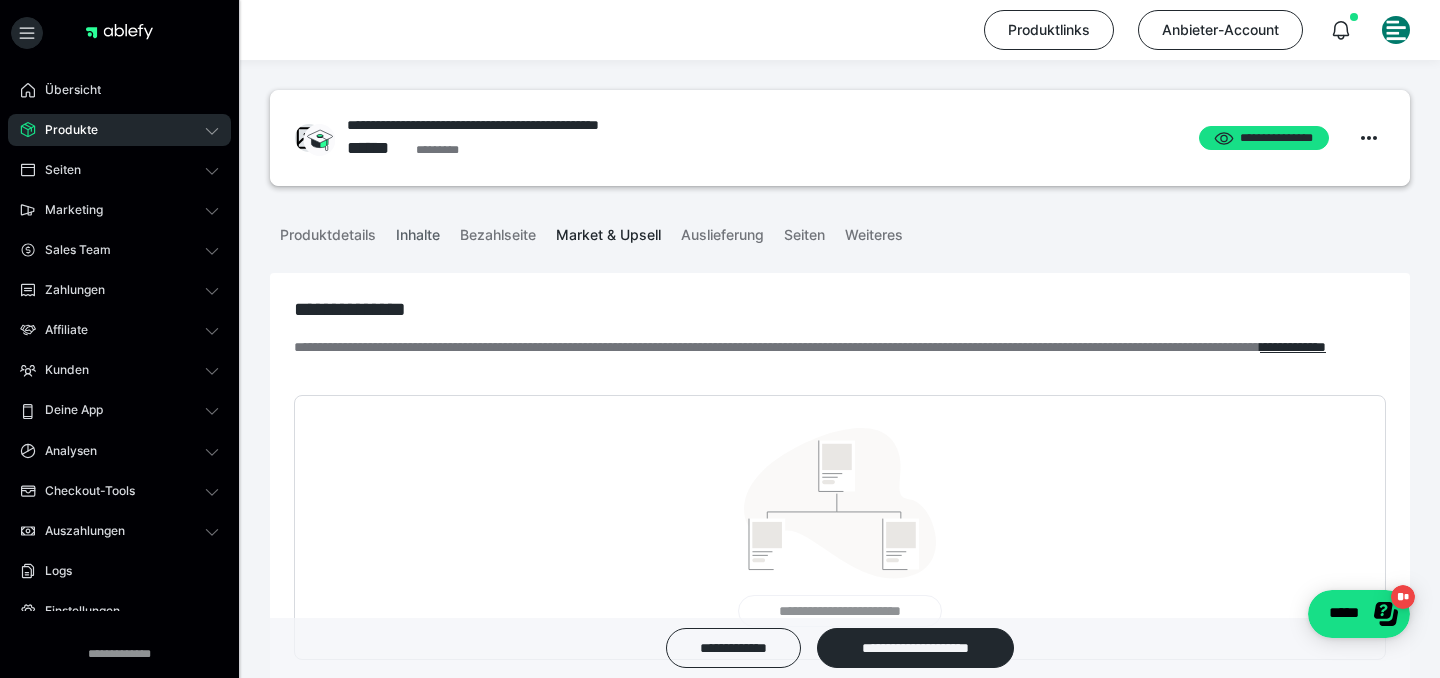 click on "Inhalte" at bounding box center (418, 231) 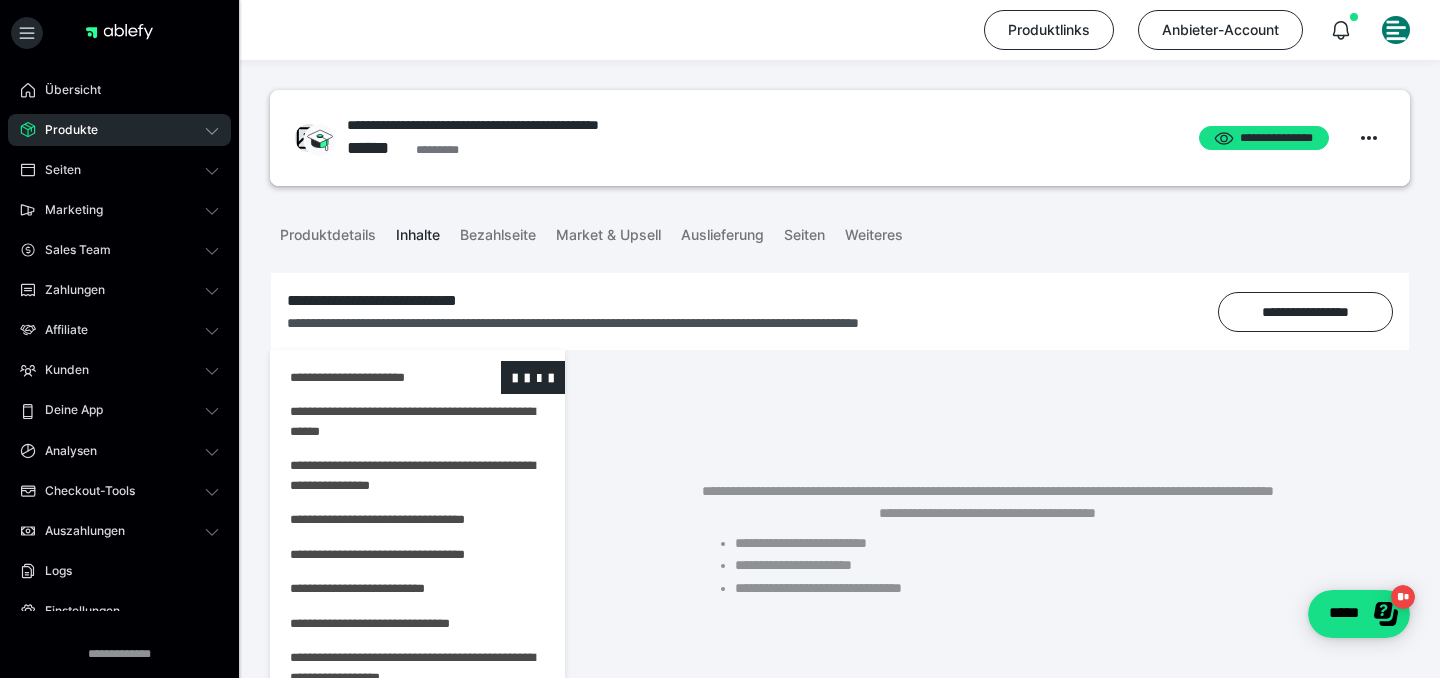 scroll, scrollTop: 36, scrollLeft: 0, axis: vertical 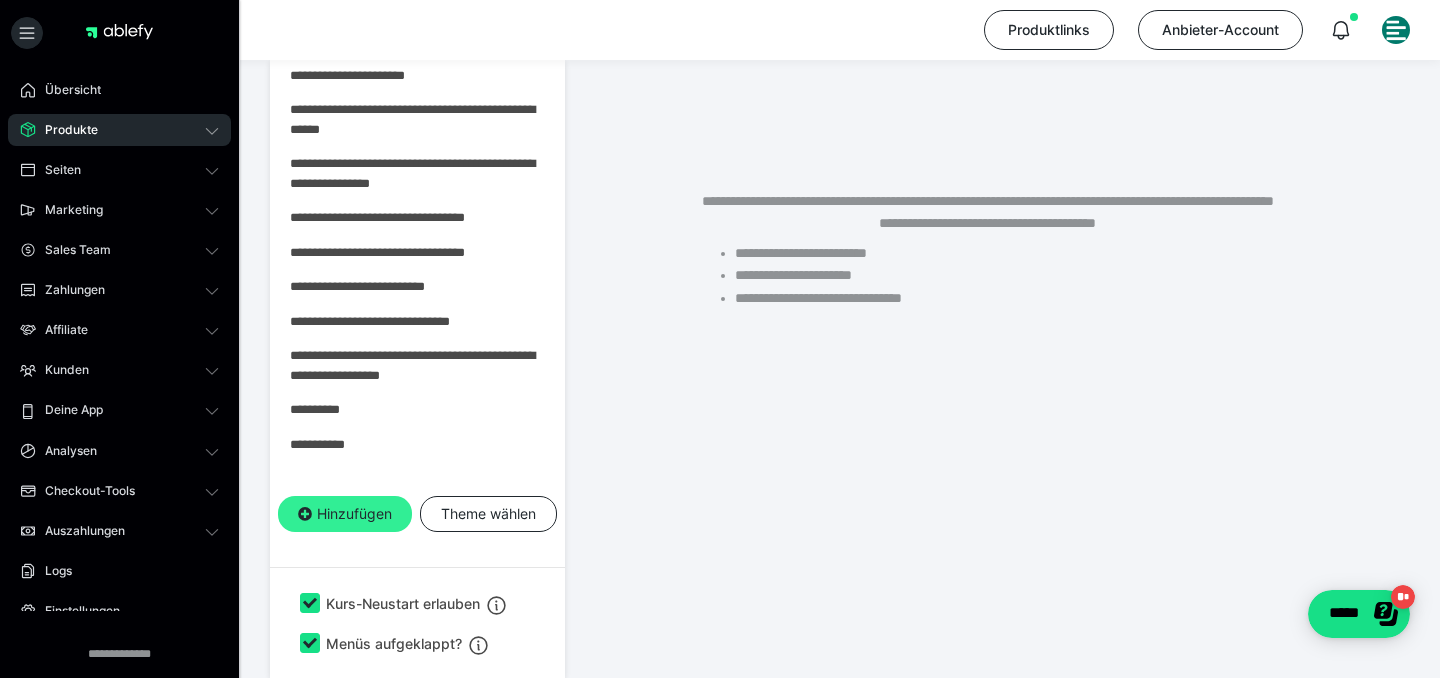 click on "Hinzufügen" at bounding box center (345, 514) 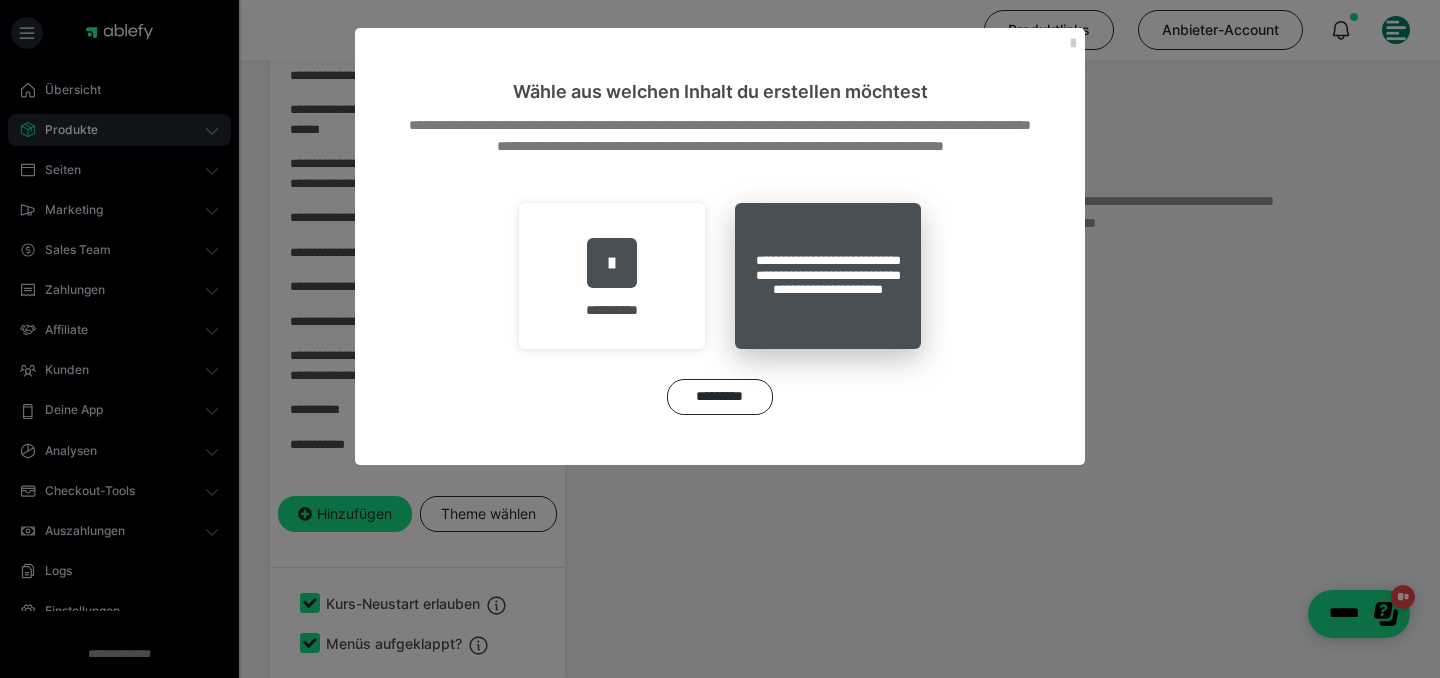 click on "**********" at bounding box center (828, 276) 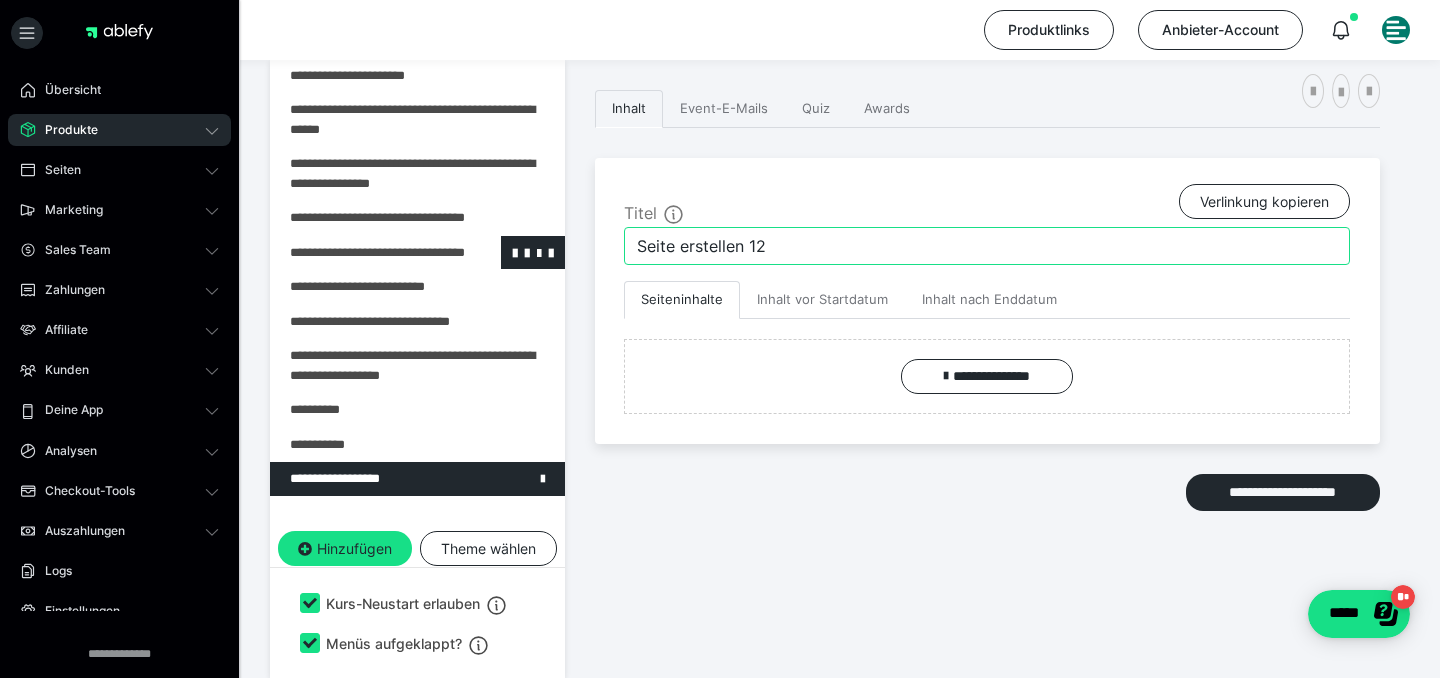 drag, startPoint x: 796, startPoint y: 246, endPoint x: 508, endPoint y: 242, distance: 288.02777 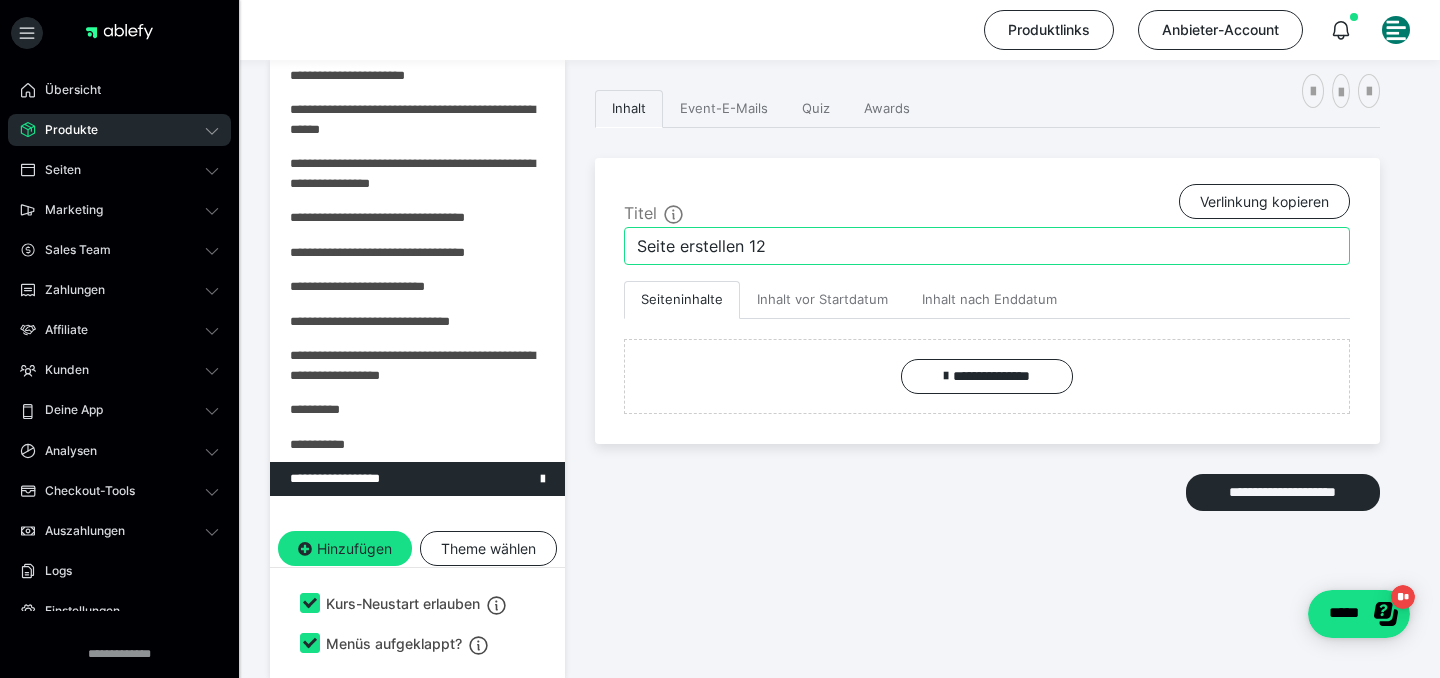 paste on "Die wichtigsten Stilregeln und Formulierungen für Arztbriefe" 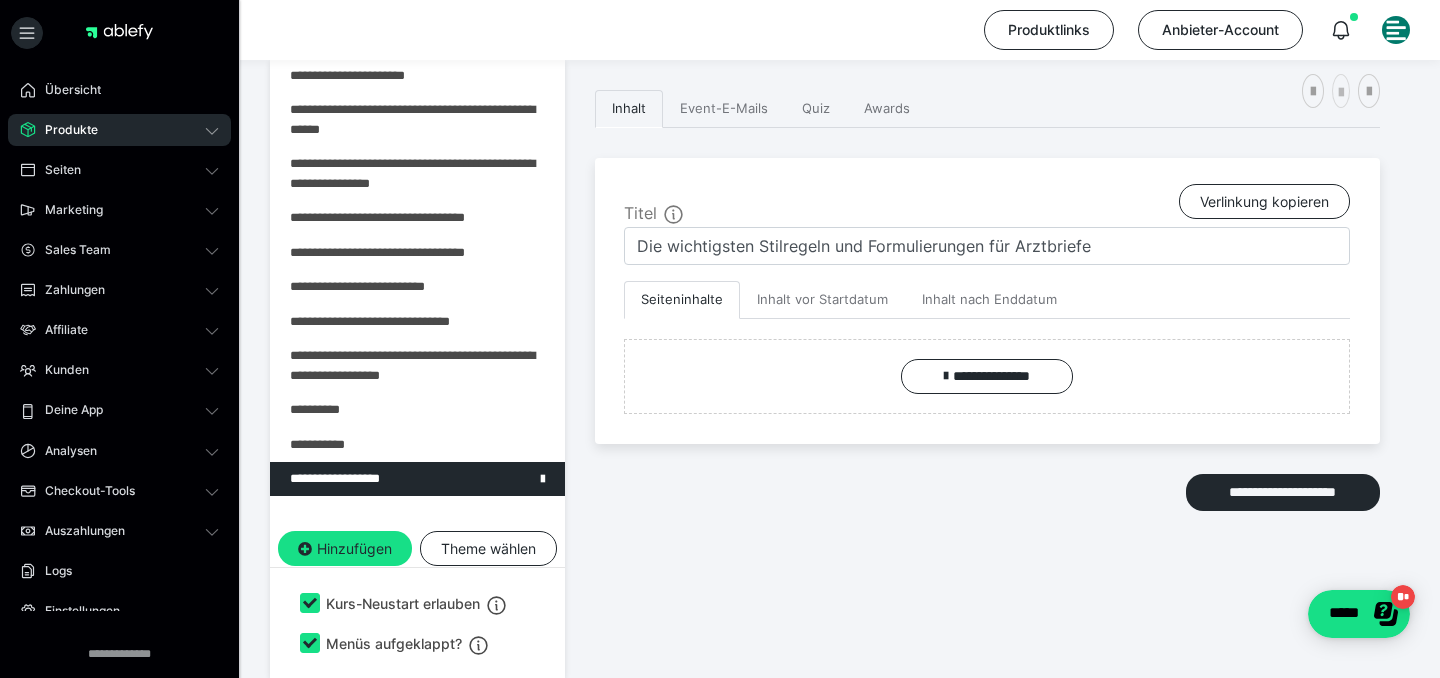 click at bounding box center [1341, 93] 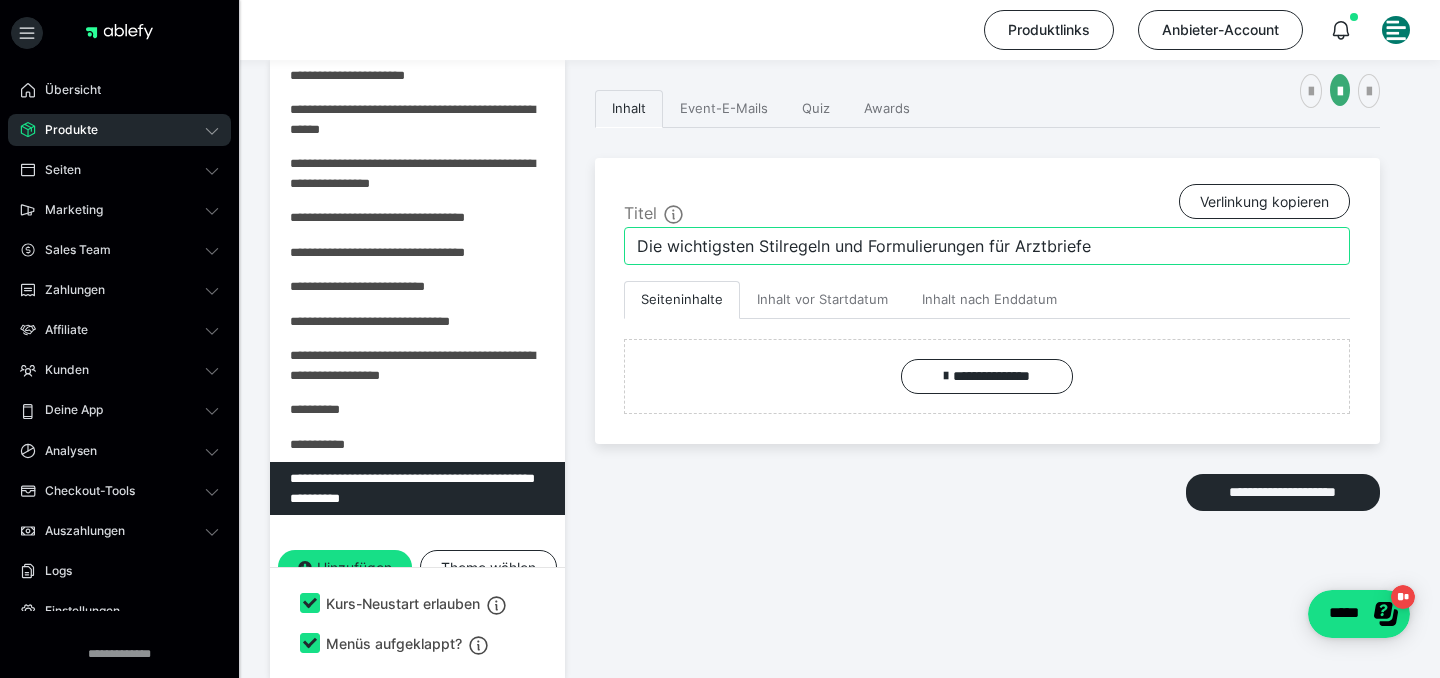 click on "Die wichtigsten Stilregeln und Formulierungen für Arztbriefe" at bounding box center (987, 246) 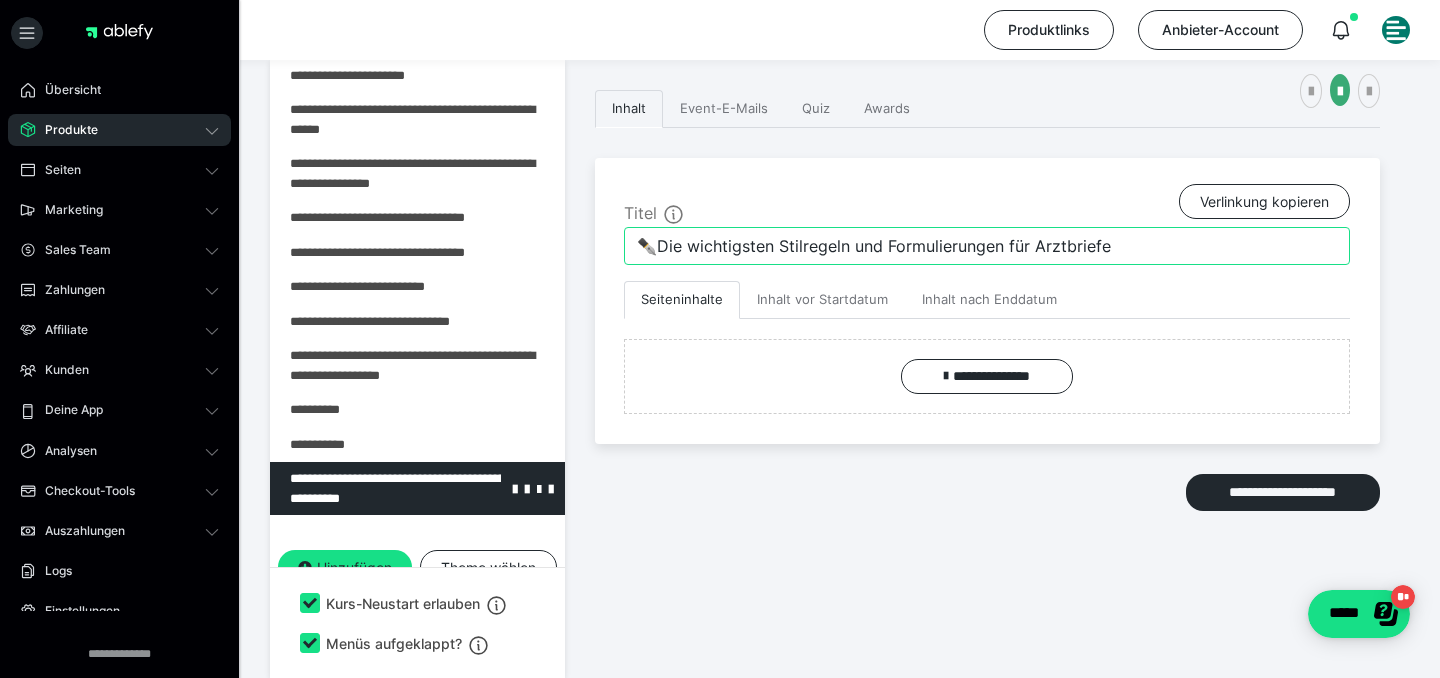 type on "✒️Die wichtigsten Stilregeln und Formulierungen für Arztbriefe" 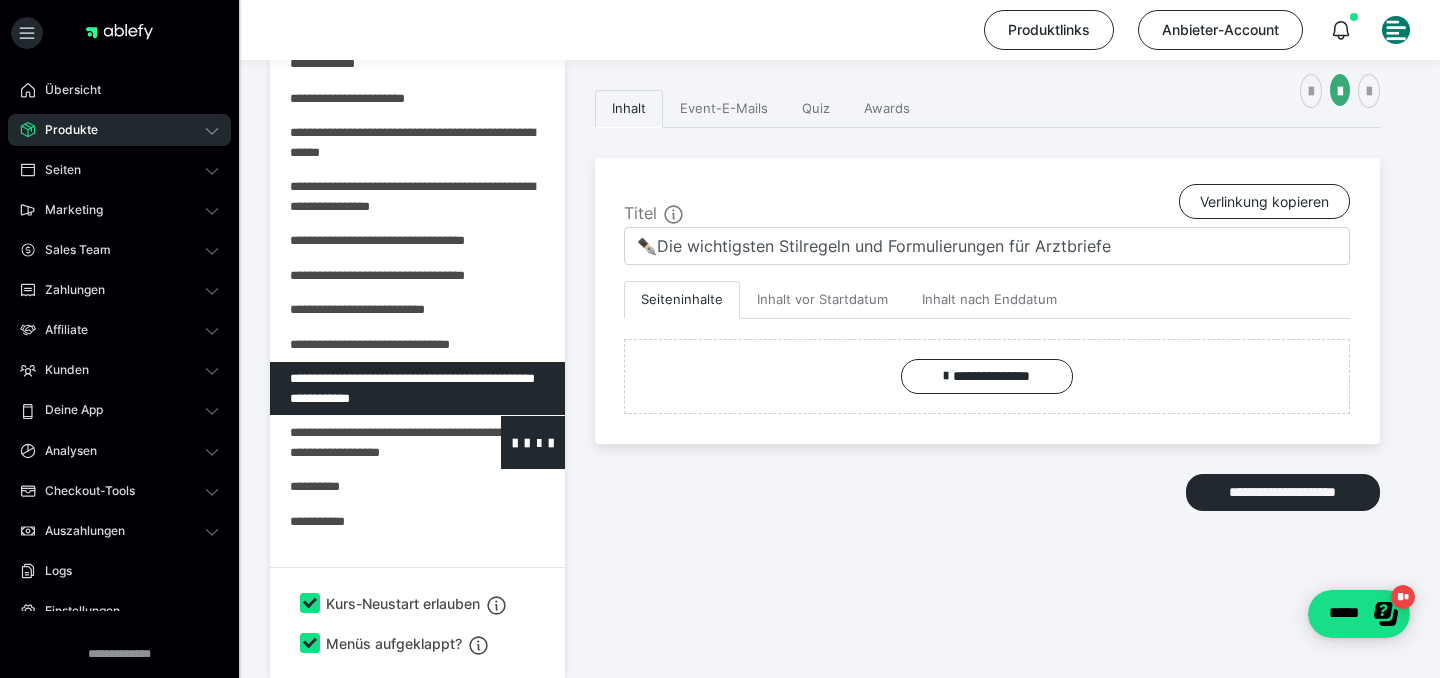 scroll, scrollTop: 0, scrollLeft: 0, axis: both 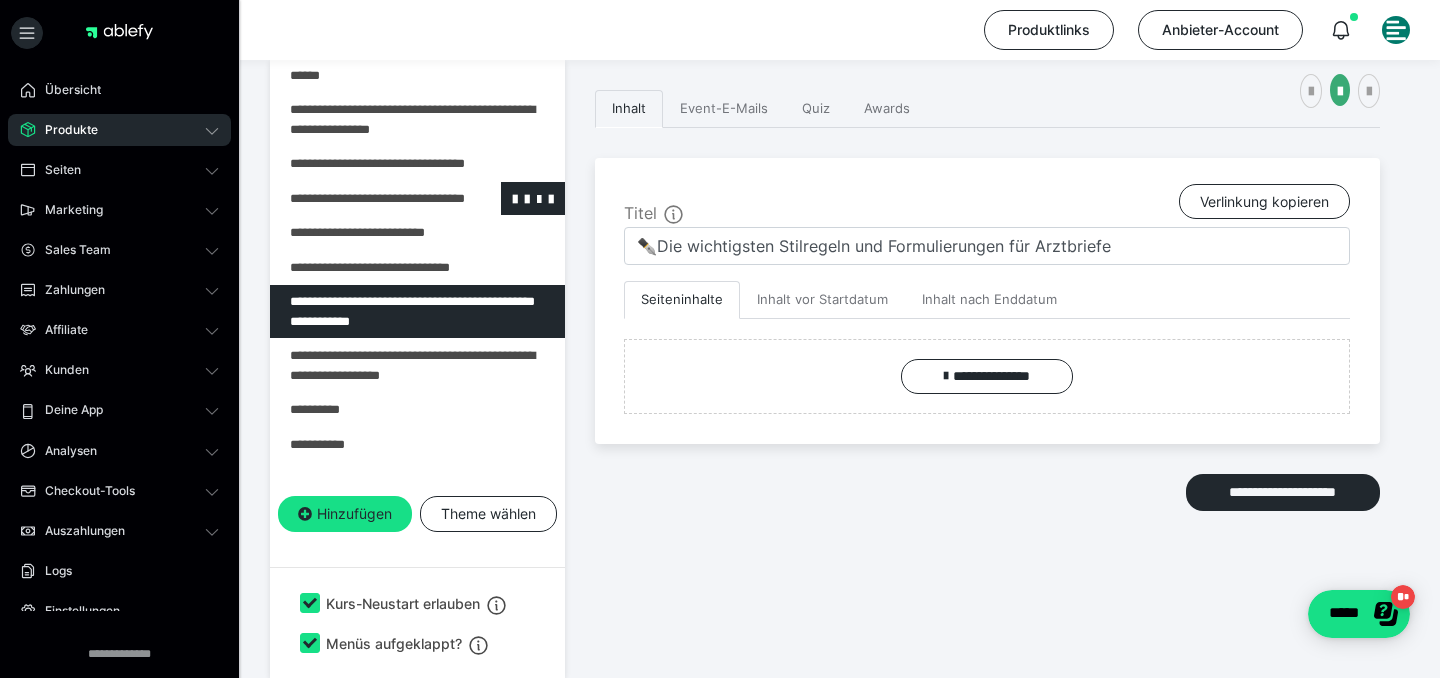 click at bounding box center [365, 199] 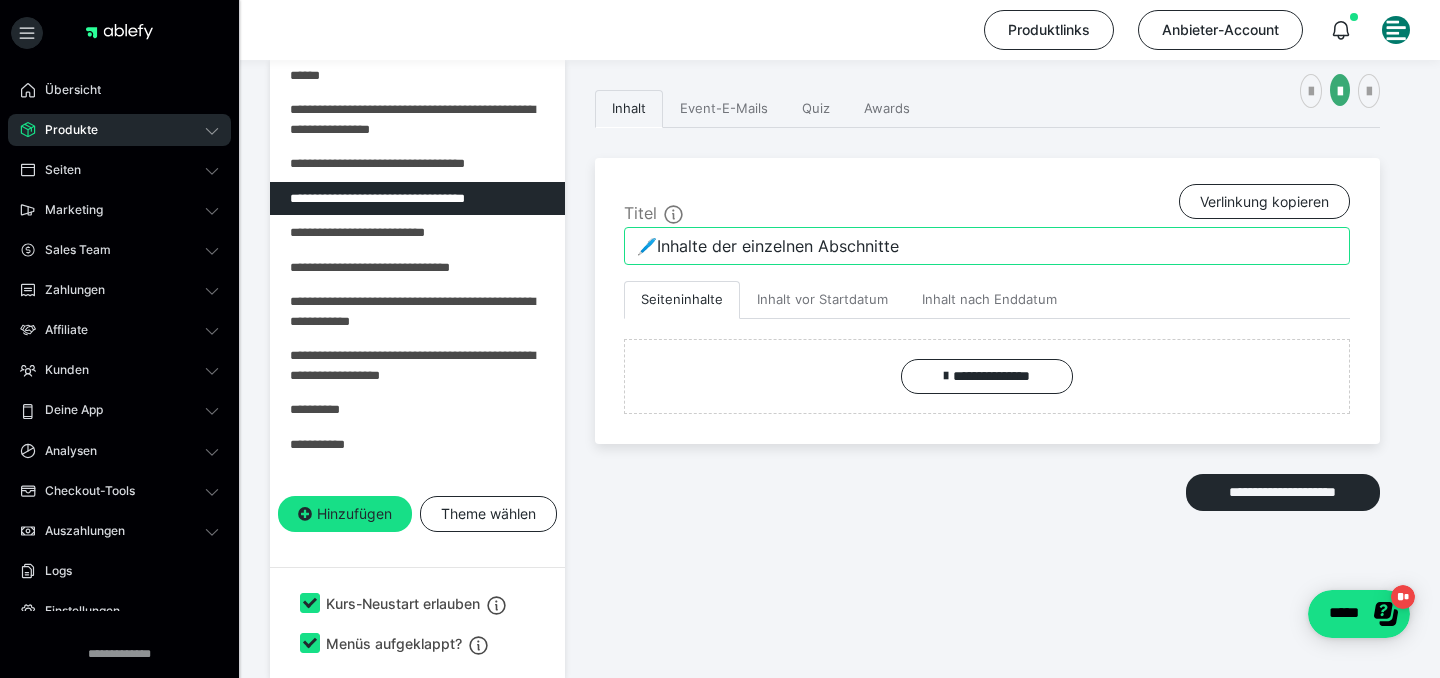 click on "🖊️Inhalte der einzelnen Abschnitte" at bounding box center (987, 246) 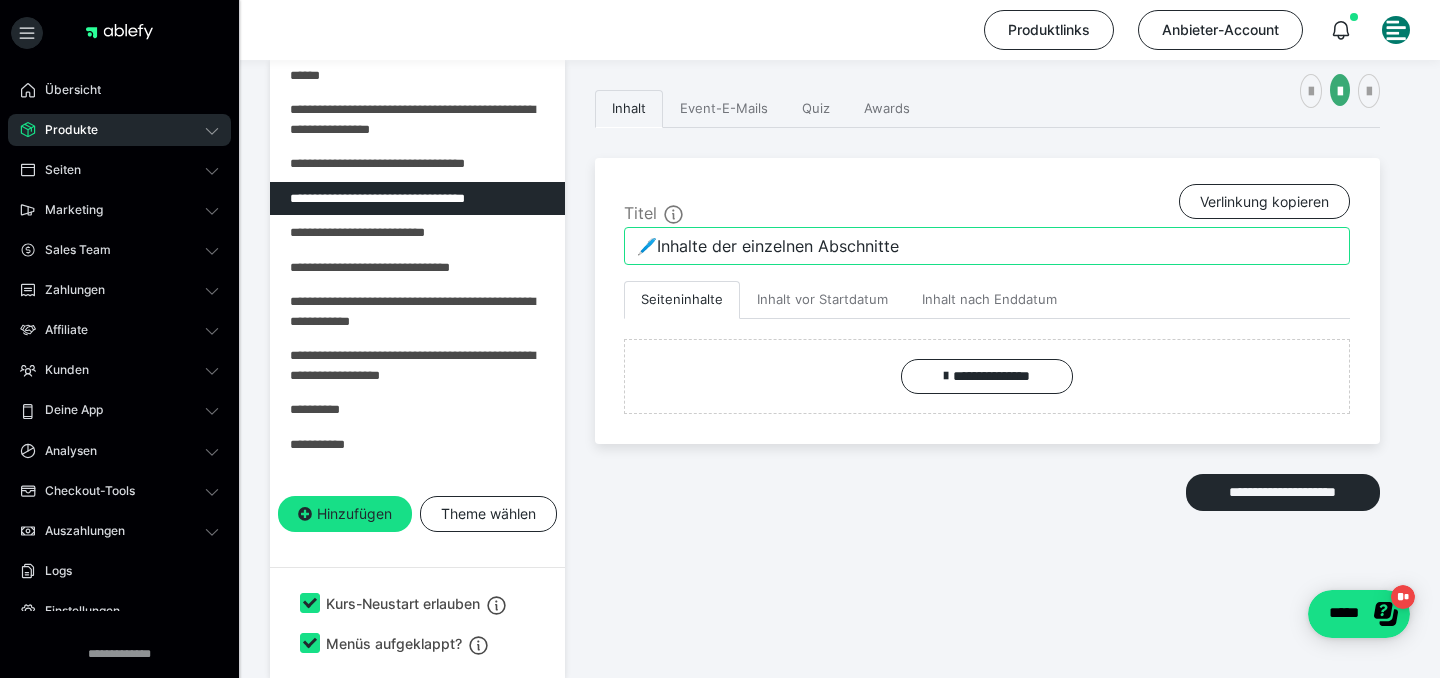 drag, startPoint x: 653, startPoint y: 249, endPoint x: 575, endPoint y: 239, distance: 78.63841 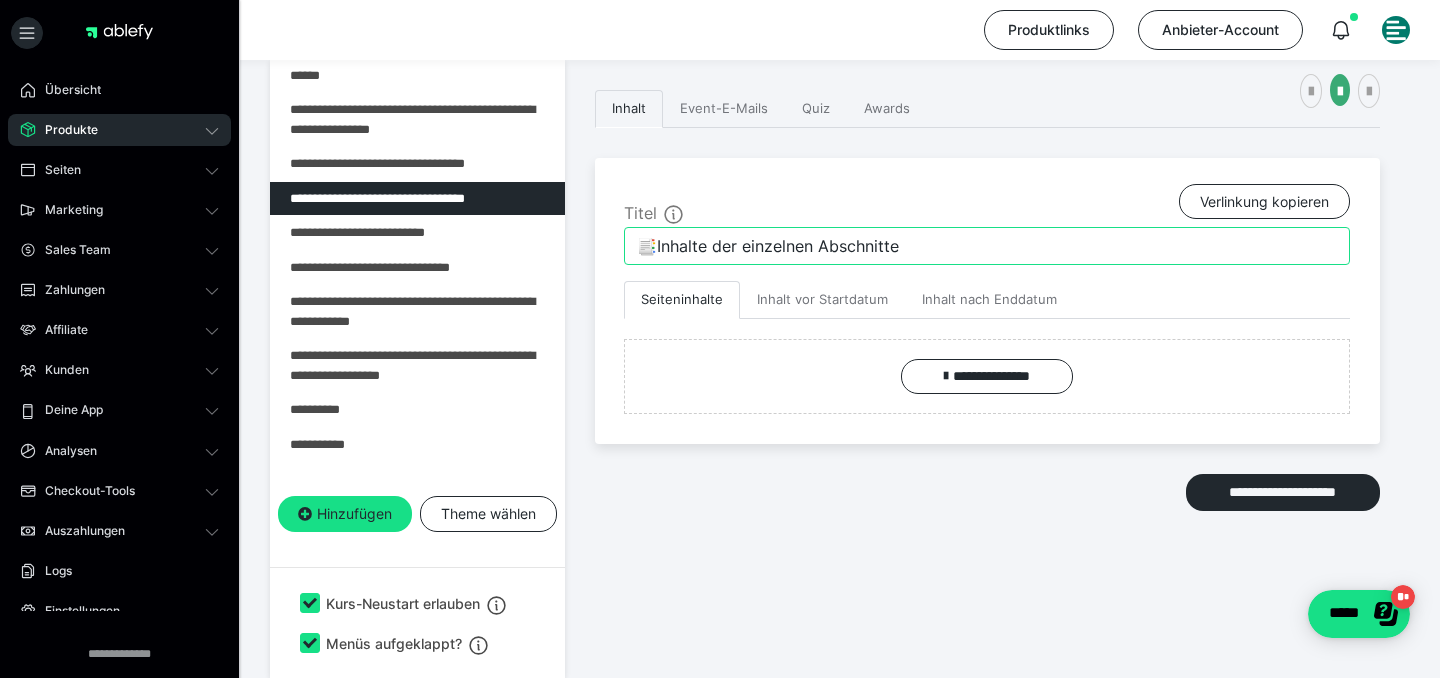 type on "📑Inhalte der einzelnen Abschnitte" 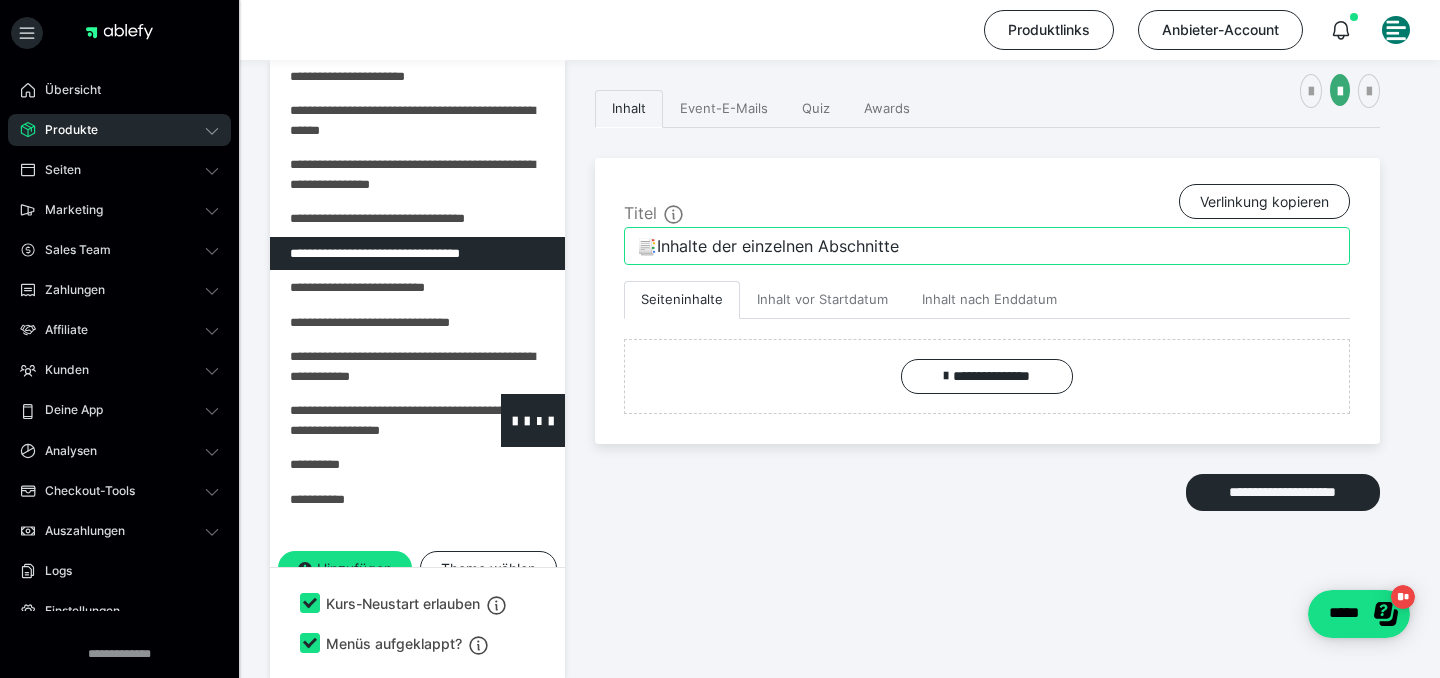 scroll, scrollTop: 0, scrollLeft: 0, axis: both 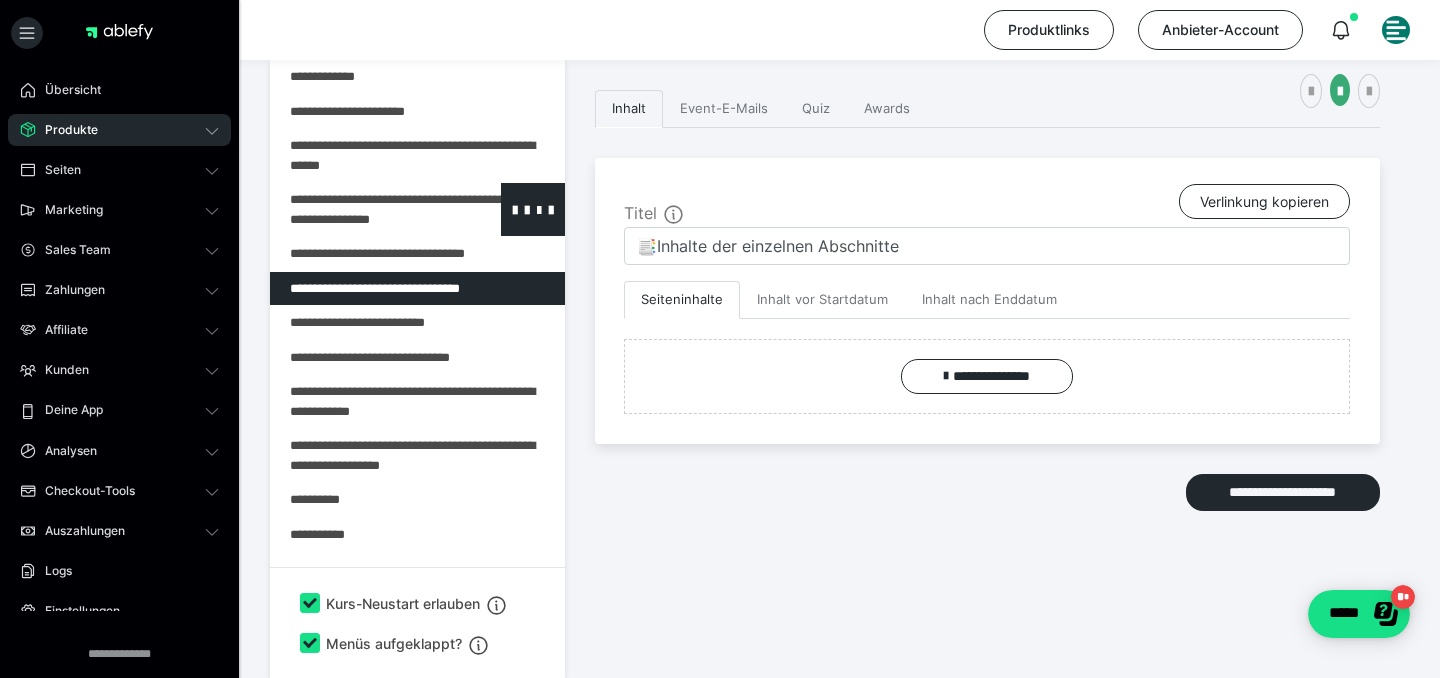 click at bounding box center (365, 209) 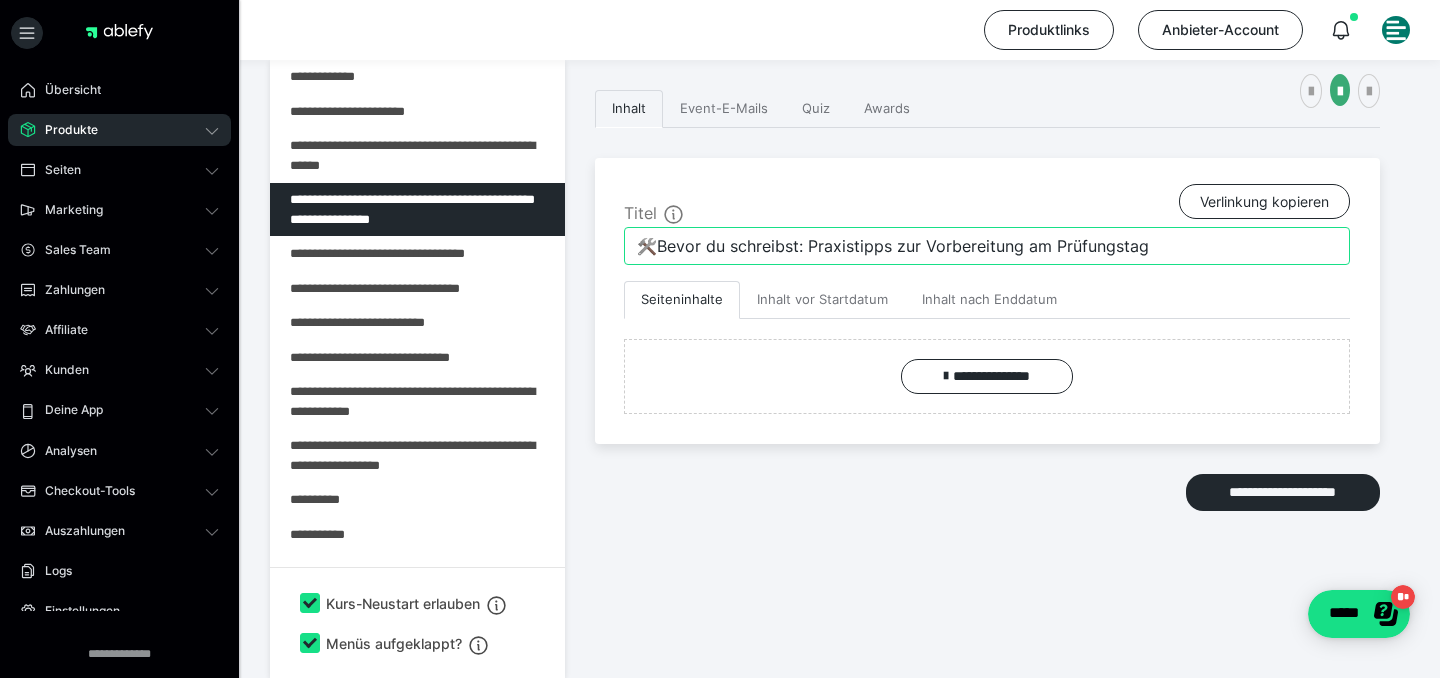 drag, startPoint x: 657, startPoint y: 243, endPoint x: 591, endPoint y: 243, distance: 66 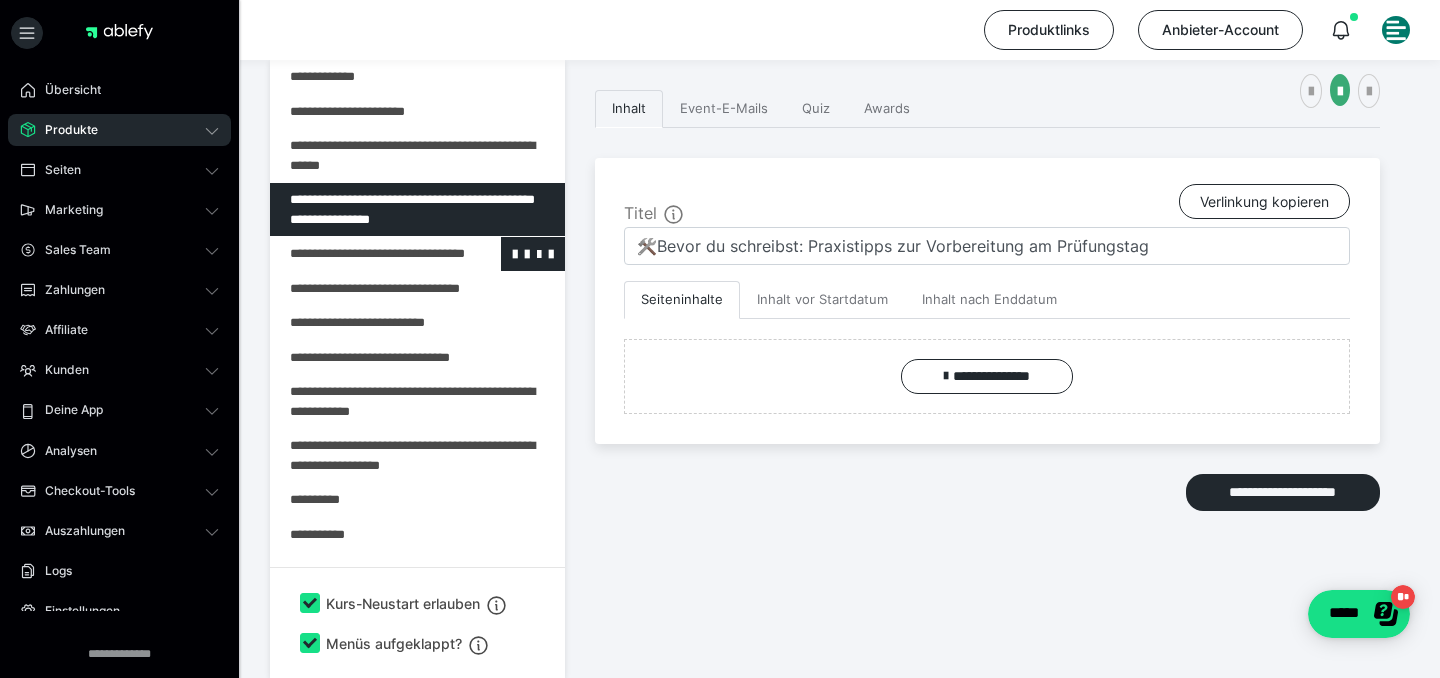 click at bounding box center [365, 254] 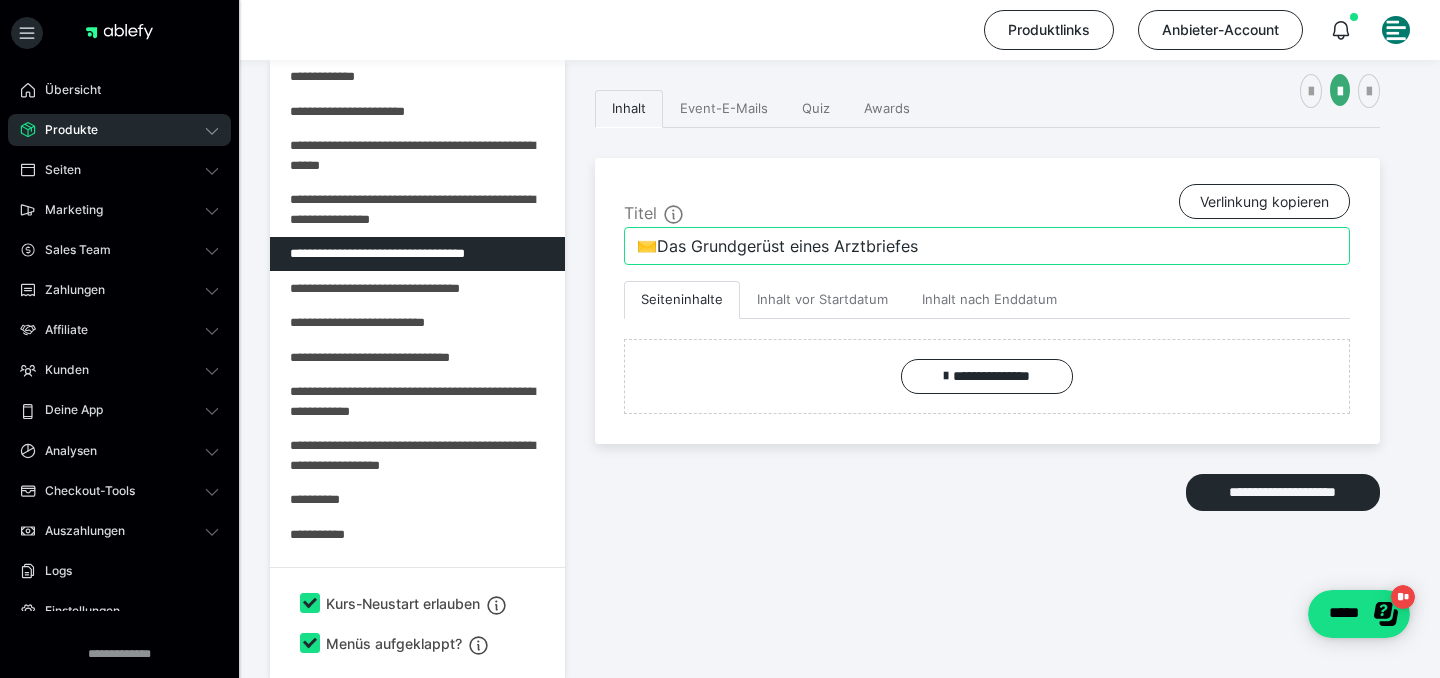 drag, startPoint x: 659, startPoint y: 250, endPoint x: 583, endPoint y: 249, distance: 76.00658 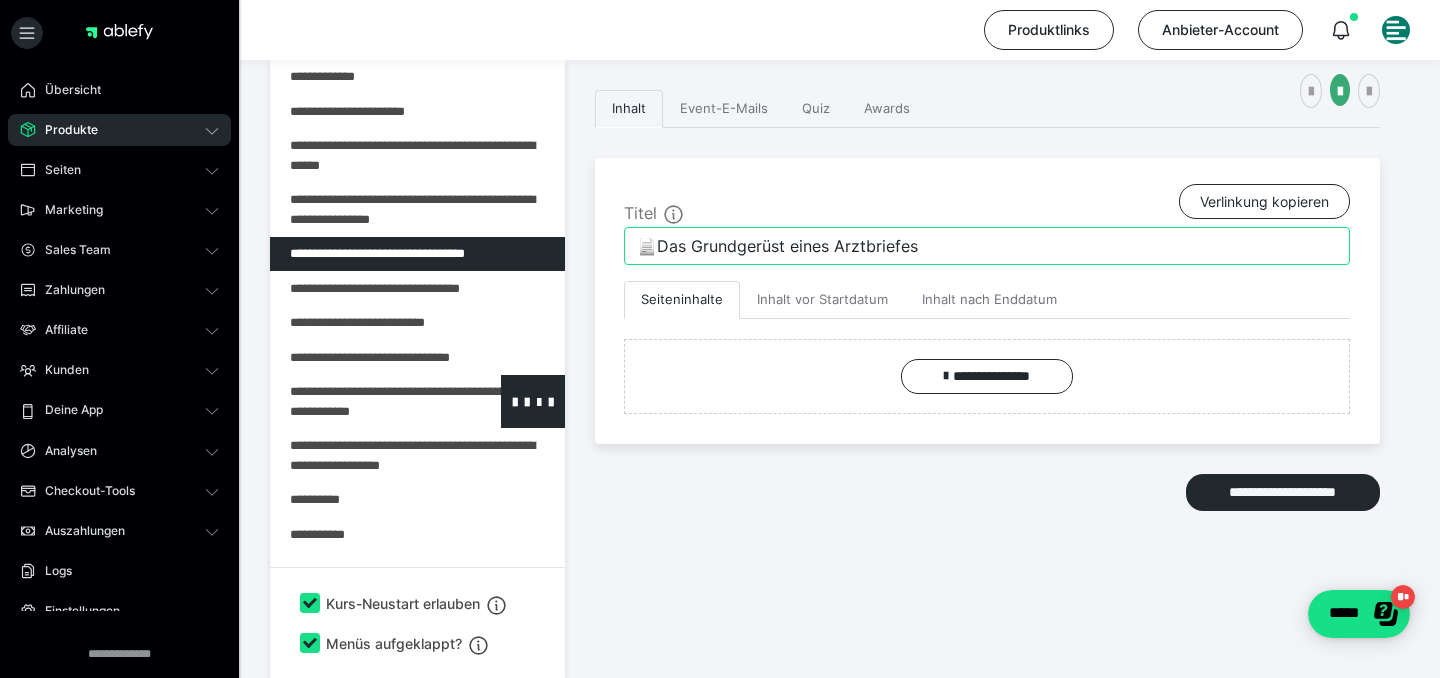 type on "📄Das Grundgerüst eines Arztbriefes" 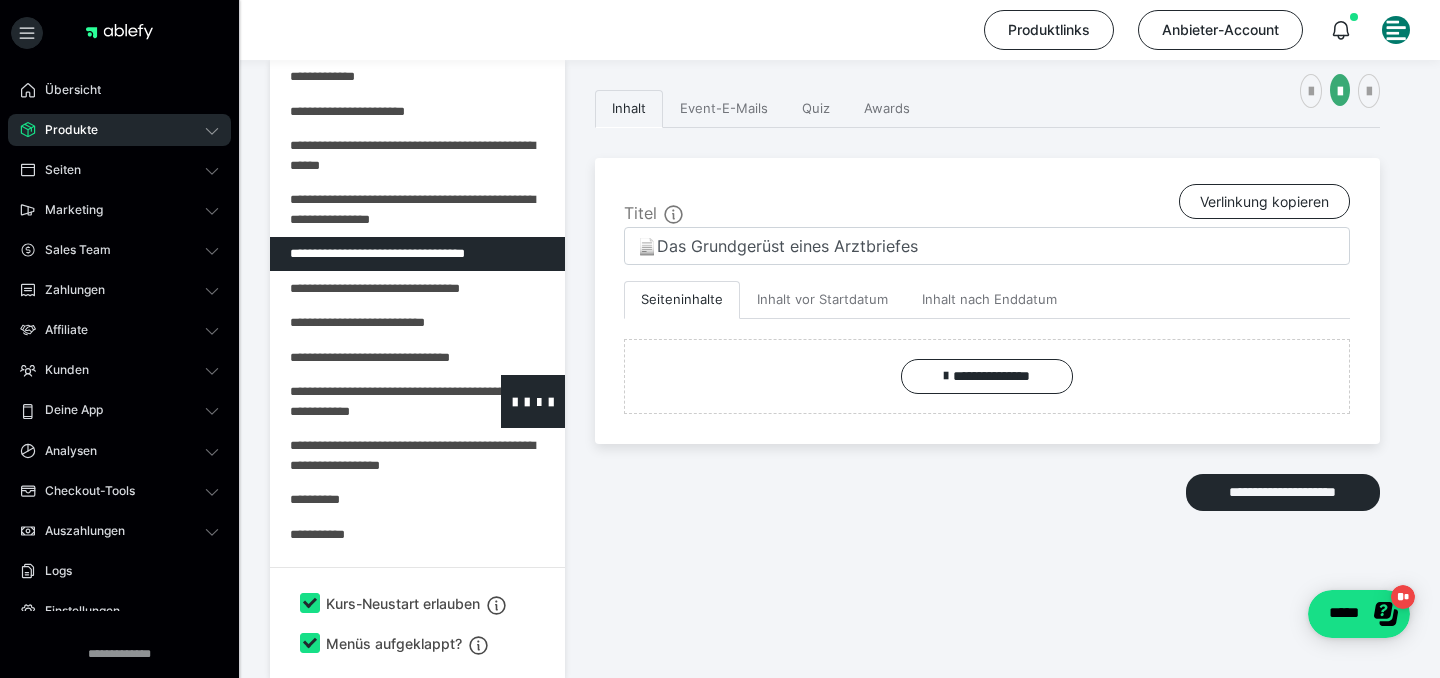 click at bounding box center [365, 401] 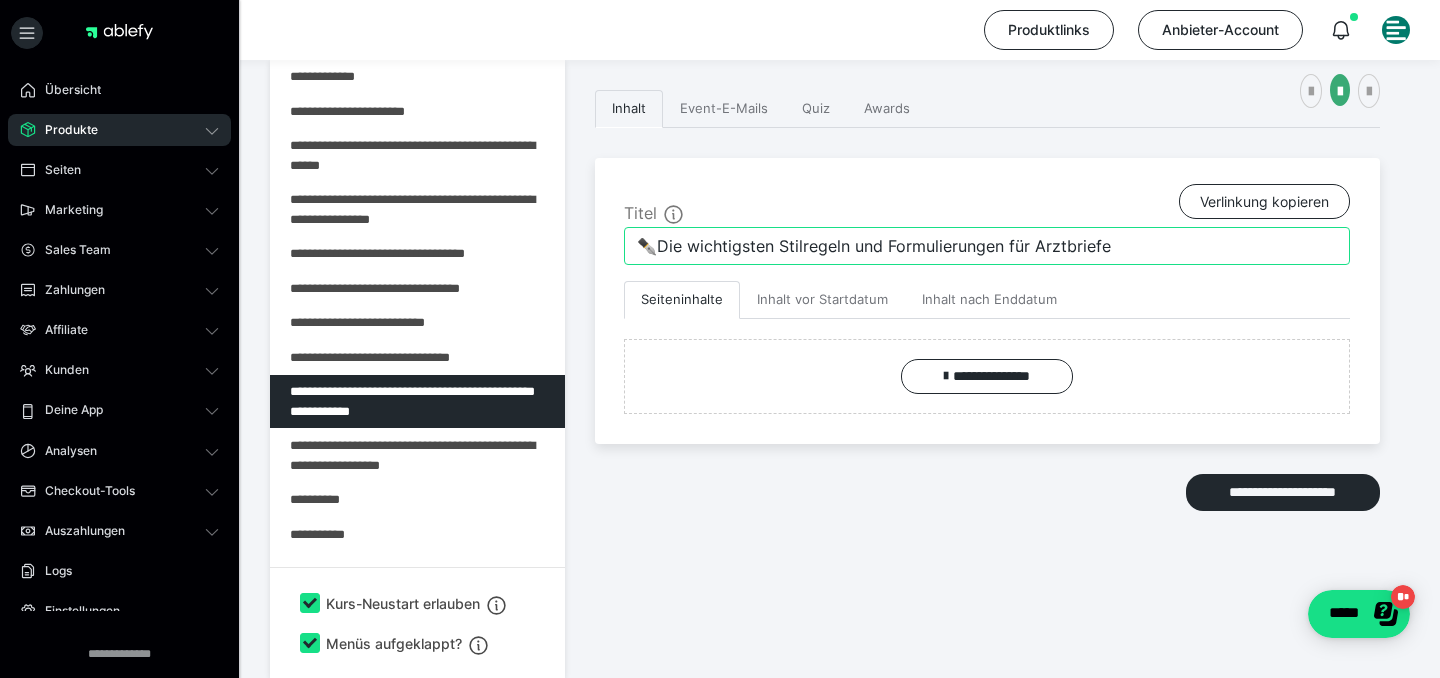 drag, startPoint x: 658, startPoint y: 246, endPoint x: 557, endPoint y: 239, distance: 101.24229 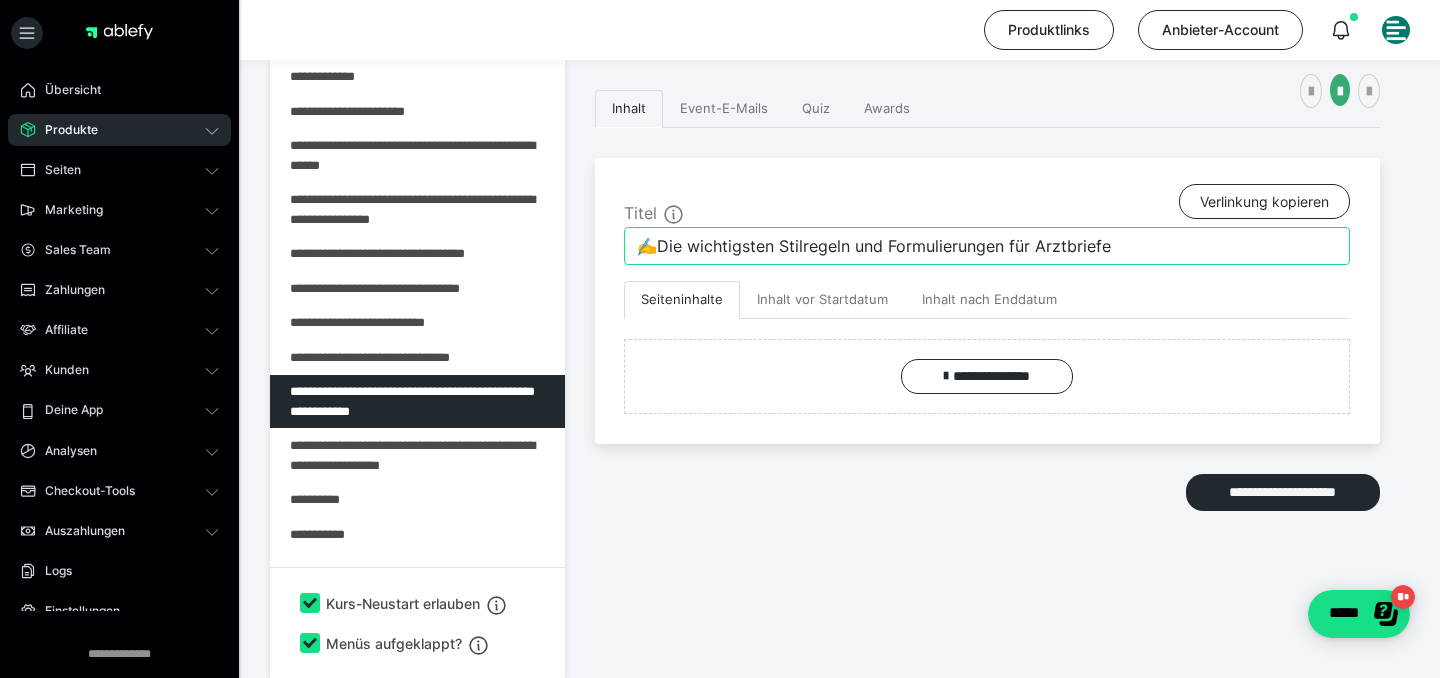 type on "✍️Die wichtigsten Stilregeln und Formulierungen für Arztbriefe" 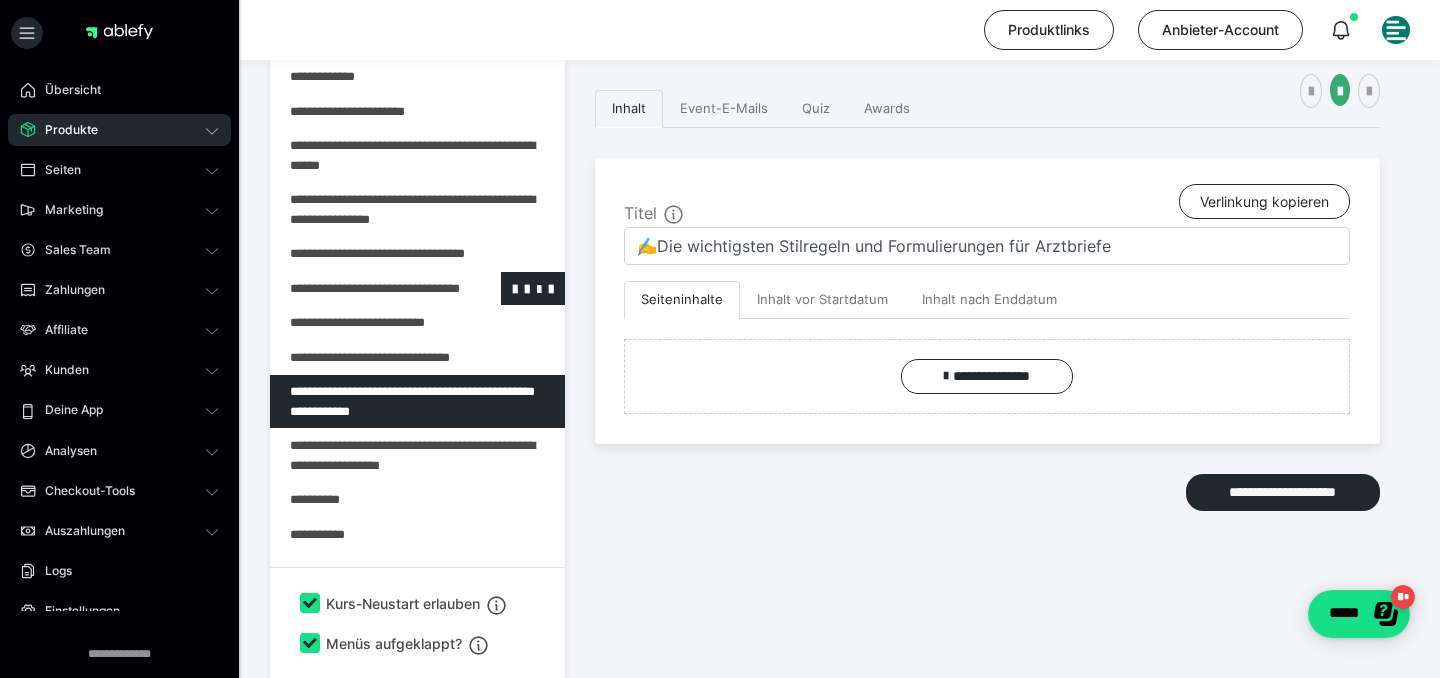 click at bounding box center (365, 289) 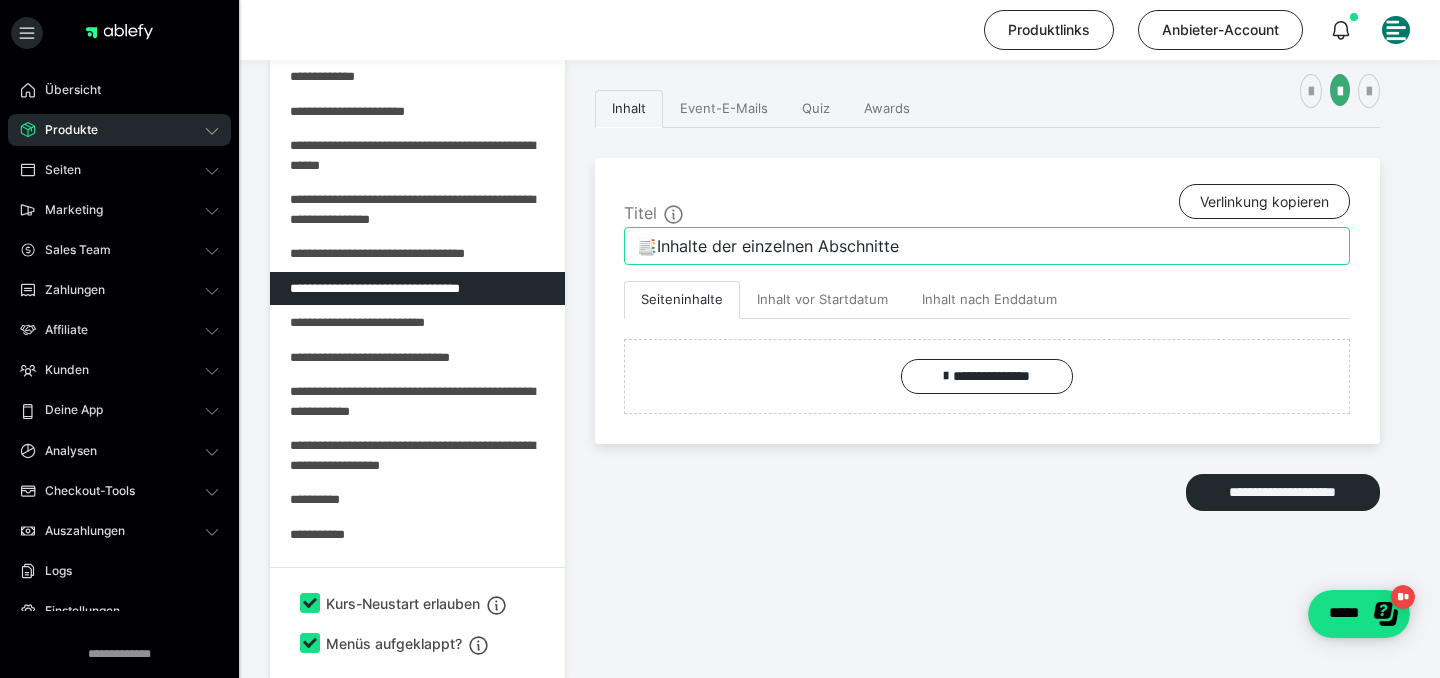 click on "📑Inhalte der einzelnen Abschnitte" at bounding box center [987, 246] 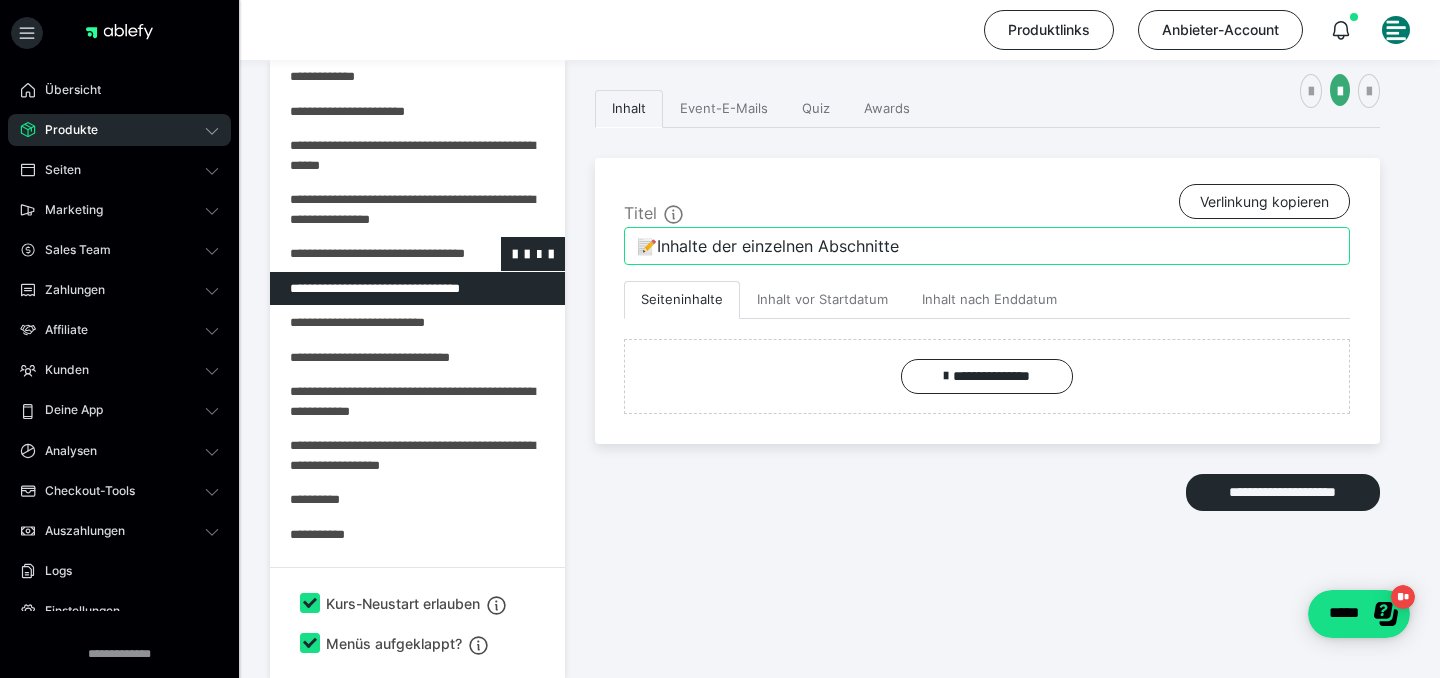 type on "📝Inhalte der einzelnen Abschnitte" 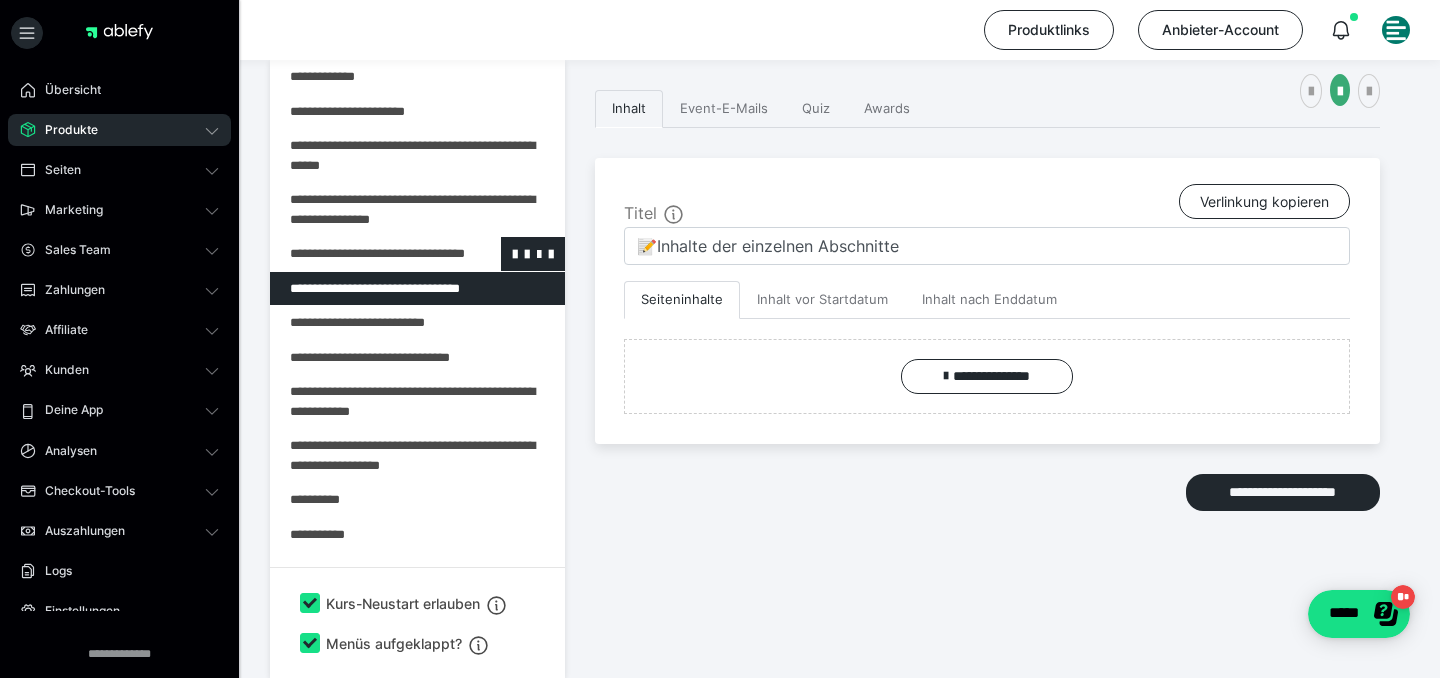 click at bounding box center [365, 254] 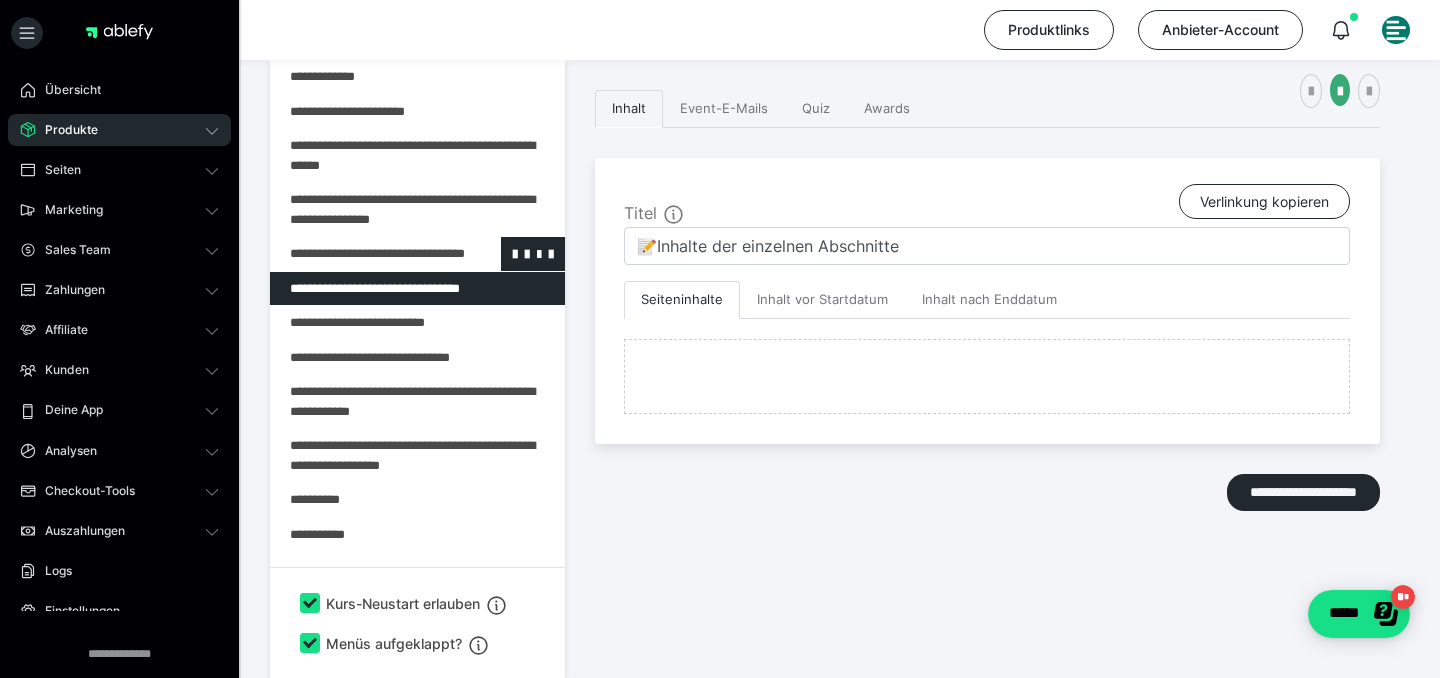 type on "📄Das Grundgerüst eines Arztbriefes" 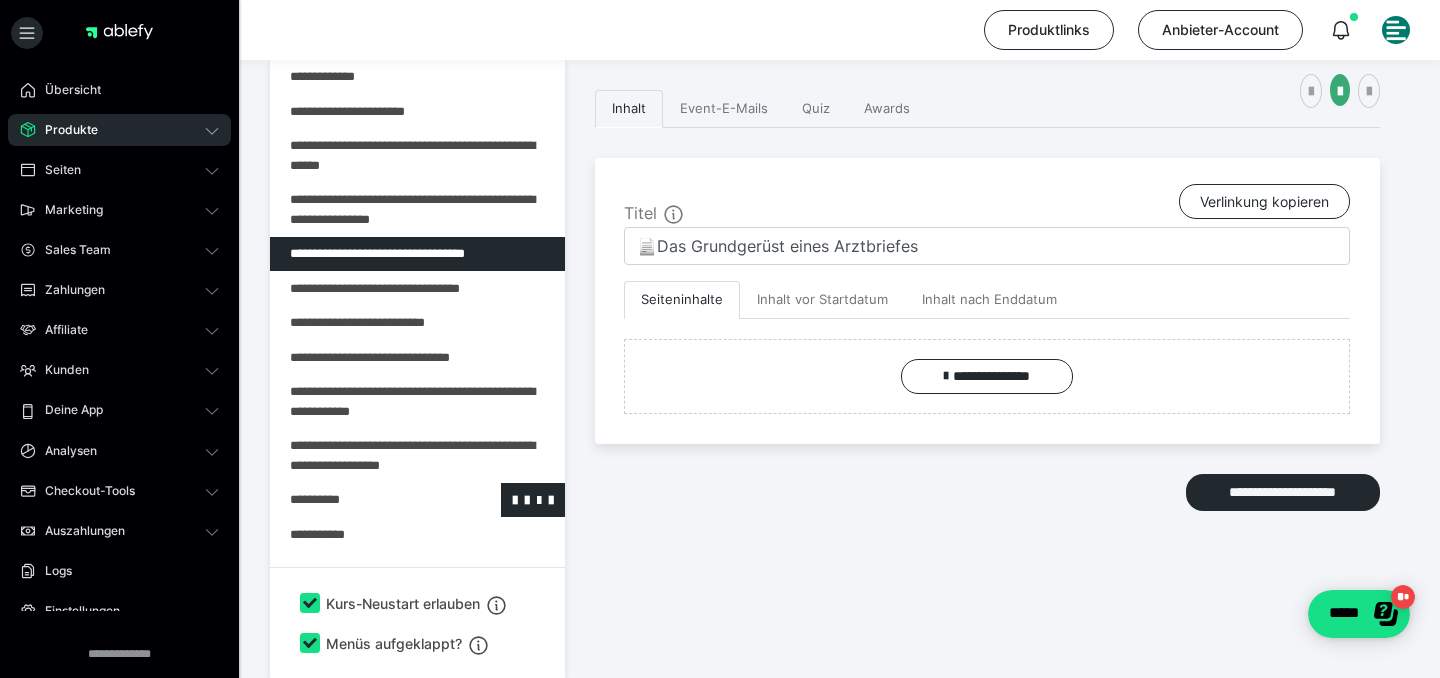 click at bounding box center (365, 500) 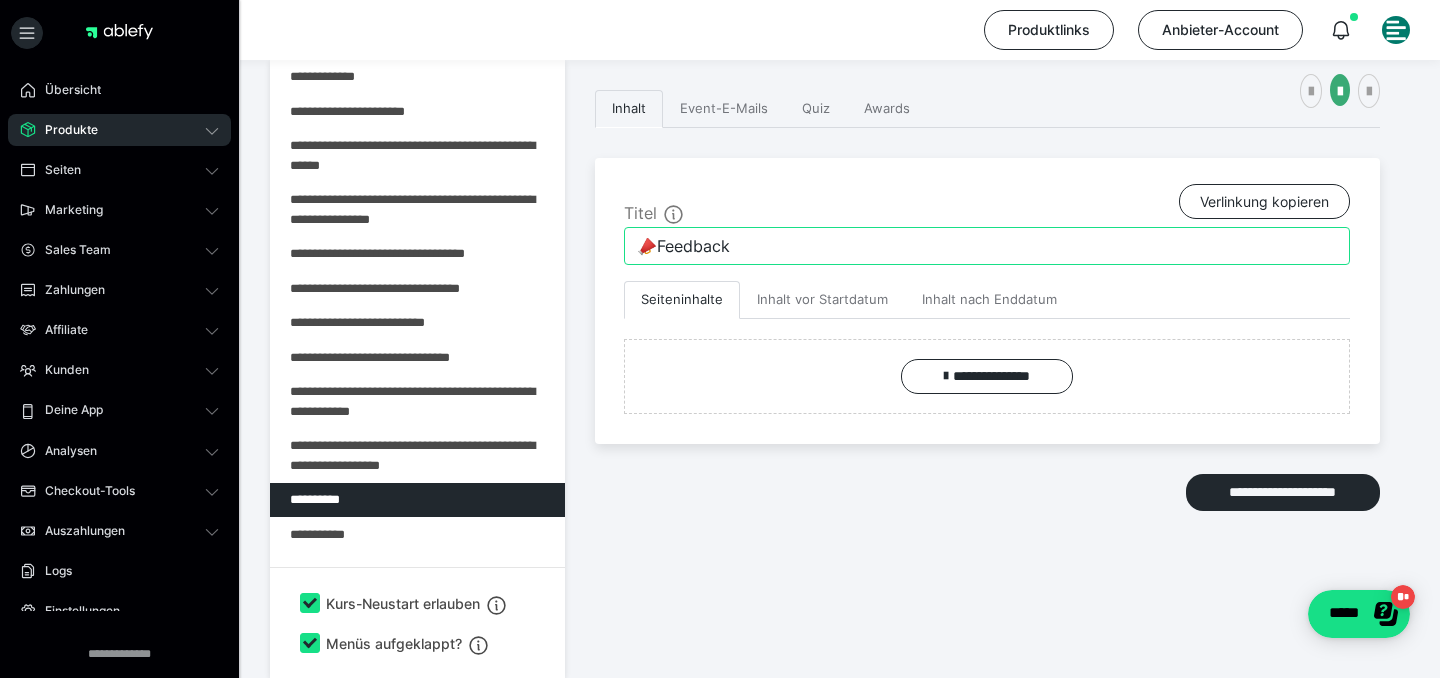 drag, startPoint x: 655, startPoint y: 252, endPoint x: 515, endPoint y: 223, distance: 142.97203 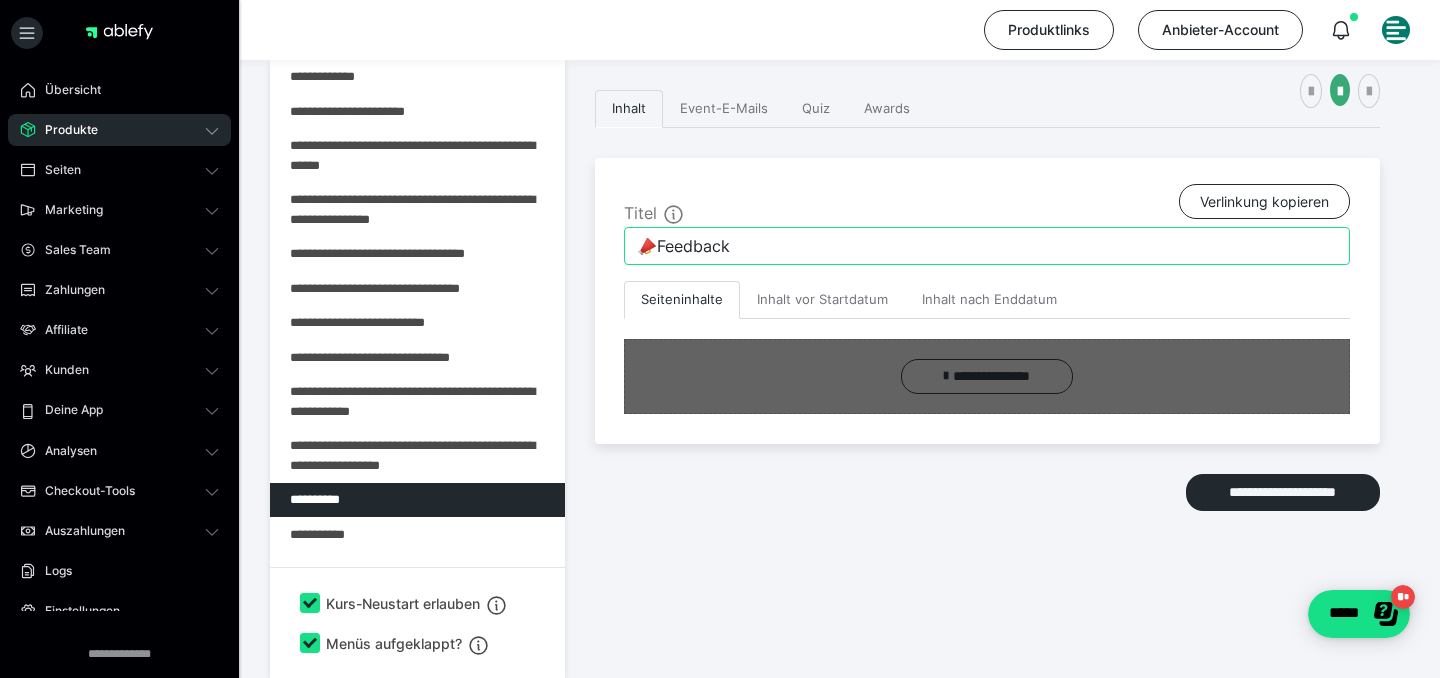 paste 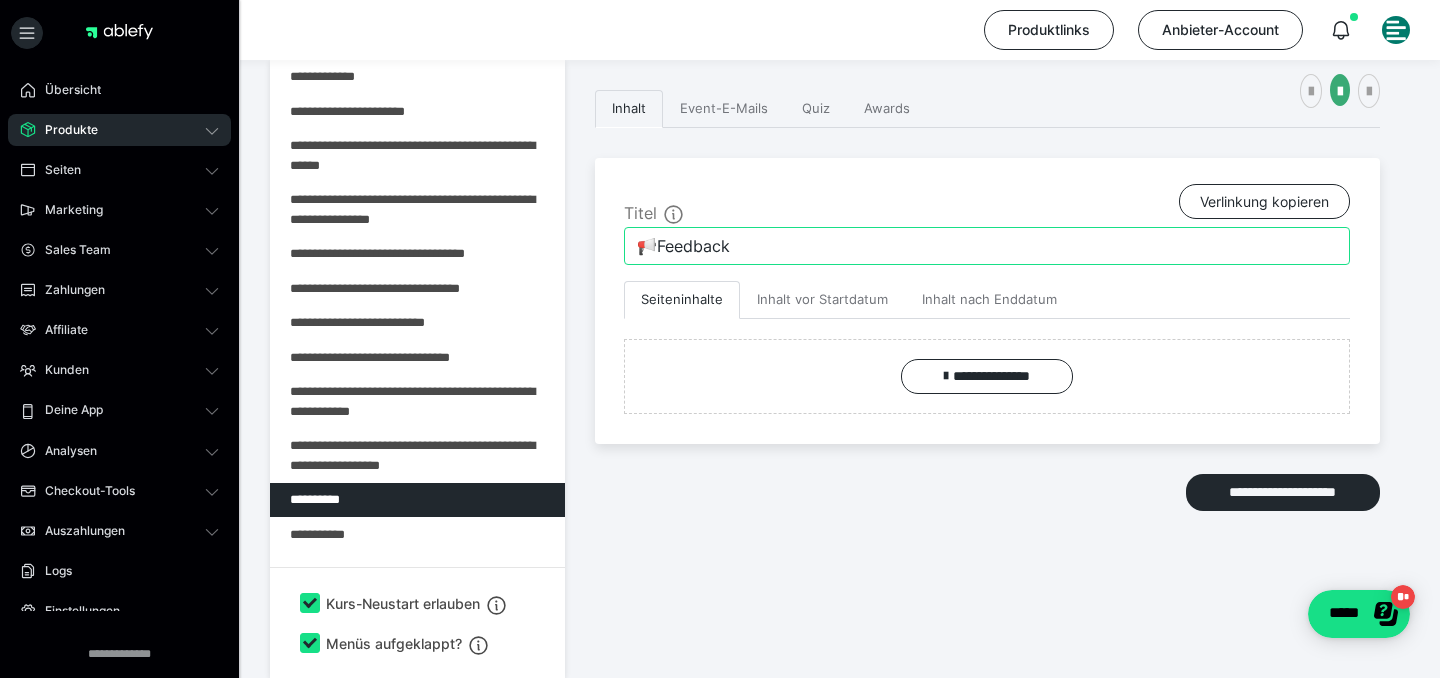 type on "📢Feedback" 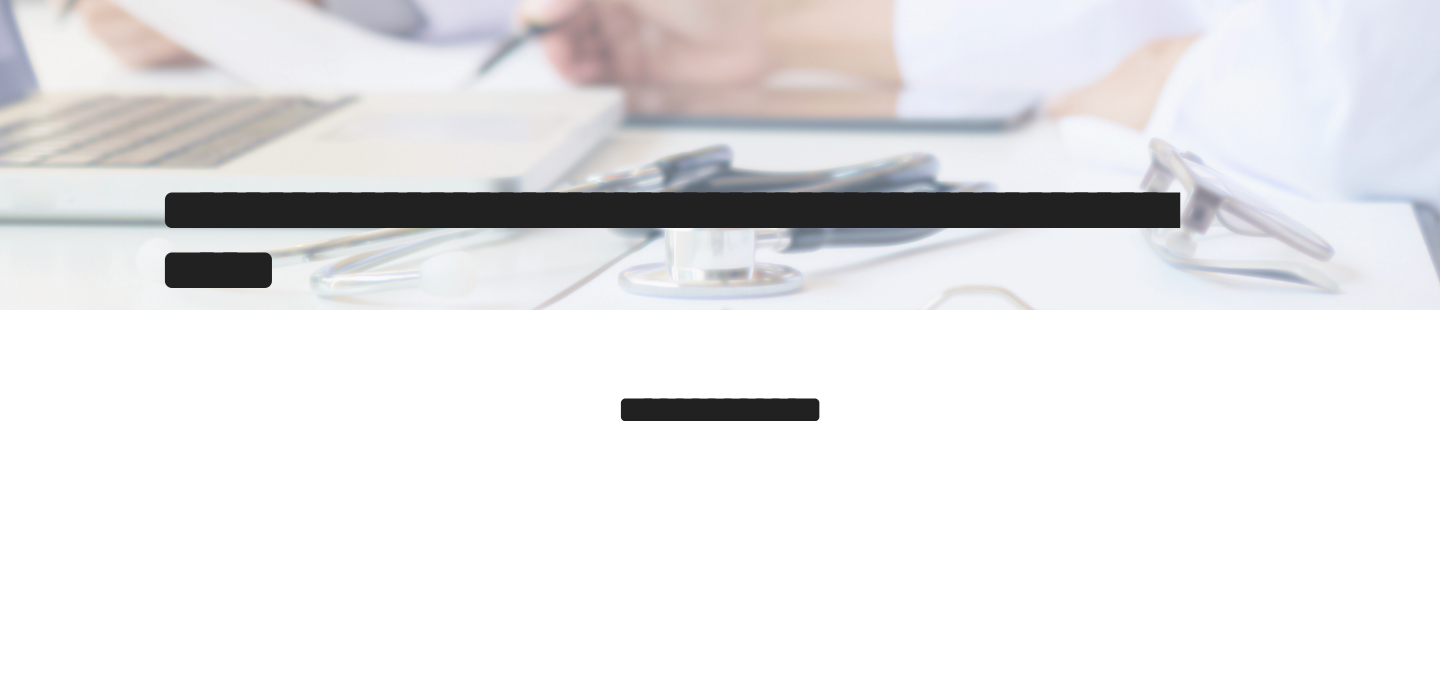scroll, scrollTop: 0, scrollLeft: 0, axis: both 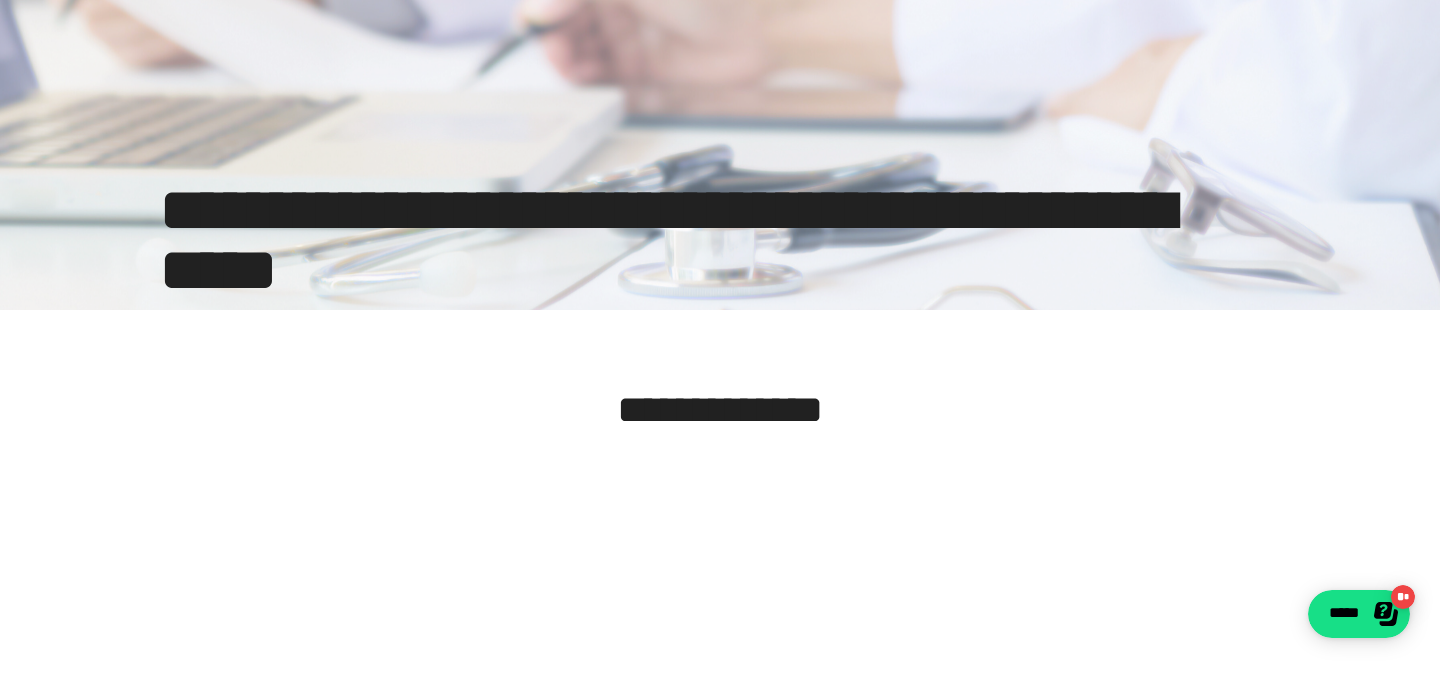 click on "**********" at bounding box center [720, 339] 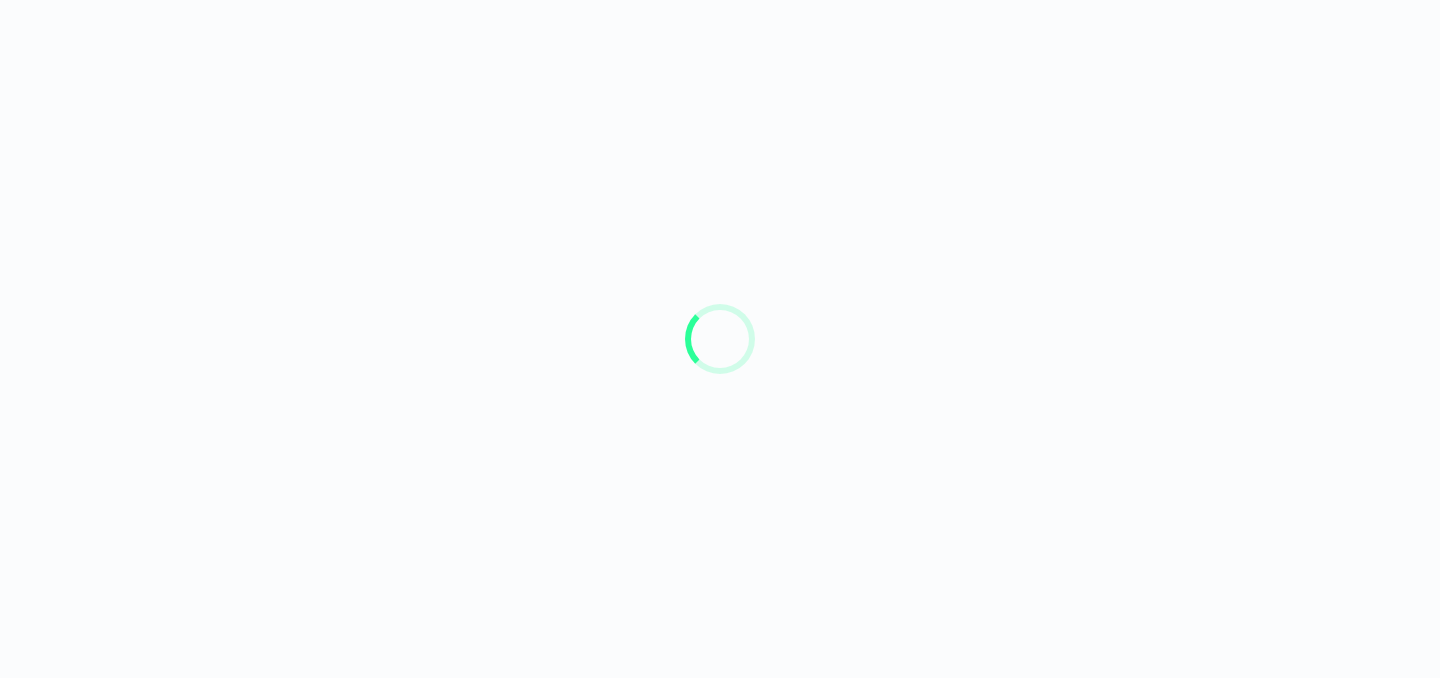 scroll, scrollTop: 0, scrollLeft: 0, axis: both 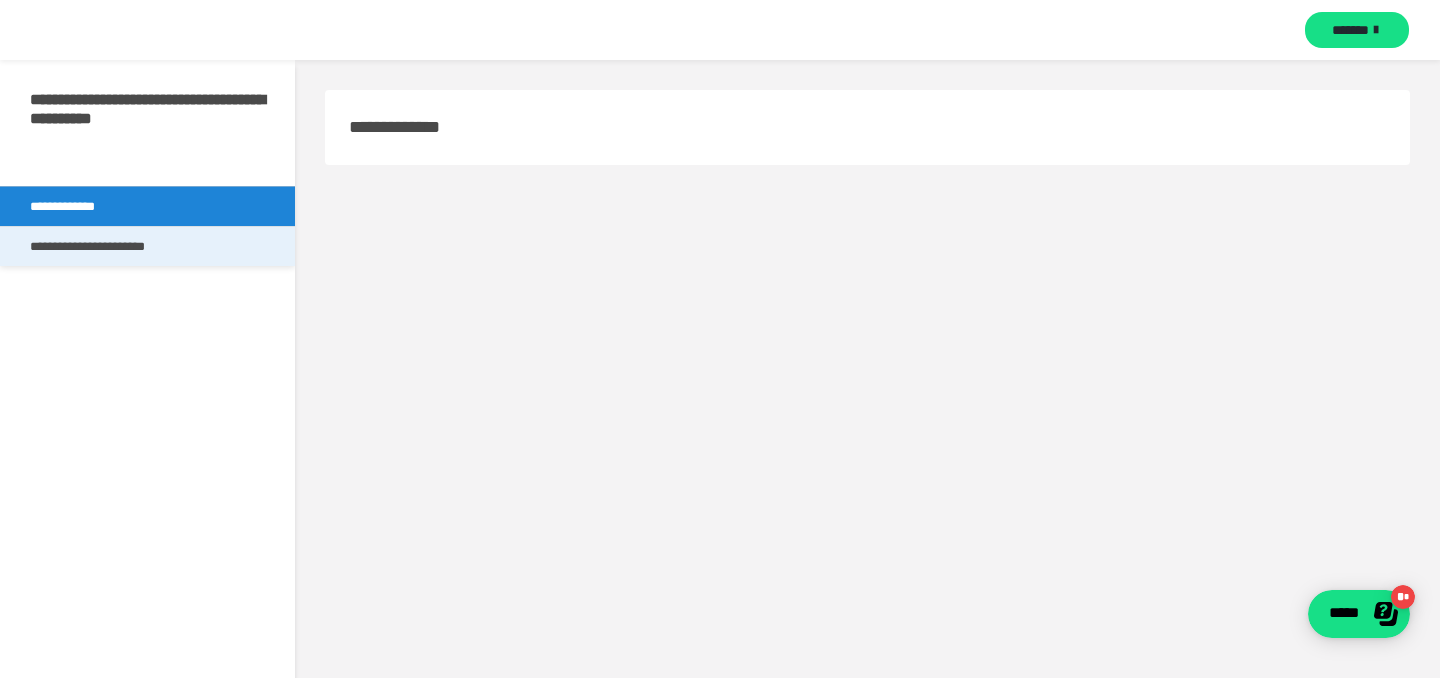 click on "**********" at bounding box center [107, 246] 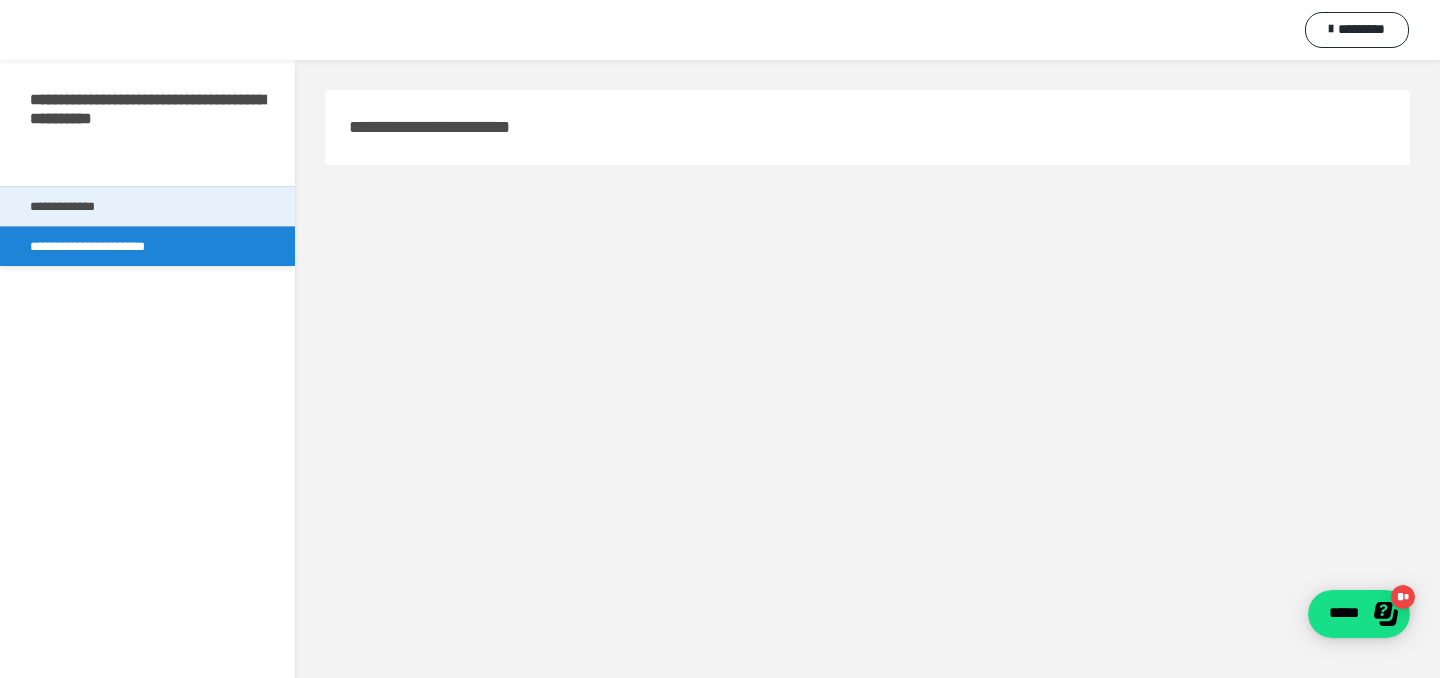 click on "**********" at bounding box center (73, 206) 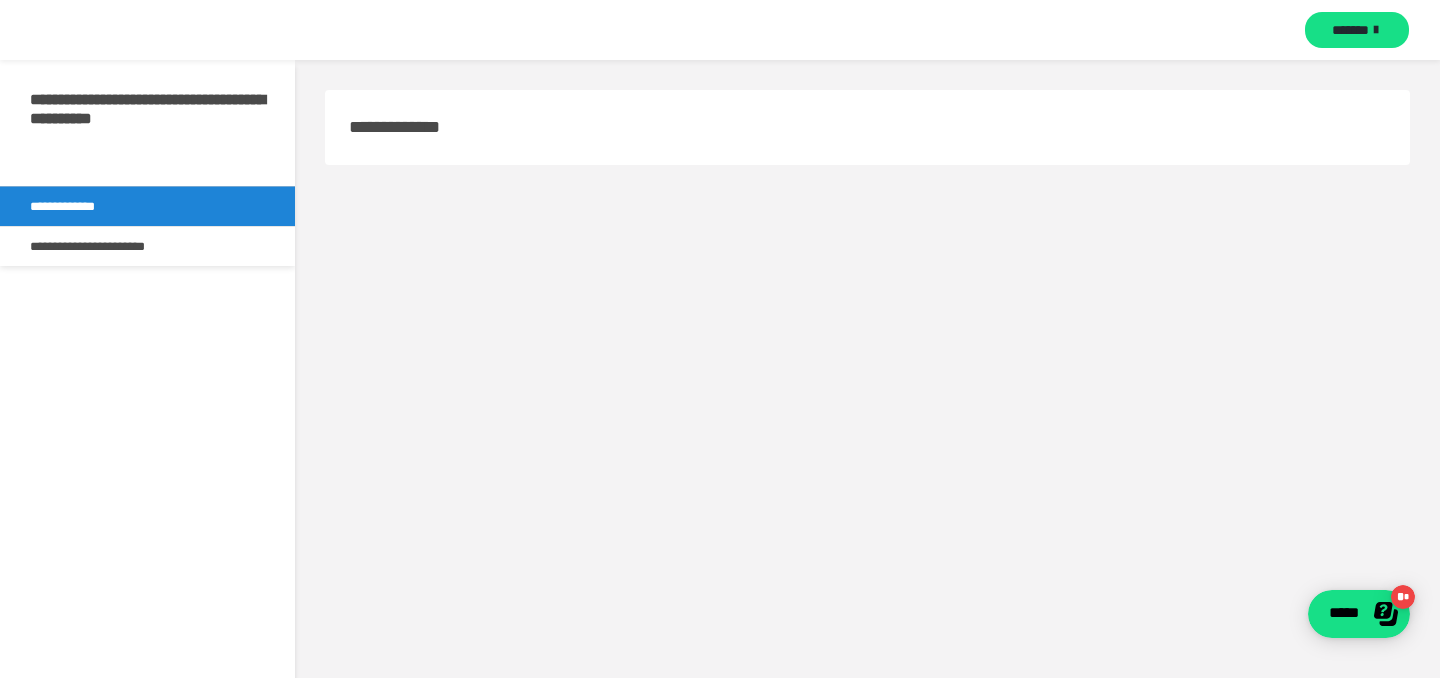 click on "*******" at bounding box center [720, 30] 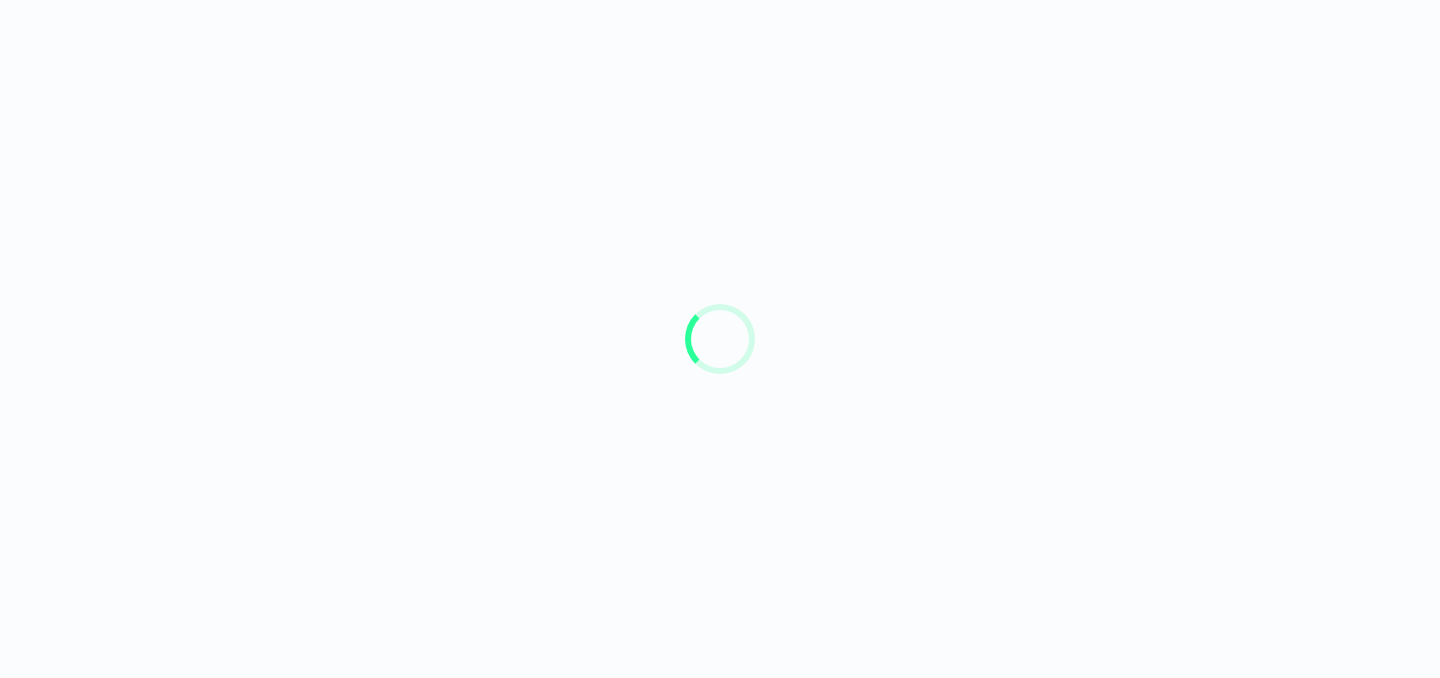 scroll, scrollTop: 0, scrollLeft: 0, axis: both 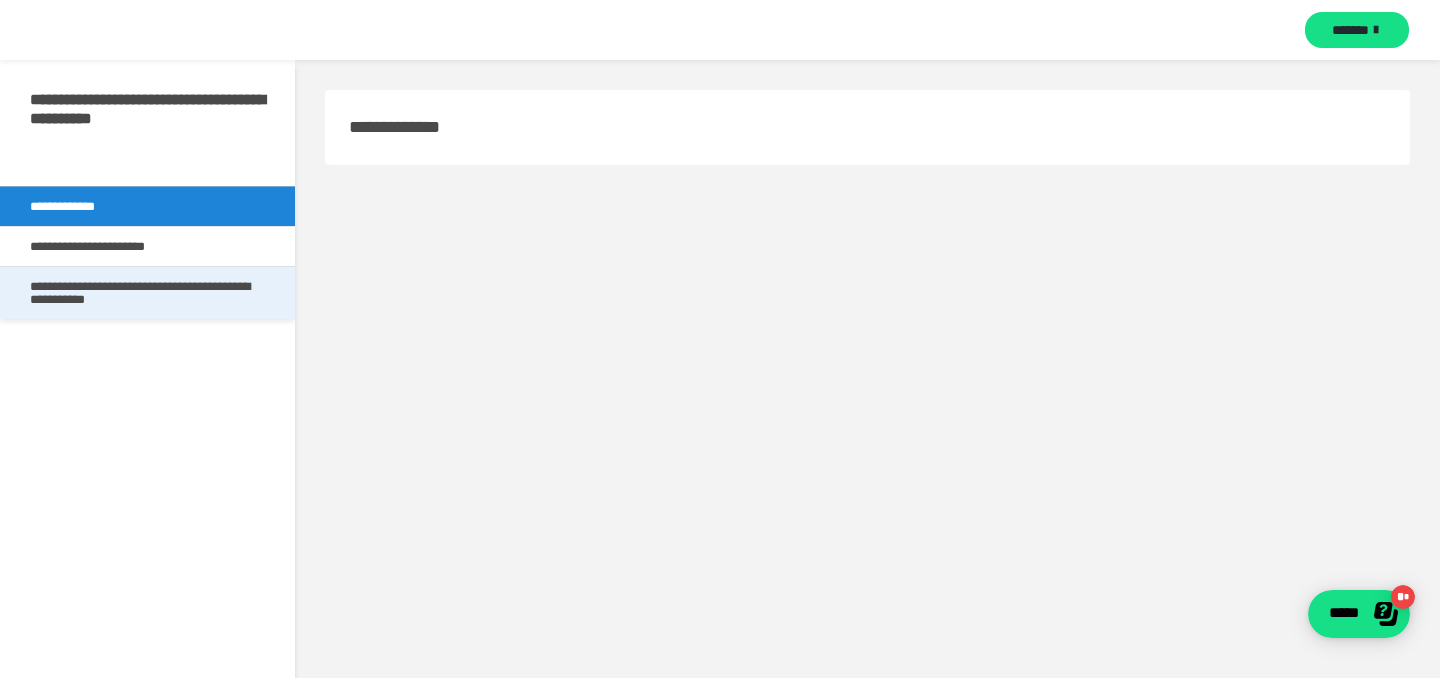 click on "**********" at bounding box center (147, 293) 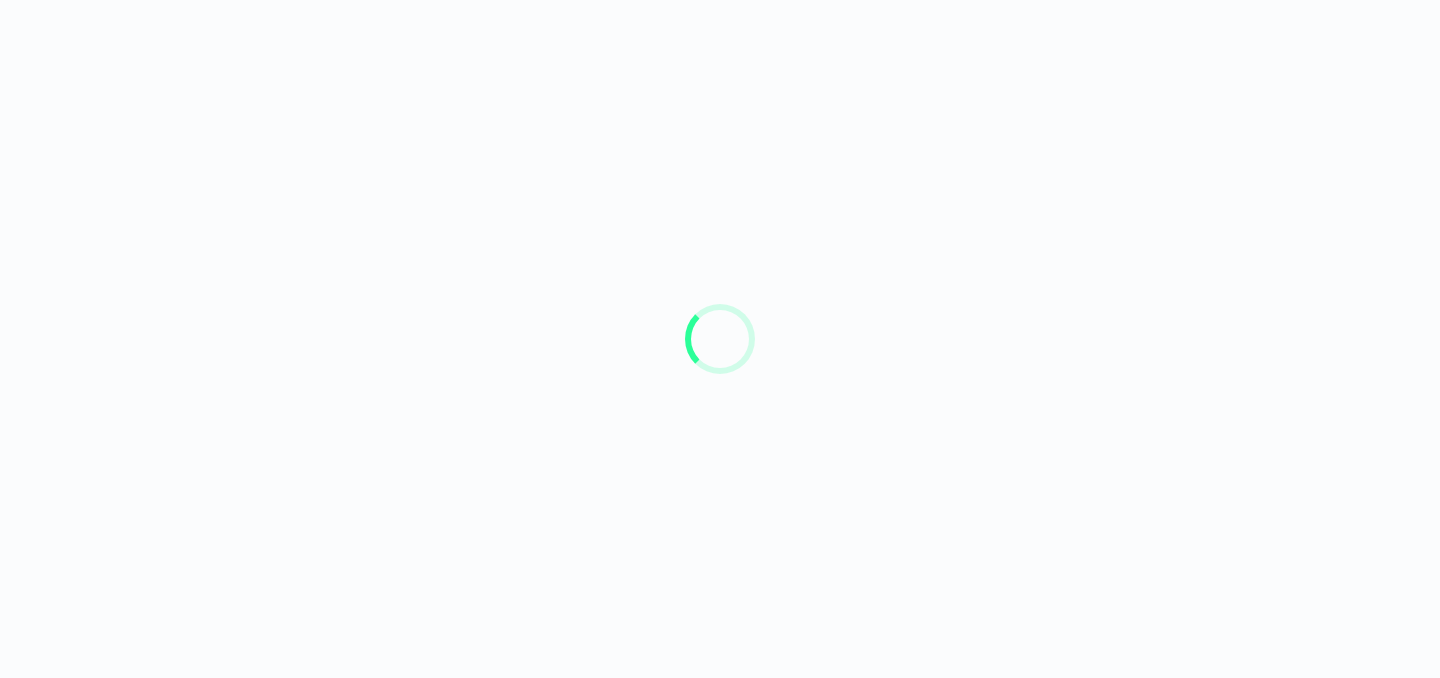 scroll, scrollTop: 0, scrollLeft: 0, axis: both 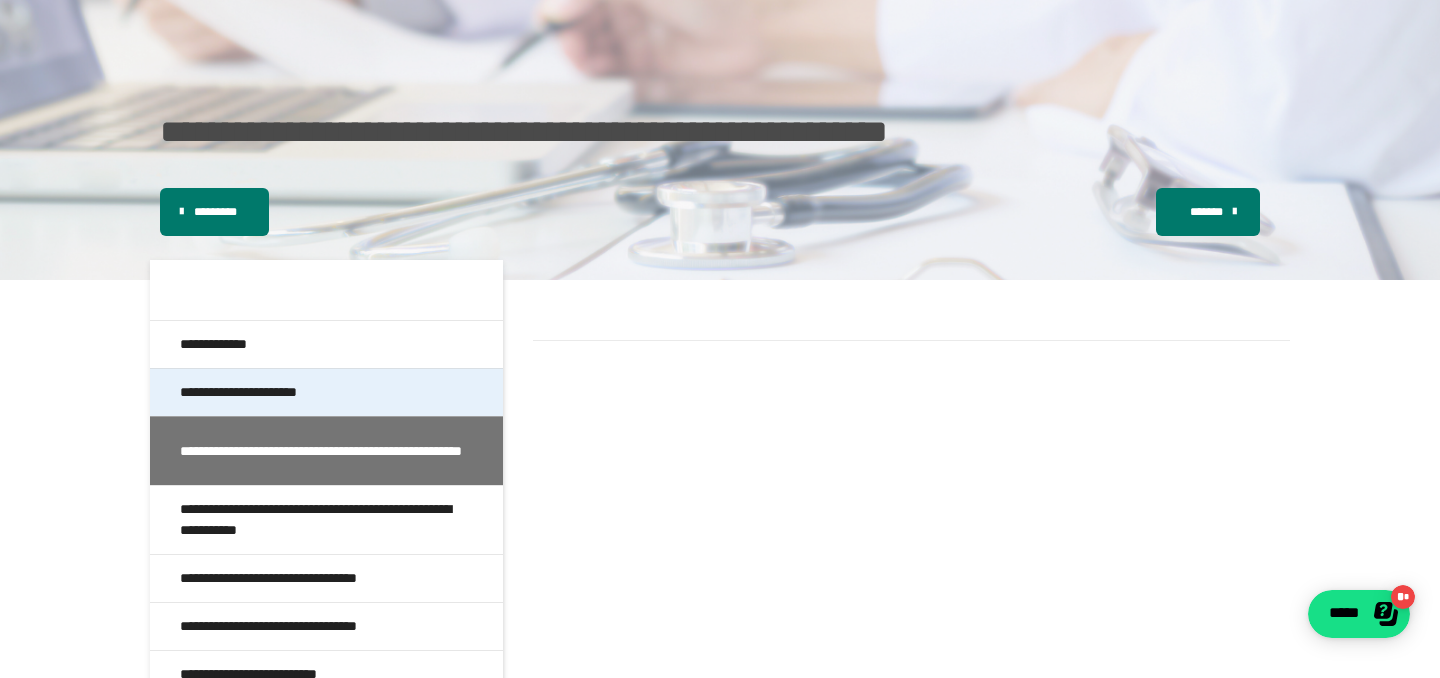 click on "**********" at bounding box center (326, 392) 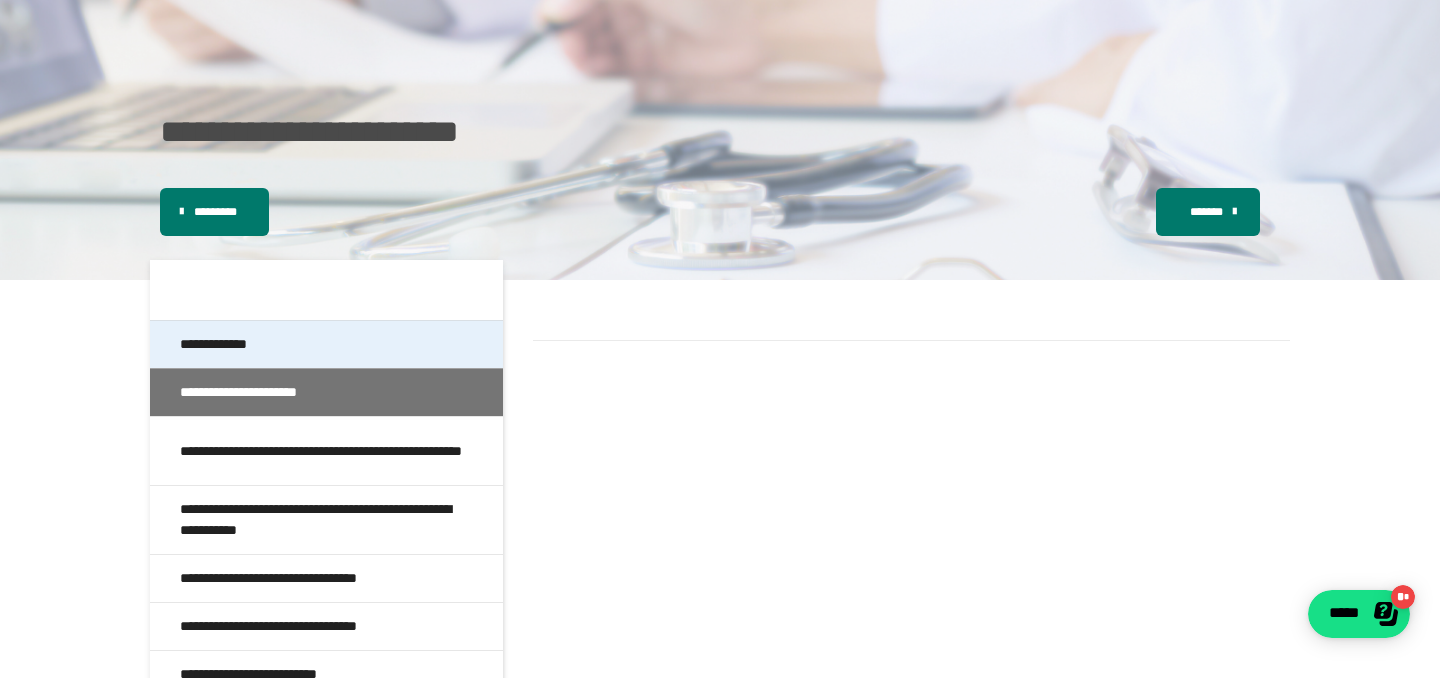 click on "**********" at bounding box center [224, 344] 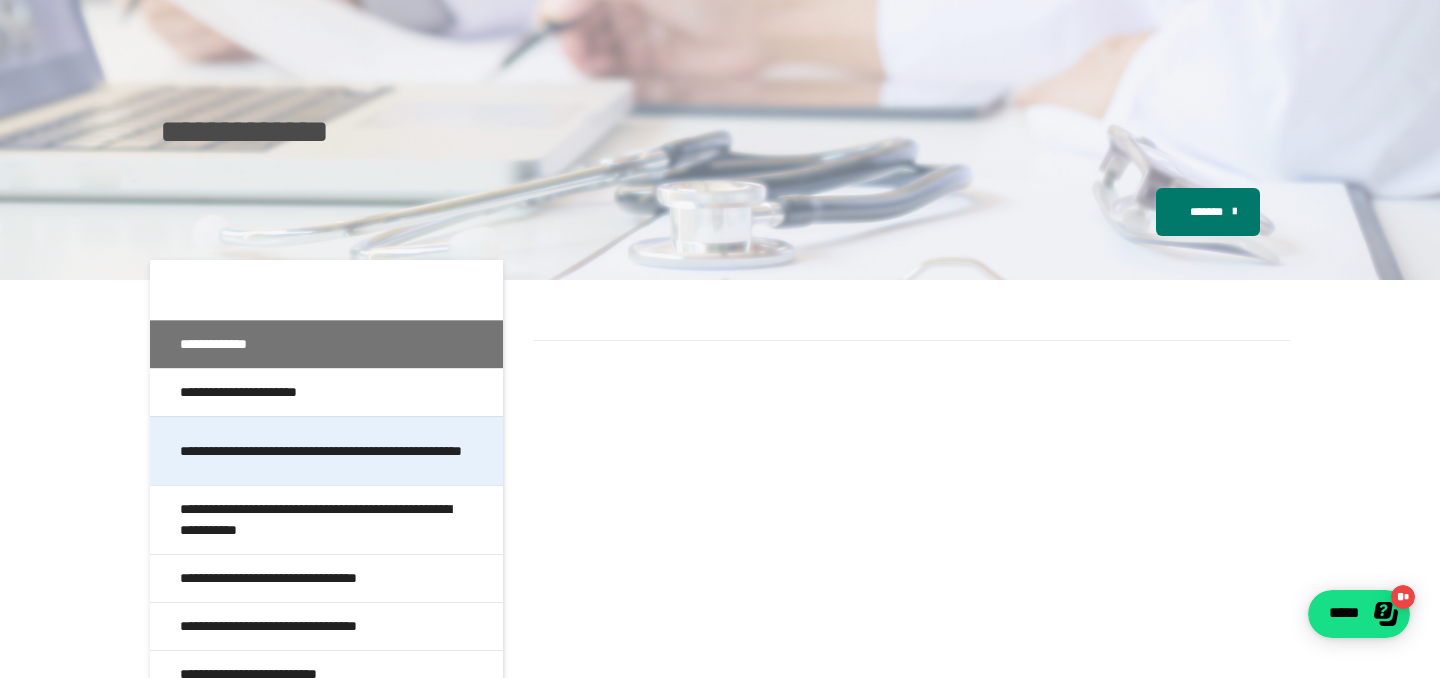 click on "**********" at bounding box center [326, 451] 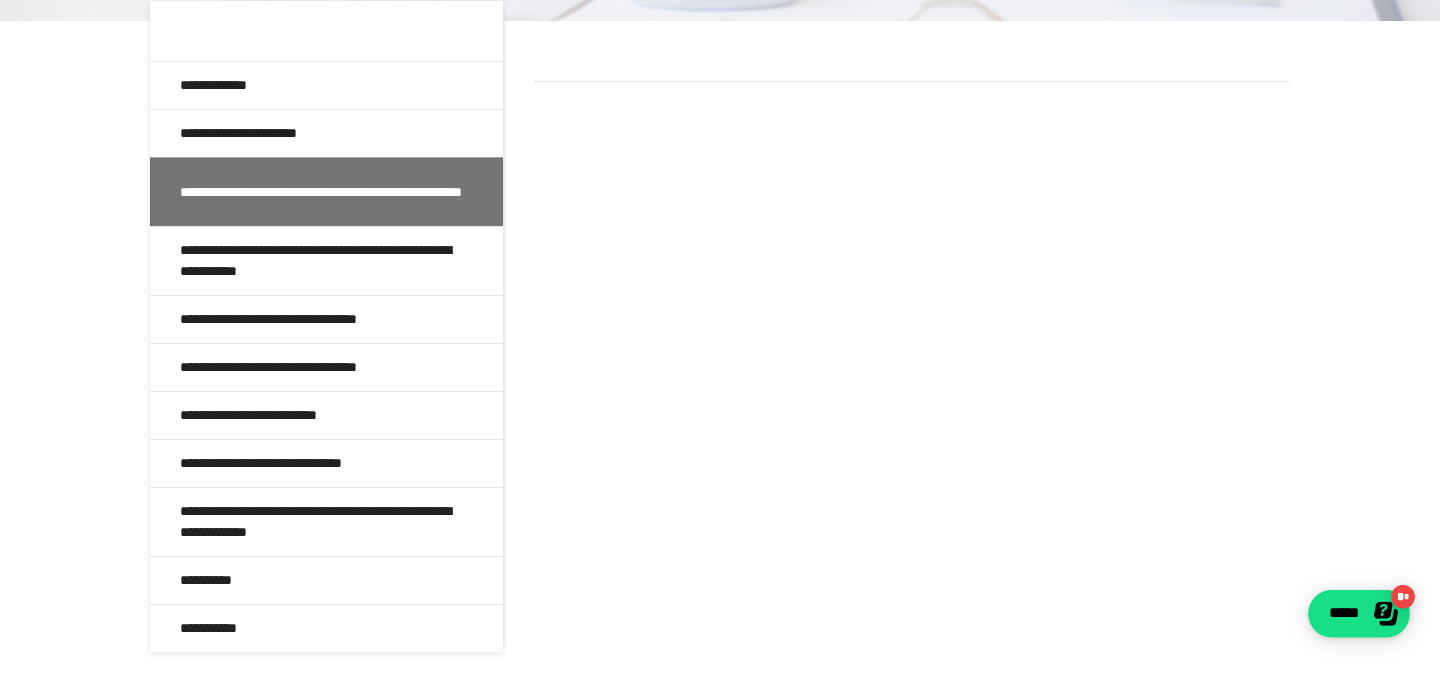 scroll, scrollTop: 0, scrollLeft: 0, axis: both 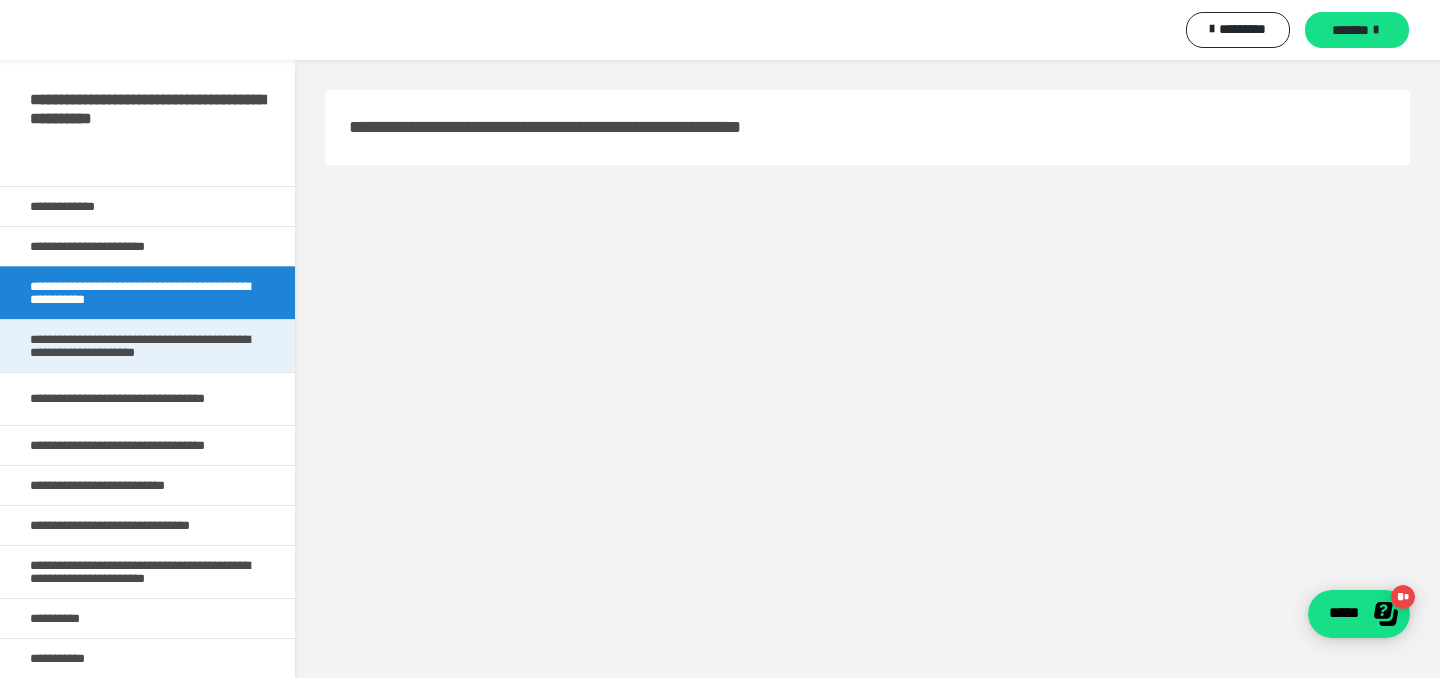 click on "**********" at bounding box center (147, 346) 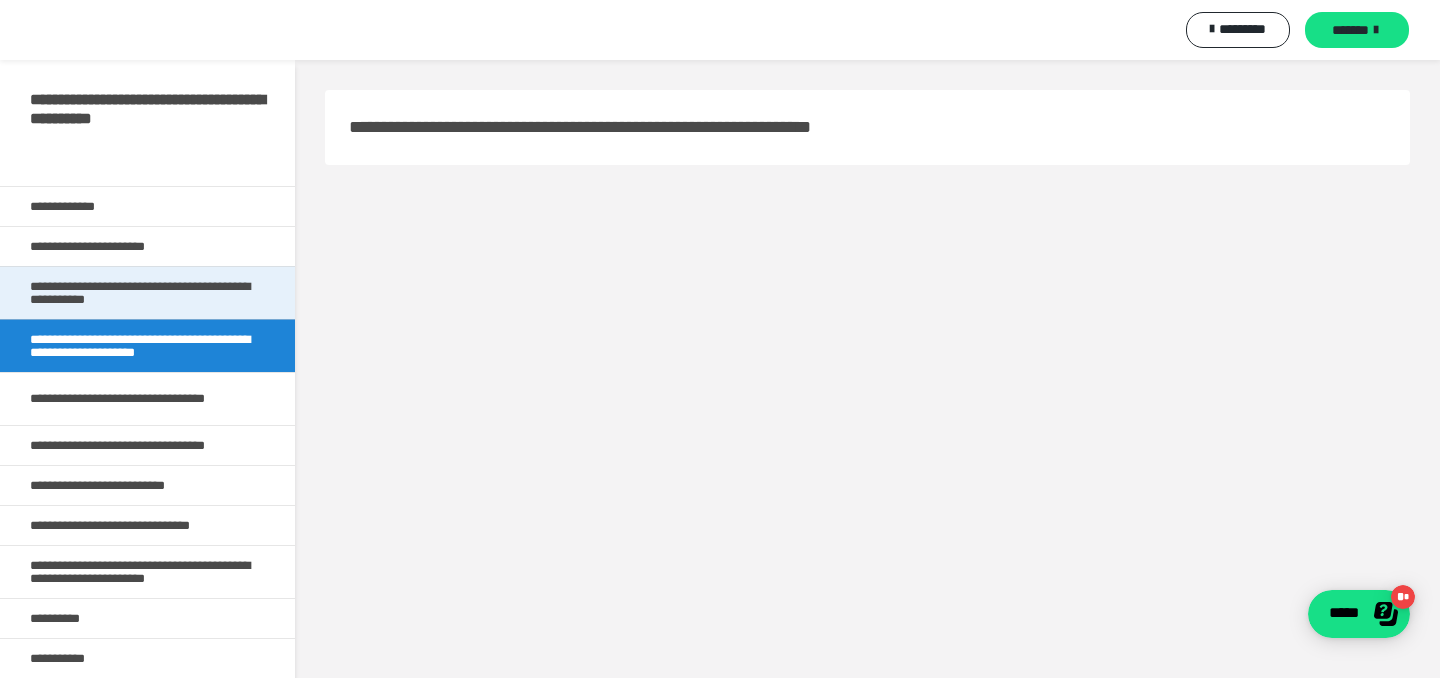 click on "**********" at bounding box center [147, 293] 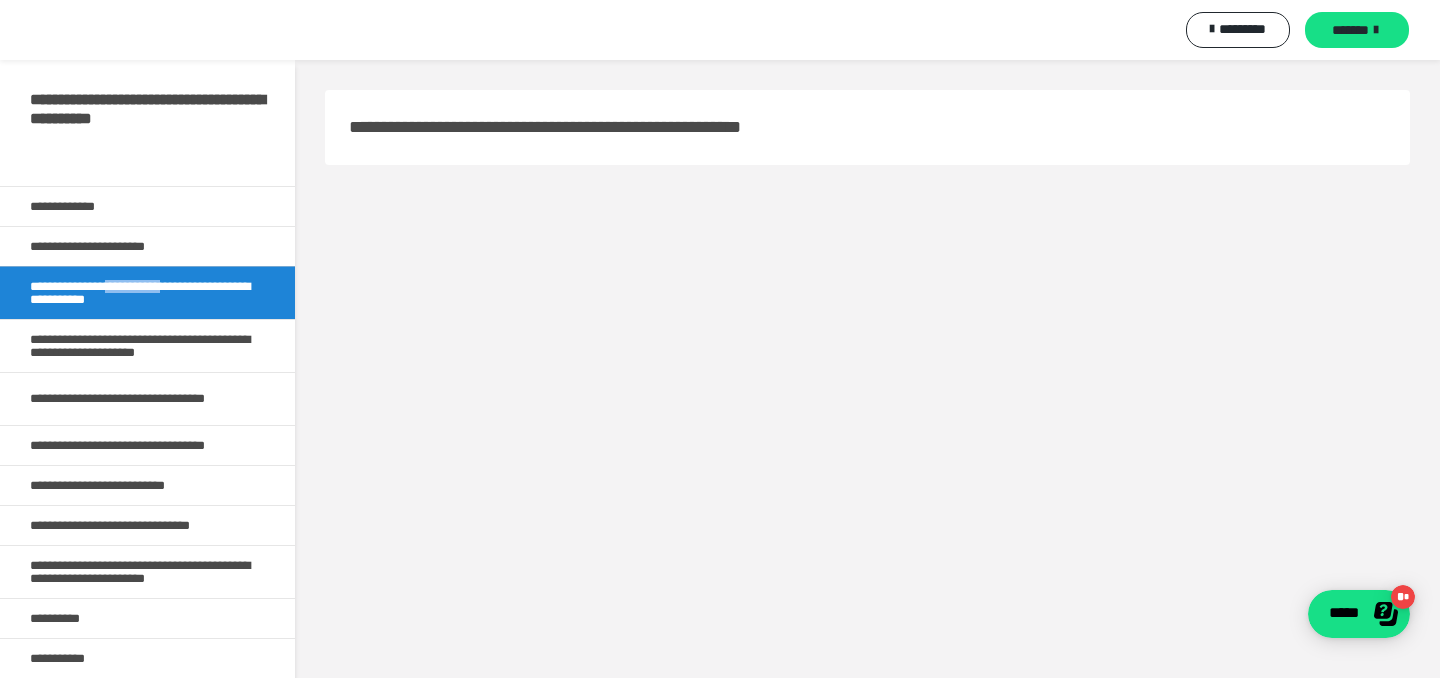 drag, startPoint x: 98, startPoint y: 287, endPoint x: 169, endPoint y: 292, distance: 71.17584 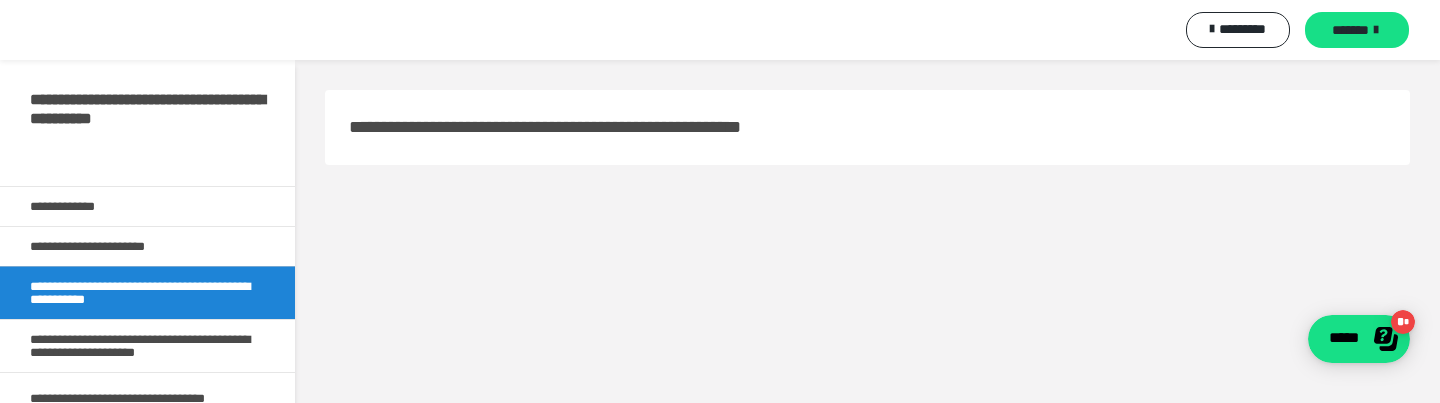 click on "**********" at bounding box center [867, 261] 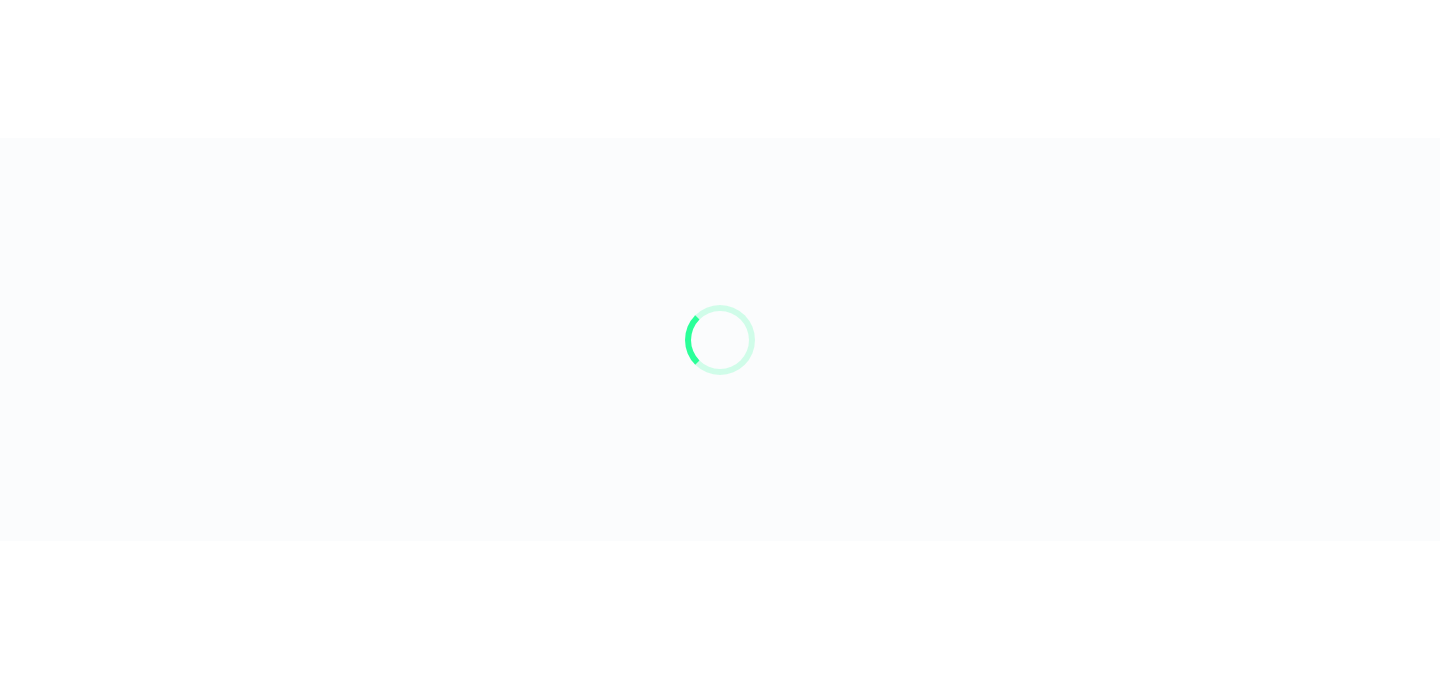 scroll, scrollTop: 0, scrollLeft: 0, axis: both 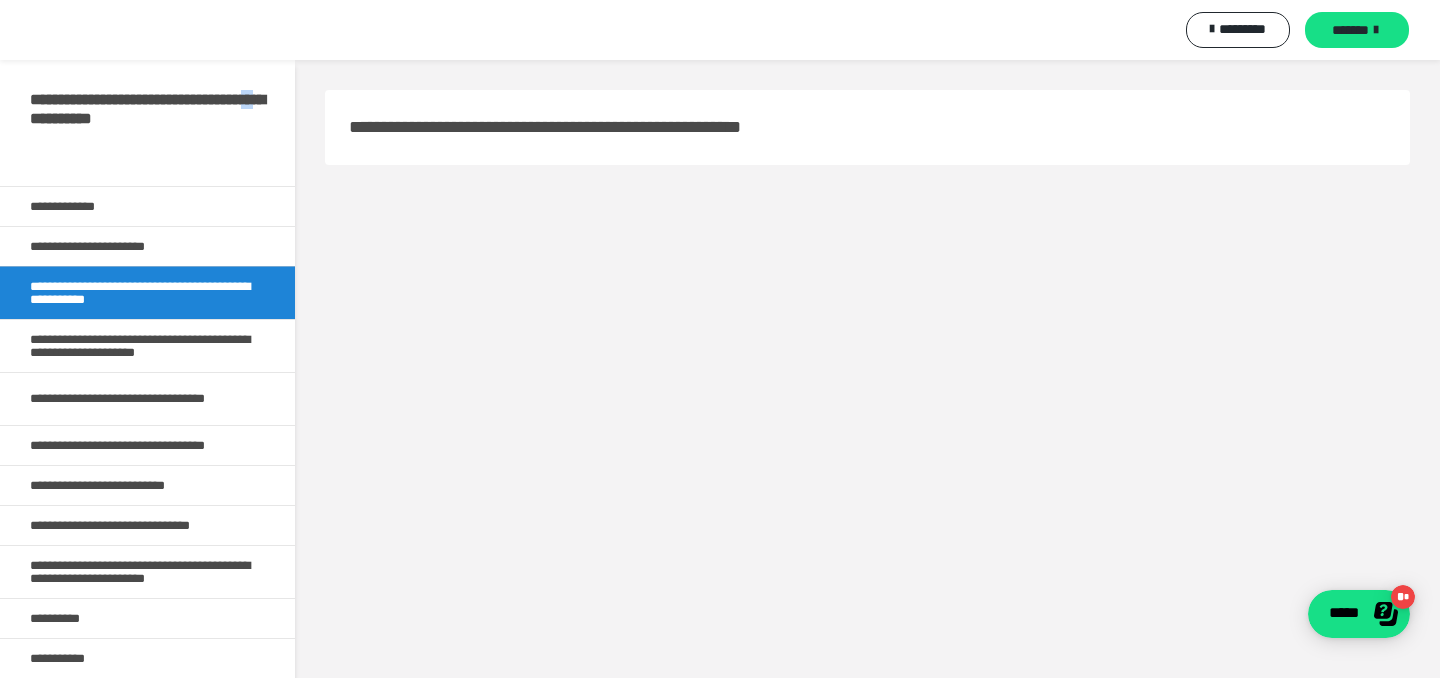 drag, startPoint x: 169, startPoint y: 119, endPoint x: 267, endPoint y: 126, distance: 98.24968 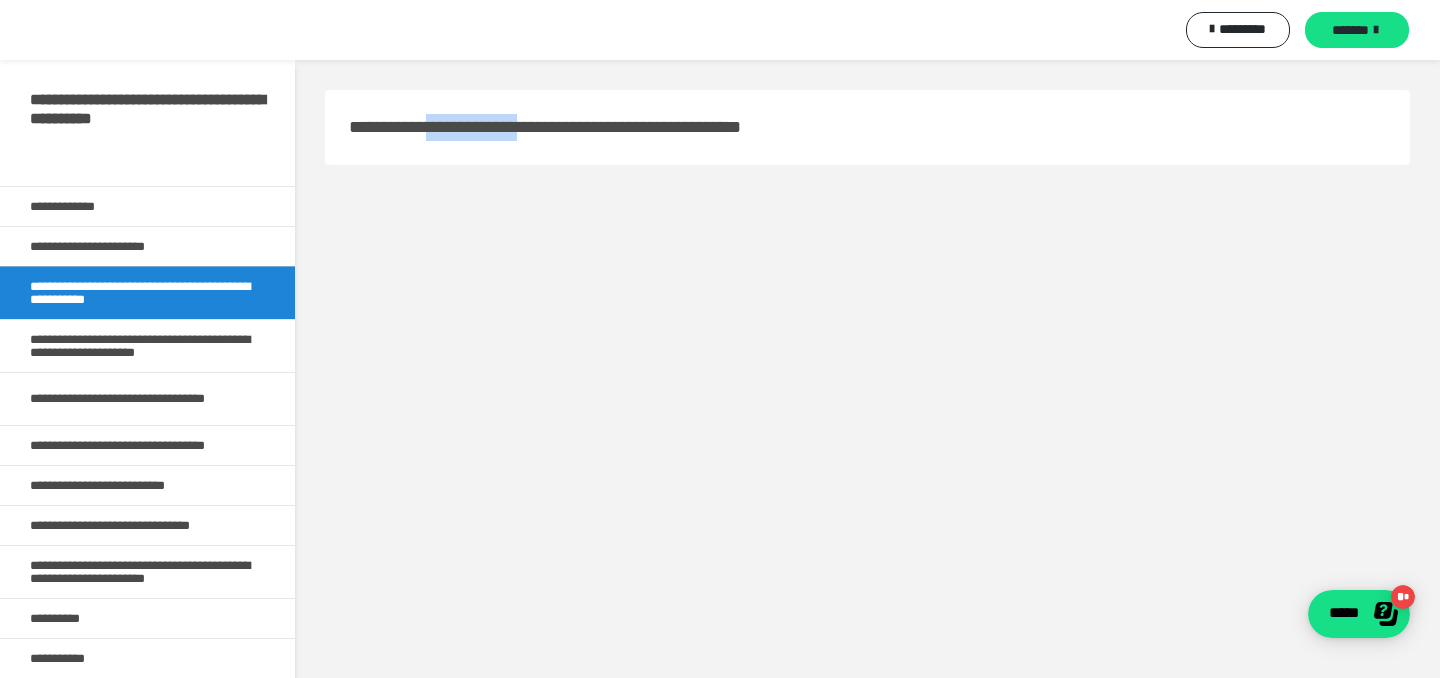 drag, startPoint x: 401, startPoint y: 130, endPoint x: 495, endPoint y: 127, distance: 94.04786 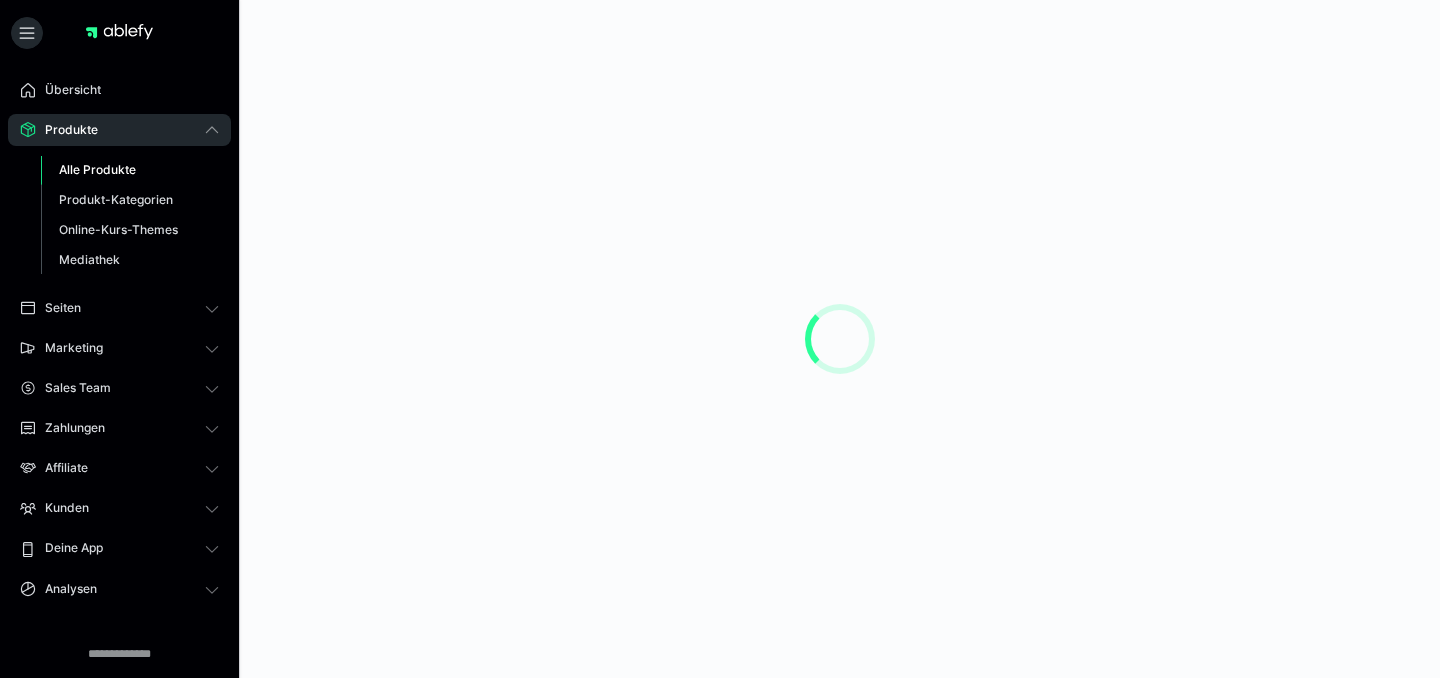 scroll, scrollTop: 0, scrollLeft: 0, axis: both 